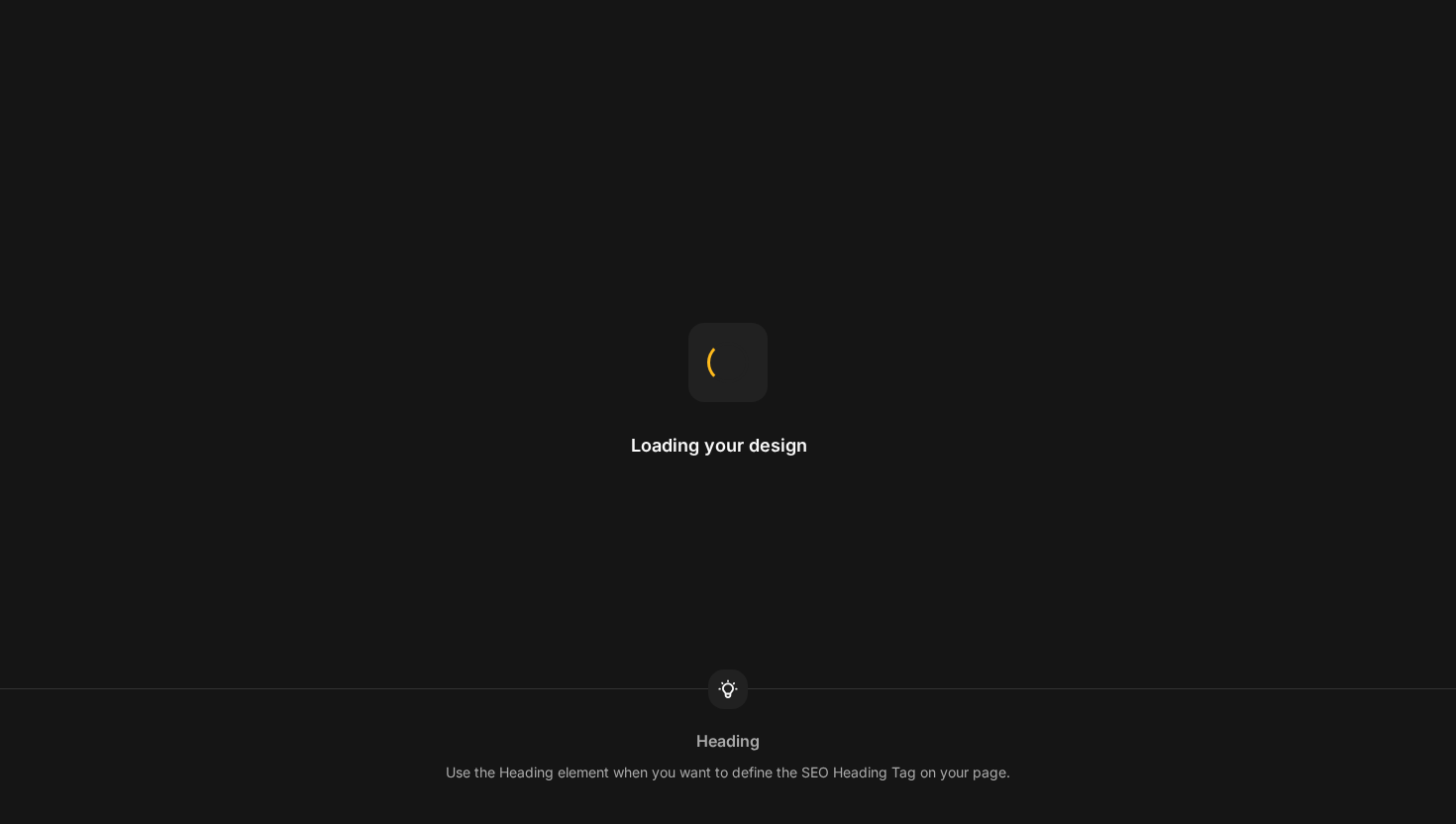 scroll, scrollTop: 0, scrollLeft: 0, axis: both 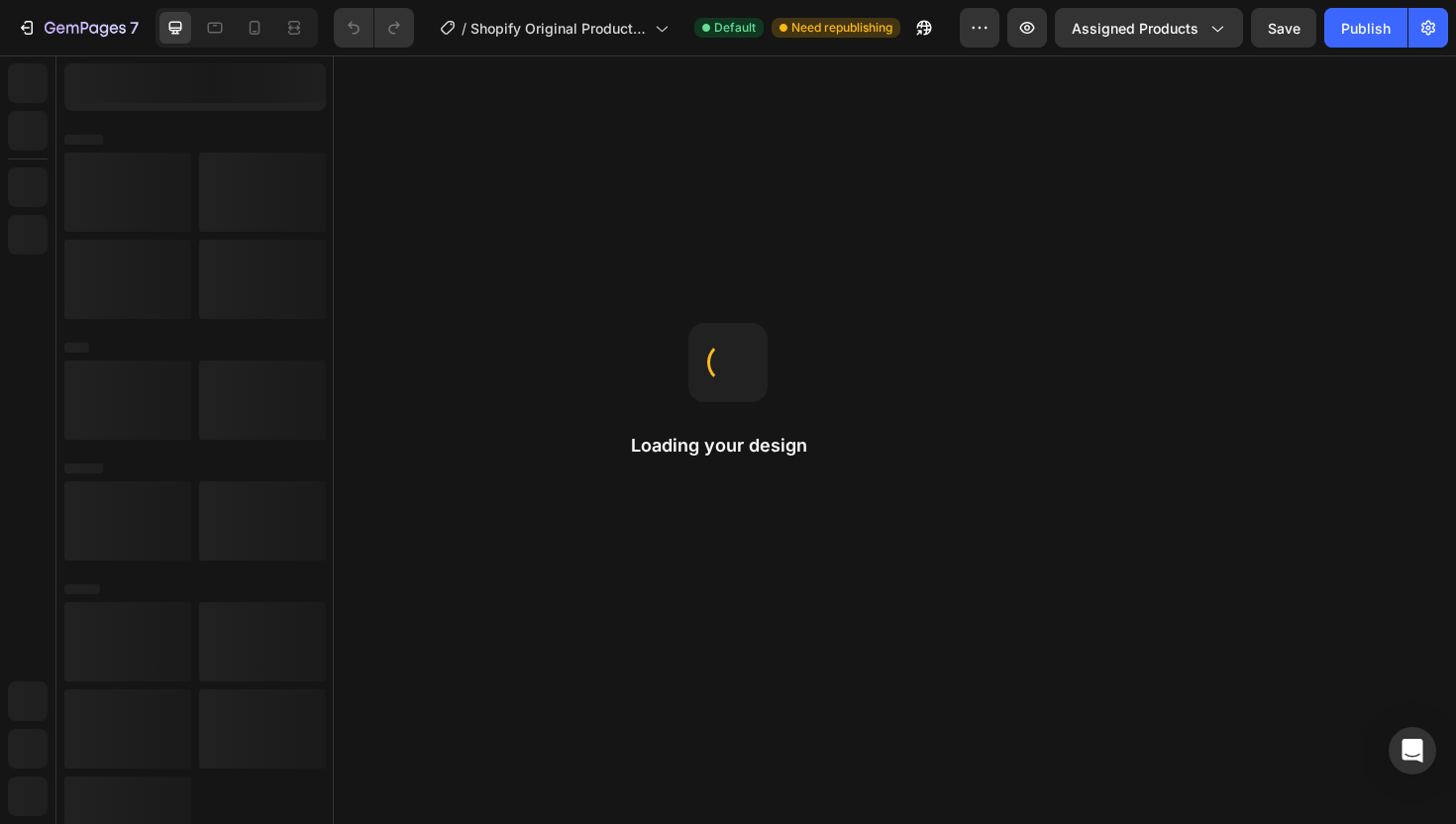 radio on "false" 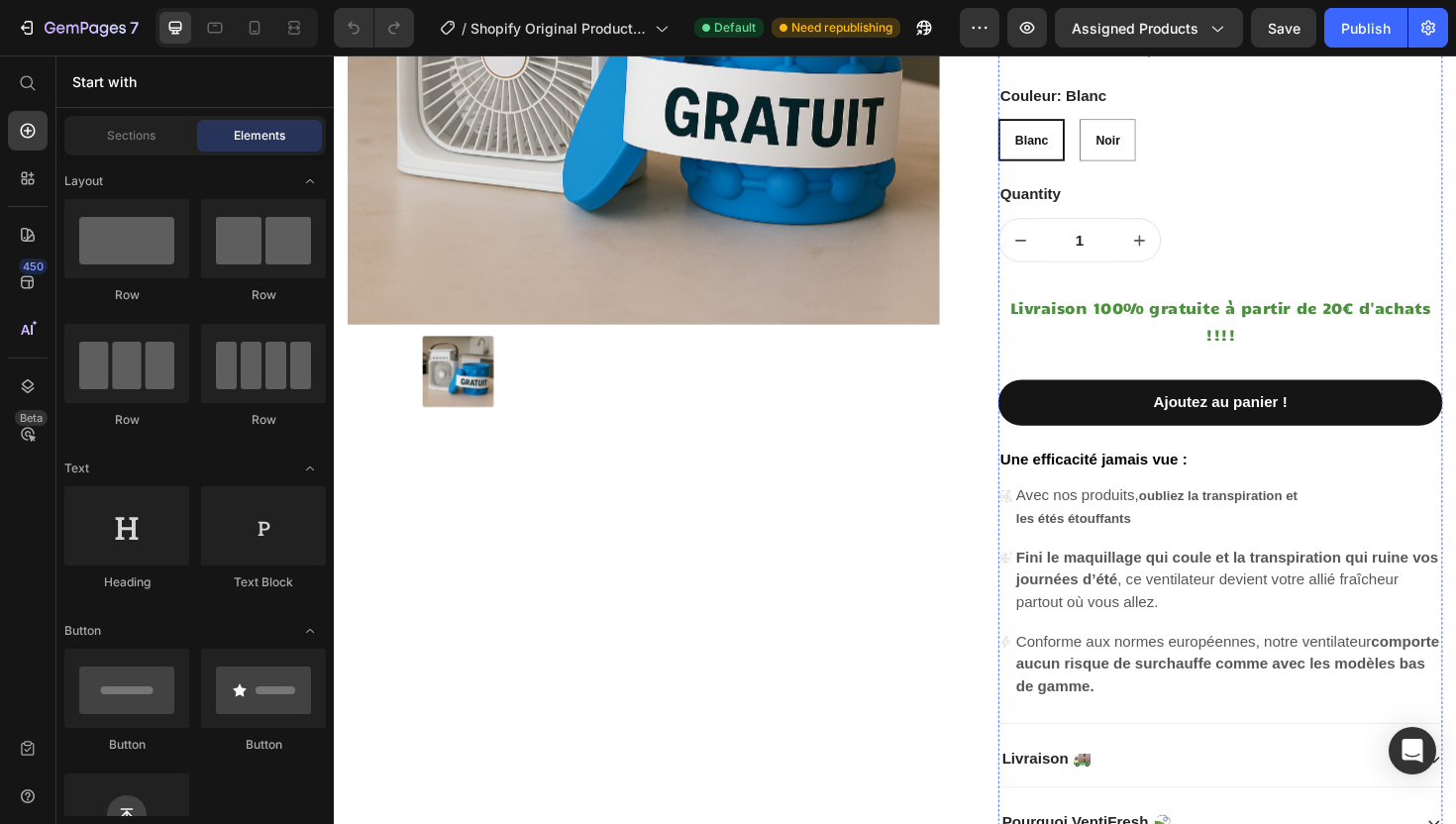 scroll, scrollTop: 674, scrollLeft: 0, axis: vertical 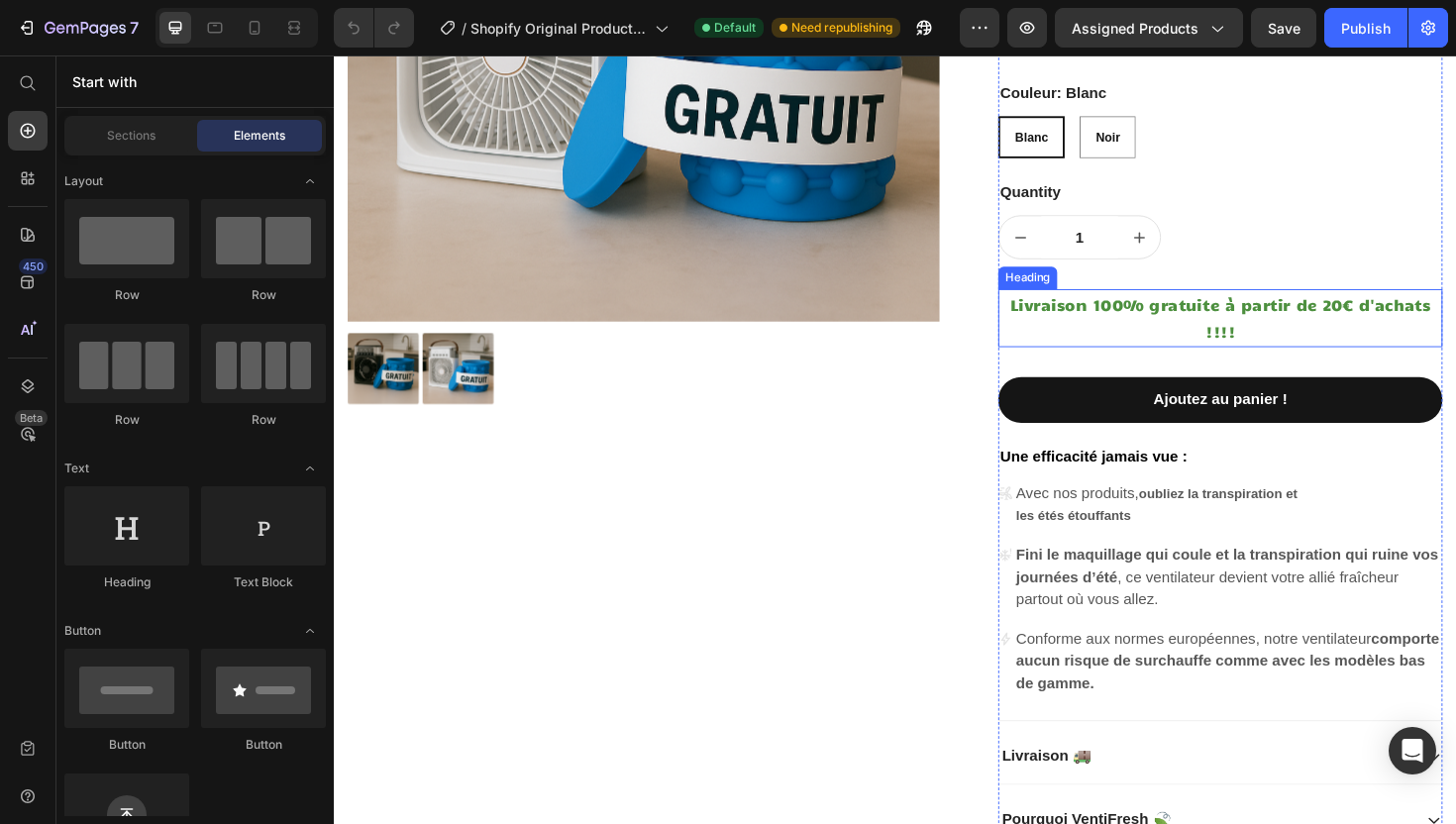click on "Livraison 100% gratuite à partir de 20€ d'achats !!!!" at bounding box center [1272, 334] 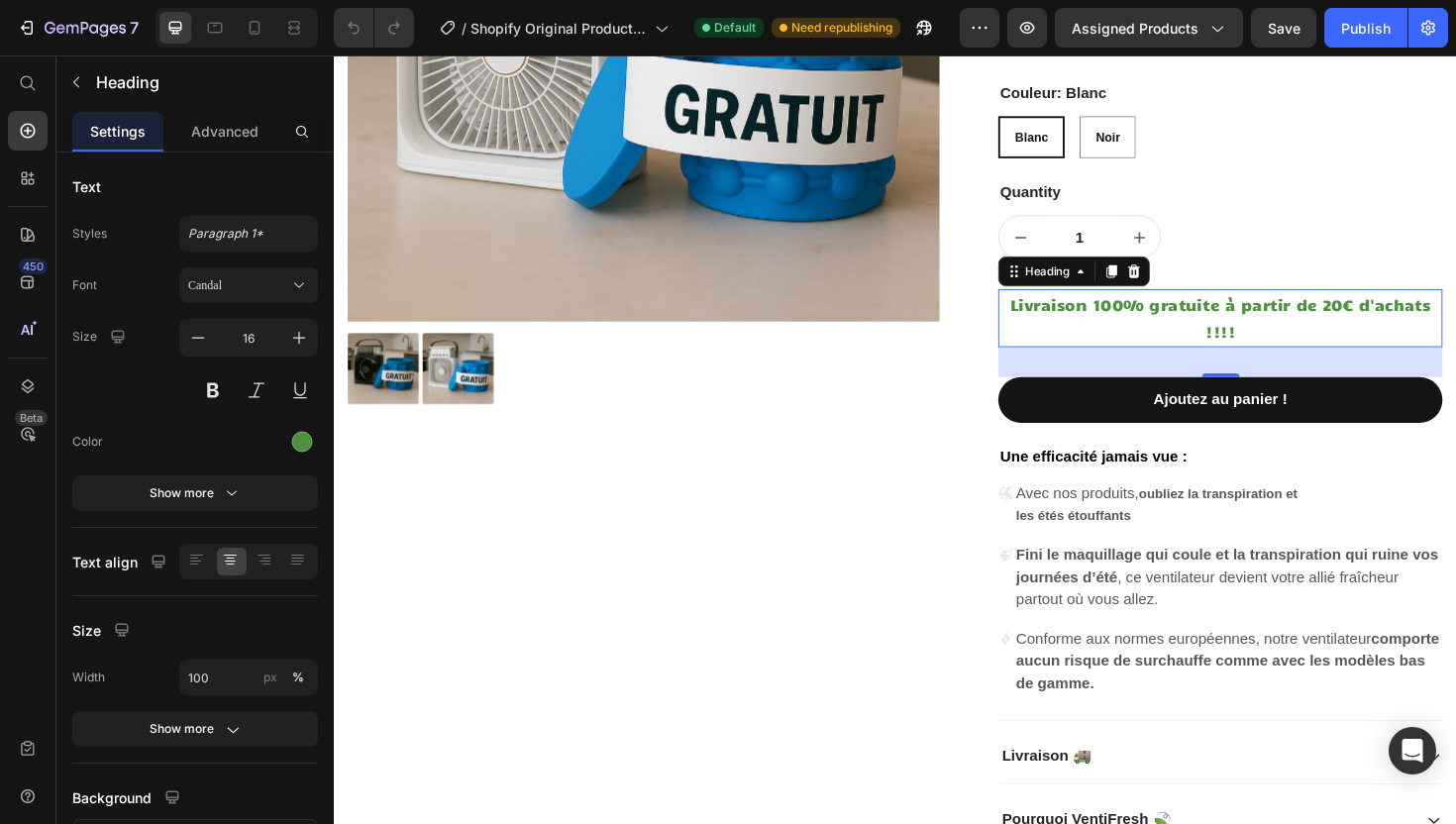 click on "Livraison 100% gratuite à partir de 20€ d'achats !!!!" at bounding box center (1272, 334) 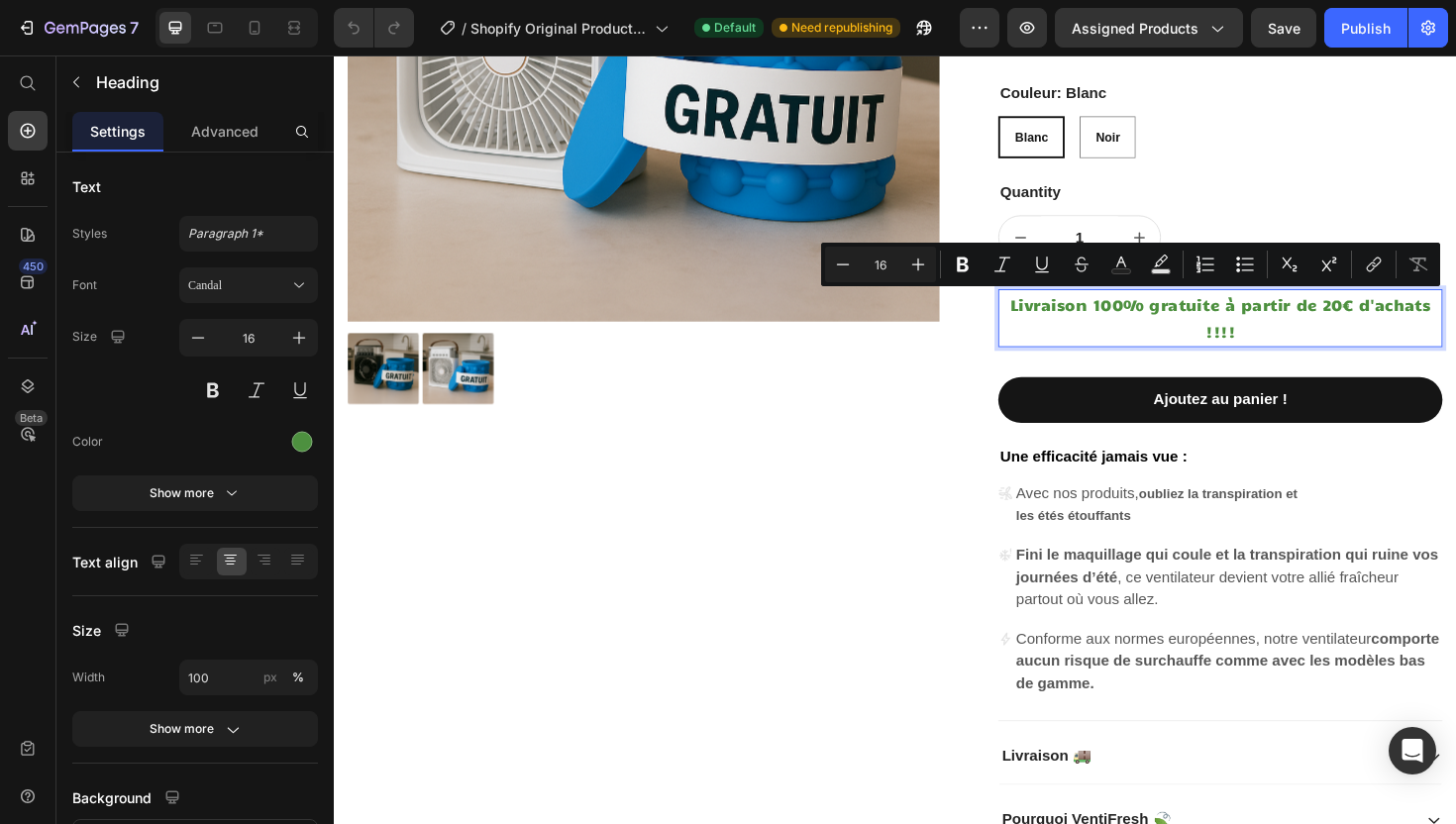 drag, startPoint x: 1363, startPoint y: 337, endPoint x: 1159, endPoint y: 326, distance: 204.29635 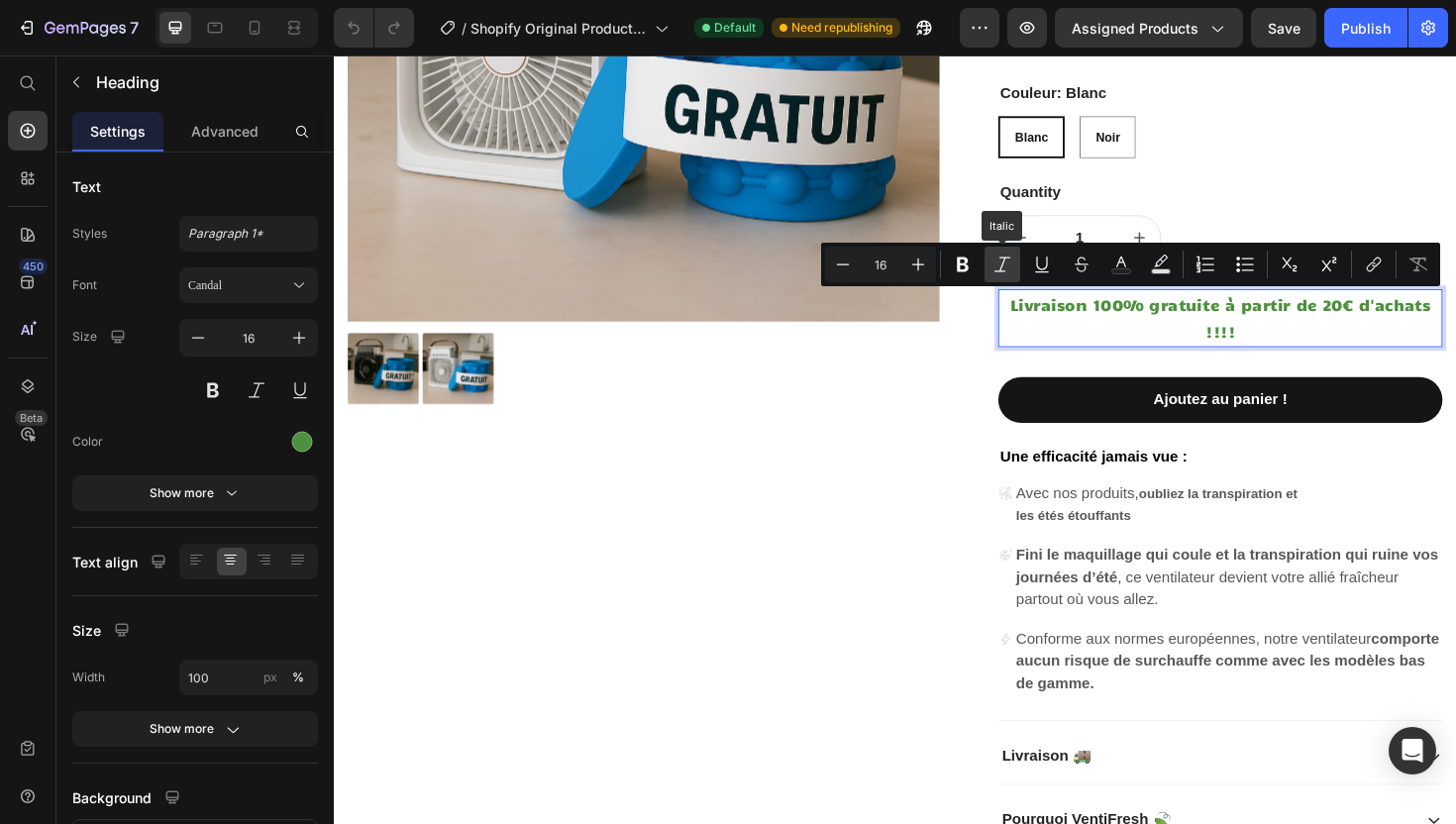 copy on "Livraison 100% gratuite à partir de 20€ d'achats !!!!" 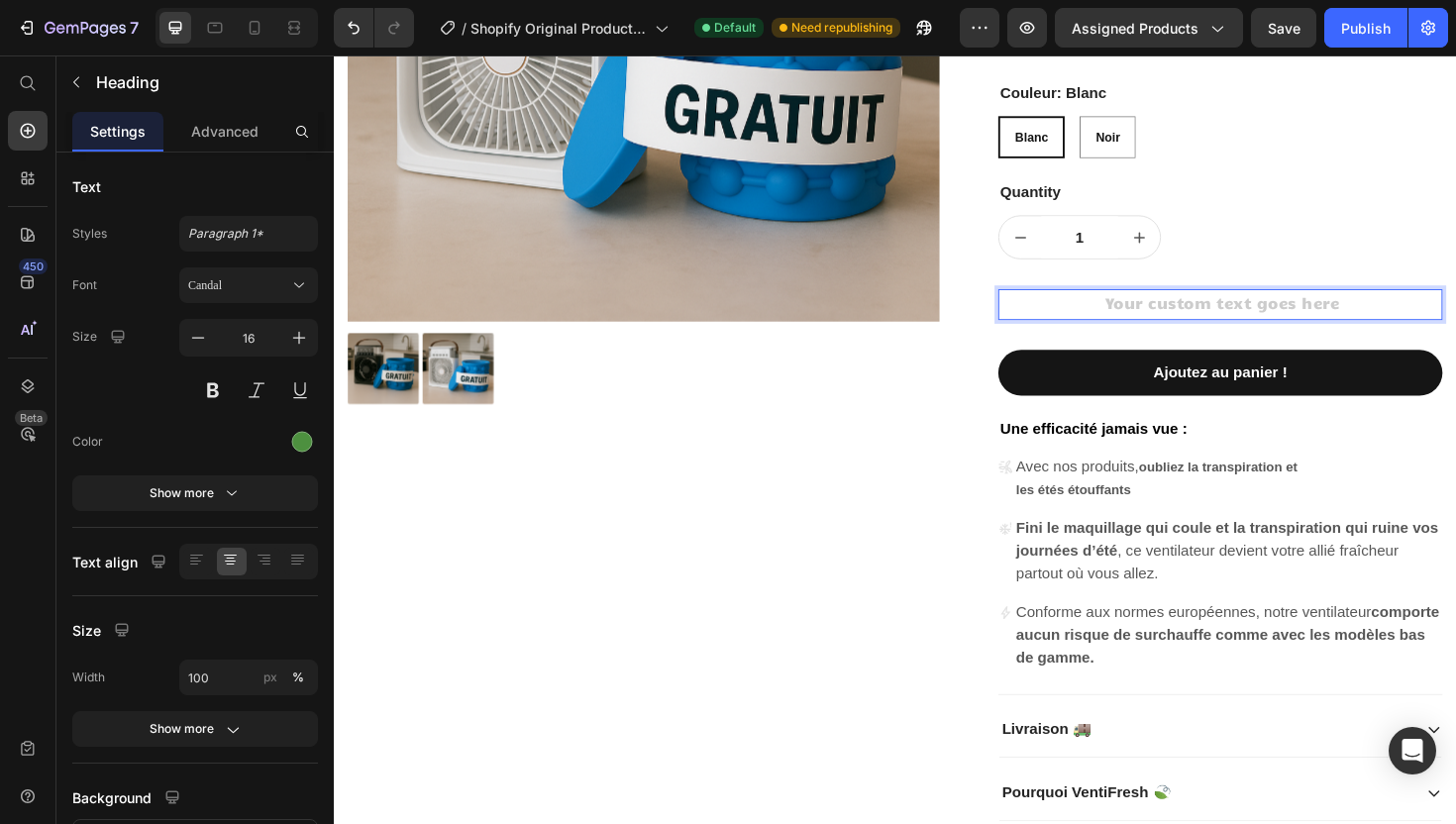 click at bounding box center [1272, 319] 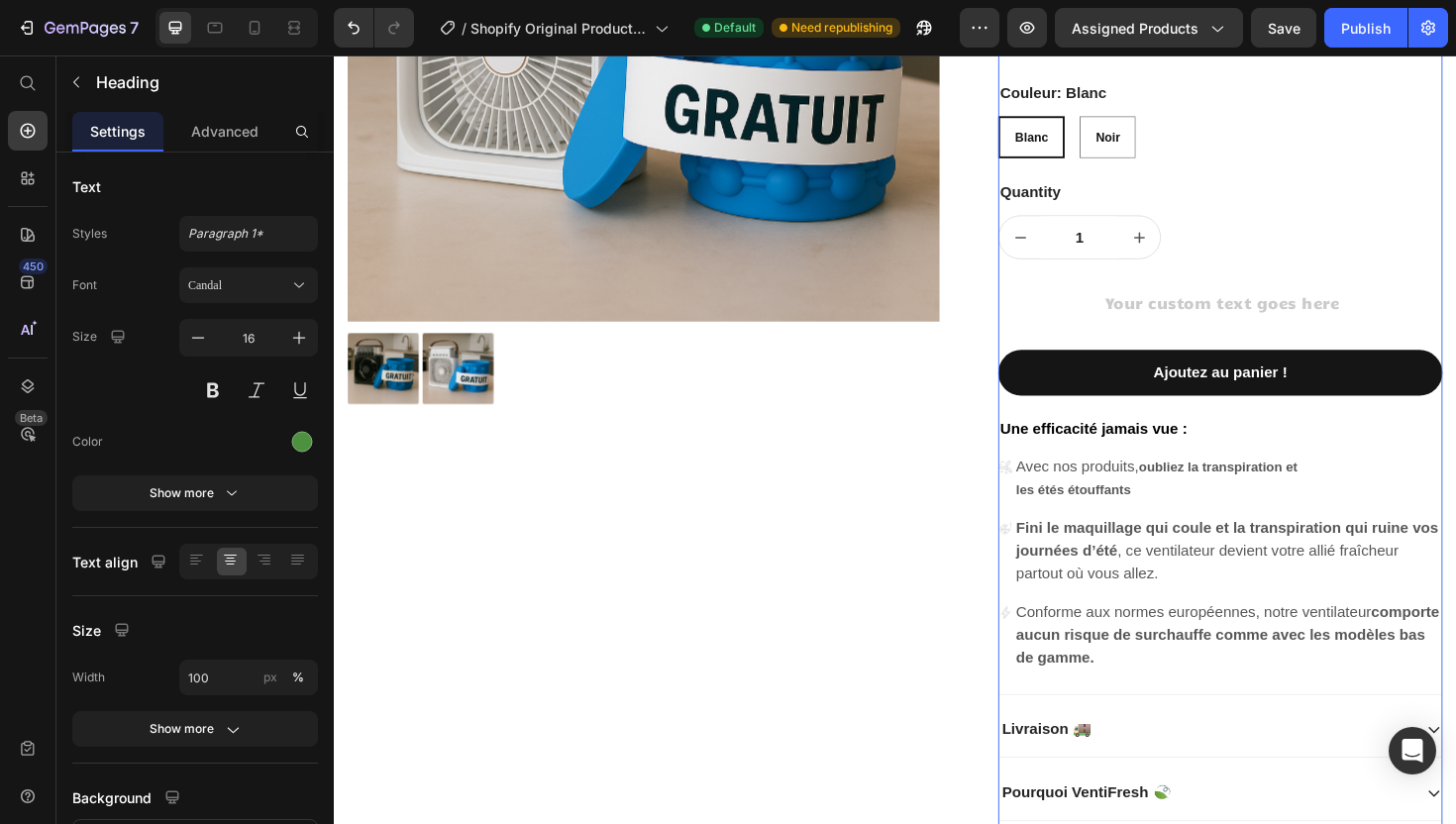 click on "Icon Icon Icon Icon Icon Icon List 289 + Avis Trustpilot ! Text Block Row Pack VentiFresh | Ventilateur Portable à Glaçon + Bucket Glaçon GRATUIT Product Title €29,99 Product Price €39,99 Product Price 25% SOLDE !!  Discount Tag Row   Stock Limitée : 8 exemplaires restants !!! Stock Counter Couleur: Blanc Blanc Blanc Blanc Noir Noir Noir Product Variants & Swatches Blanc Blanc Noir Noir Product Variants & Swatches Row Quantity Text Block 1 Product Quantity Row Row Heading Ajoutez au panier !   Add to Cart Une efficacité jamais vue :  Text Block Avec nos produits,  oubliez la transpiration et  les étés étouffants Fini le maquillage qui coule et la transpiration qui ruine vos journées d’été , ce ventilateur devient votre allié fraîcheur partout où vous allez. Conforme aux normes européennes, notre ventilateur  comporte aucun risque de surchauffe comme avec les modèles bas de gamme. Item List
Livraison 🚚
Pourquoi VentiFresh 🍃" at bounding box center [1272, 322] 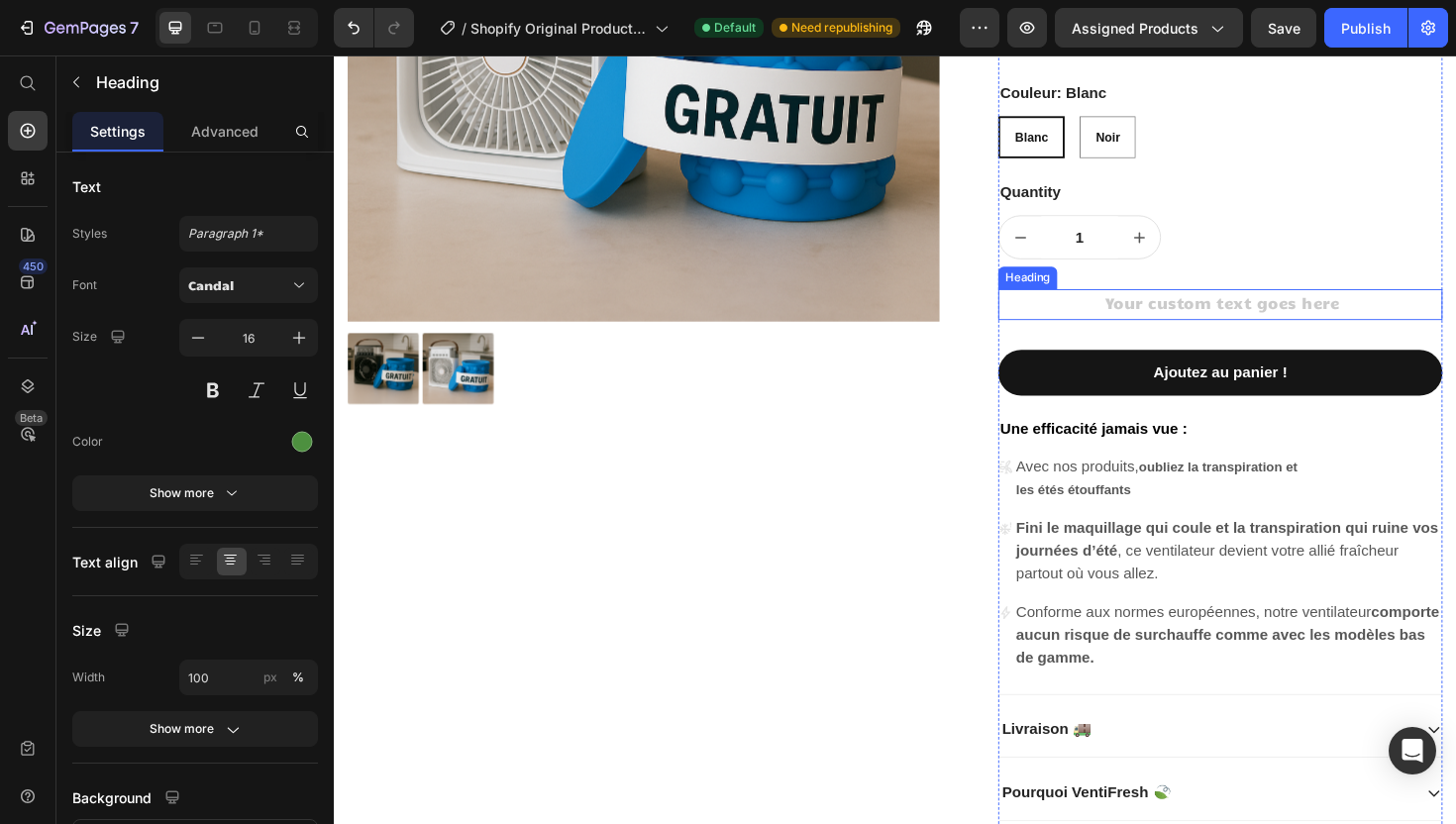 click at bounding box center [1272, 319] 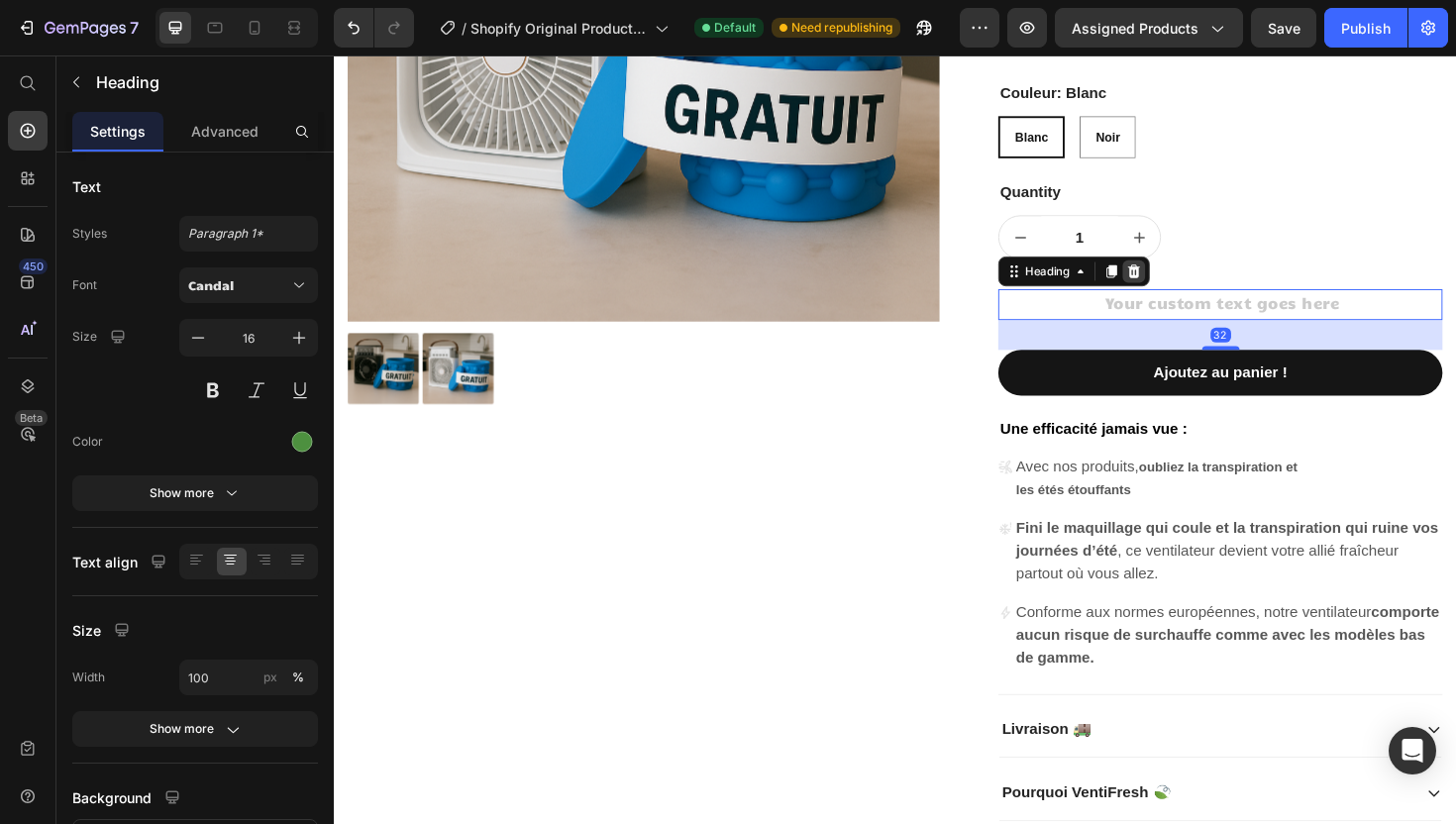 click 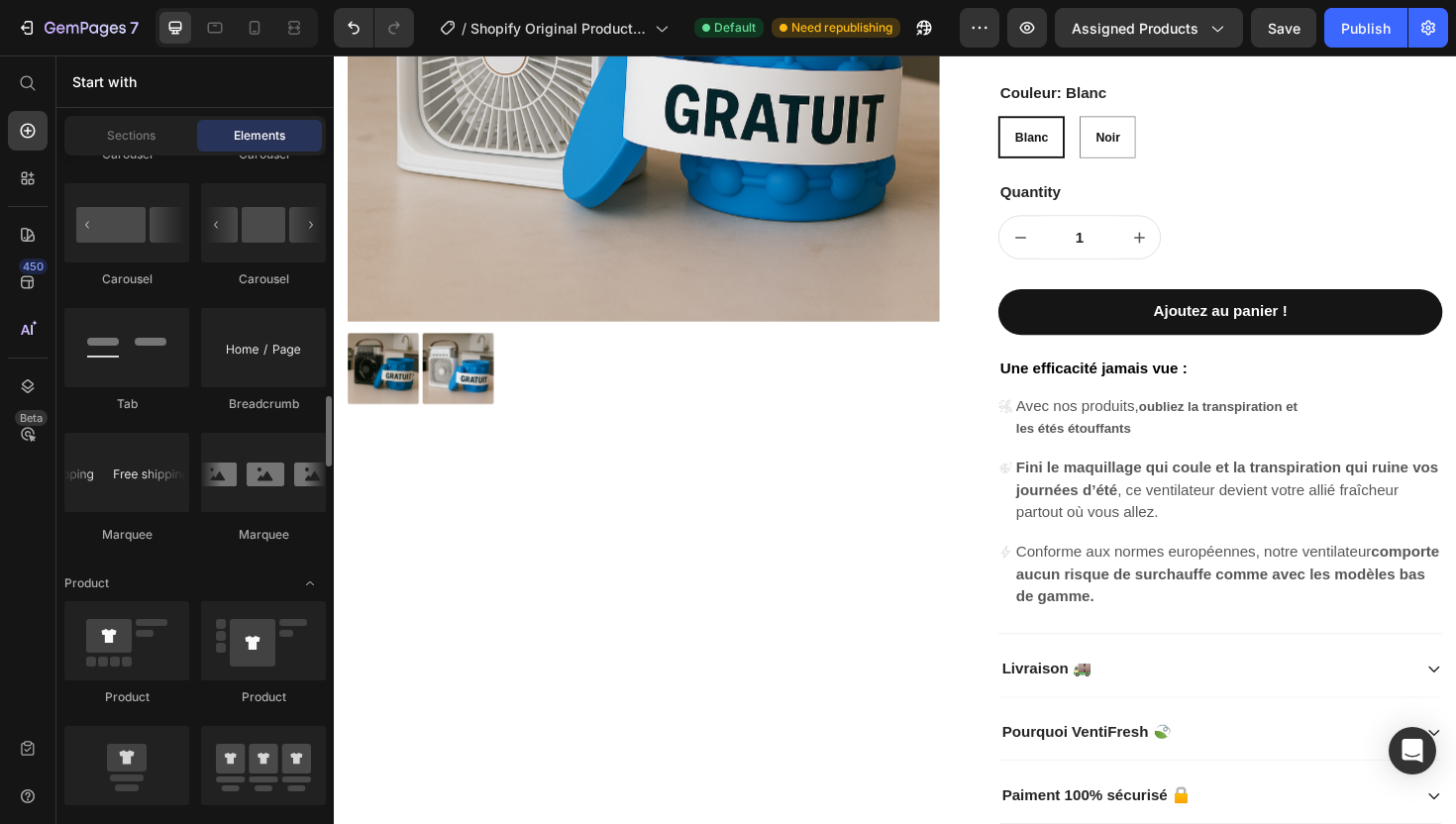 scroll, scrollTop: 2251, scrollLeft: 0, axis: vertical 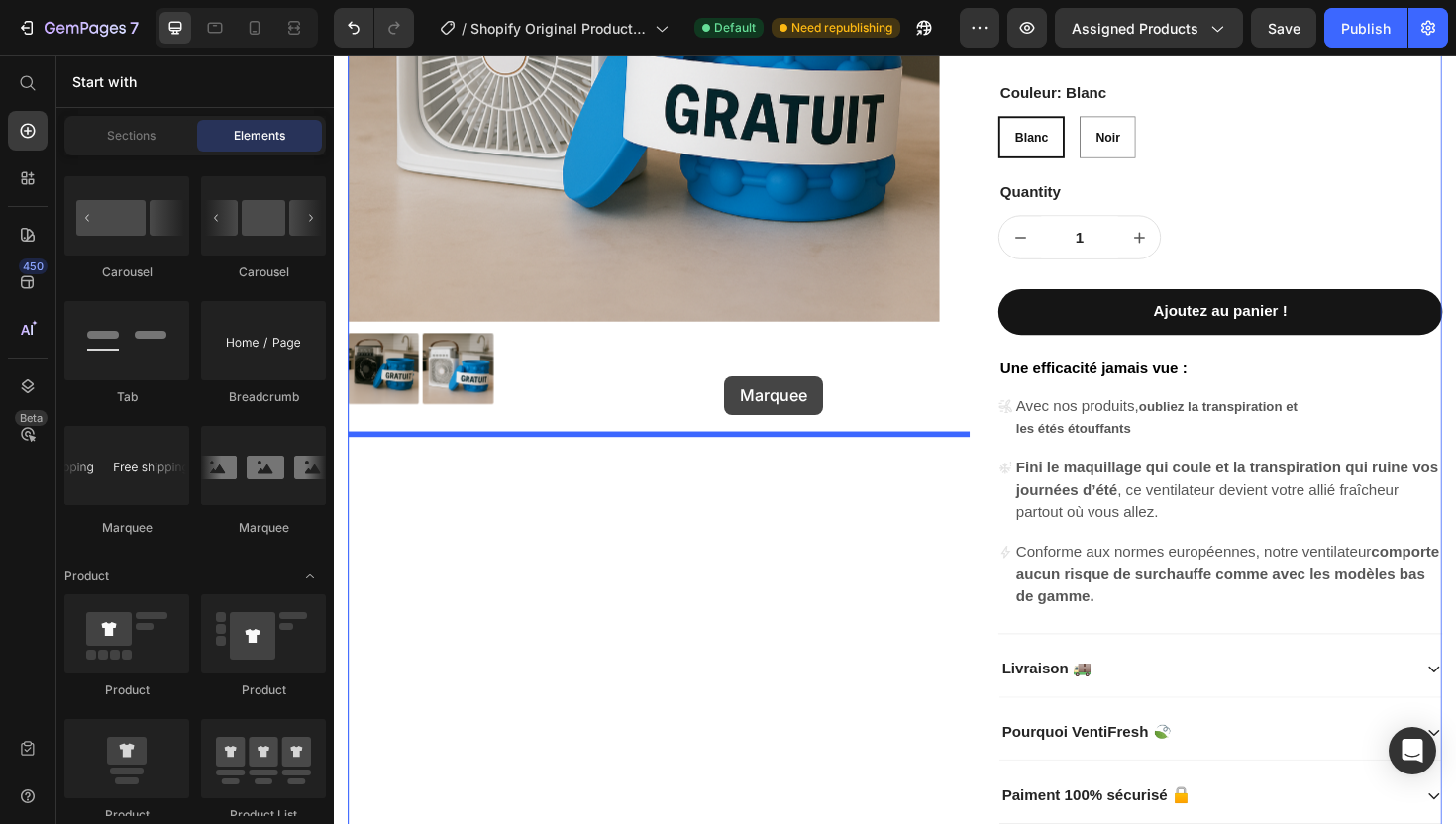 drag, startPoint x: 477, startPoint y: 531, endPoint x: 746, endPoint y: 395, distance: 301.42495 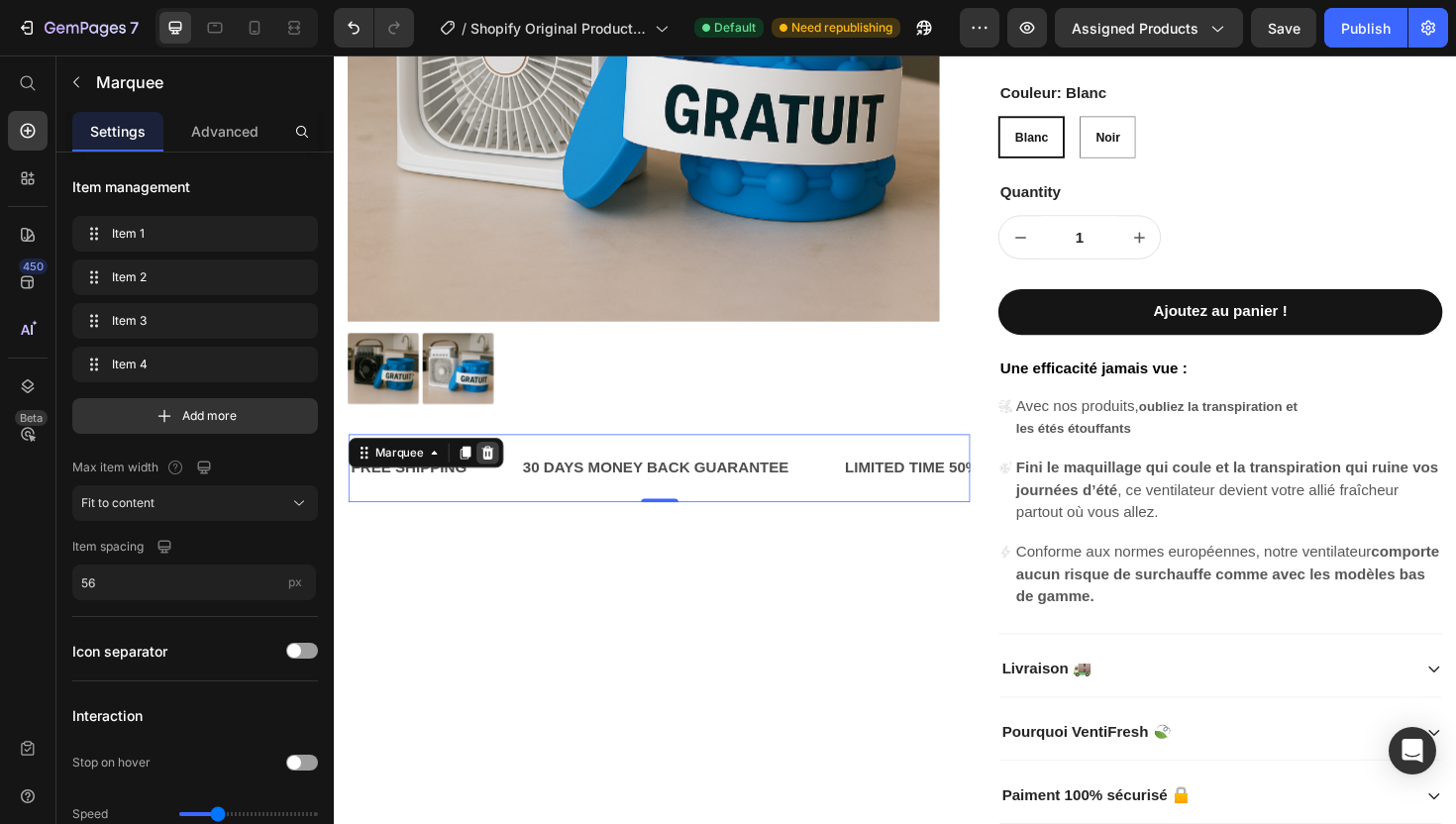click 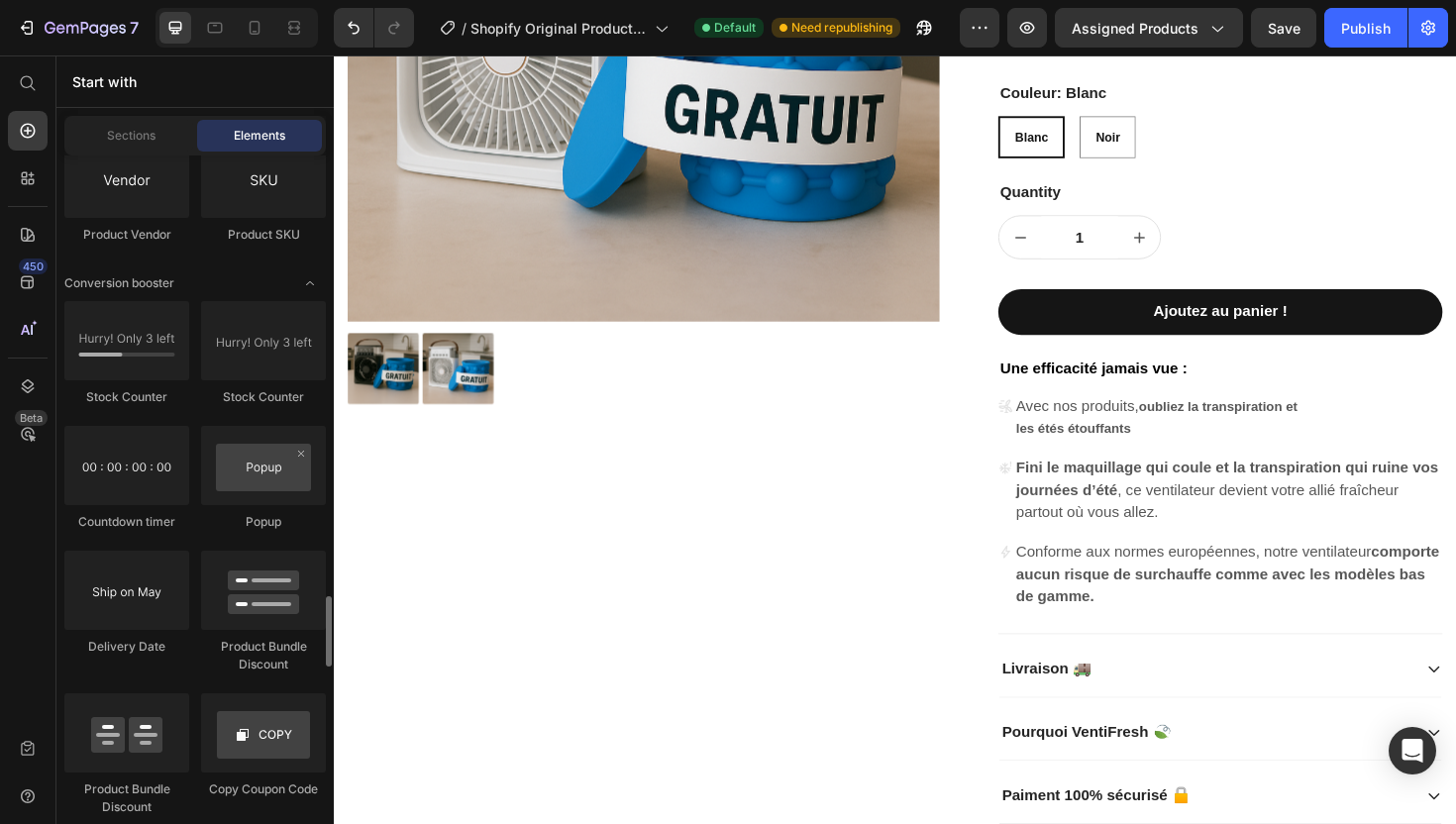 scroll, scrollTop: 4091, scrollLeft: 0, axis: vertical 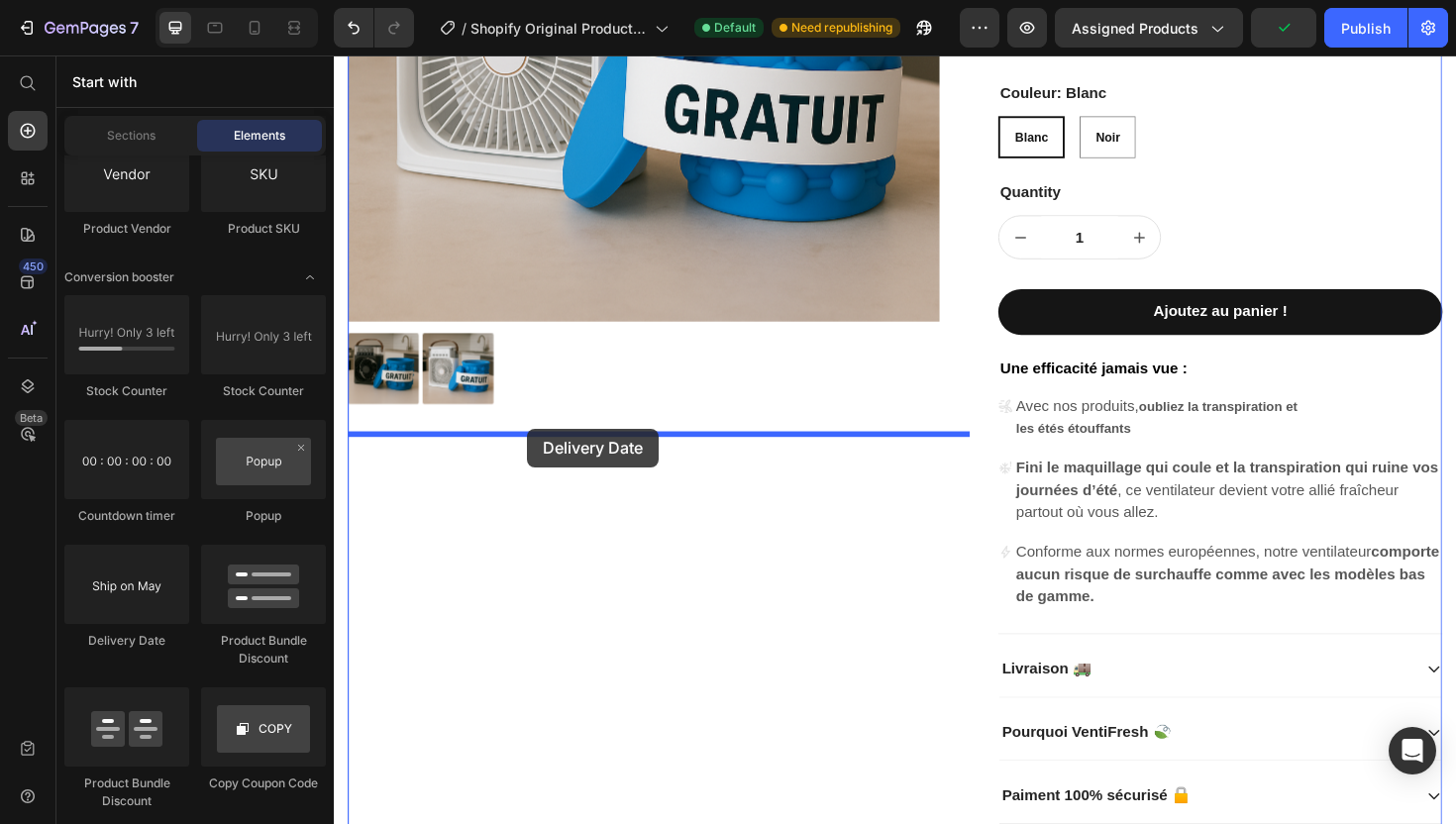 drag, startPoint x: 482, startPoint y: 628, endPoint x: 539, endPoint y: 451, distance: 185.95161 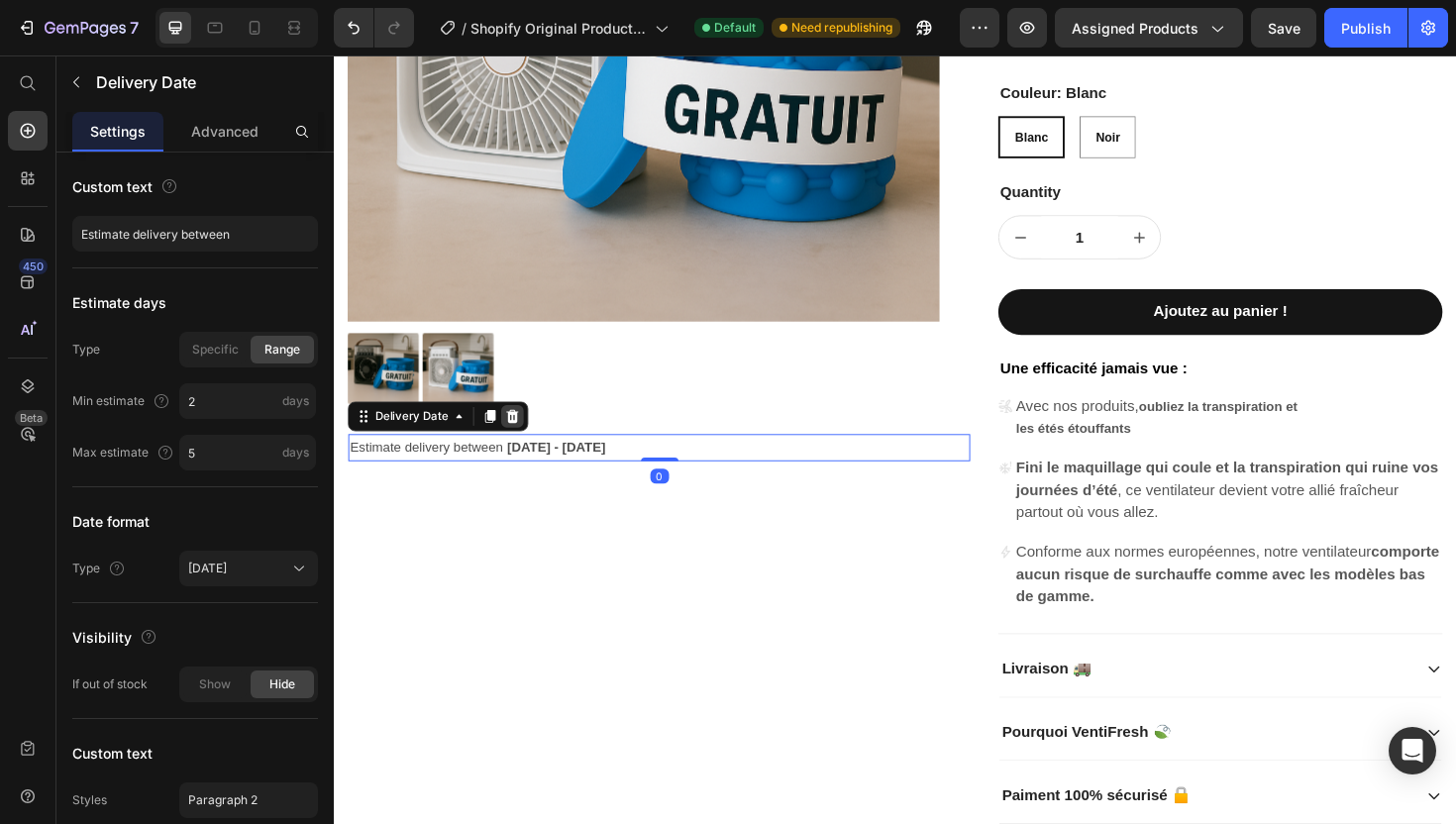 click 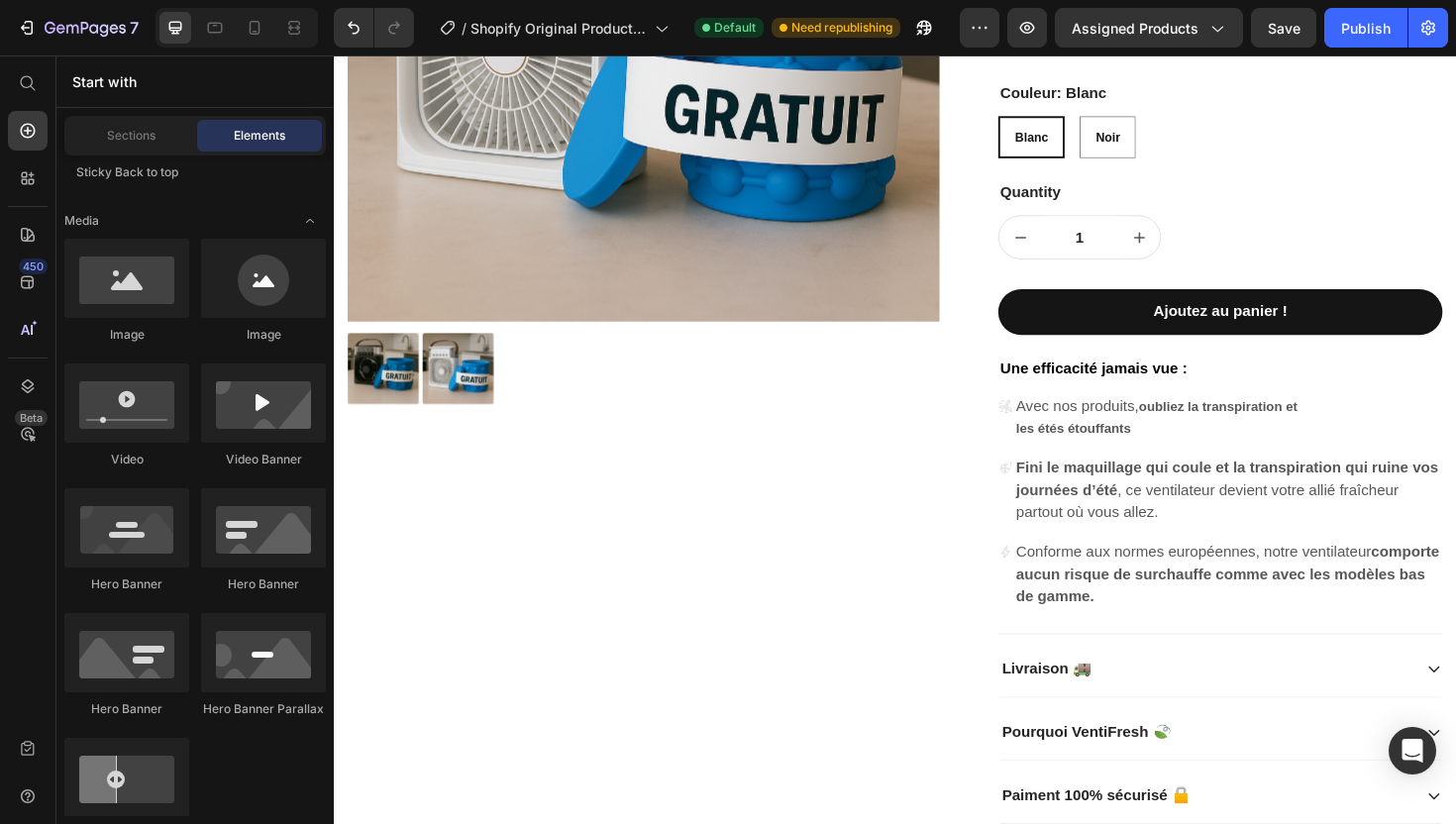 scroll, scrollTop: 0, scrollLeft: 0, axis: both 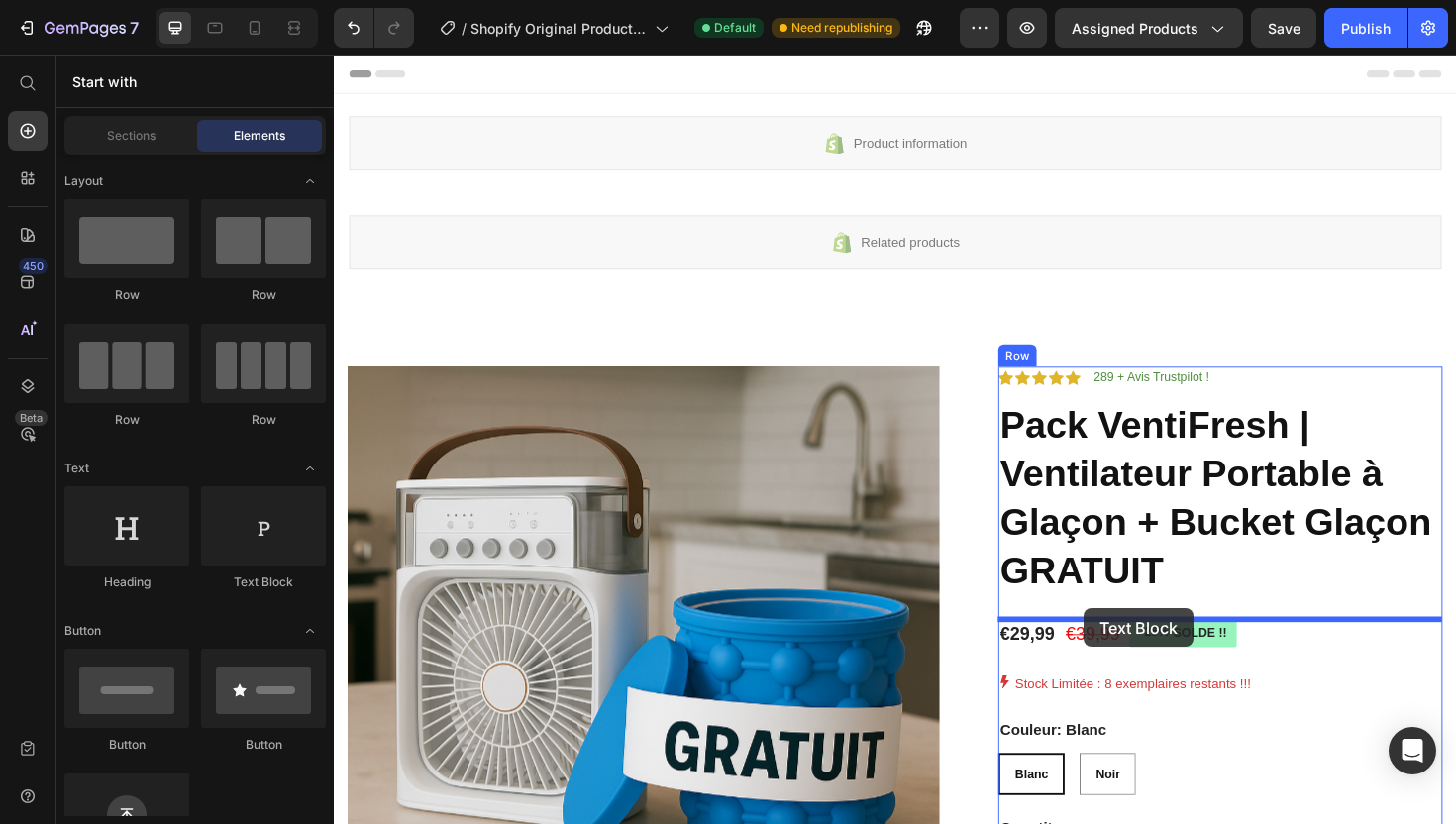 drag, startPoint x: 554, startPoint y: 585, endPoint x: 1128, endPoint y: 641, distance: 576.7252 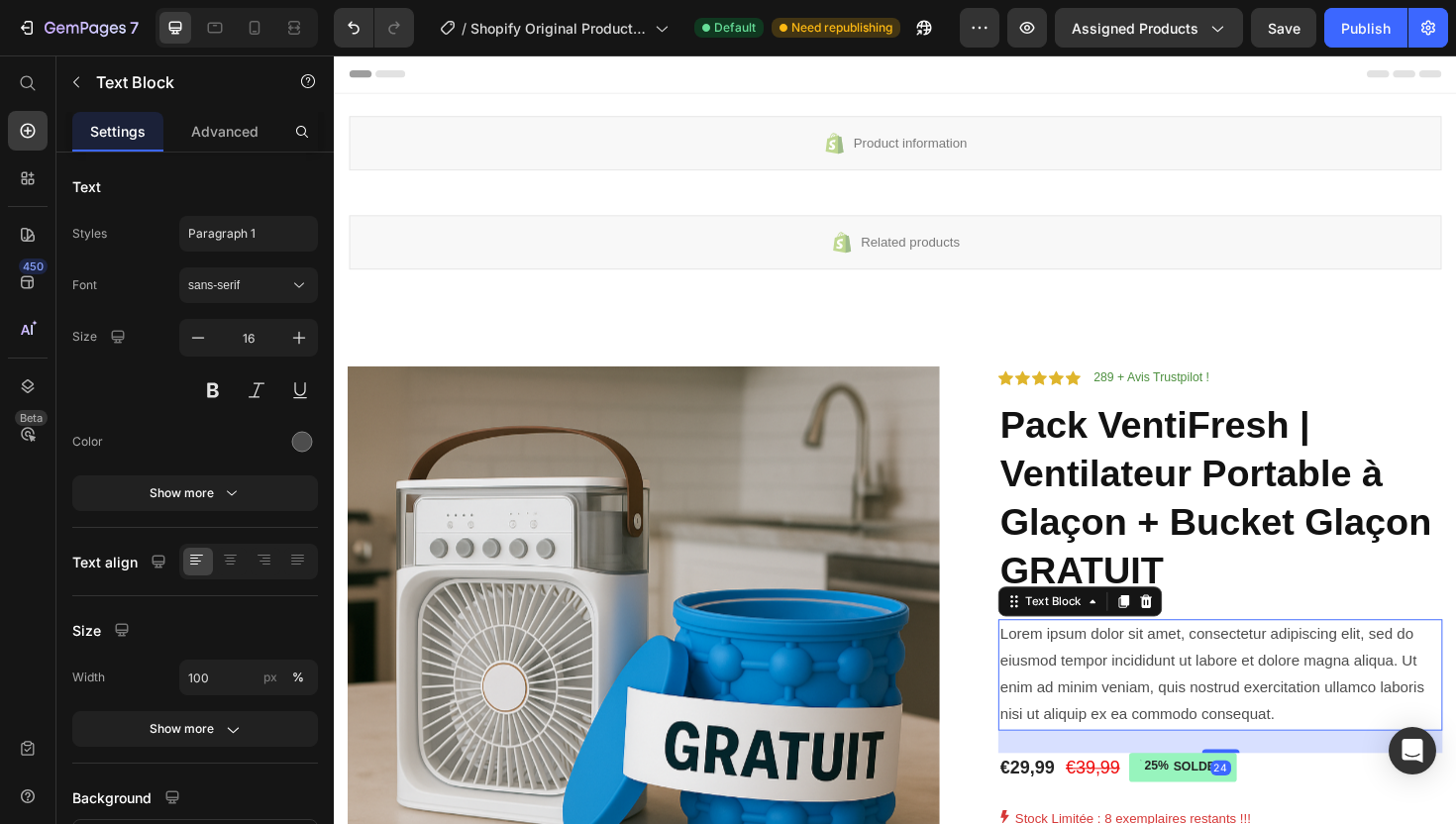 click on "Lorem ipsum dolor sit amet, consectetur adipiscing elit, sed do eiusmod tempor incididunt ut labore et dolore magna aliqua. Ut enim ad minim veniam, quis nostrud exercitation ullamco laboris nisi ut aliquip ex ea commodo consequat." at bounding box center [1272, 711] 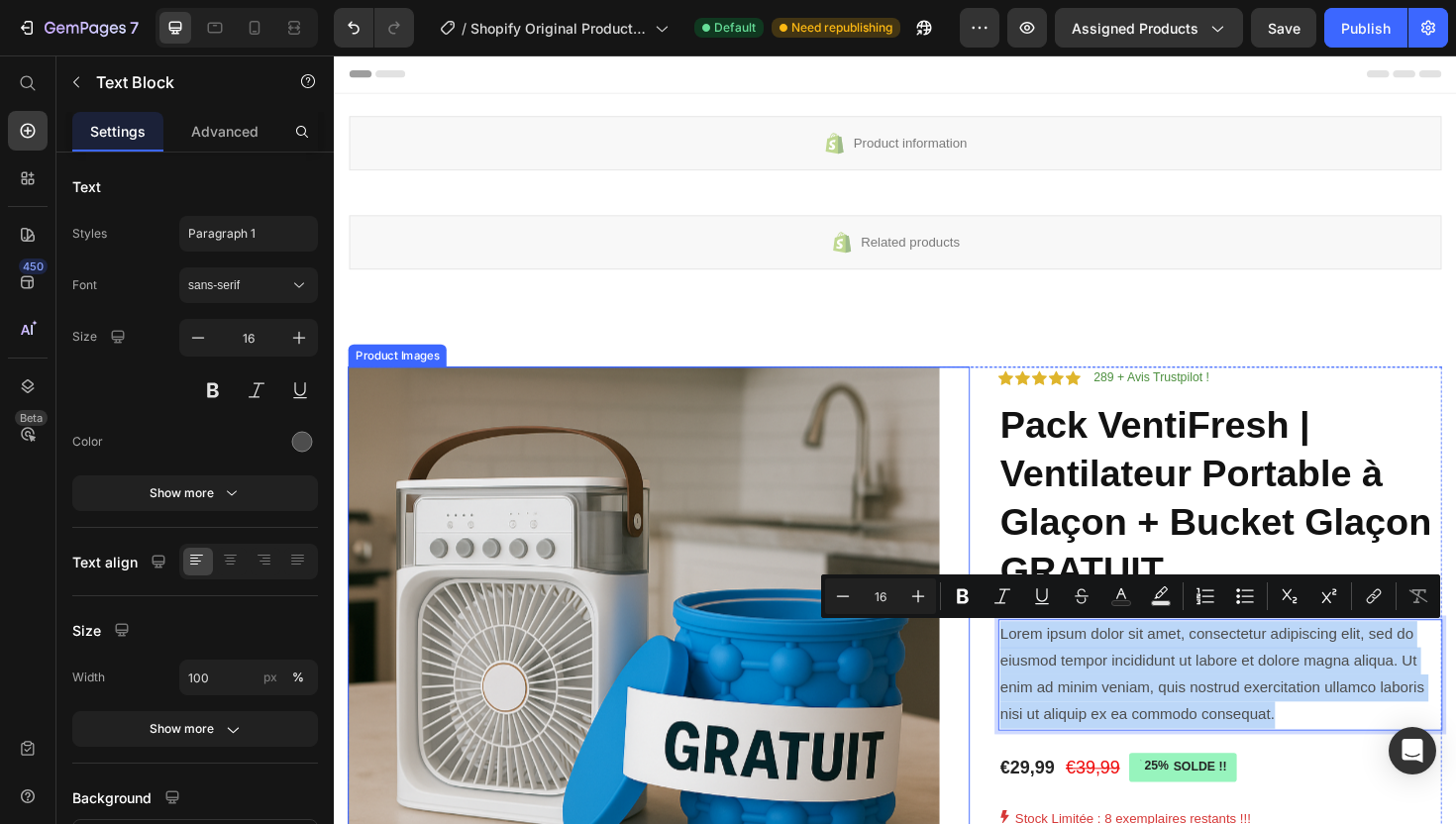 drag, startPoint x: 1333, startPoint y: 748, endPoint x: 997, endPoint y: 642, distance: 352.3237 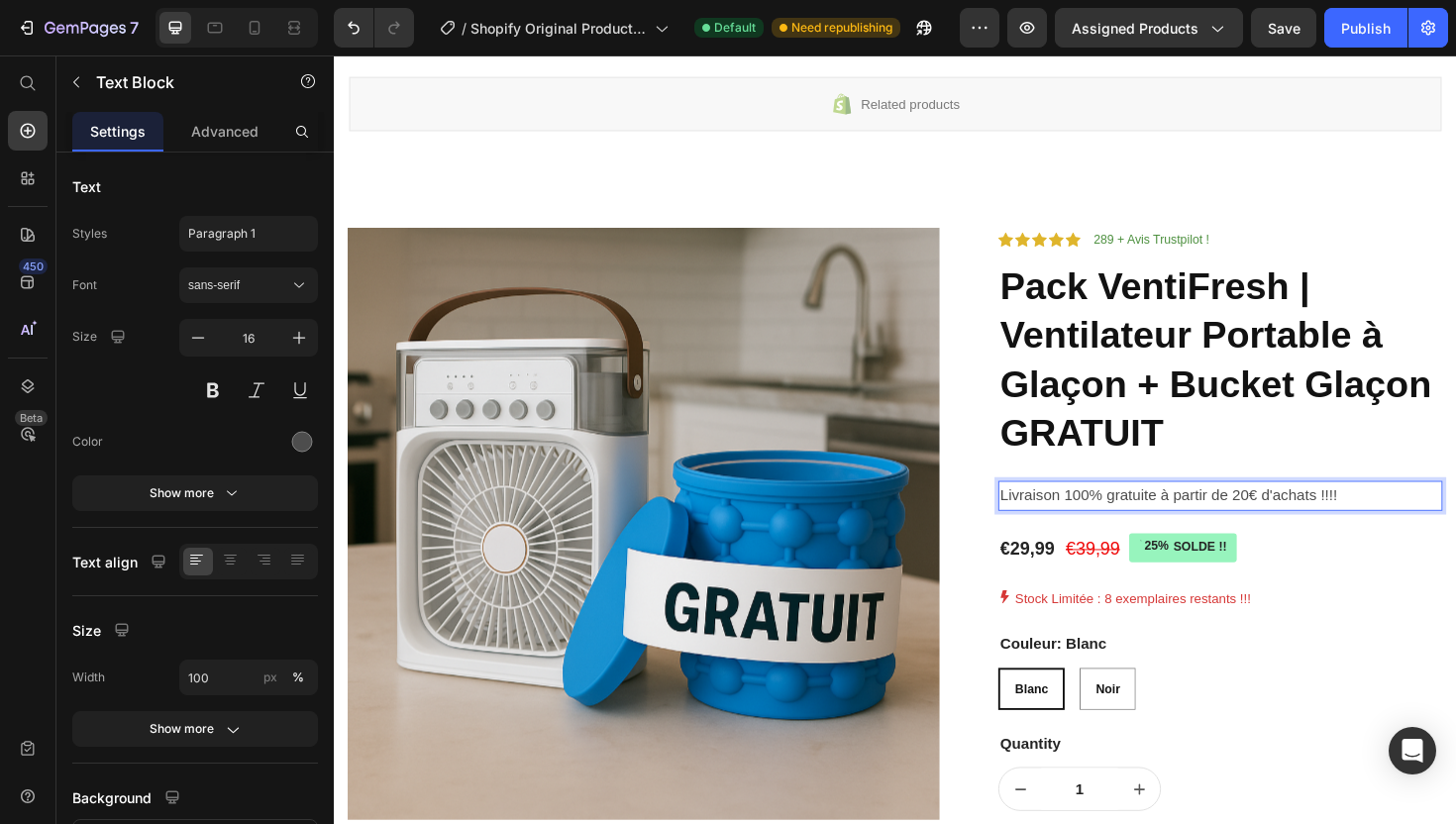 scroll, scrollTop: 205, scrollLeft: 0, axis: vertical 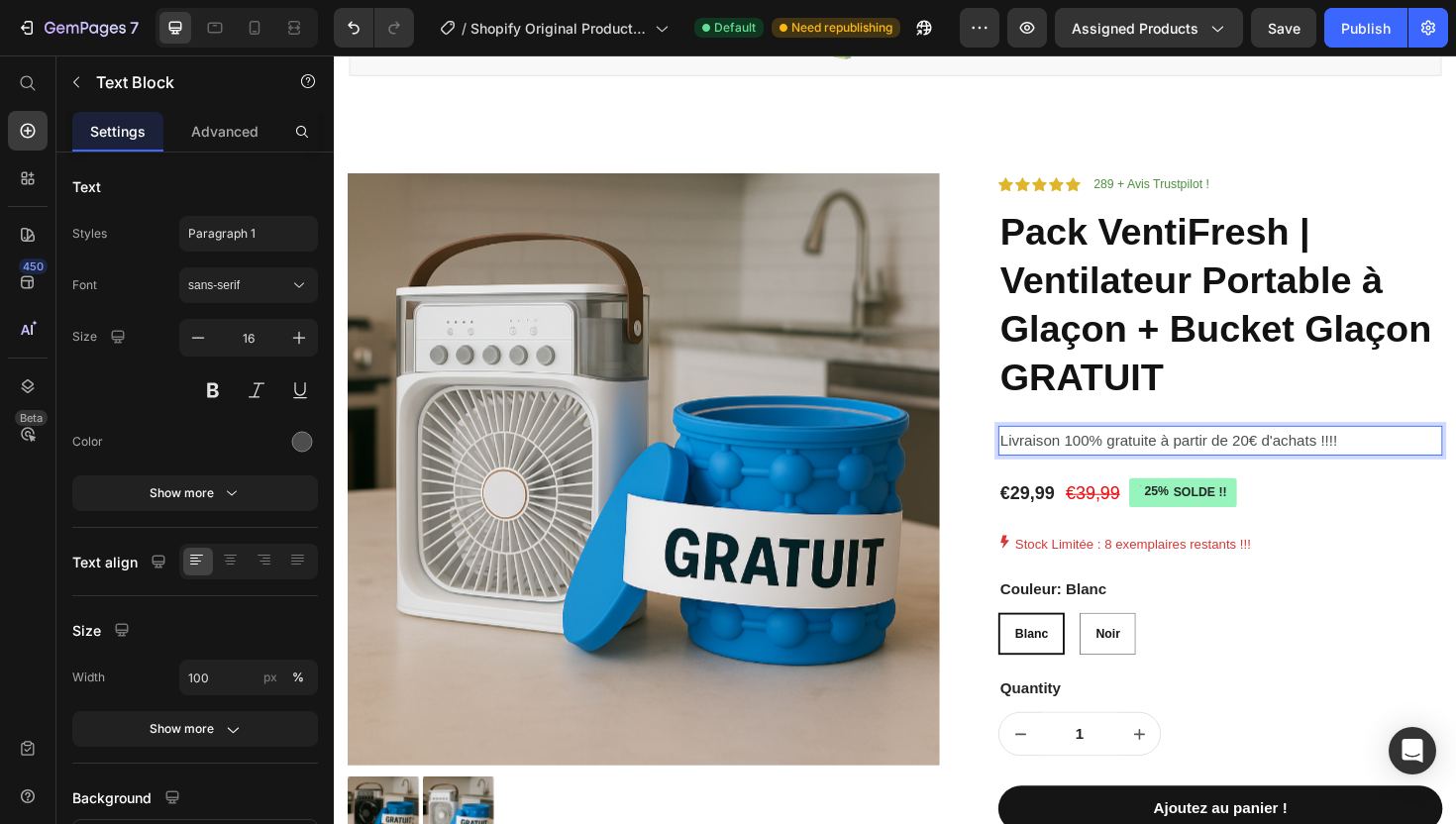click on "Livraison 100% gratuite à partir de 20€ d'achats !!!!" at bounding box center (1272, 464) 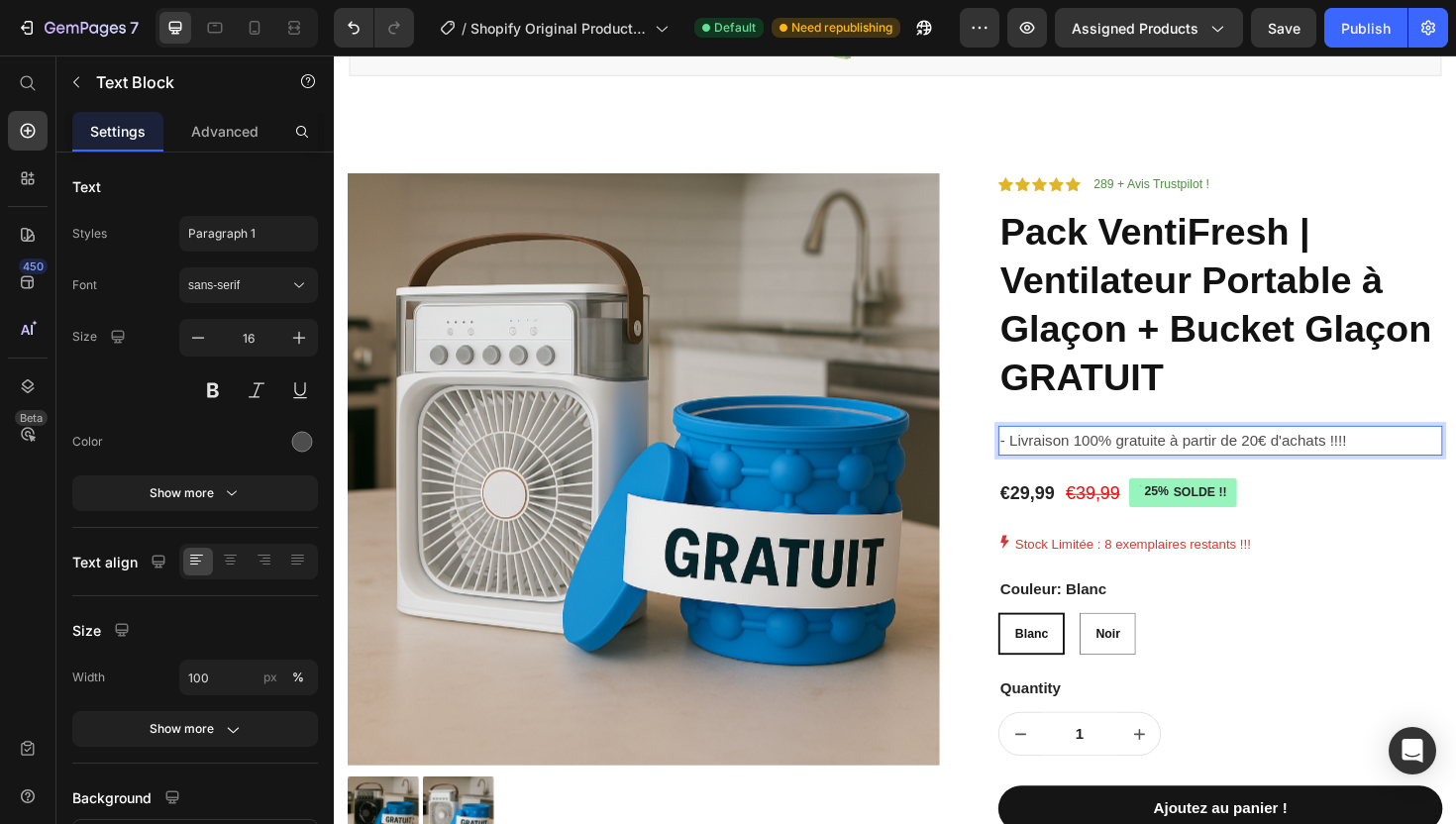 click at bounding box center (237, 28) 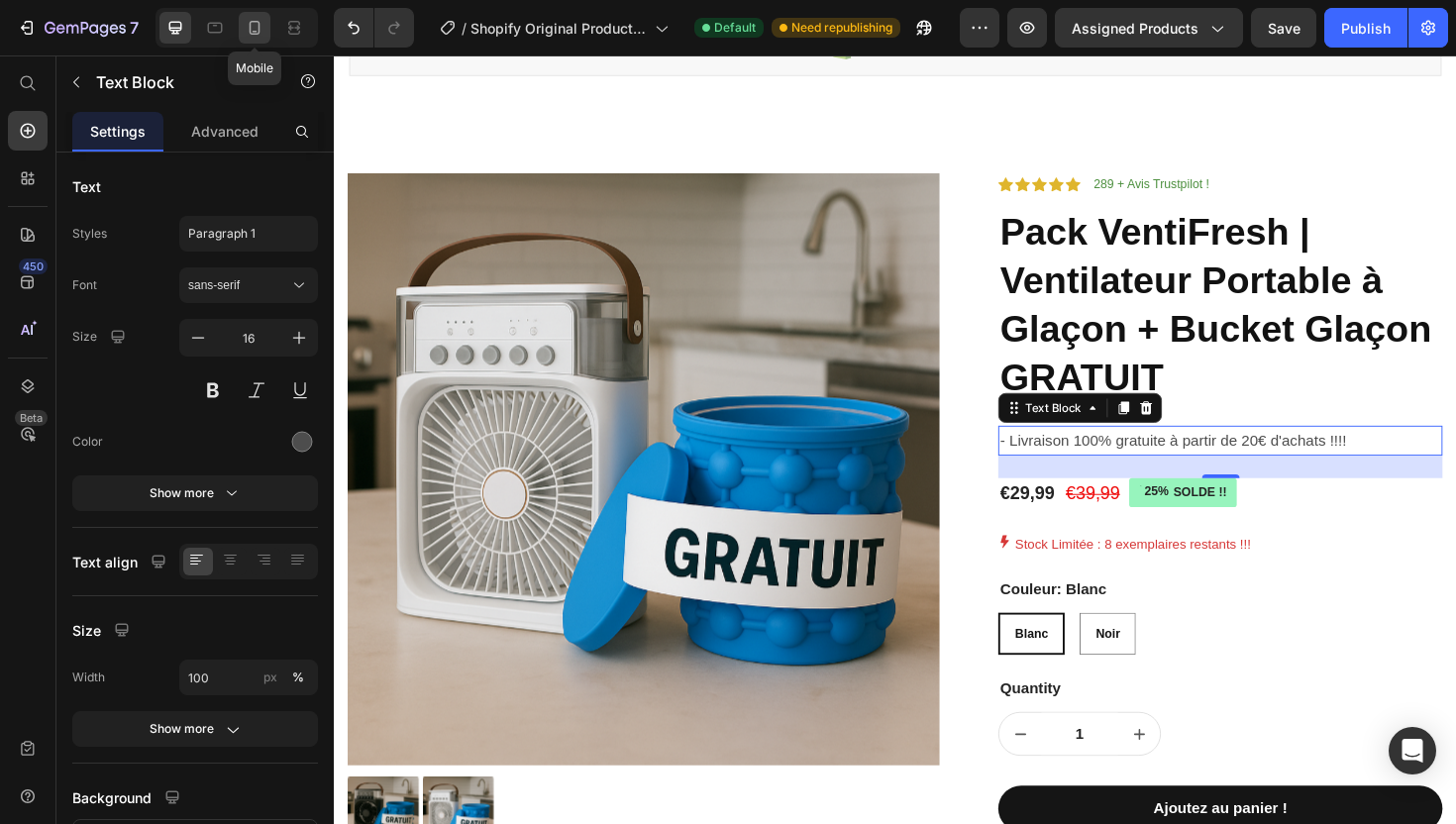 click 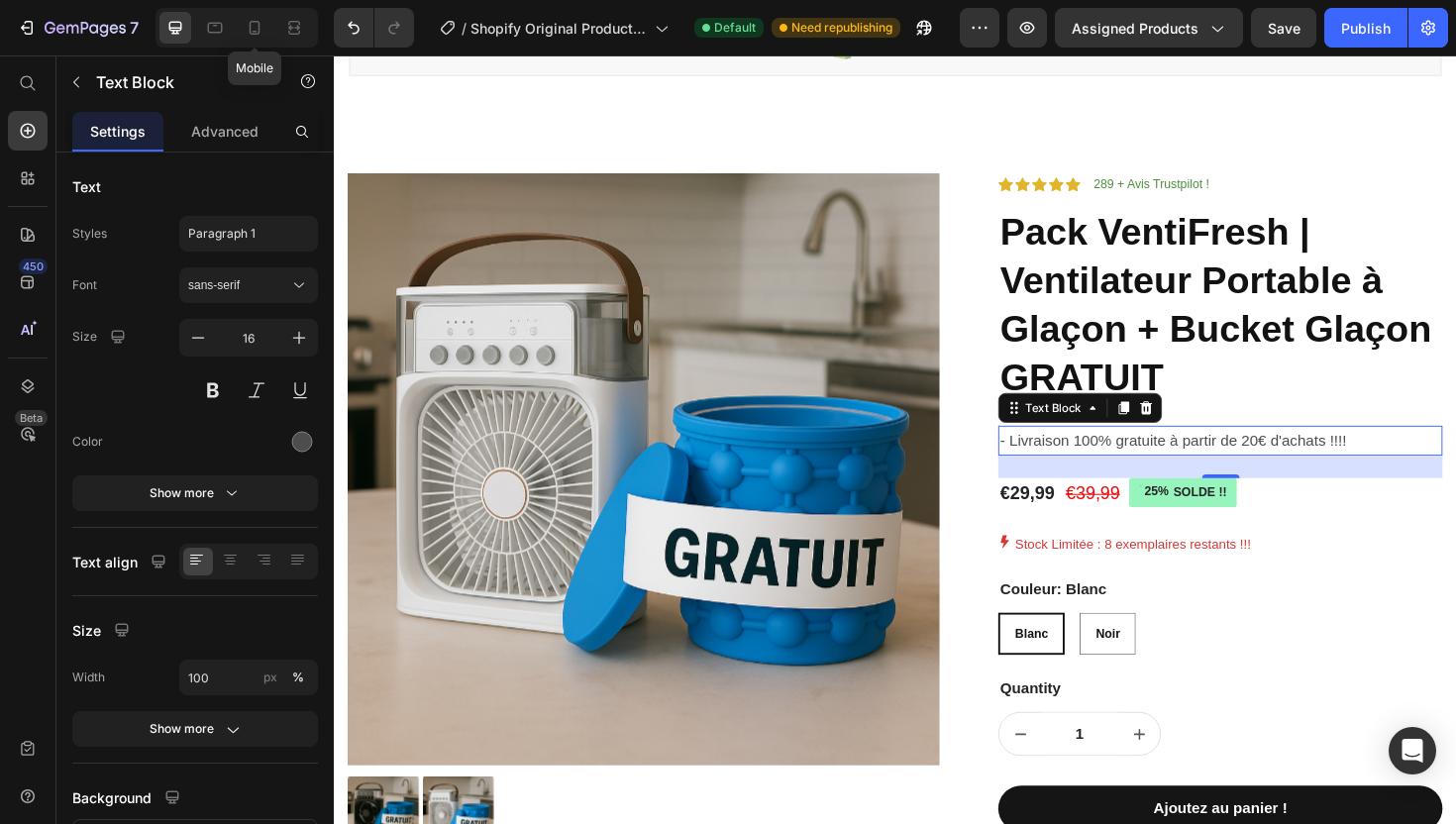 type on "14" 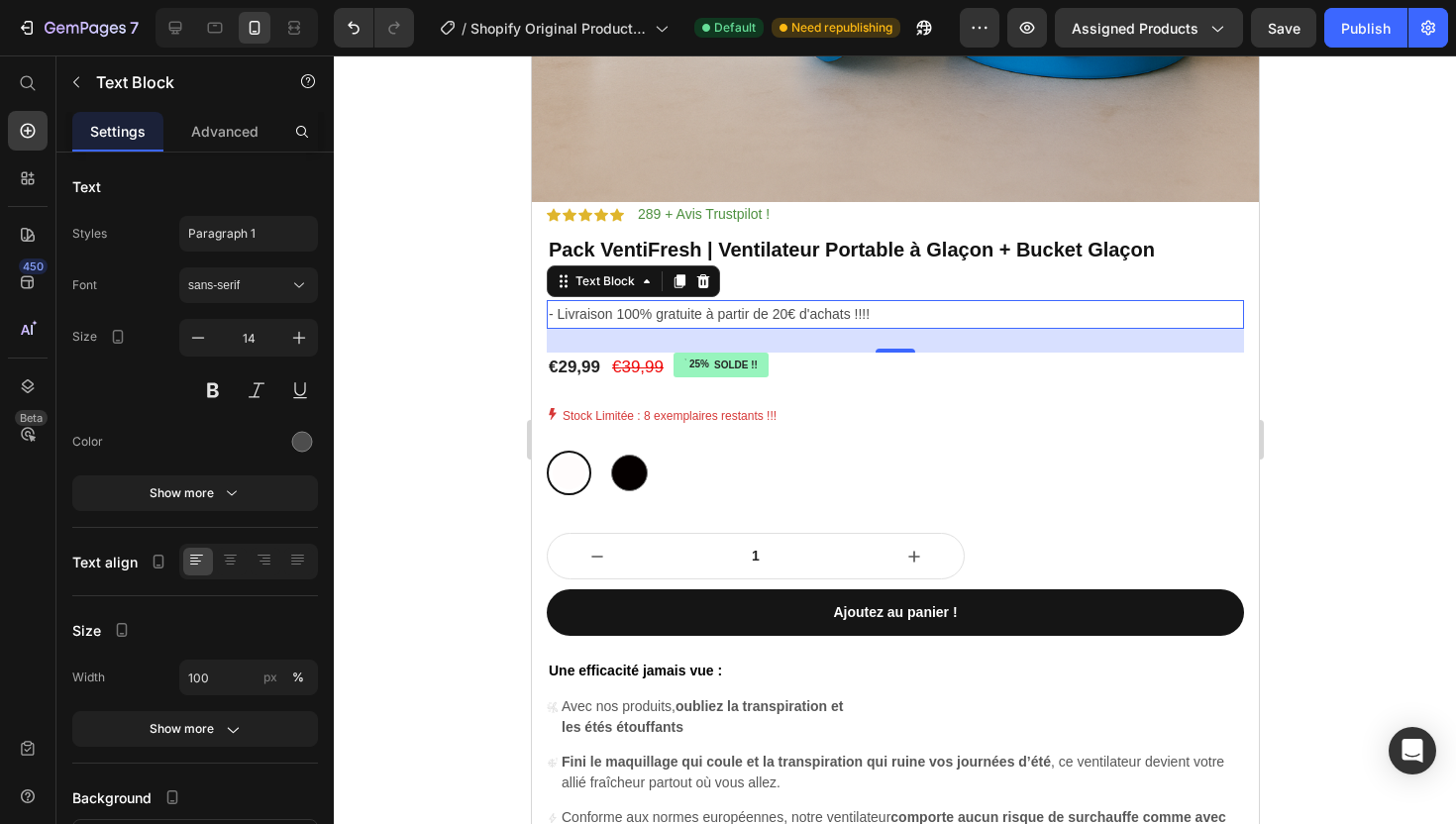 scroll, scrollTop: 828, scrollLeft: 0, axis: vertical 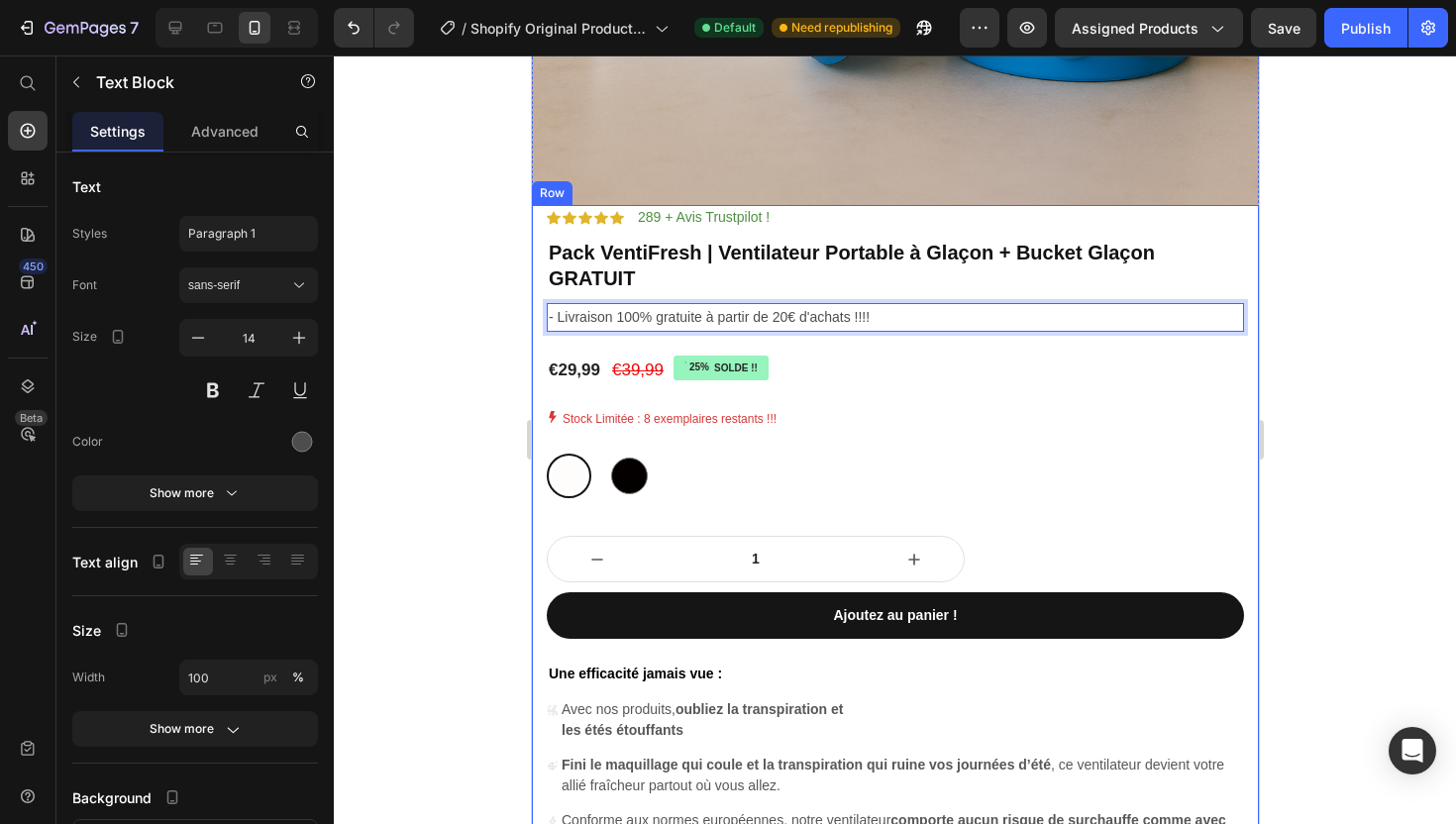 drag, startPoint x: 902, startPoint y: 318, endPoint x: 537, endPoint y: 318, distance: 365 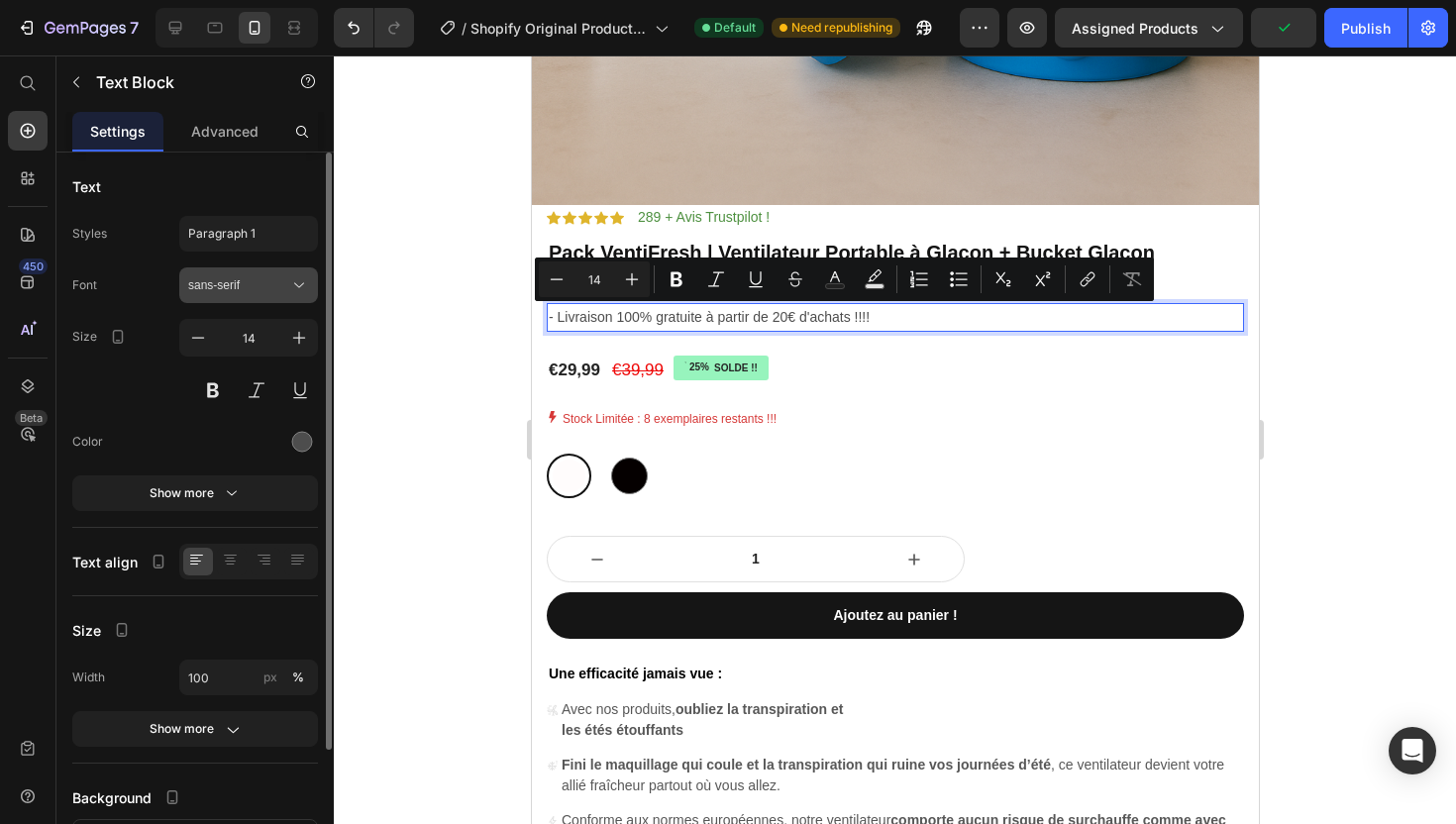 click on "sans-serif" at bounding box center [239, 285] 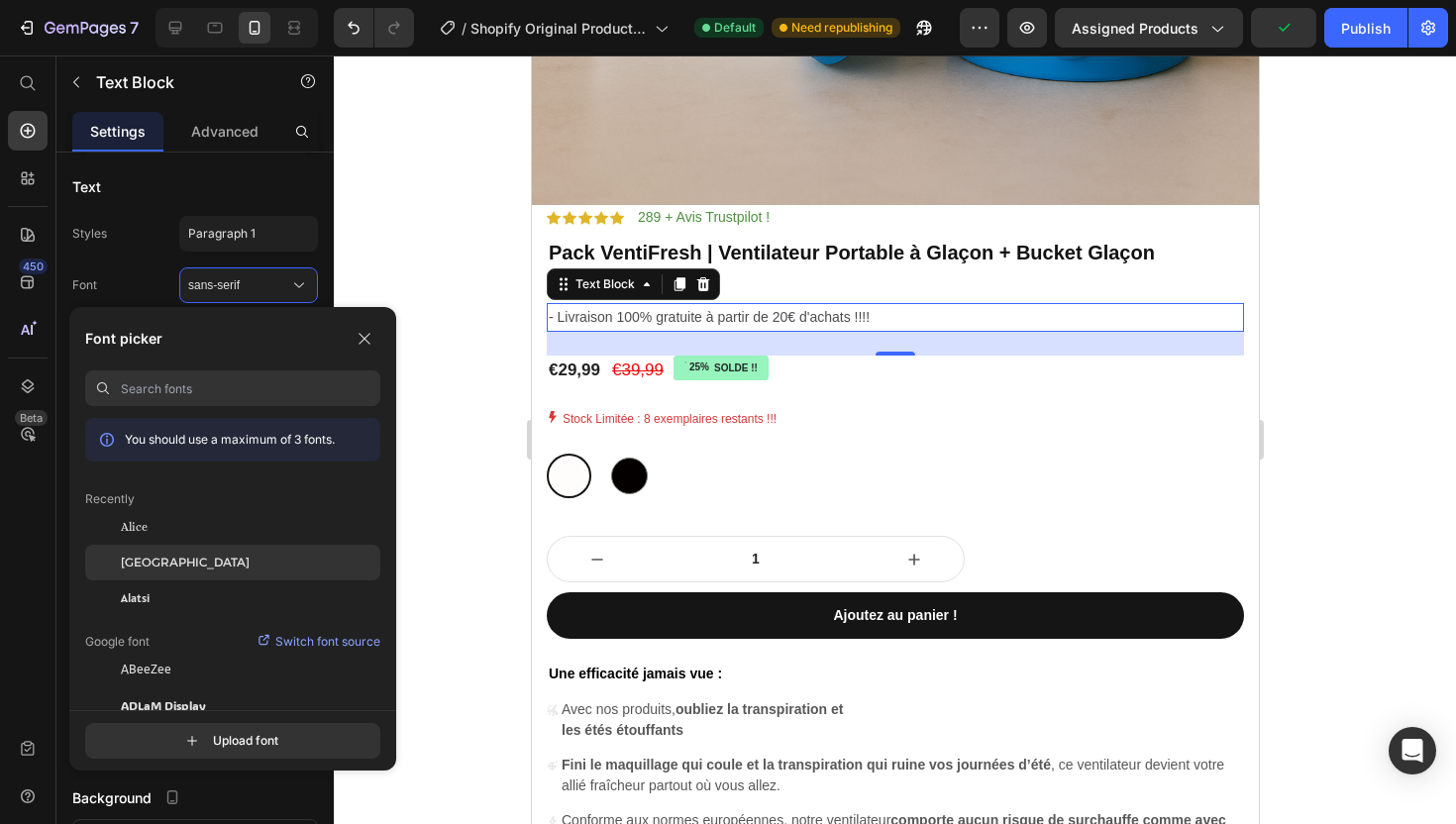 click on "[GEOGRAPHIC_DATA]" 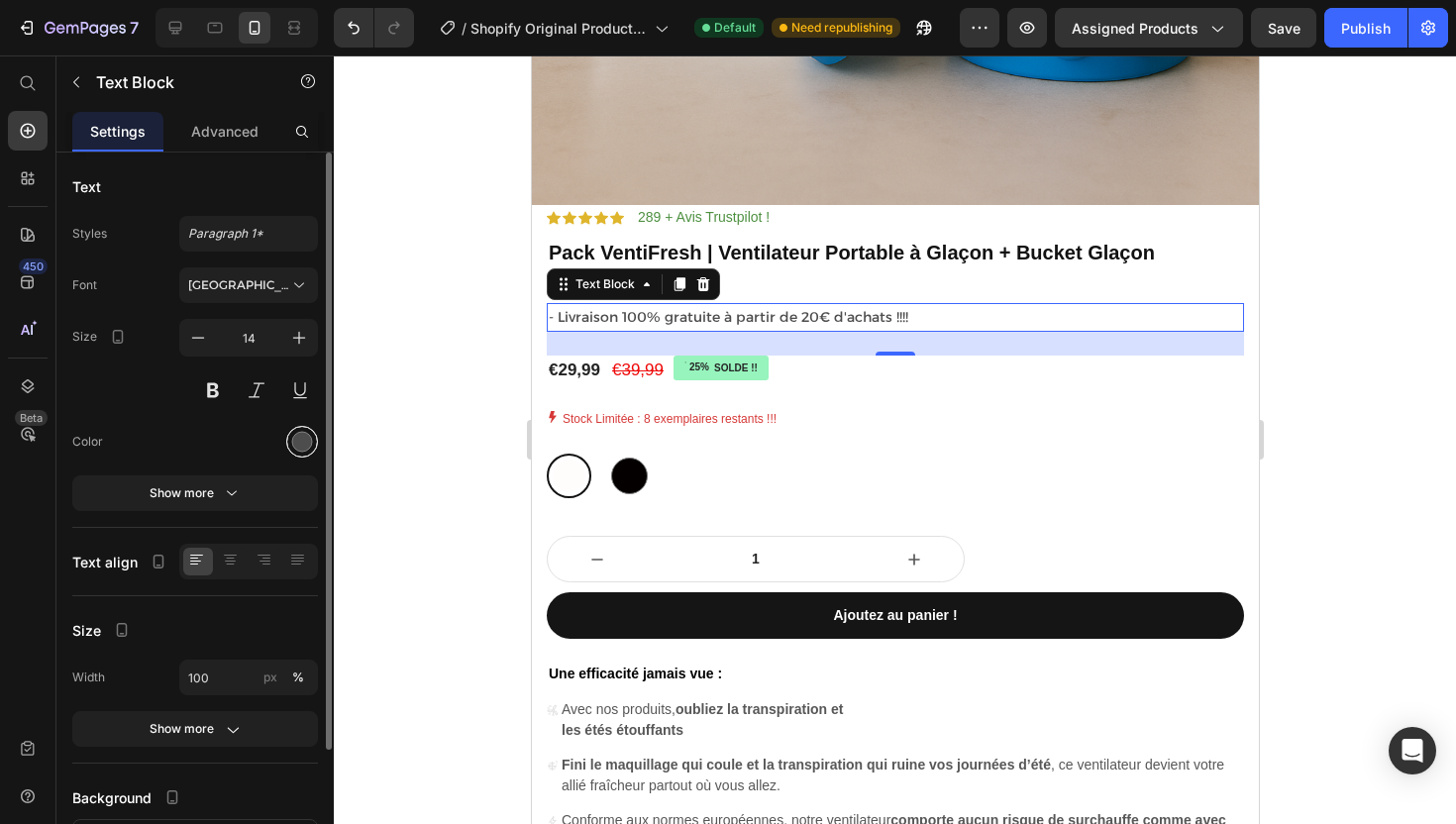 click at bounding box center (302, 442) 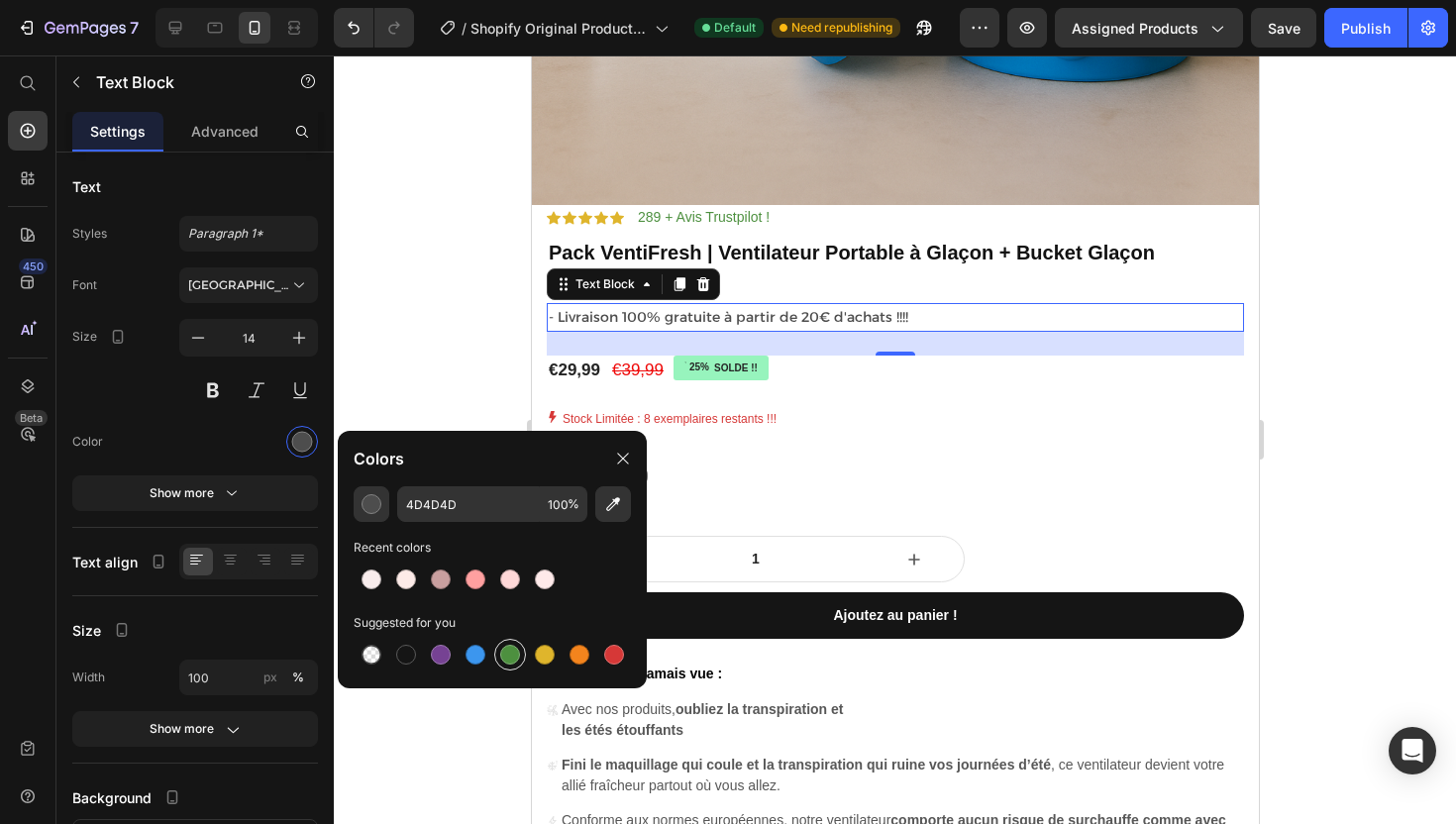 click at bounding box center [510, 655] 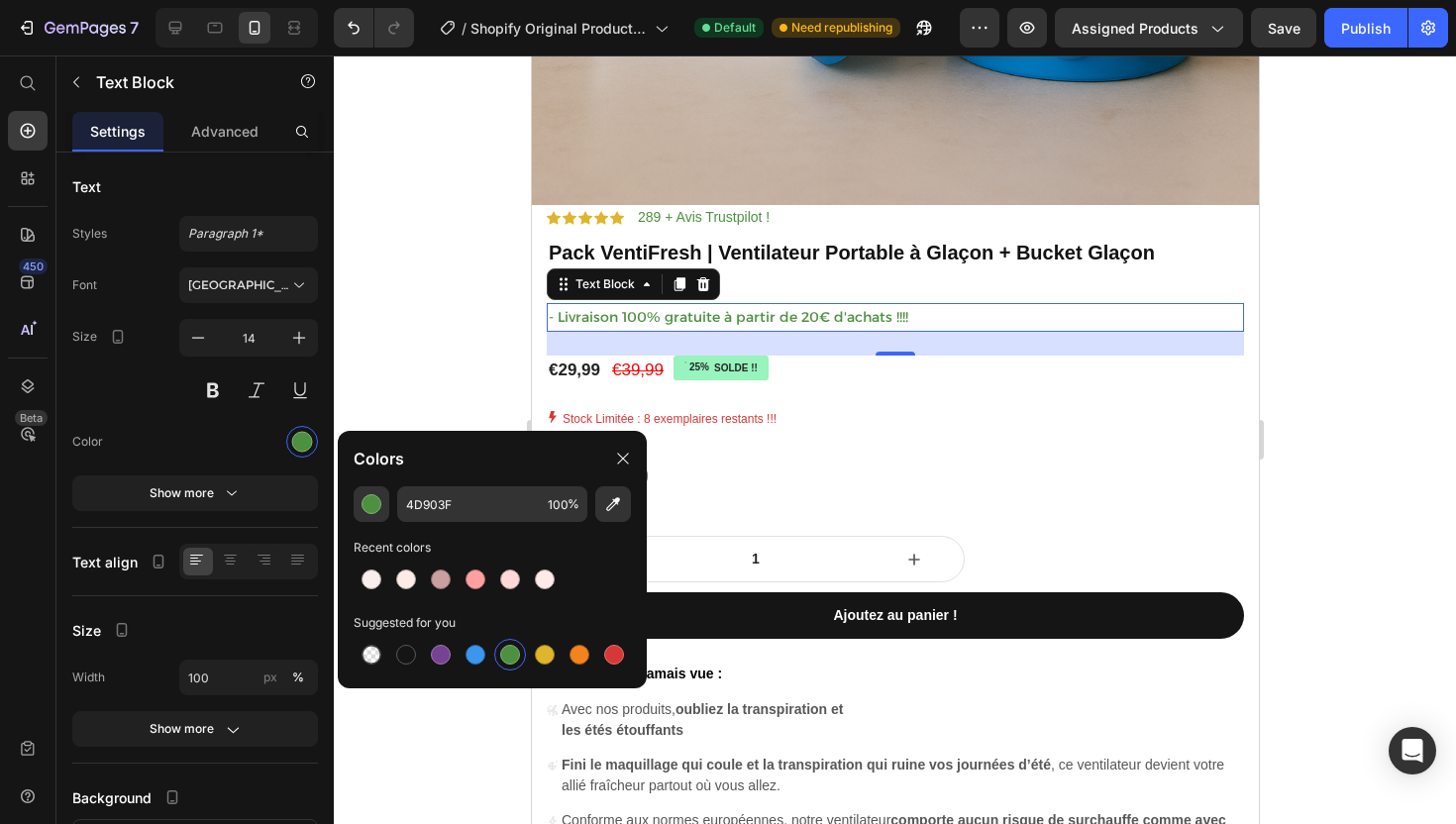 click 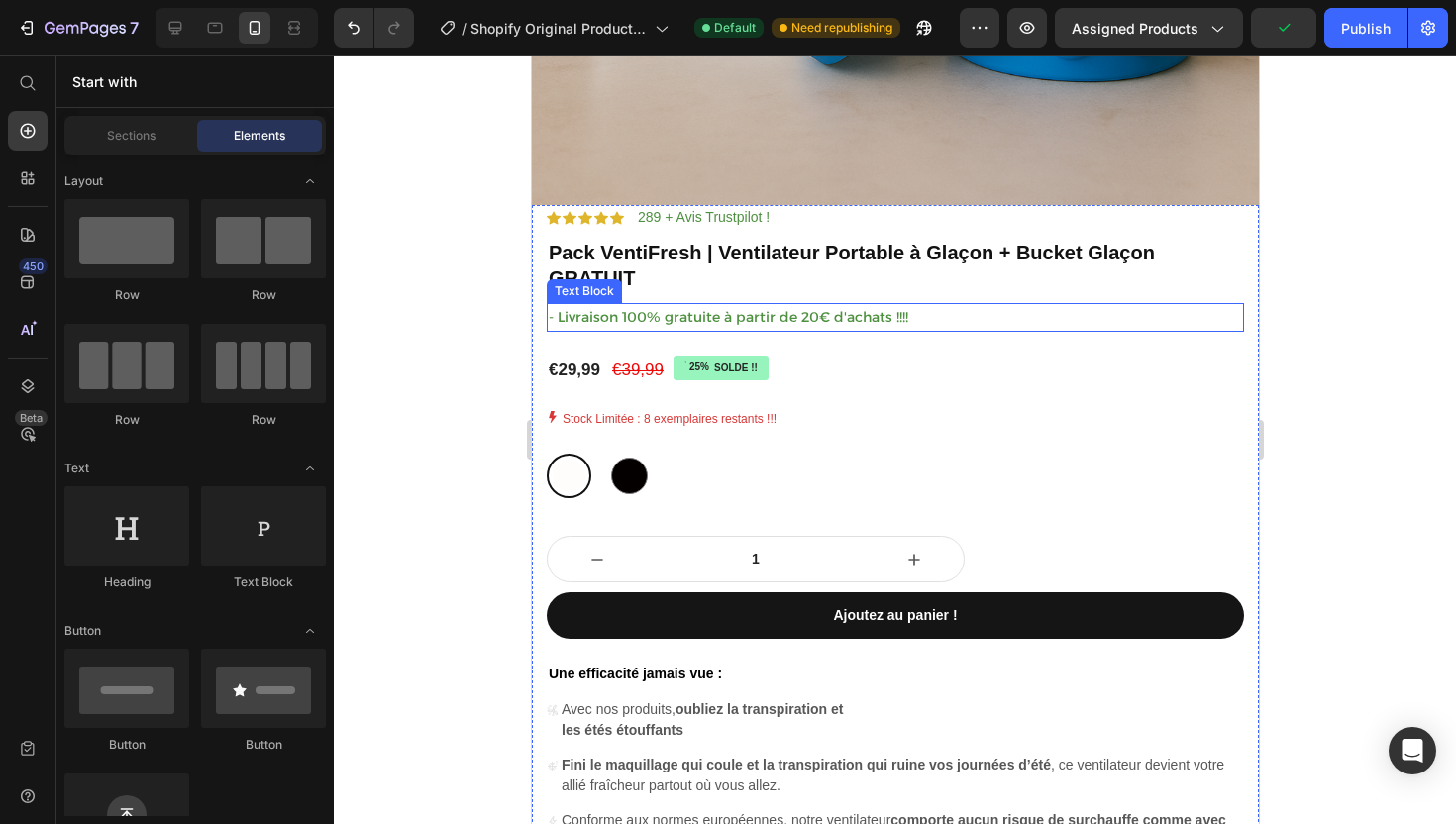 click on "- Livraison 100% gratuite à partir de 20€ d'achats !!!!" at bounding box center [894, 317] 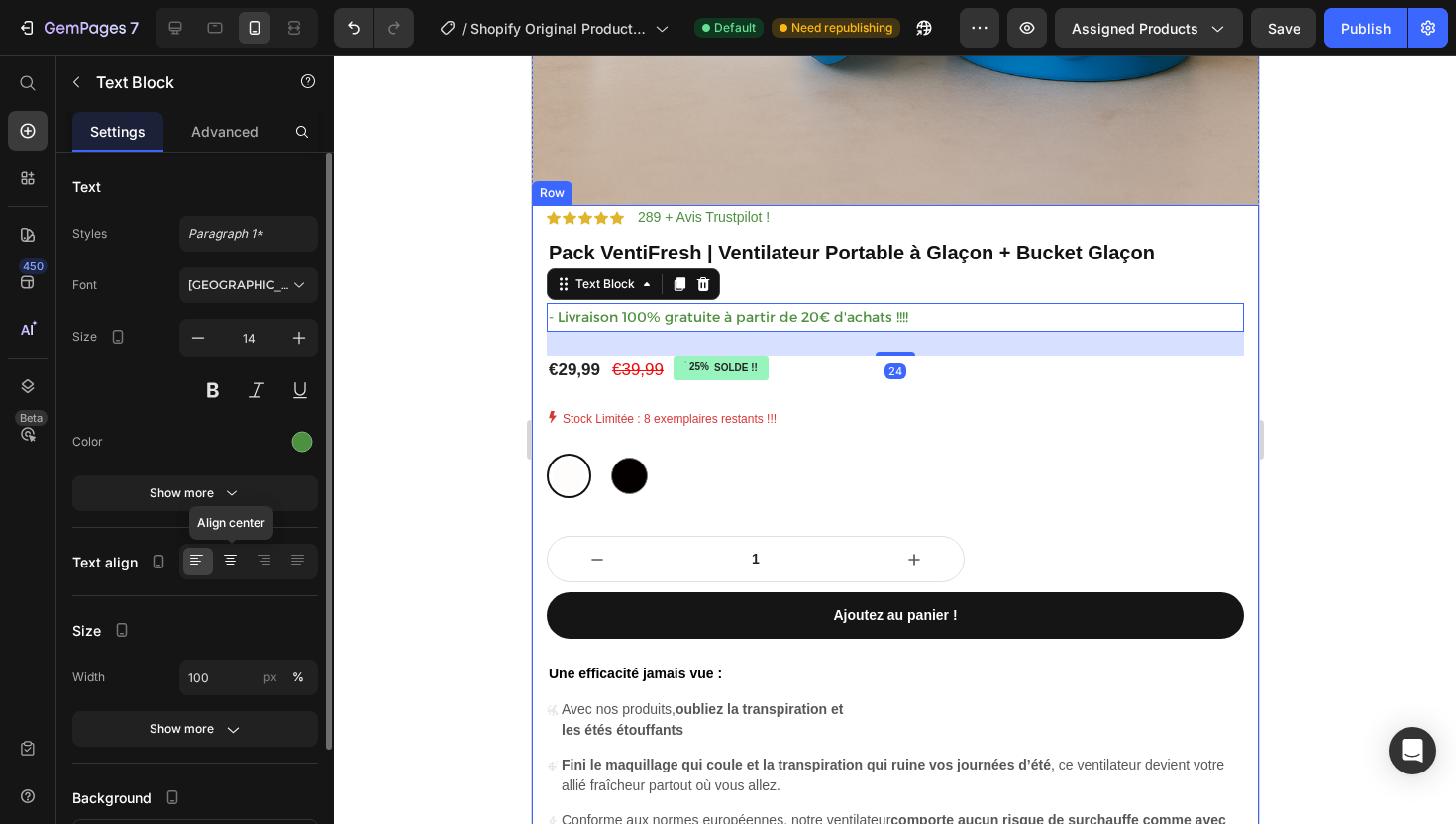 click 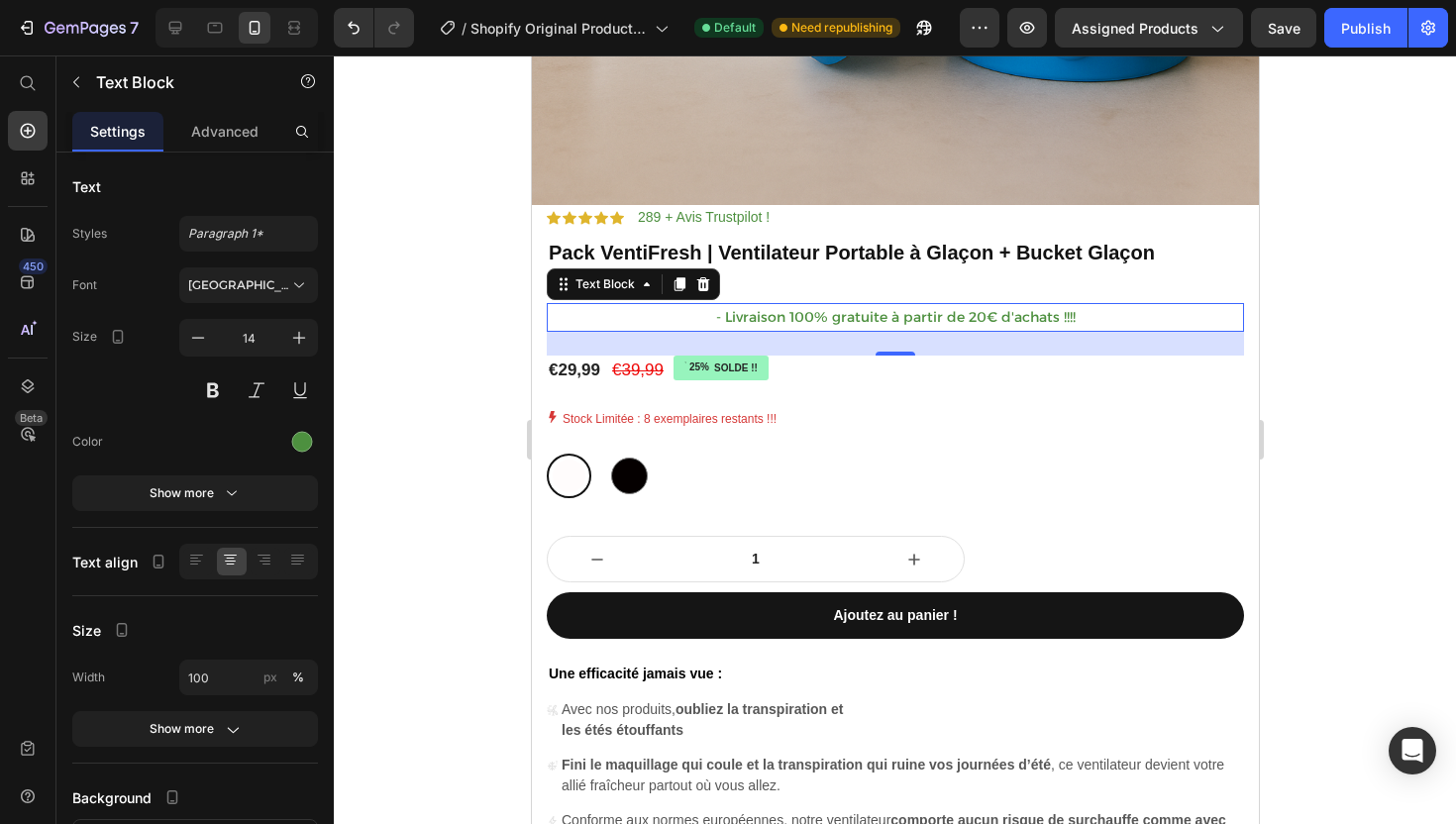 click 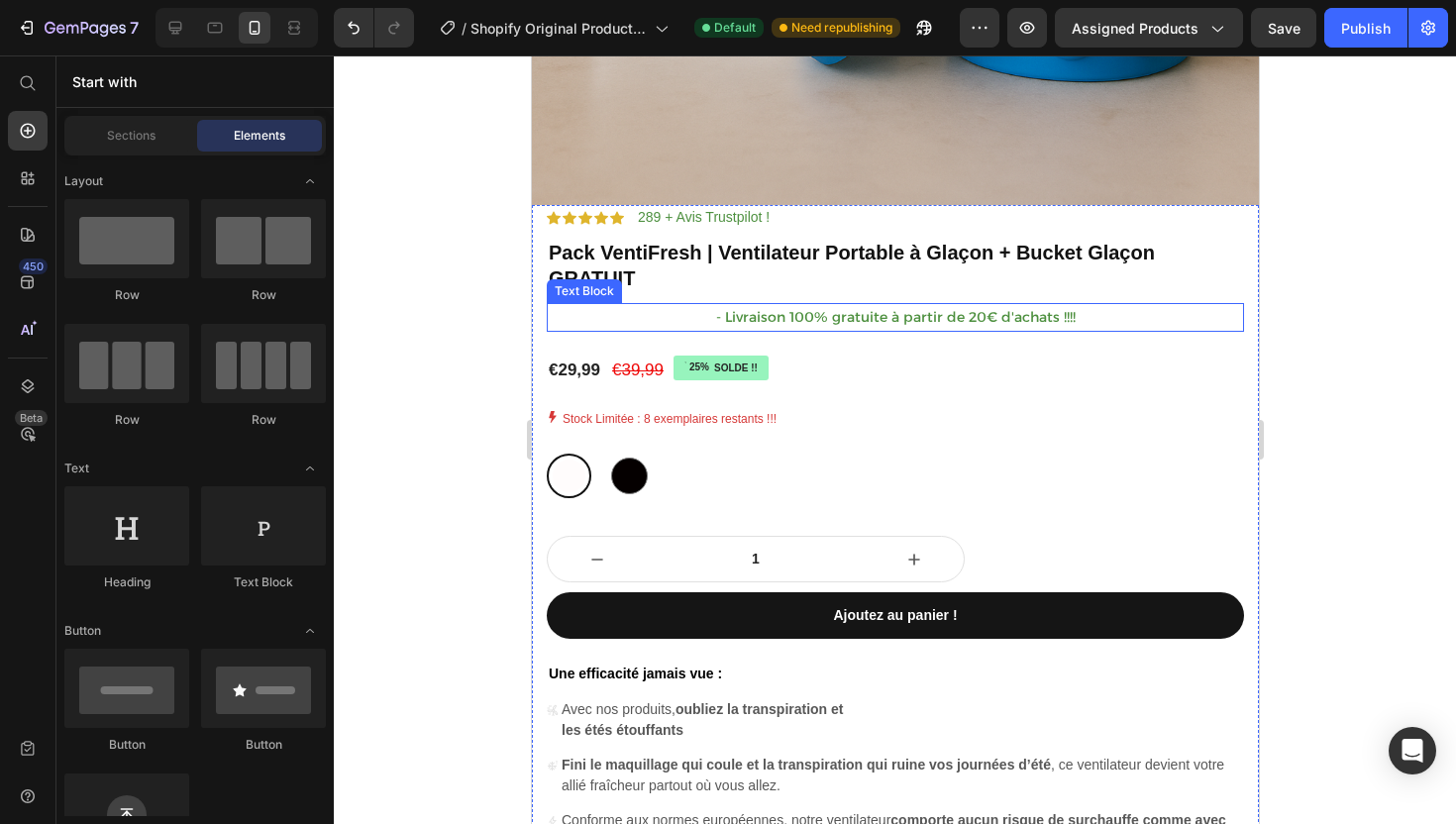 click on "- Livraison 100% gratuite à partir de 20€ d'achats !!!!" at bounding box center [894, 317] 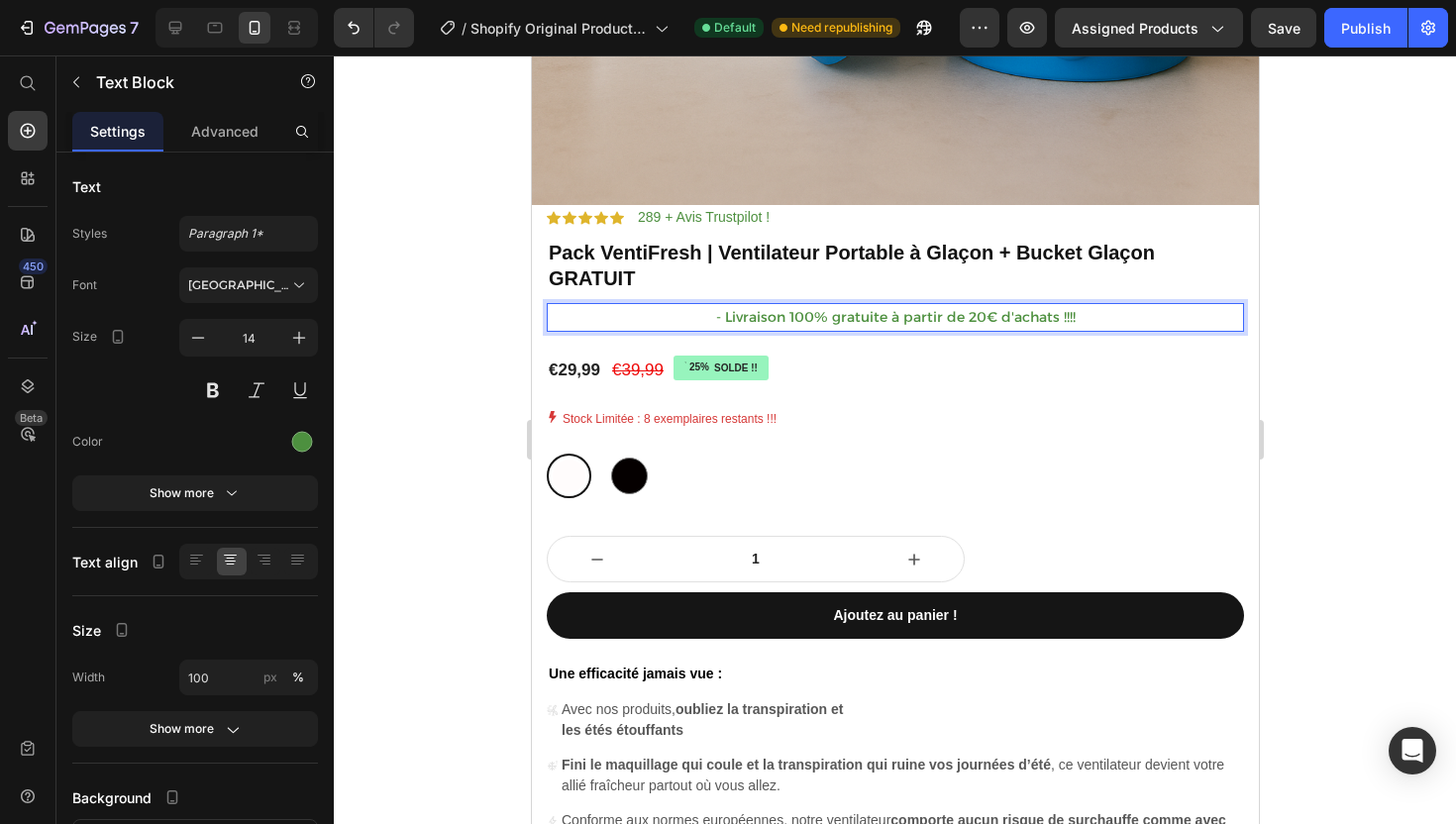 click on "- Livraison 100% gratuite à partir de 20€ d'achats !!!!" at bounding box center (894, 317) 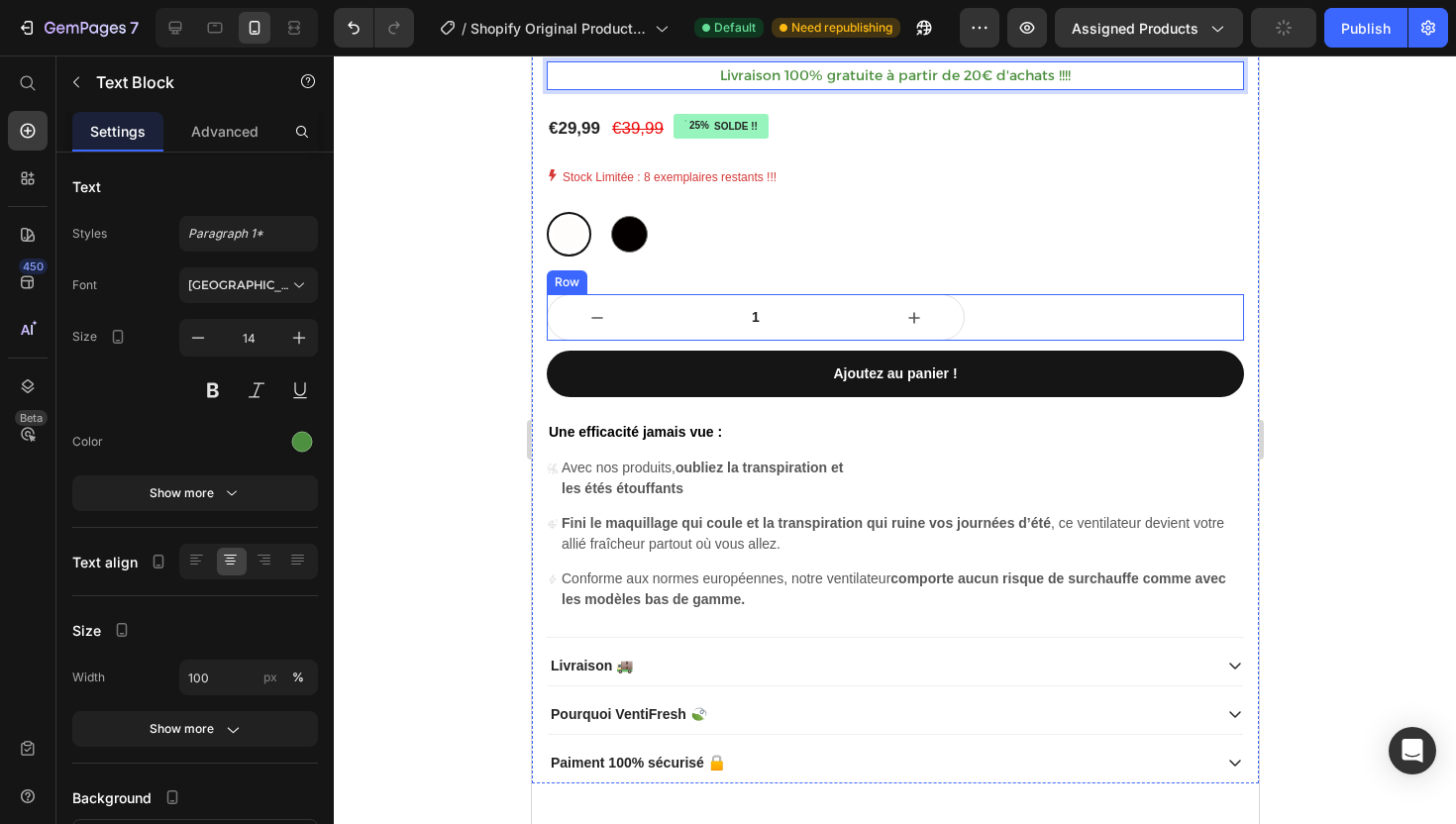 scroll, scrollTop: 1063, scrollLeft: 0, axis: vertical 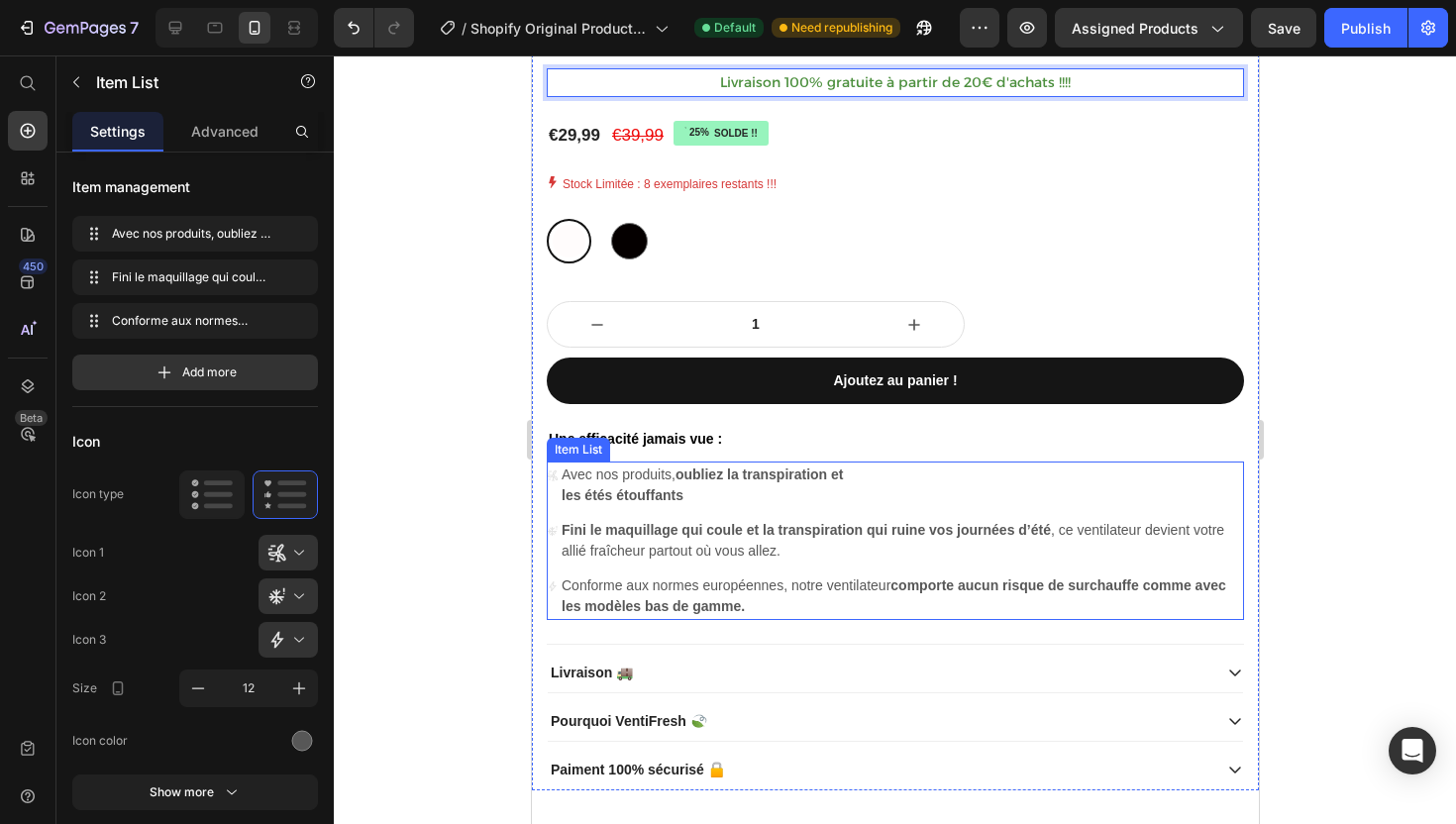 click on "les étés étouffants" at bounding box center [900, 495] 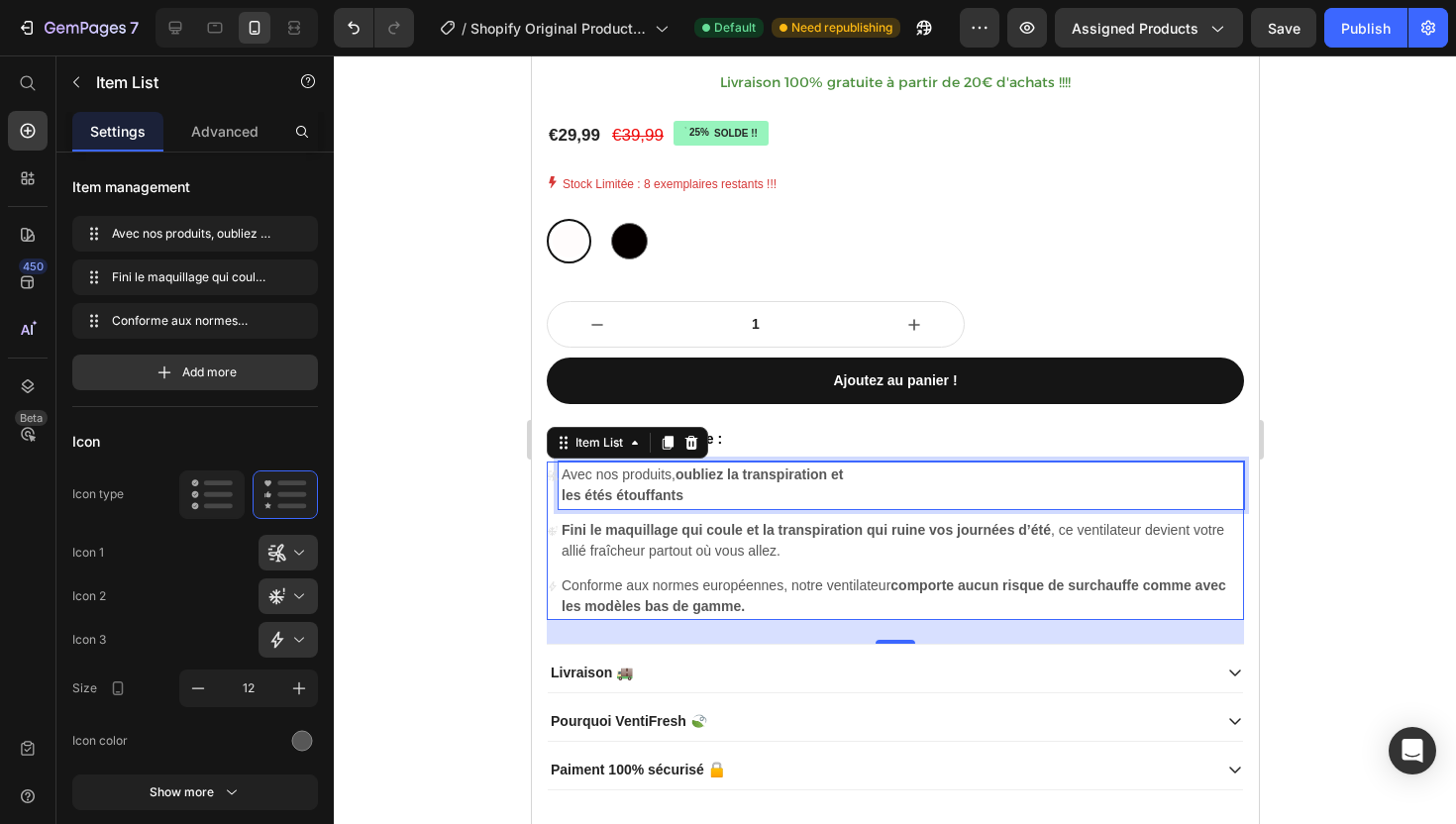 click on "les étés étouffants" at bounding box center (900, 495) 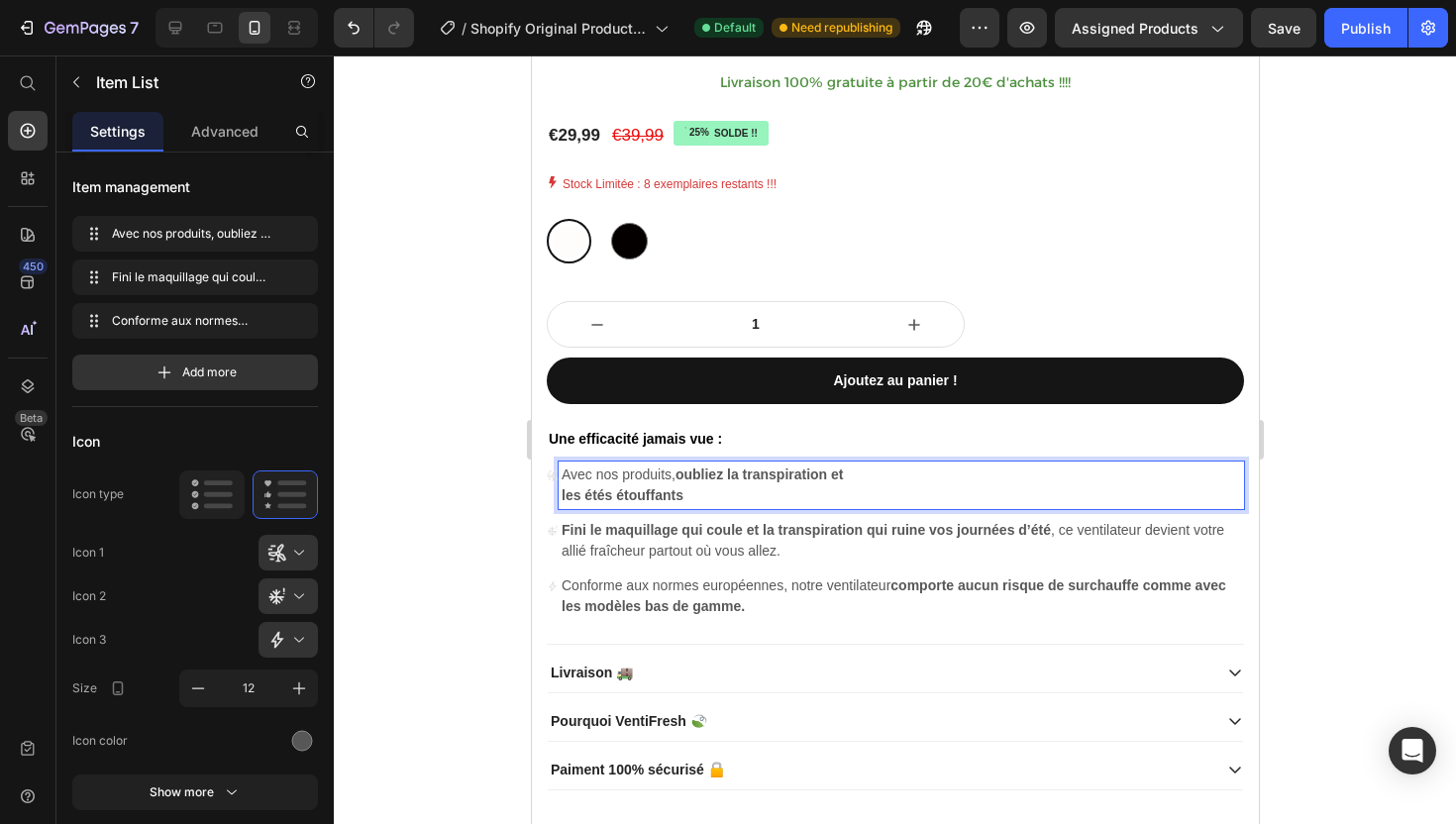click on "Avec nos produits,  oubliez la transpiration et" at bounding box center [900, 474] 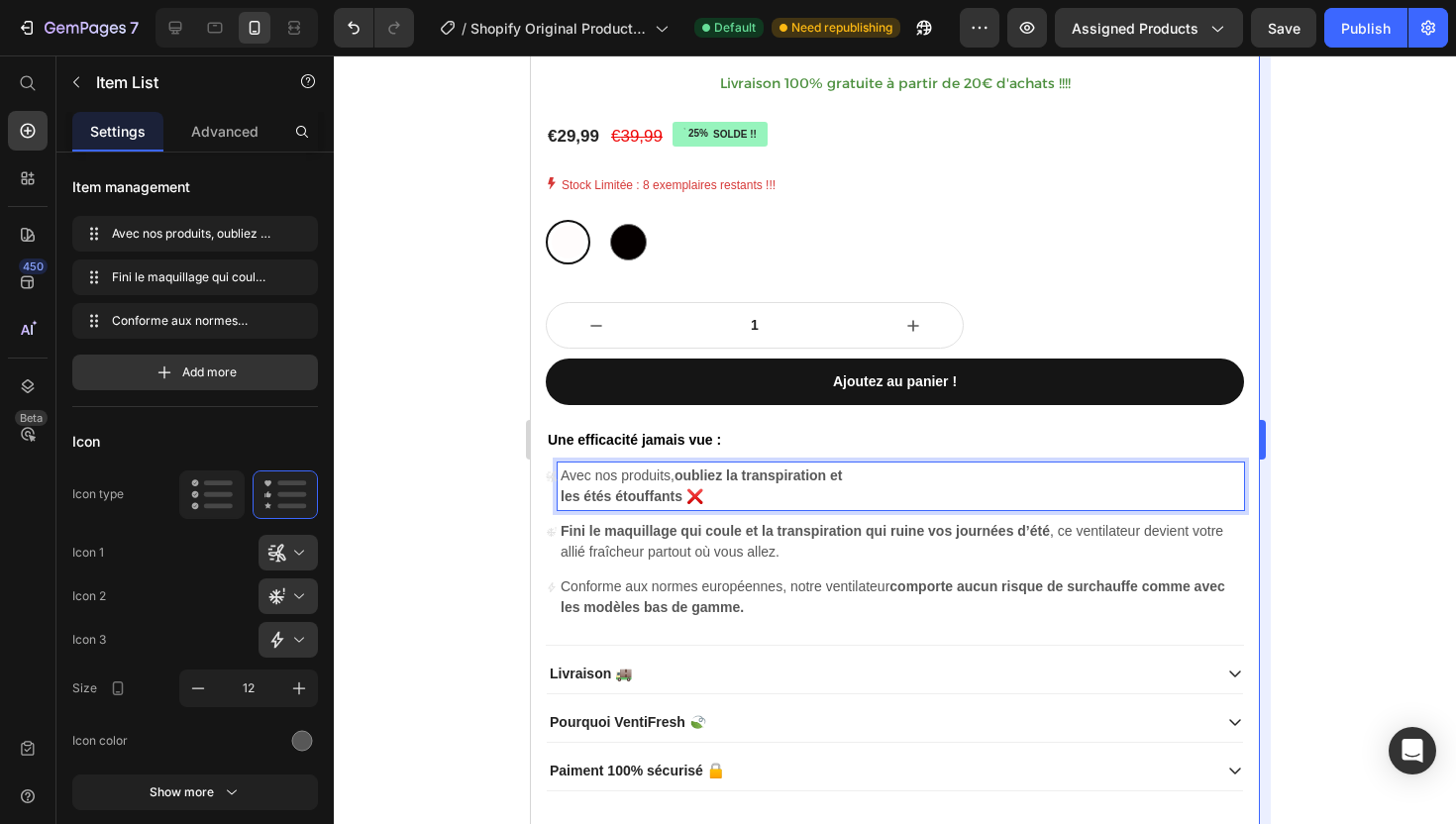 scroll, scrollTop: 1064, scrollLeft: 0, axis: vertical 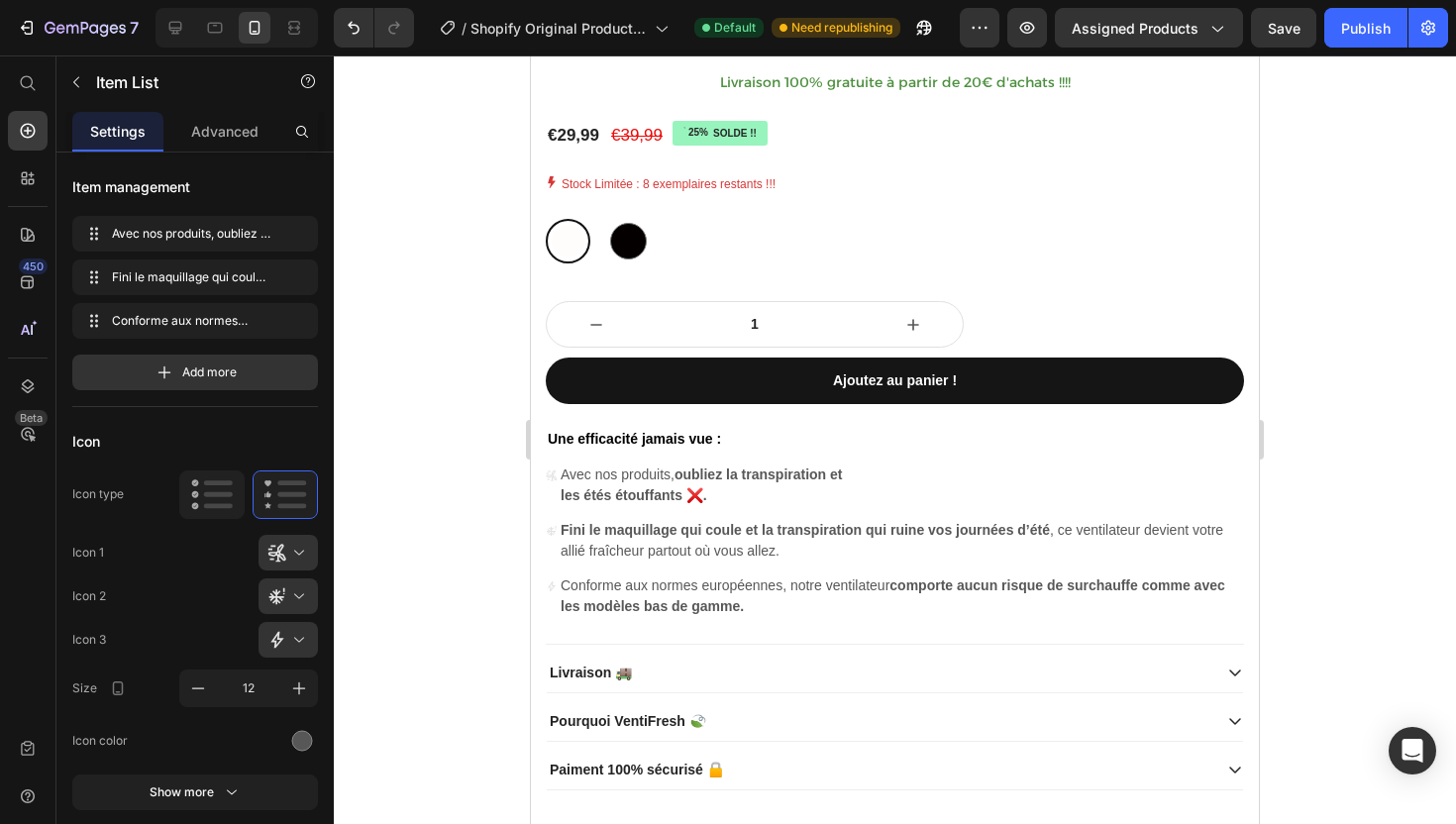 click 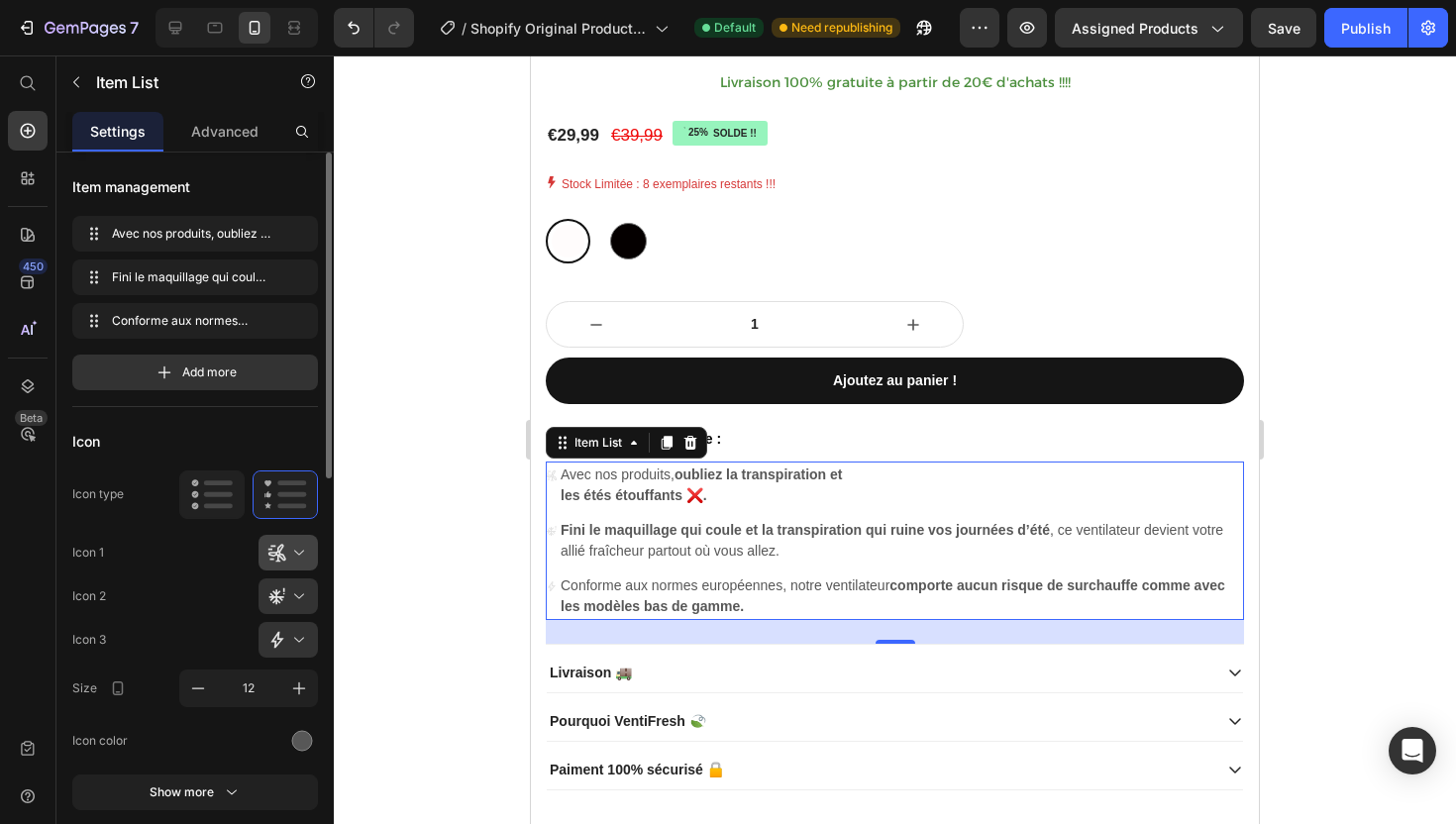 click at bounding box center (296, 553) 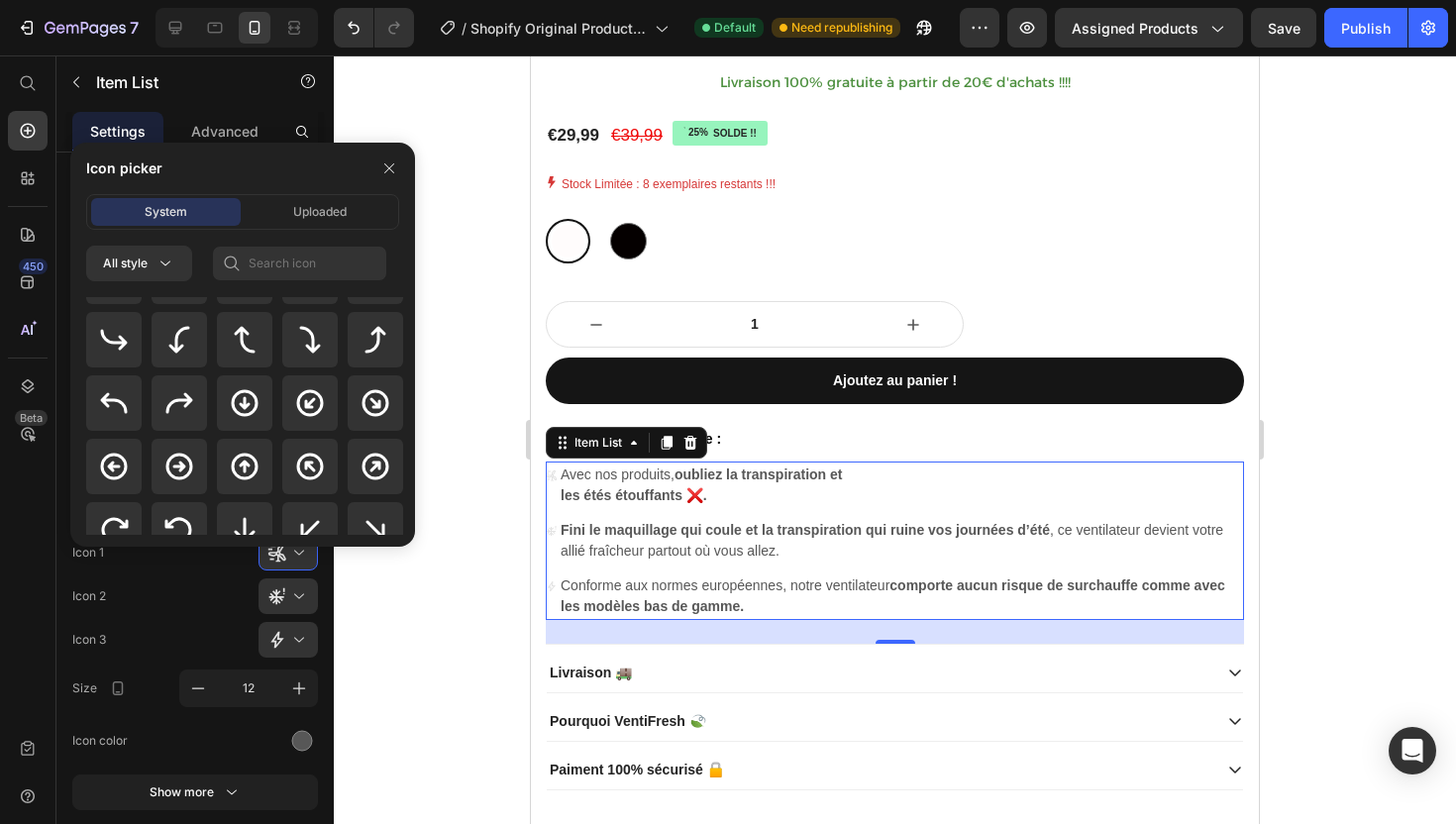 scroll, scrollTop: 919, scrollLeft: 0, axis: vertical 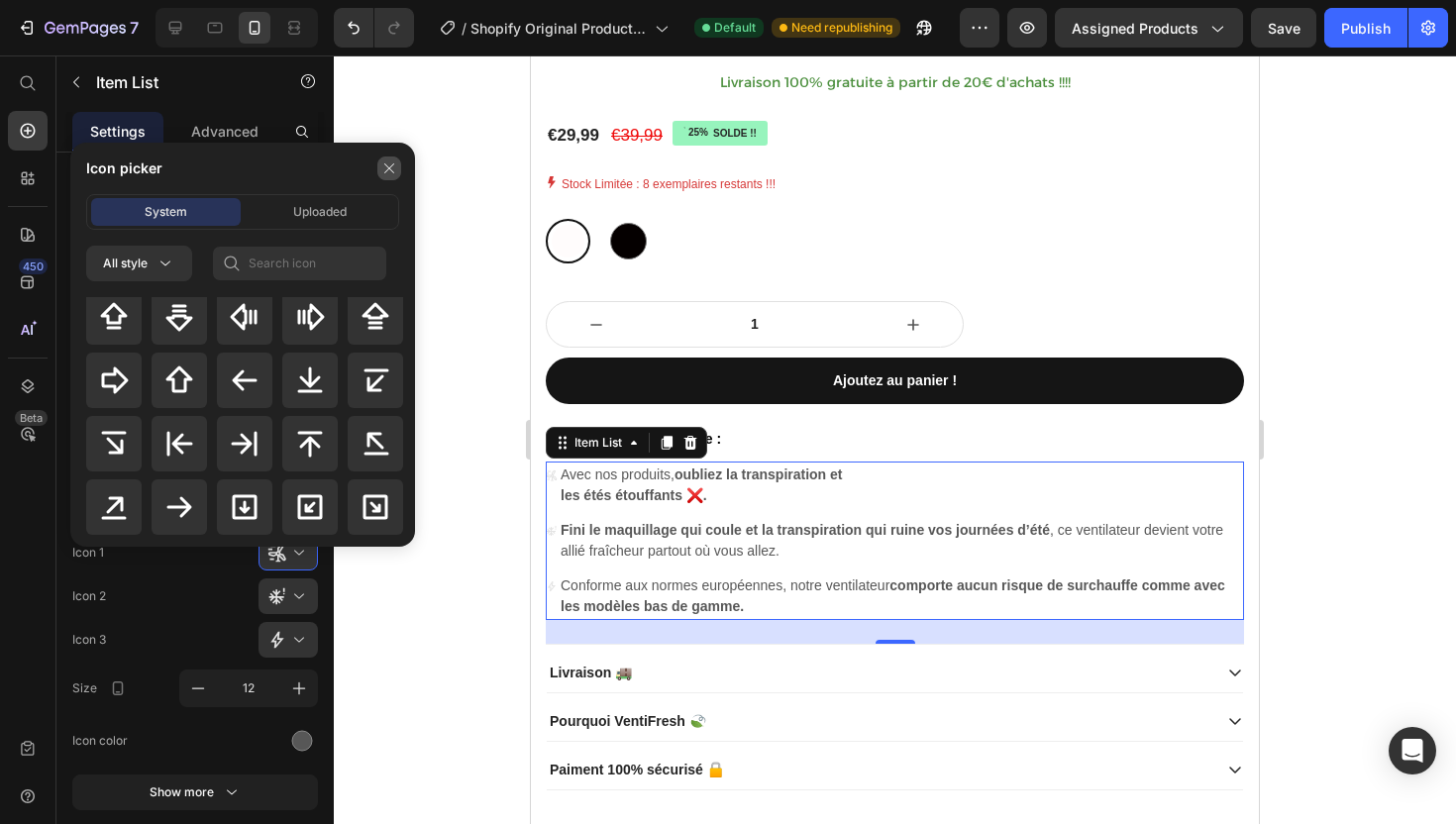click at bounding box center (389, 168) 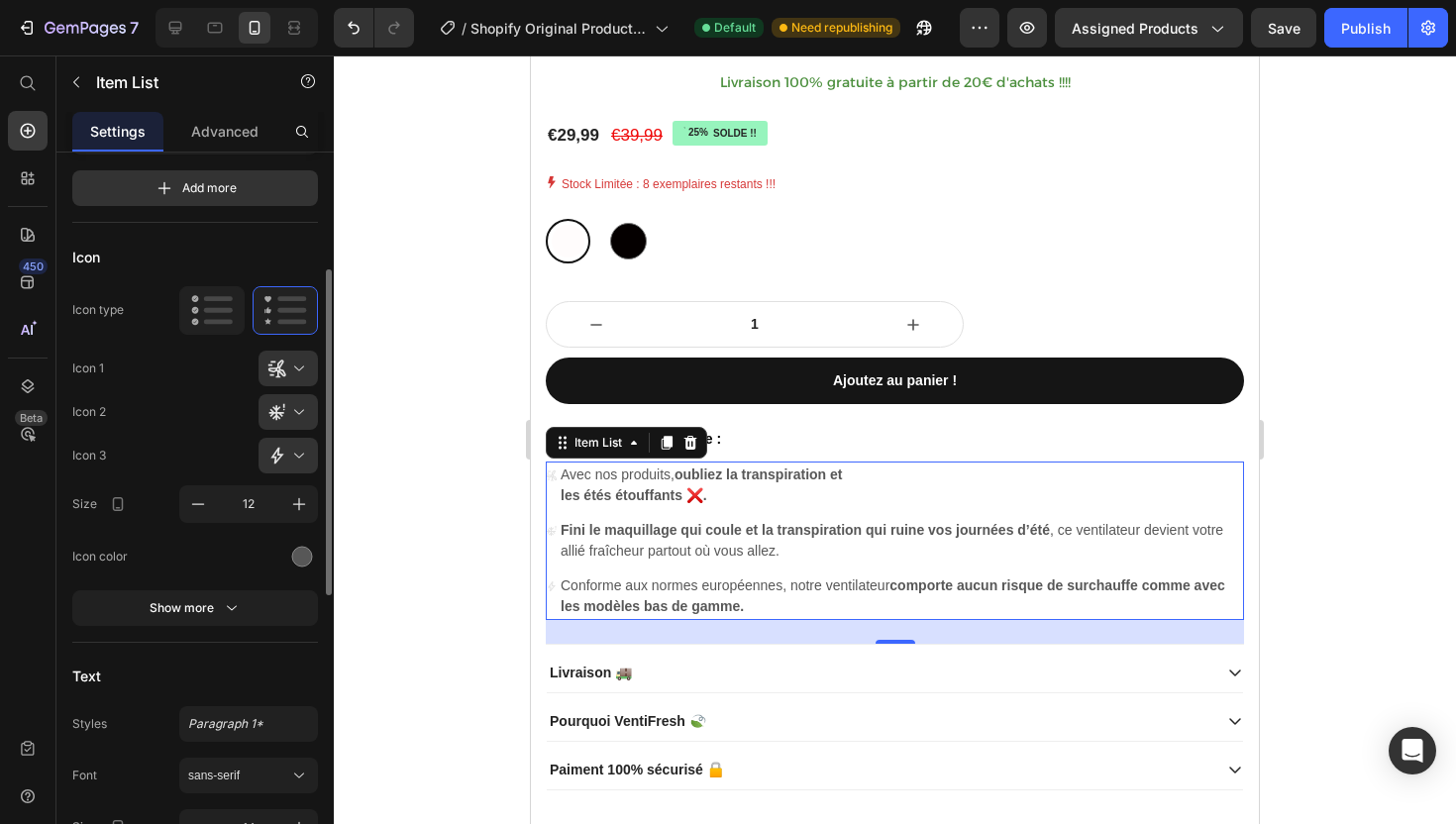 scroll, scrollTop: 208, scrollLeft: 0, axis: vertical 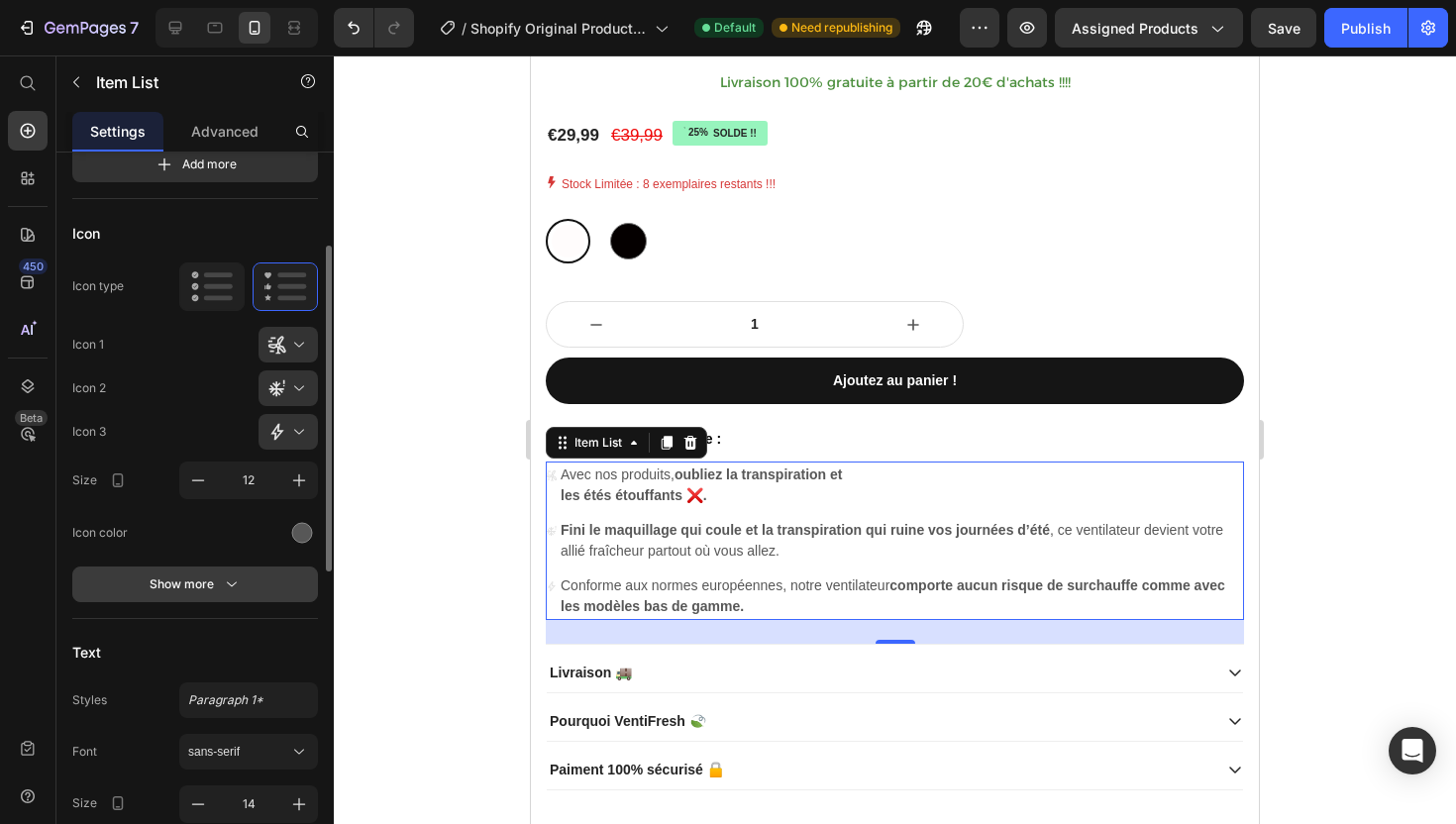 click on "Show more" at bounding box center [195, 584] 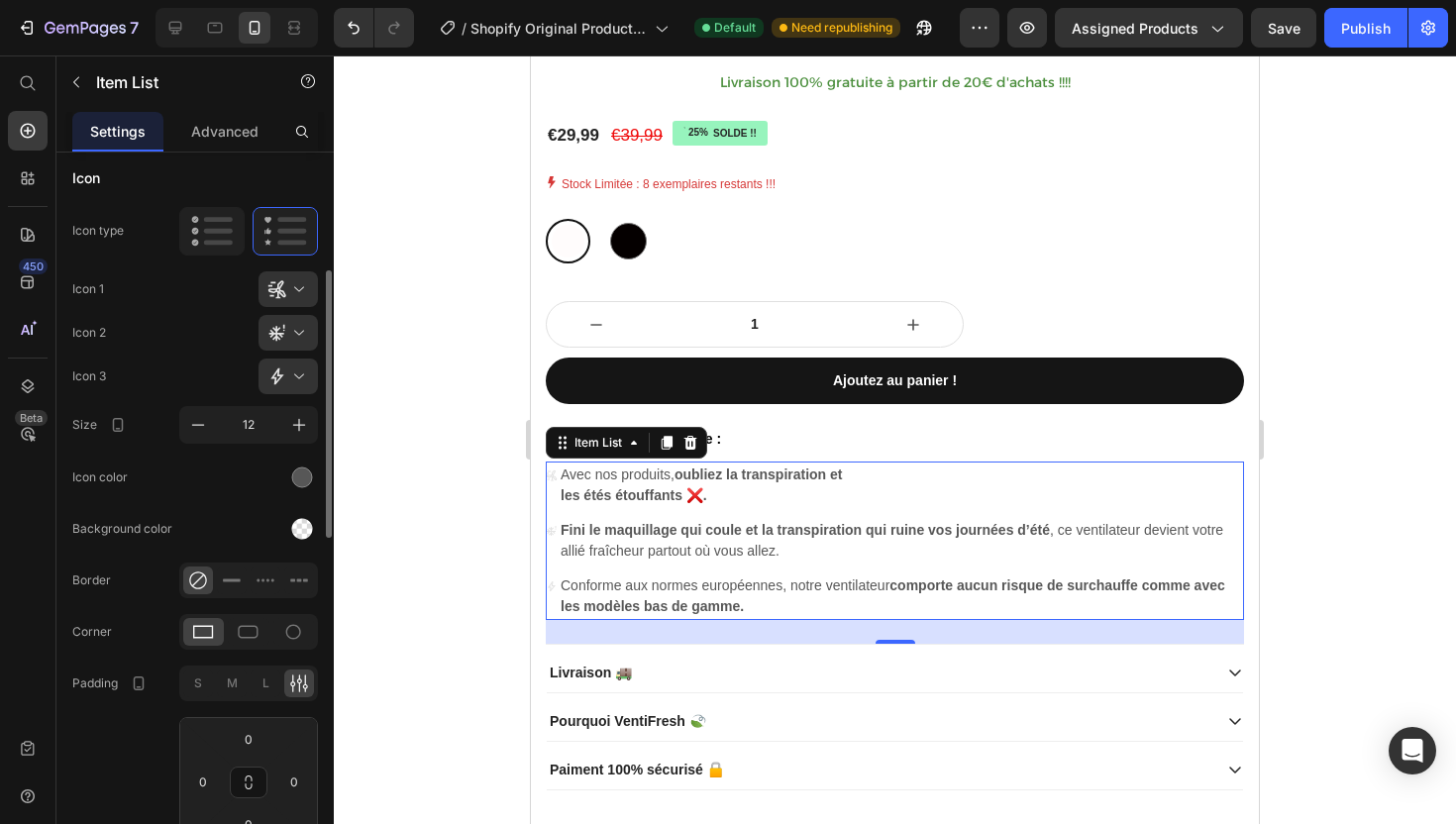 scroll, scrollTop: 282, scrollLeft: 0, axis: vertical 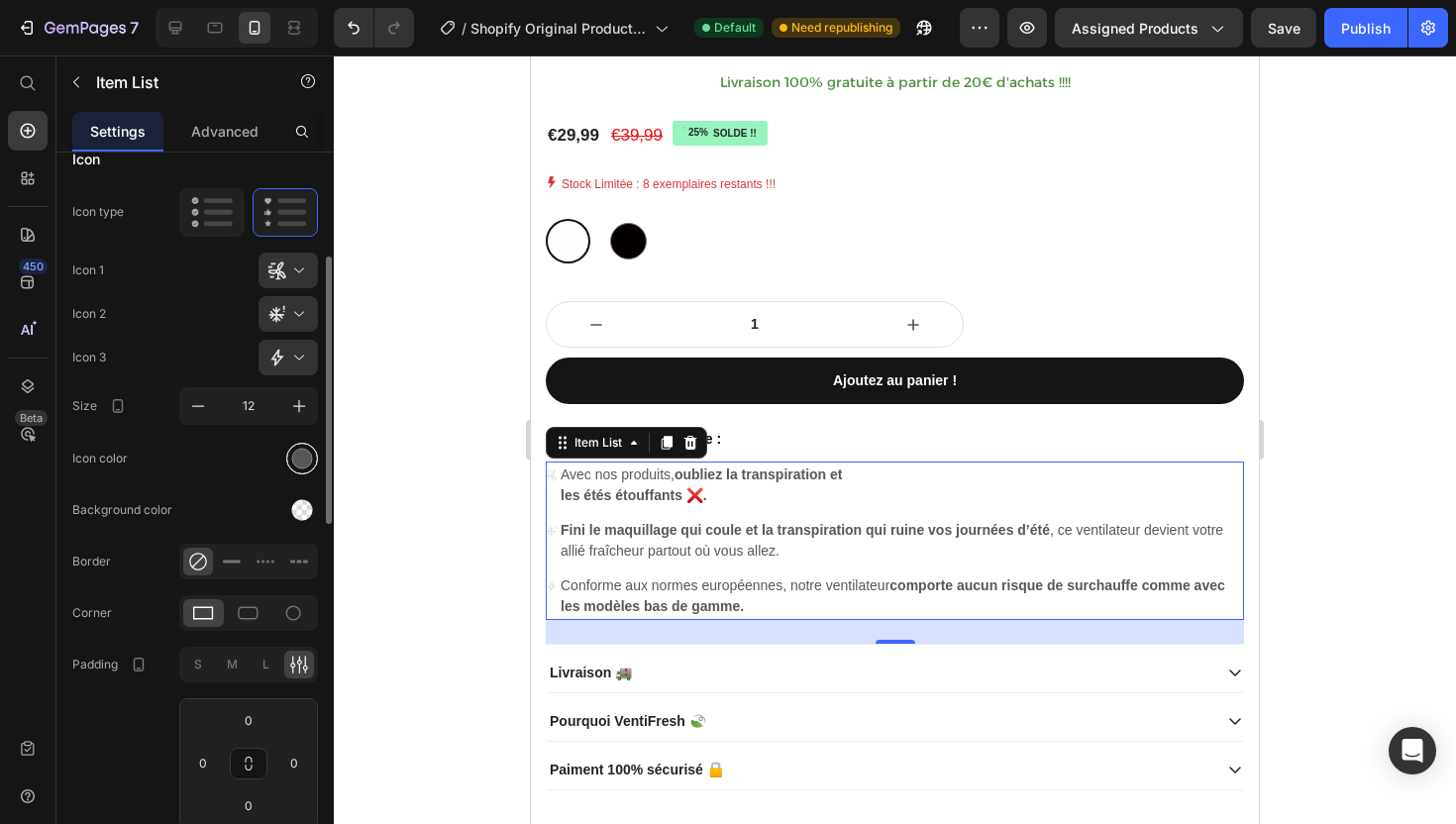 click at bounding box center (302, 459) 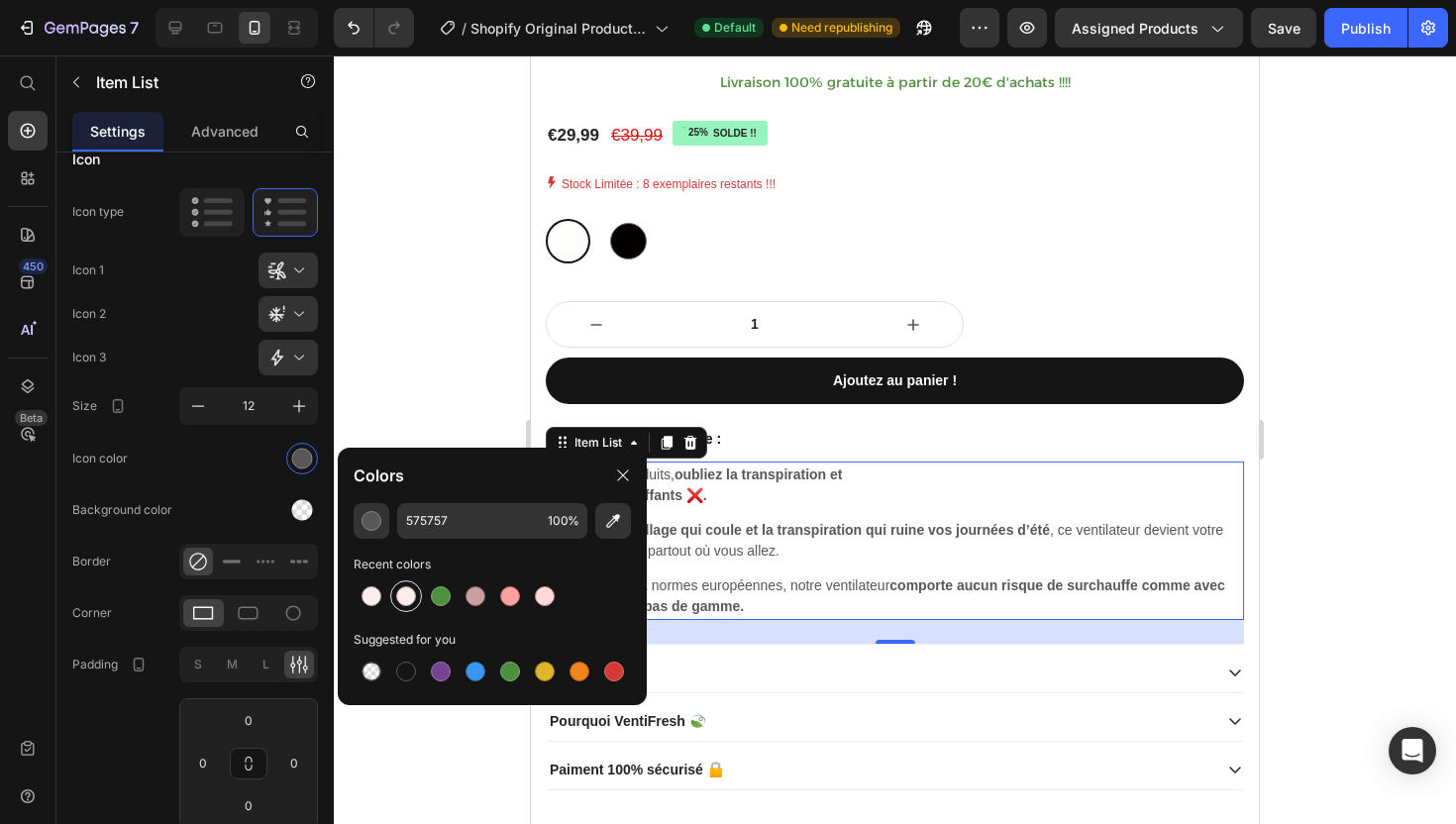 click at bounding box center [406, 596] 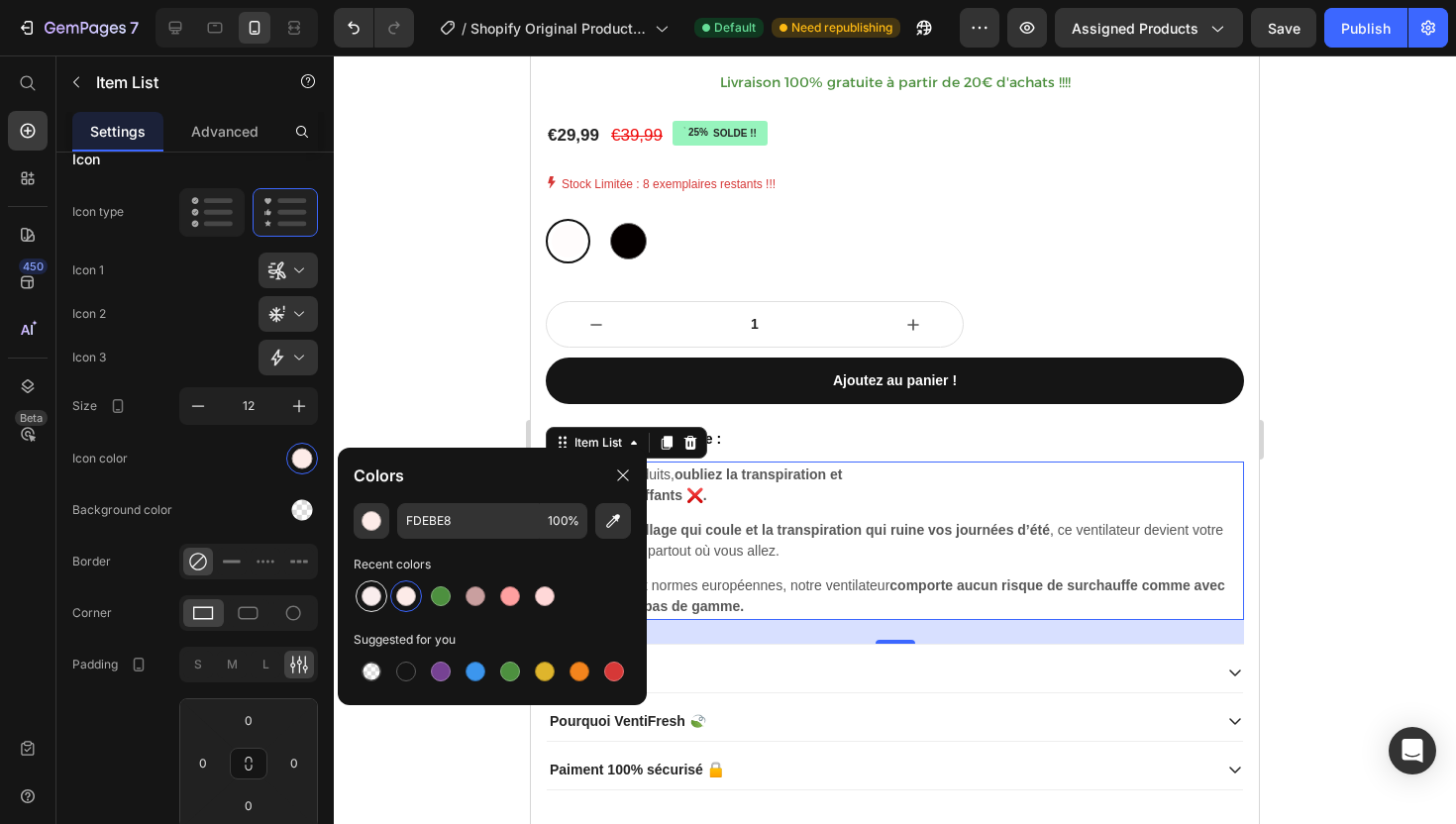 click at bounding box center [371, 596] 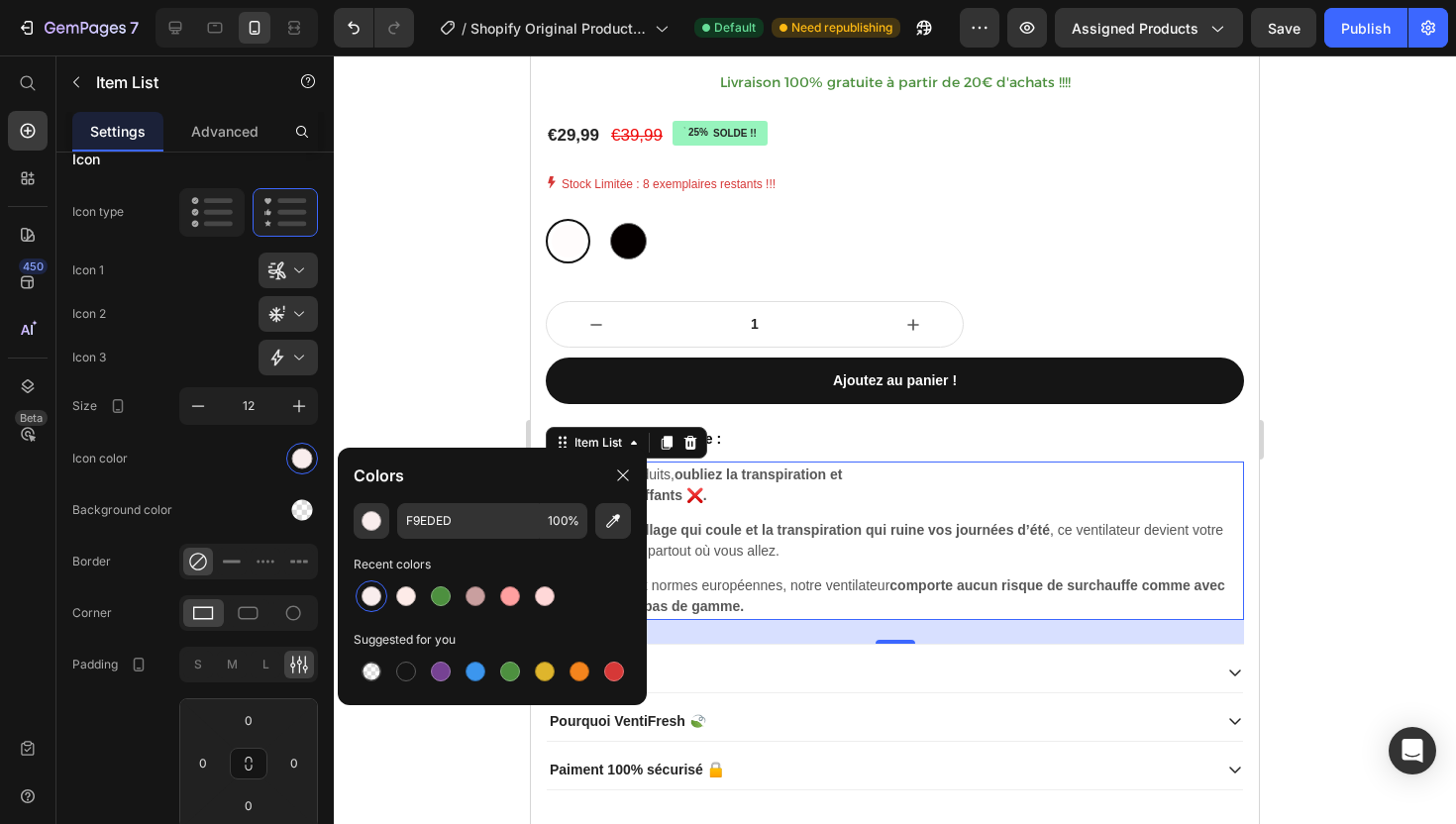 click 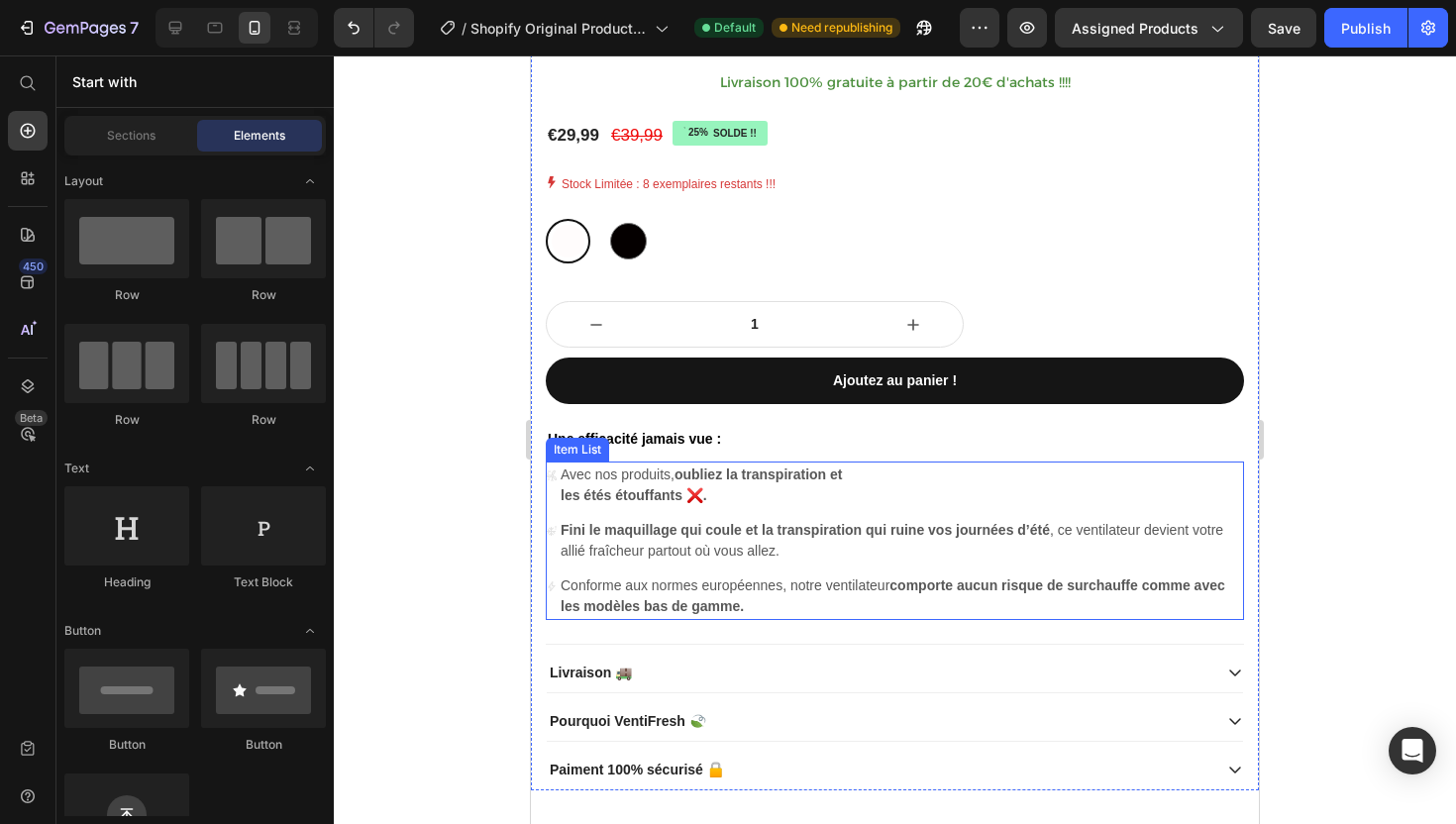 click on "Fini le maquillage qui coule et la transpiration qui ruine vos journées d’été , ce ventilateur devient votre allié fraîcheur partout où vous allez." at bounding box center [900, 541] 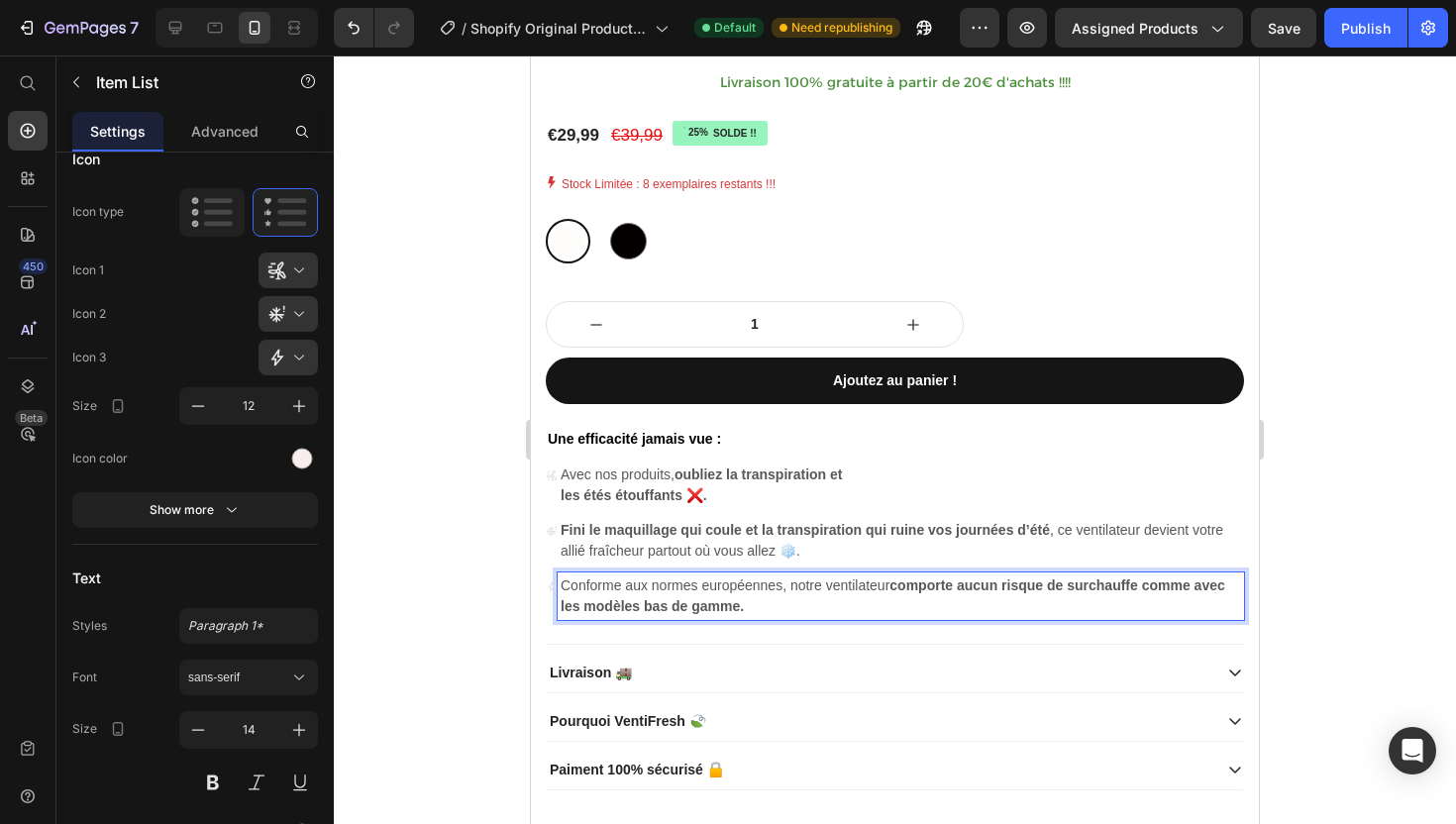 click on "Conforme aux normes européennes, notre ventilateur  comporte aucun risque de surchauffe comme avec les modèles bas de gamme." at bounding box center [900, 596] 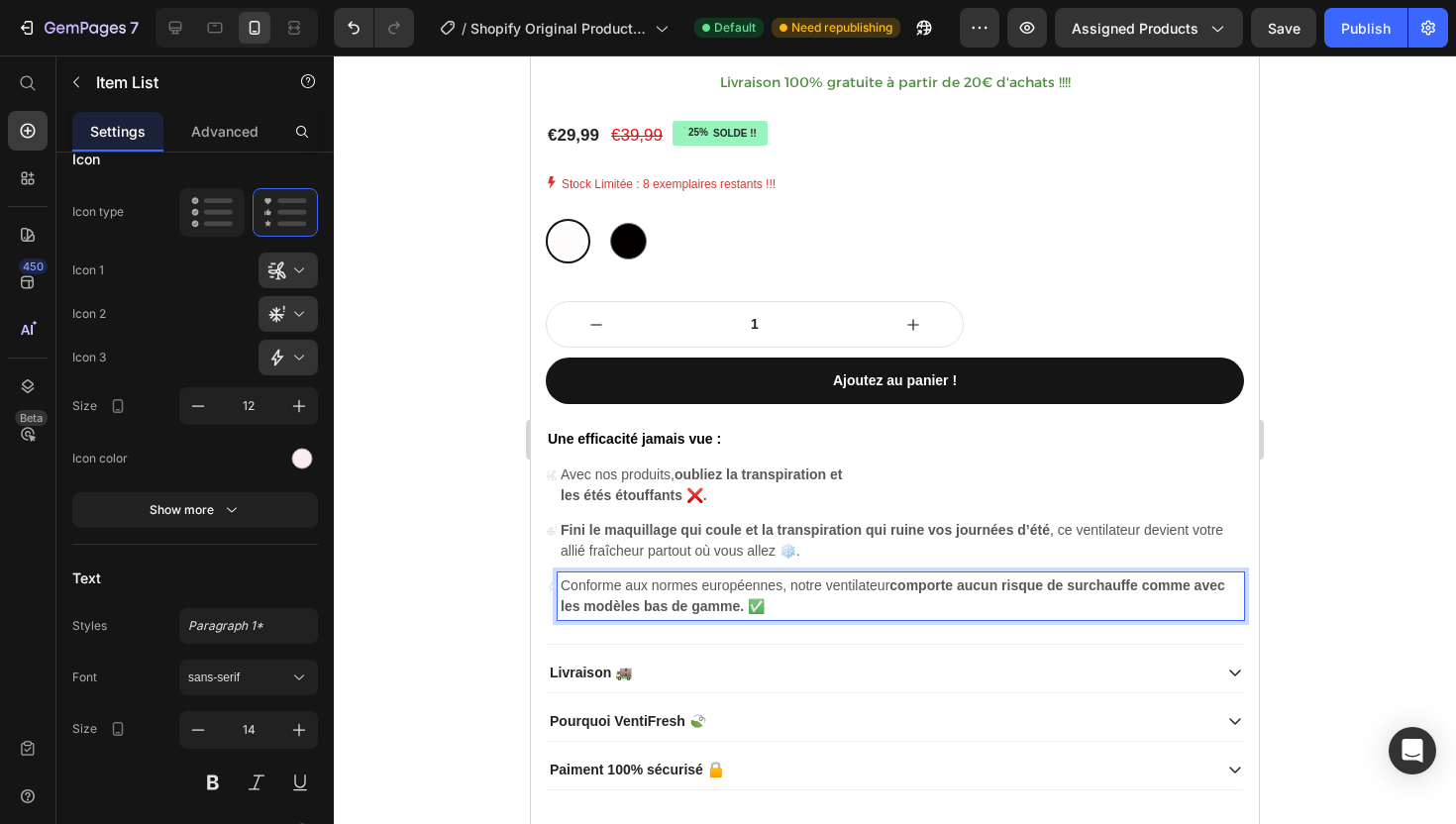click on "comporte aucun risque de surchauffe comme avec les modèles bas de gamme. ✅" at bounding box center [892, 595] 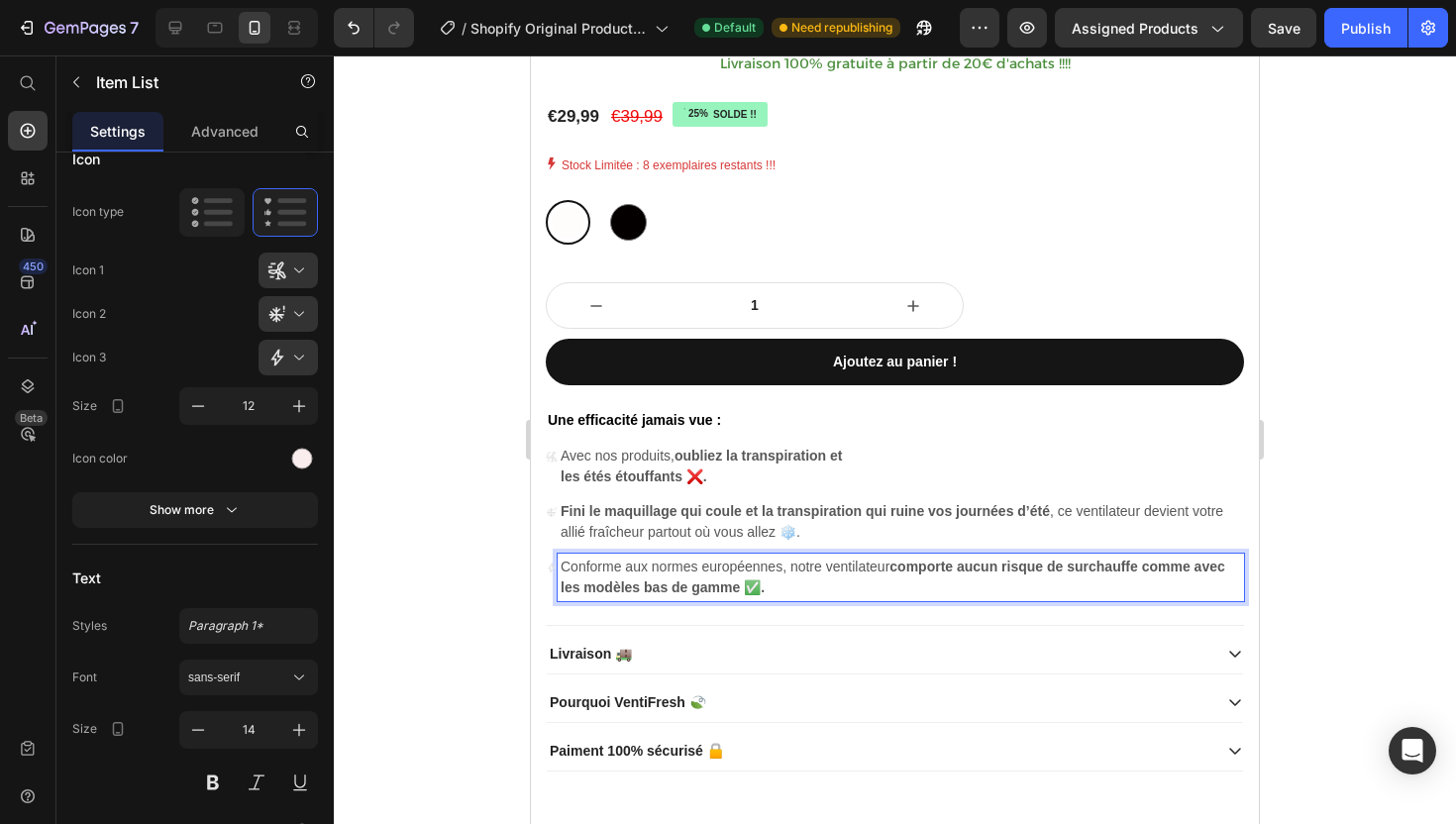 scroll, scrollTop: 1090, scrollLeft: 0, axis: vertical 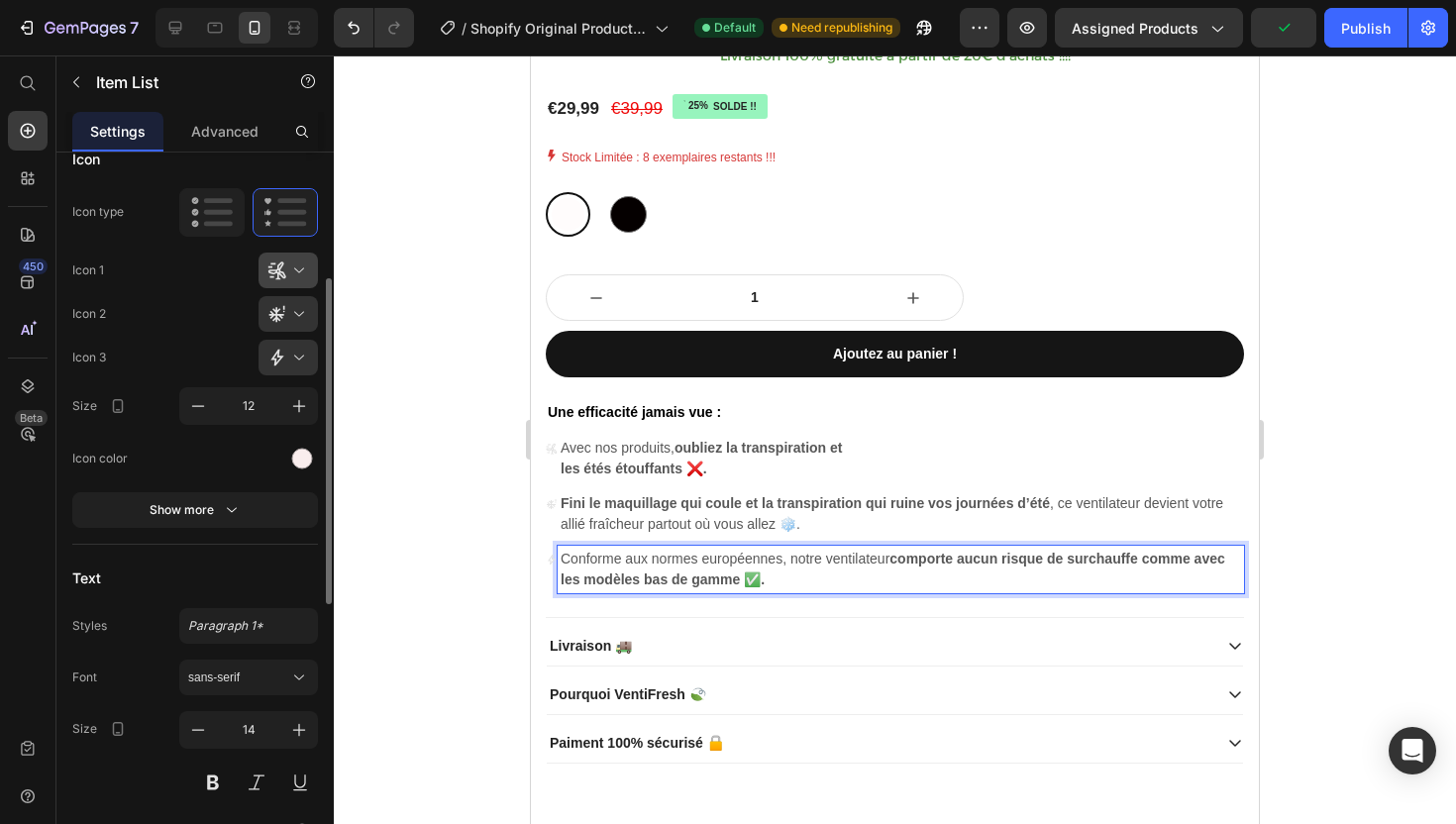 click at bounding box center (296, 270) 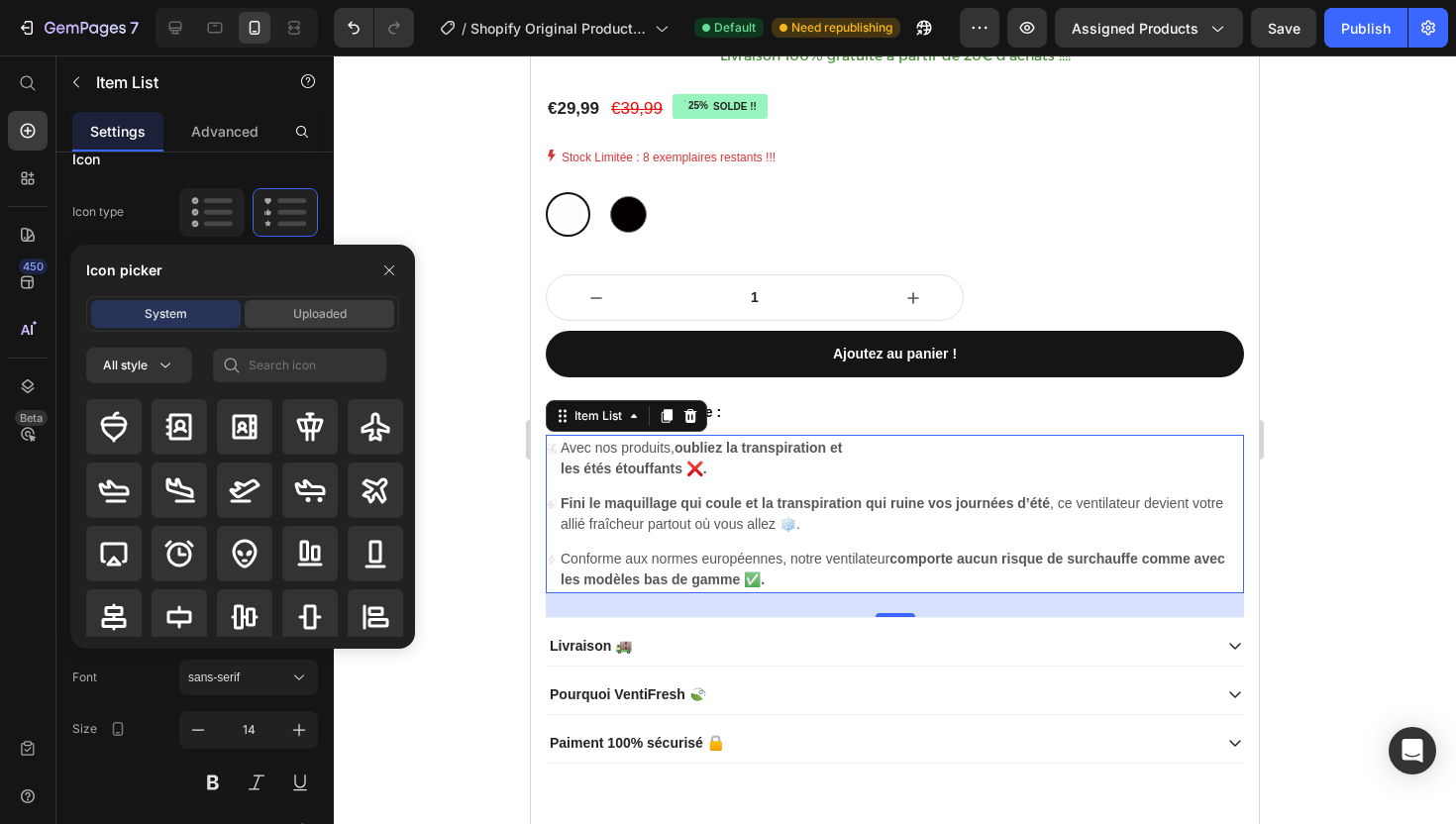 click on "Uploaded" at bounding box center (319, 314) 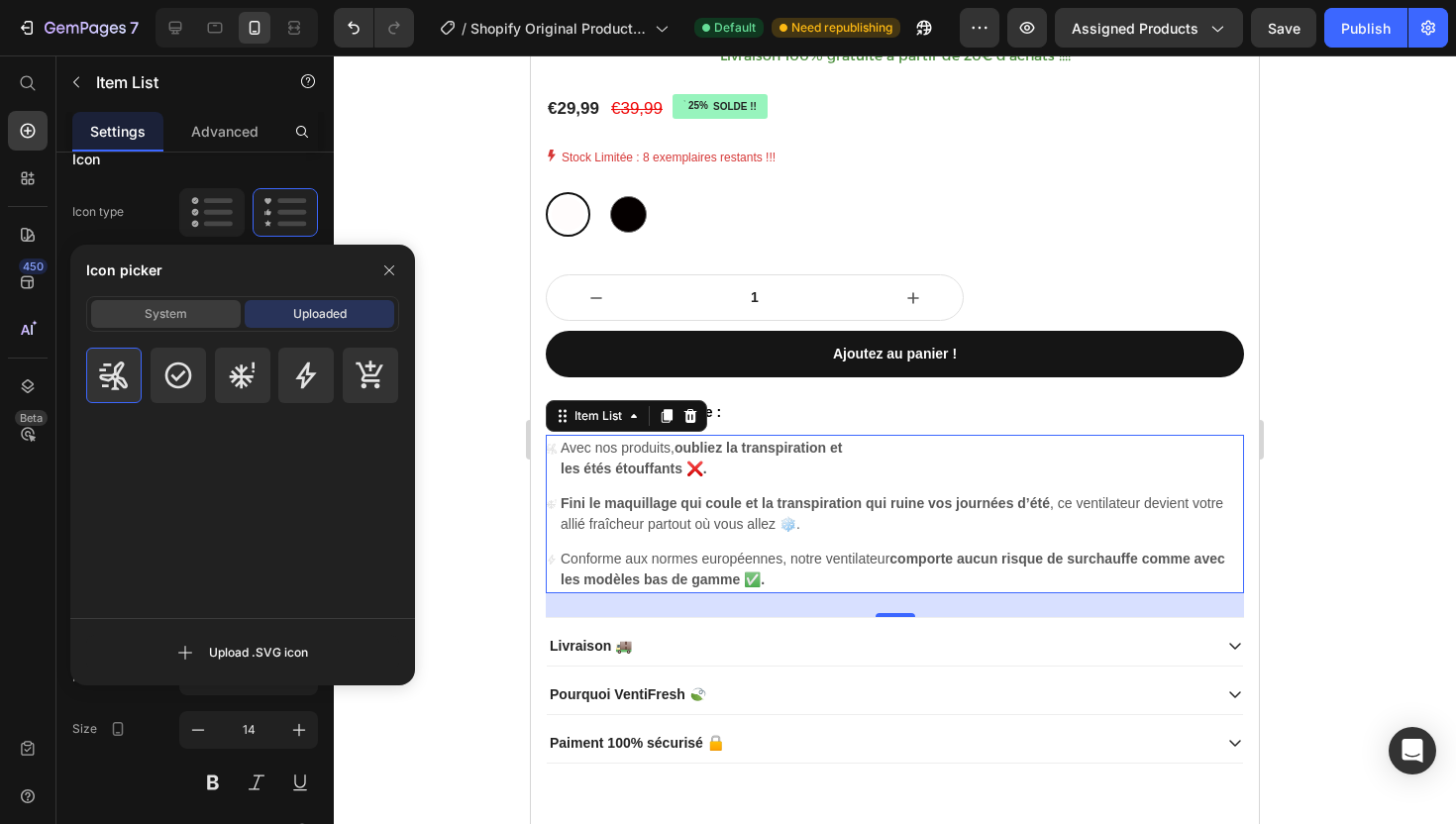 click on "System" at bounding box center [165, 314] 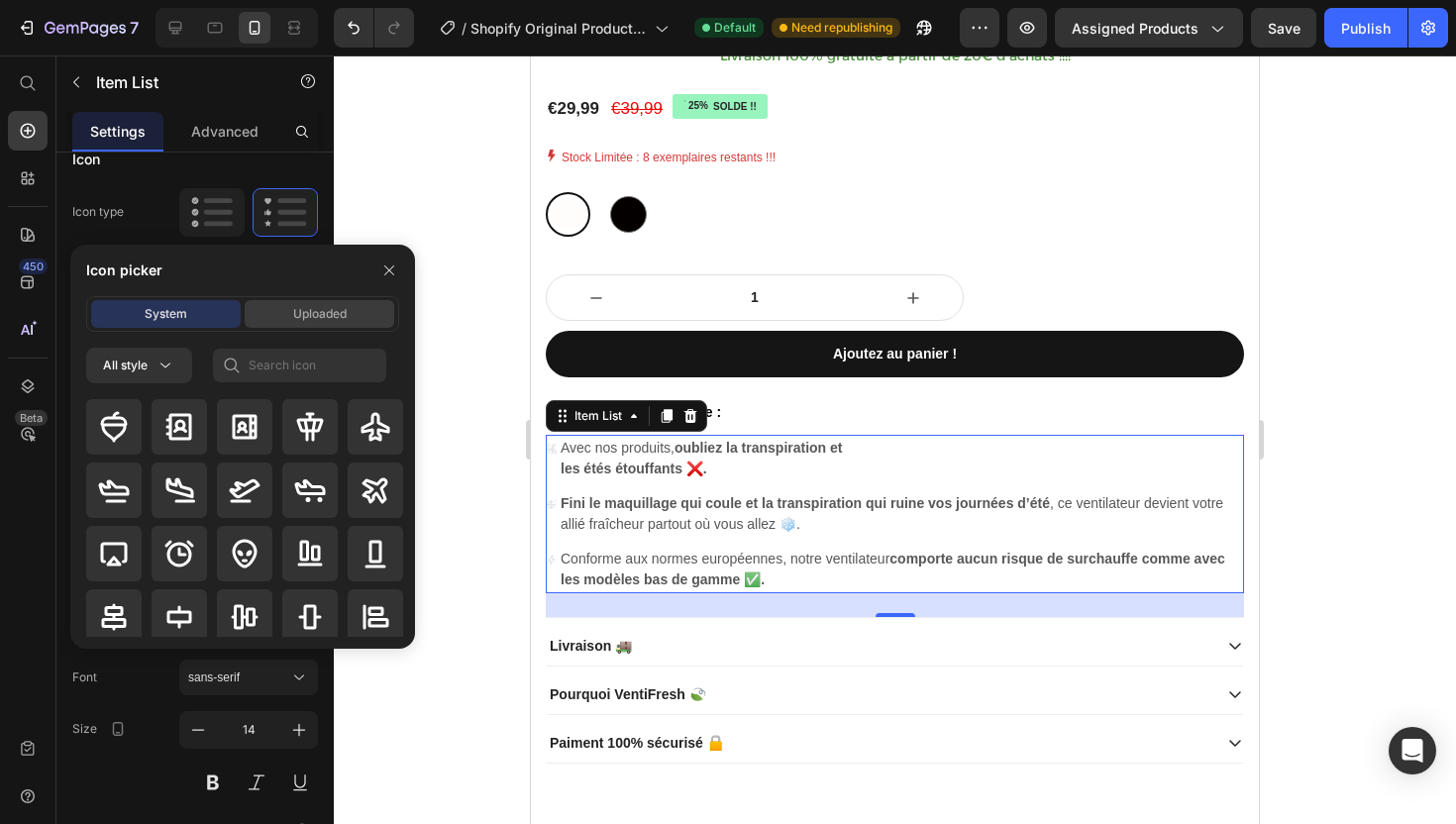 click on "Uploaded" at bounding box center (319, 314) 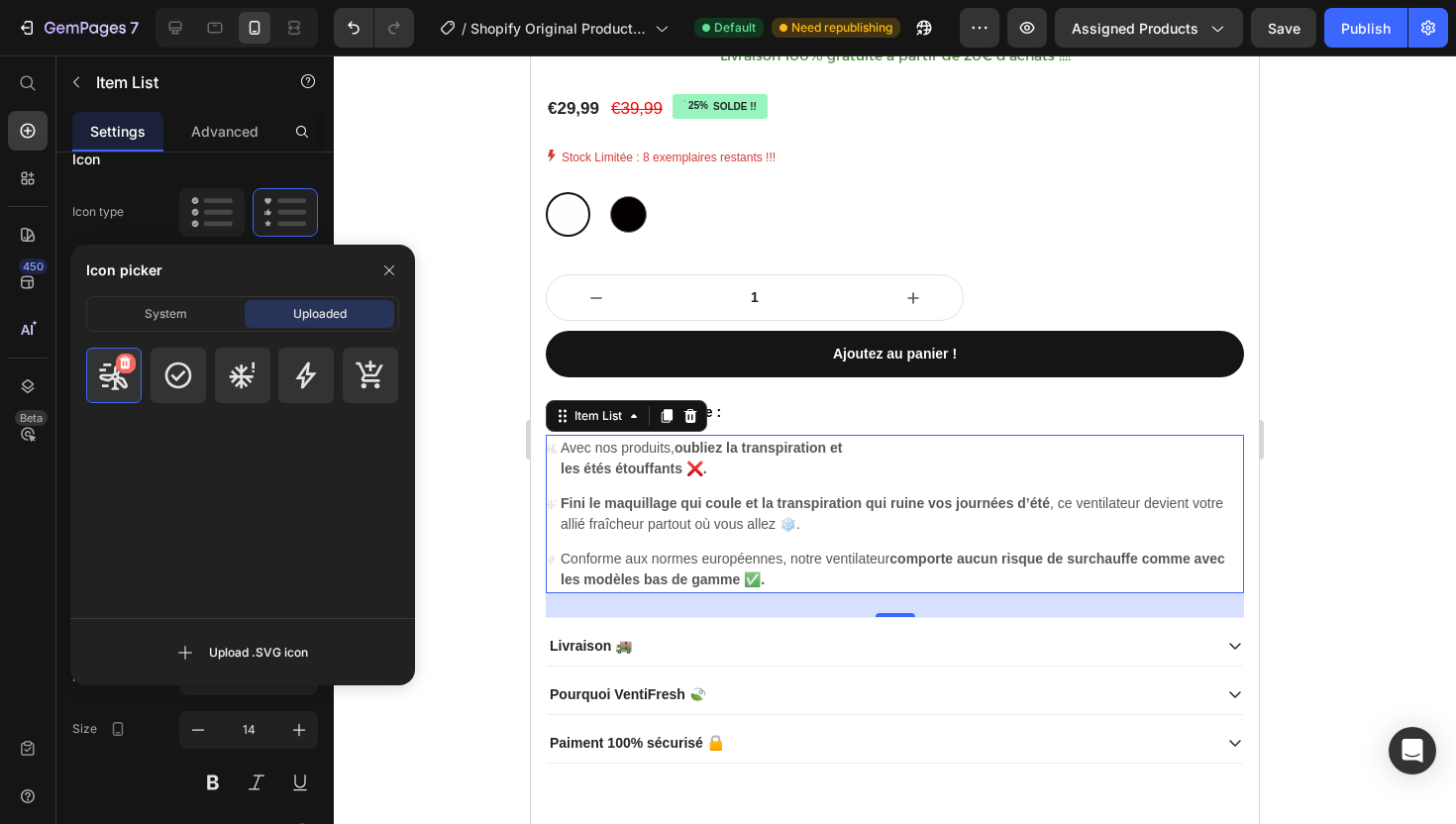 click 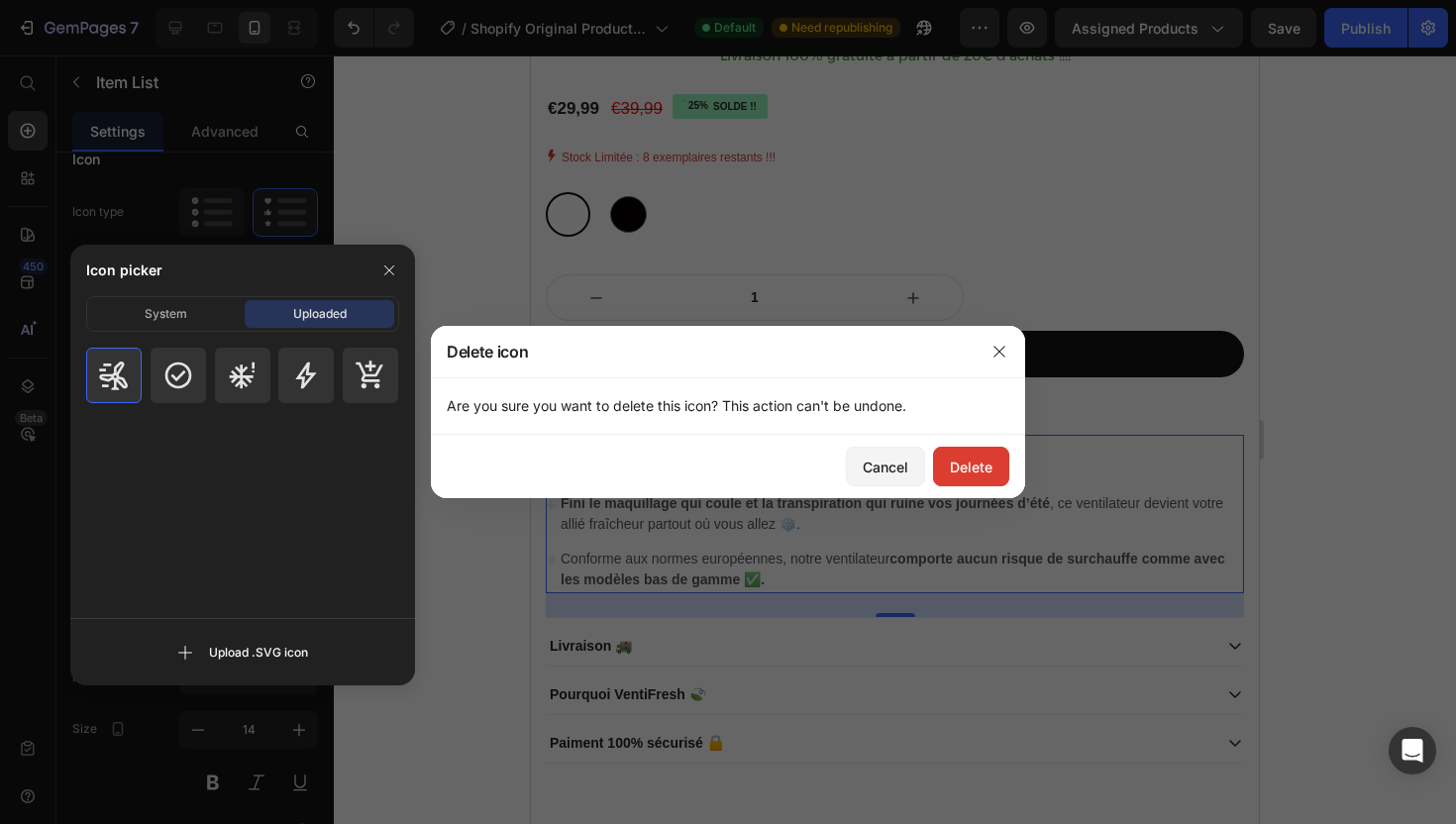 click on "Delete" at bounding box center [971, 466] 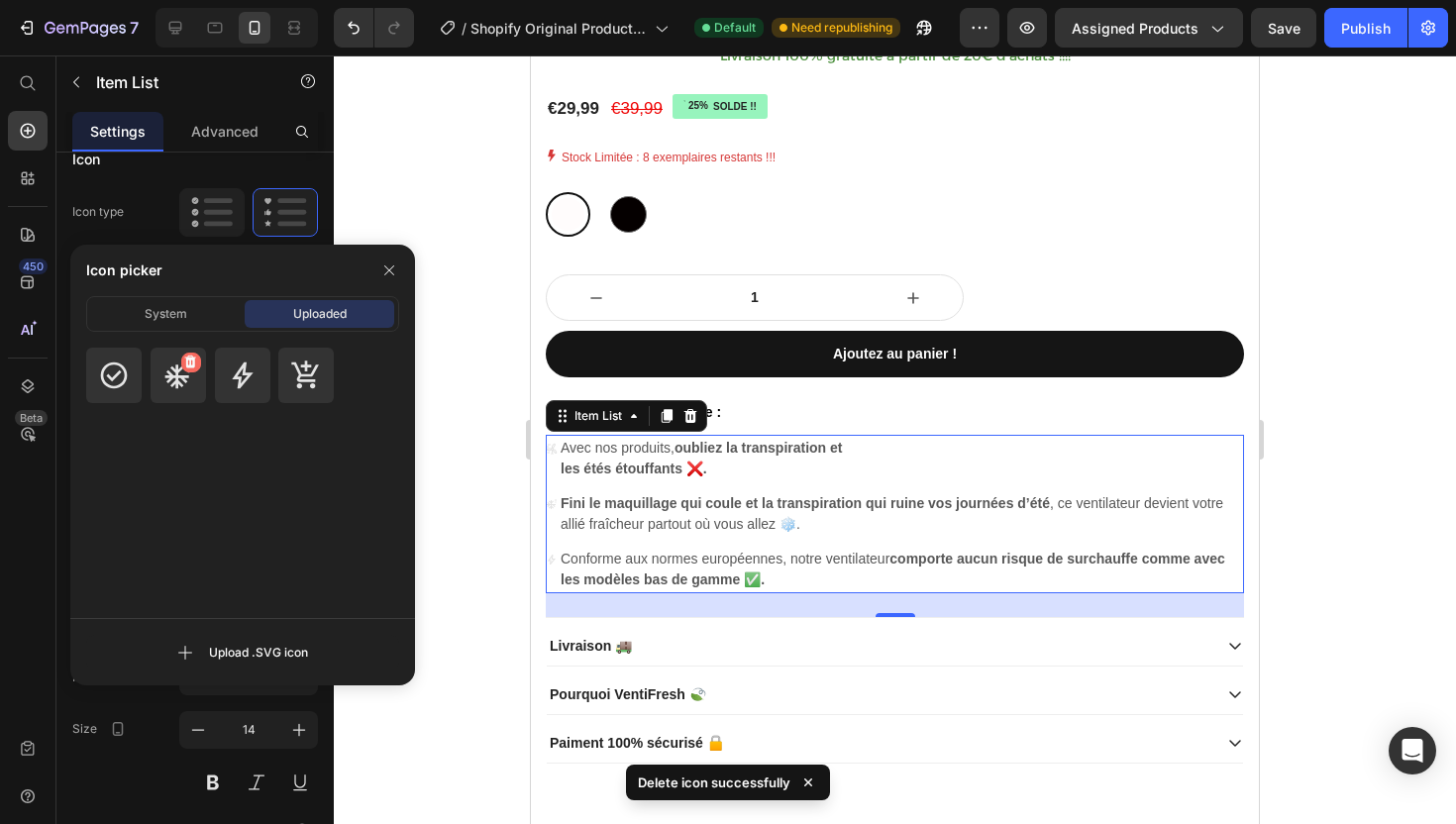 click at bounding box center (191, 362) 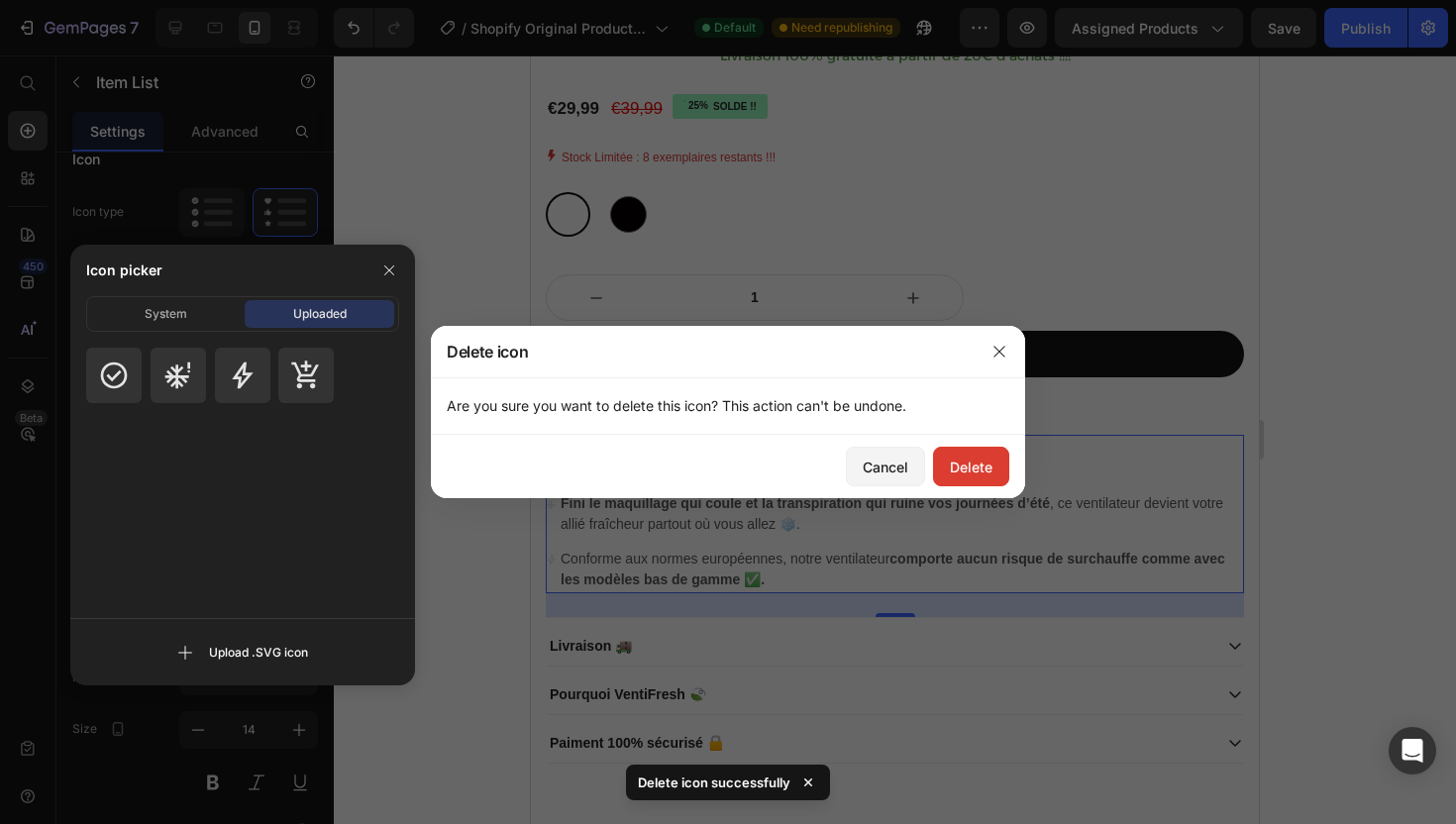 click on "Delete" 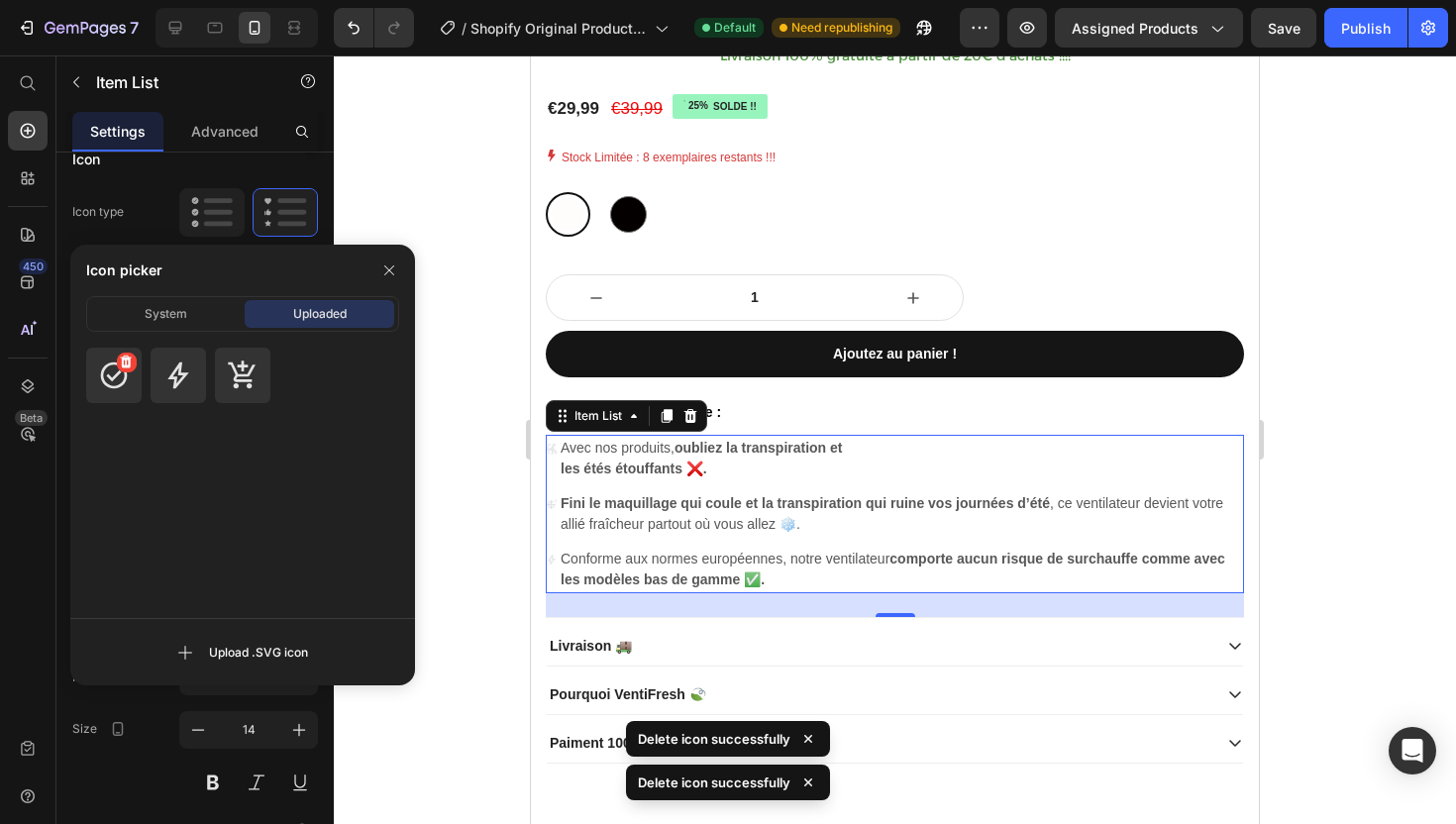 click at bounding box center (114, 375) 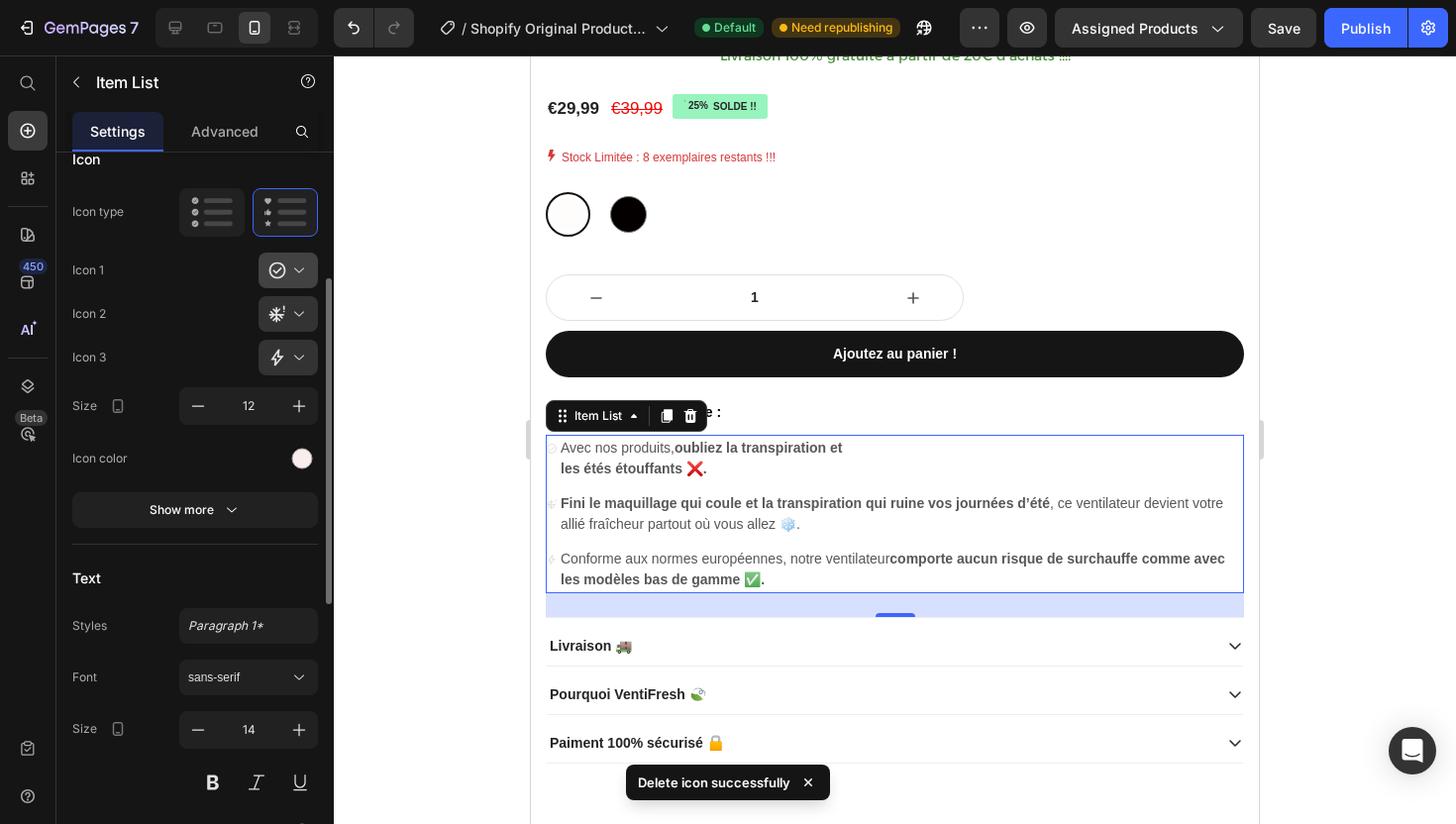 click 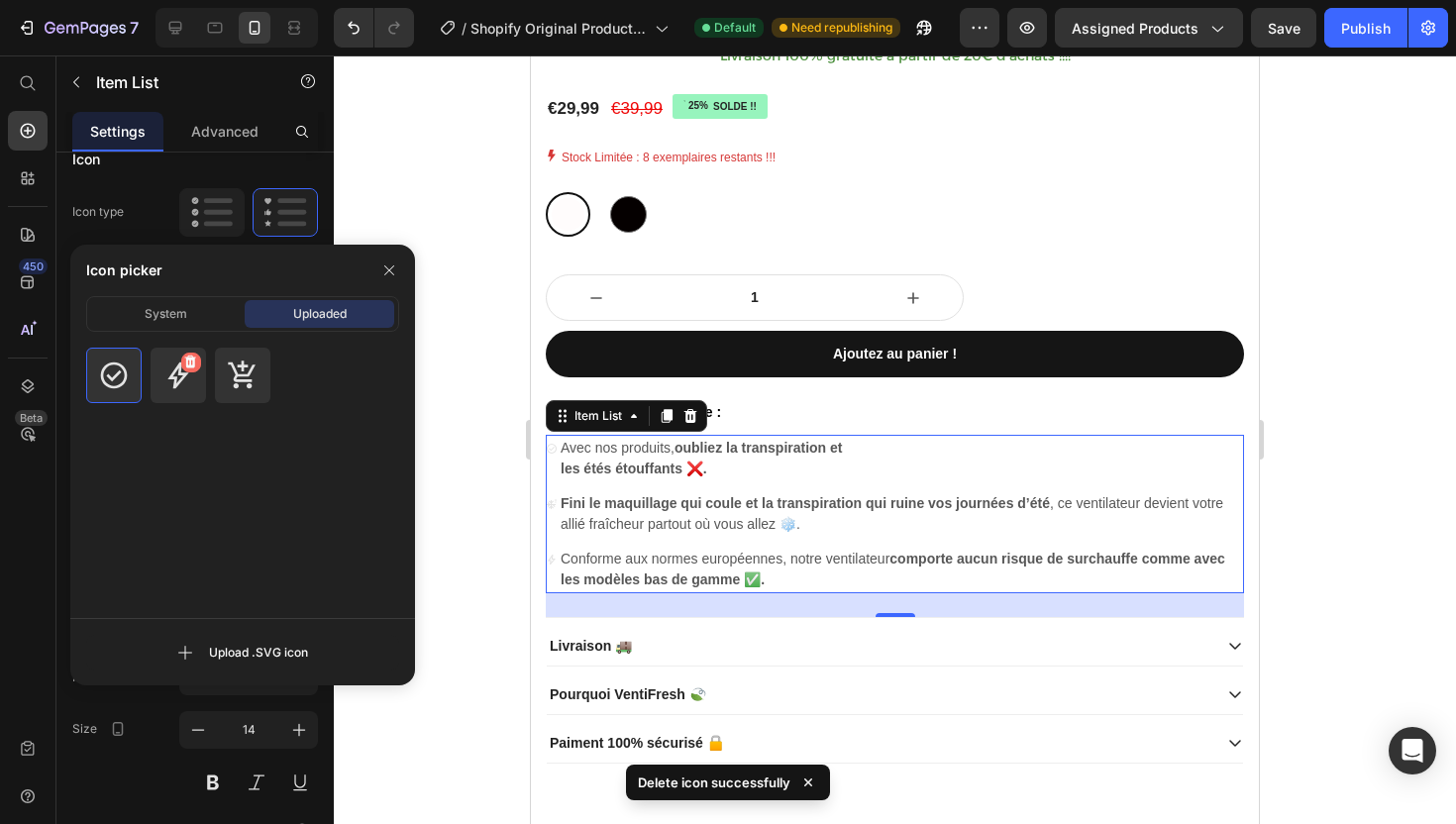 click 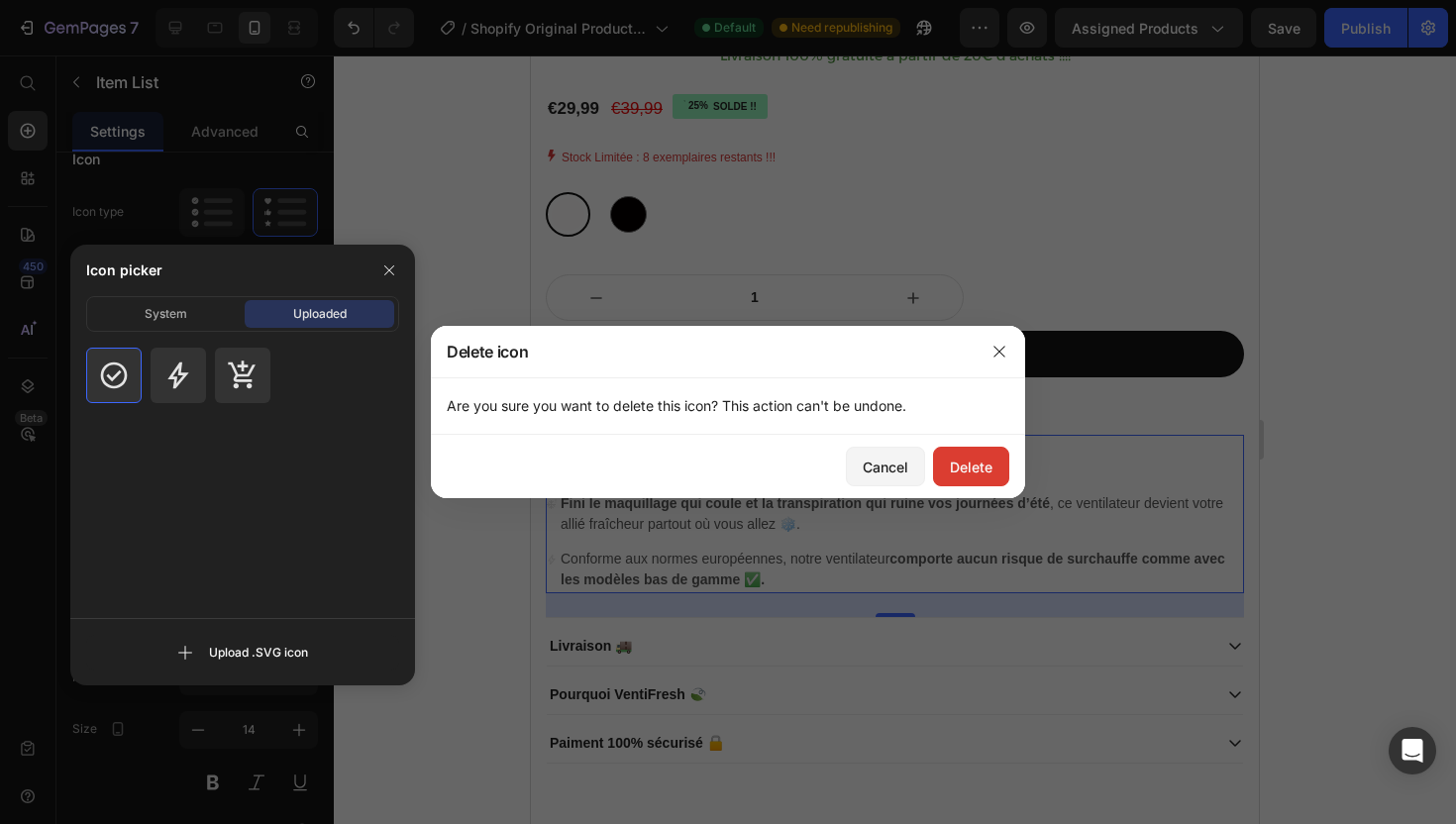 click on "Delete" at bounding box center [971, 466] 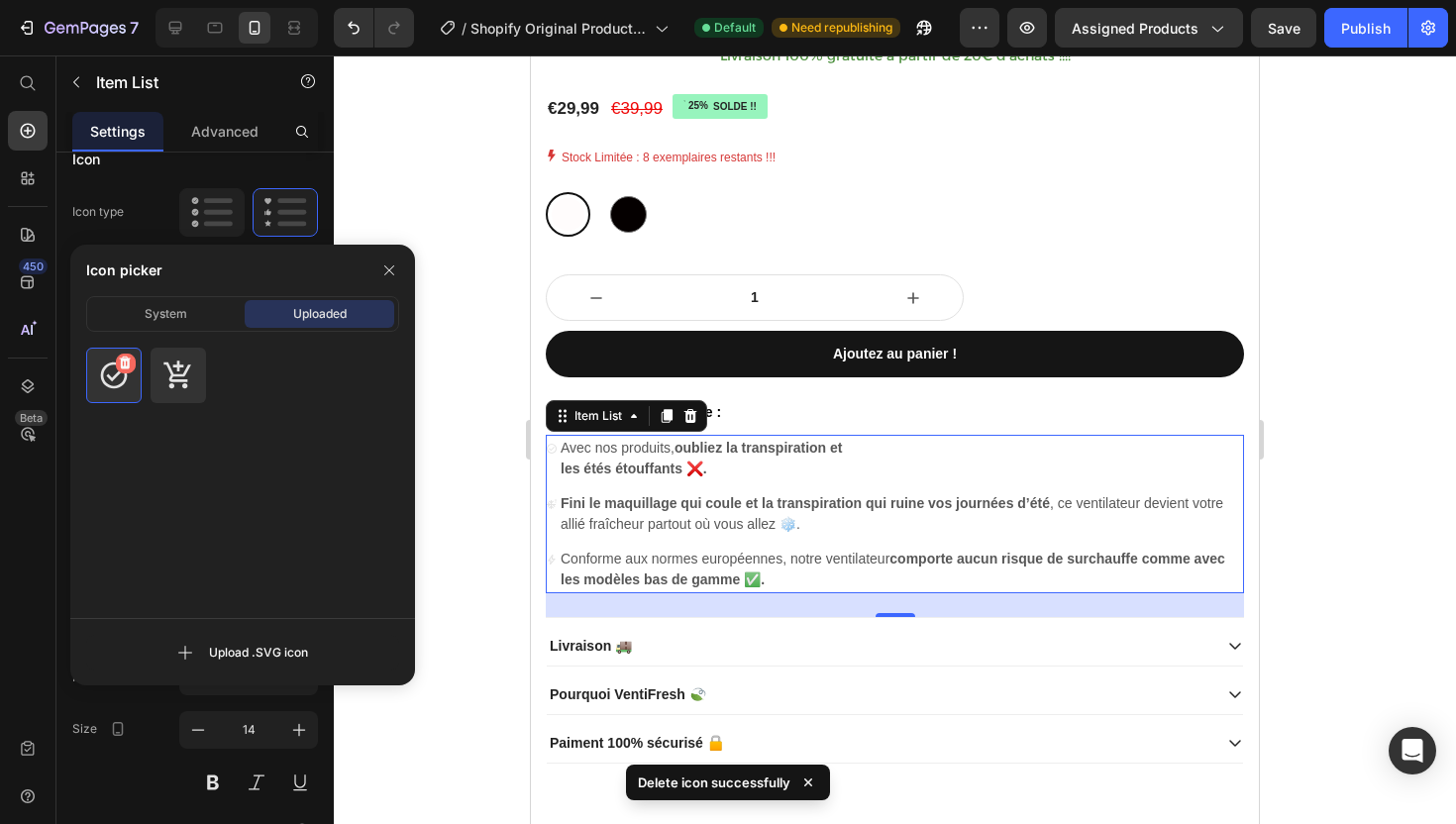 click 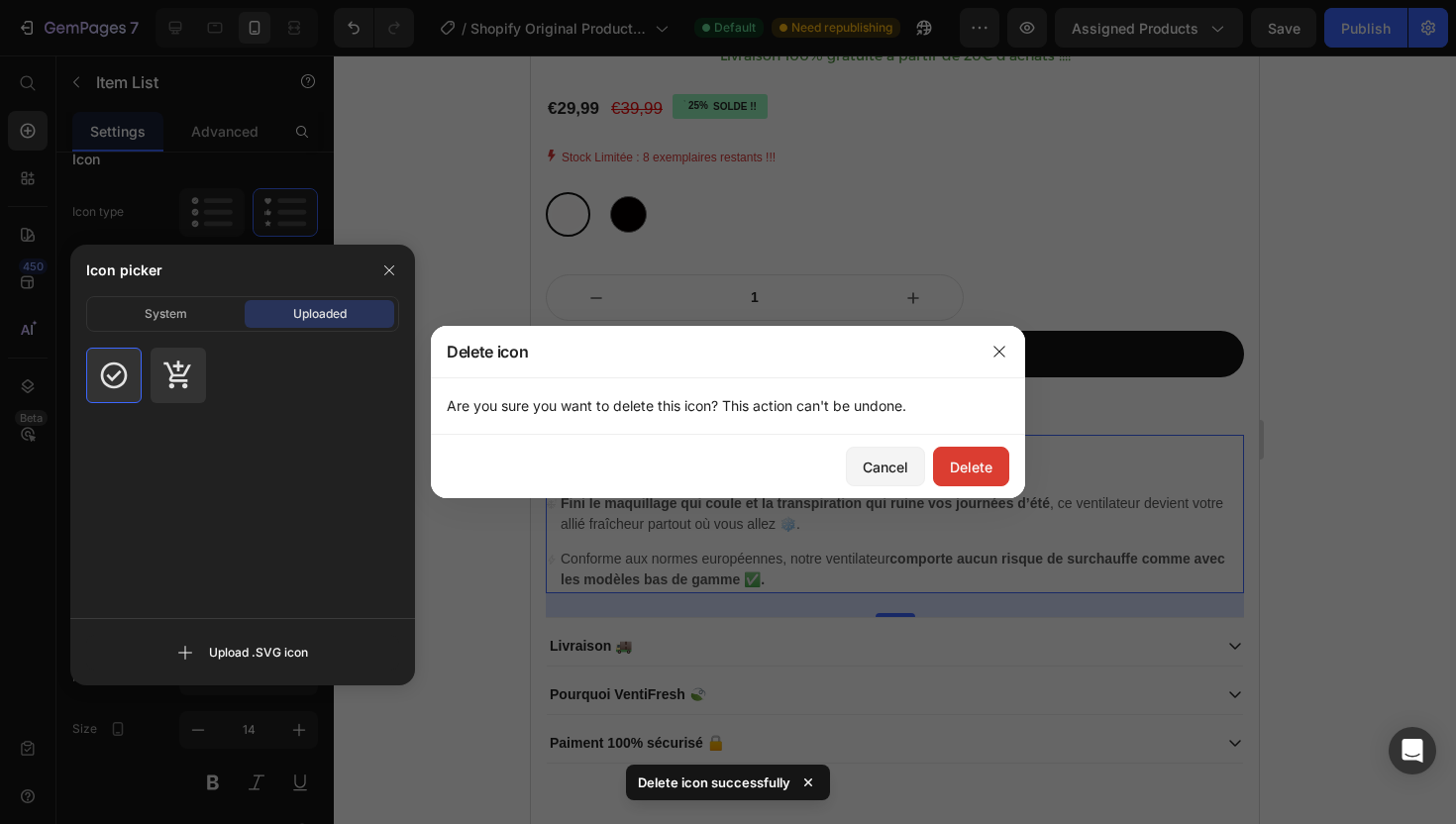 click on "Delete" at bounding box center (971, 466) 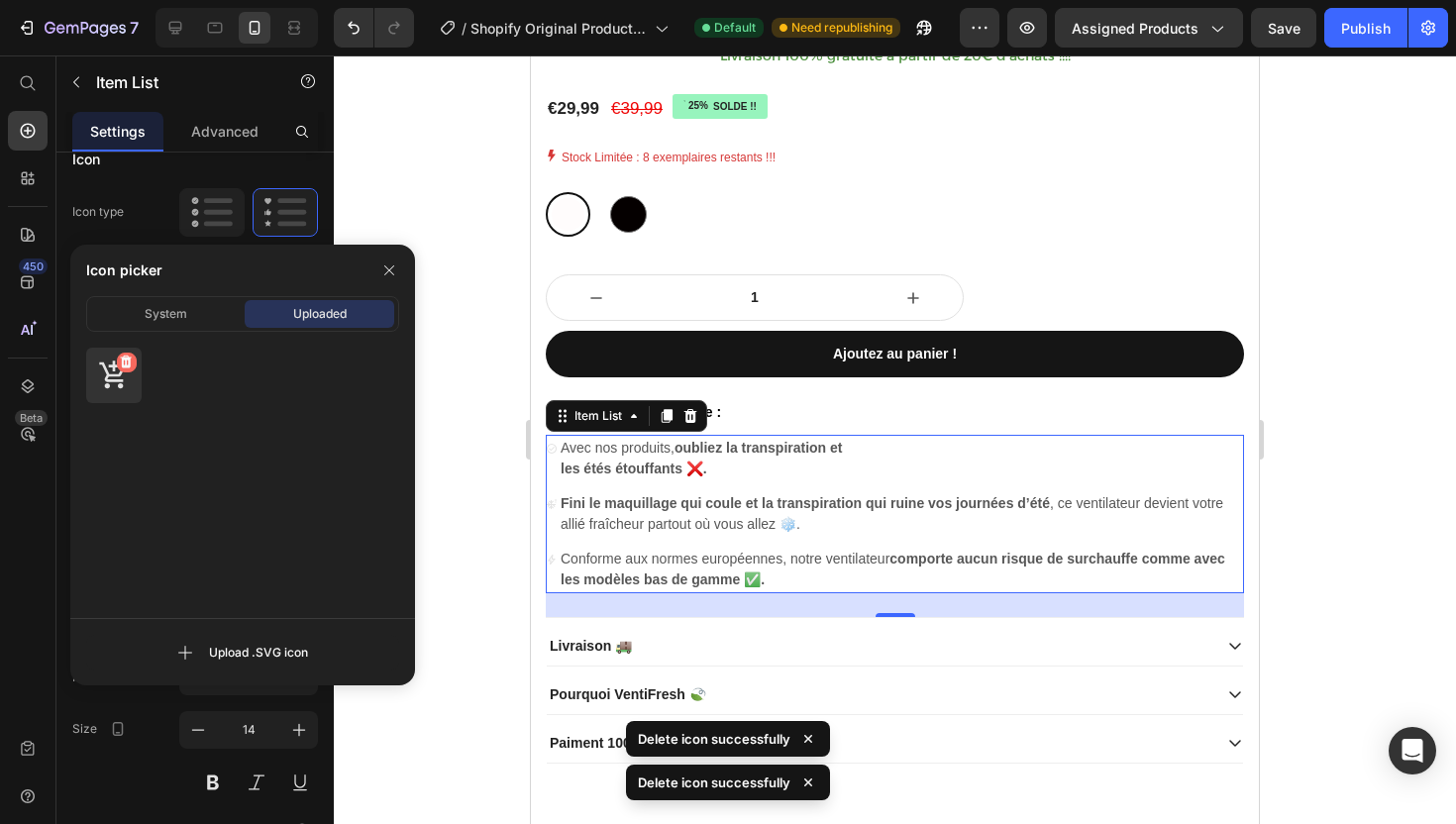 click 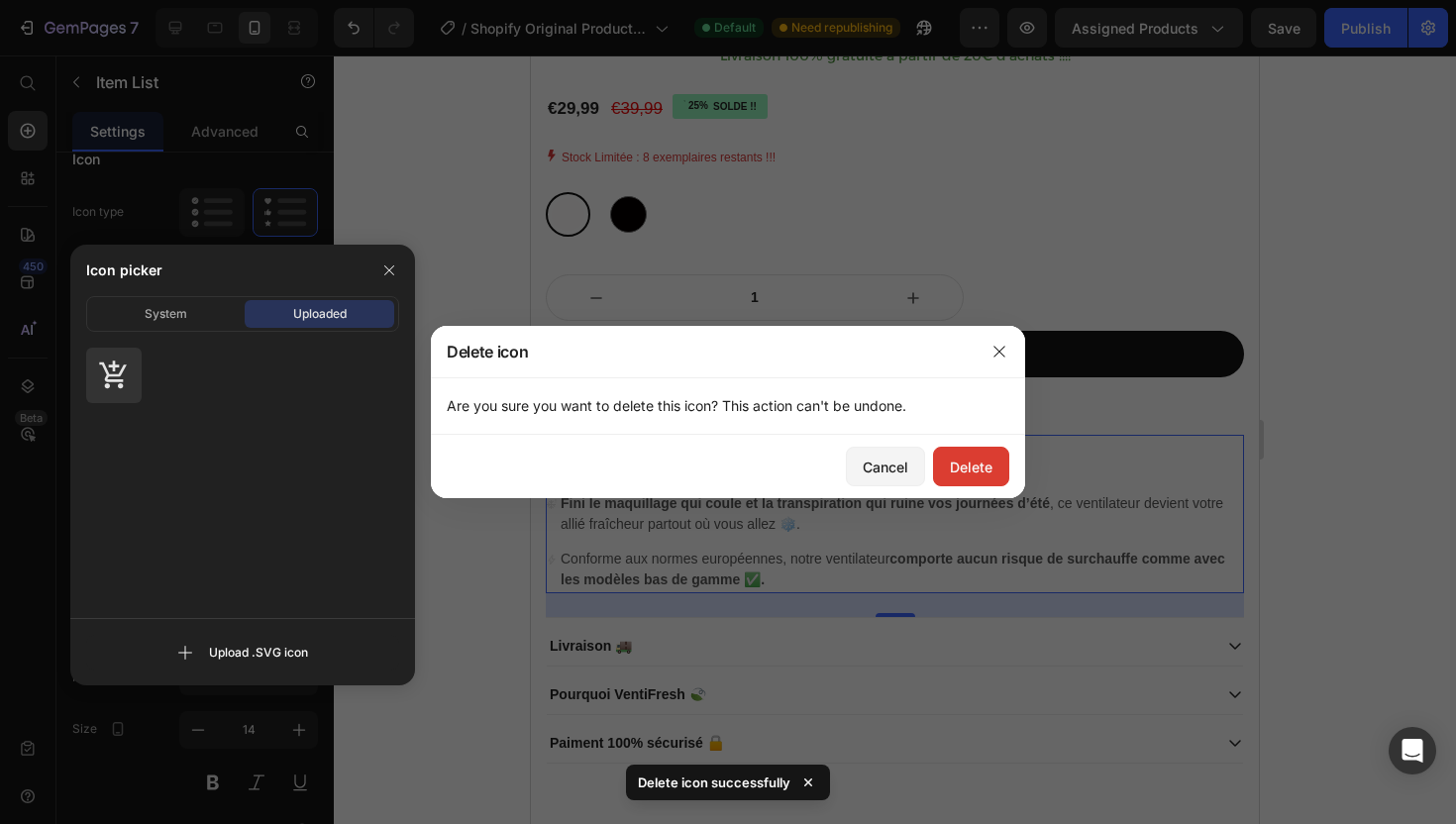 click on "Delete" at bounding box center [971, 466] 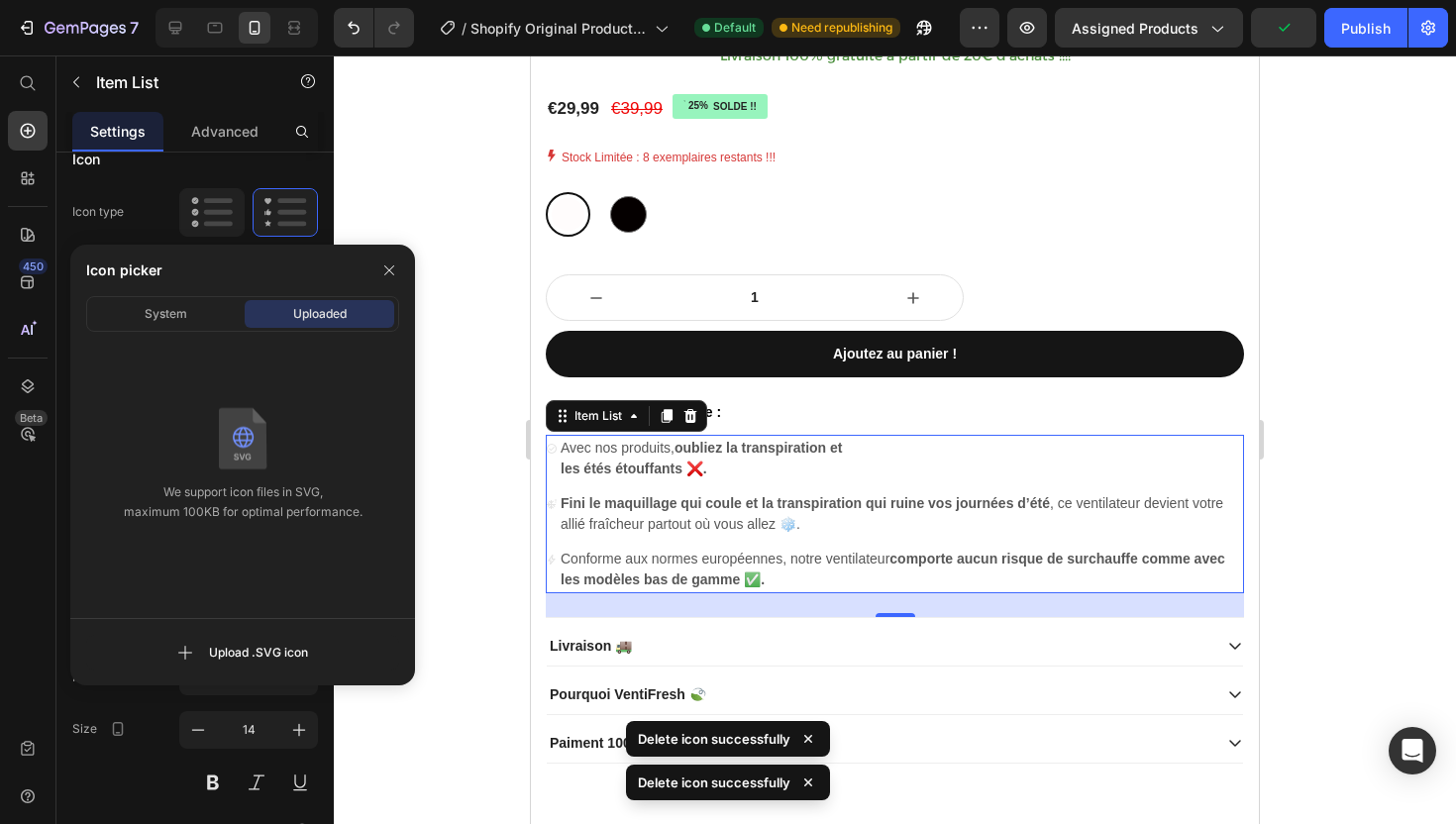 click 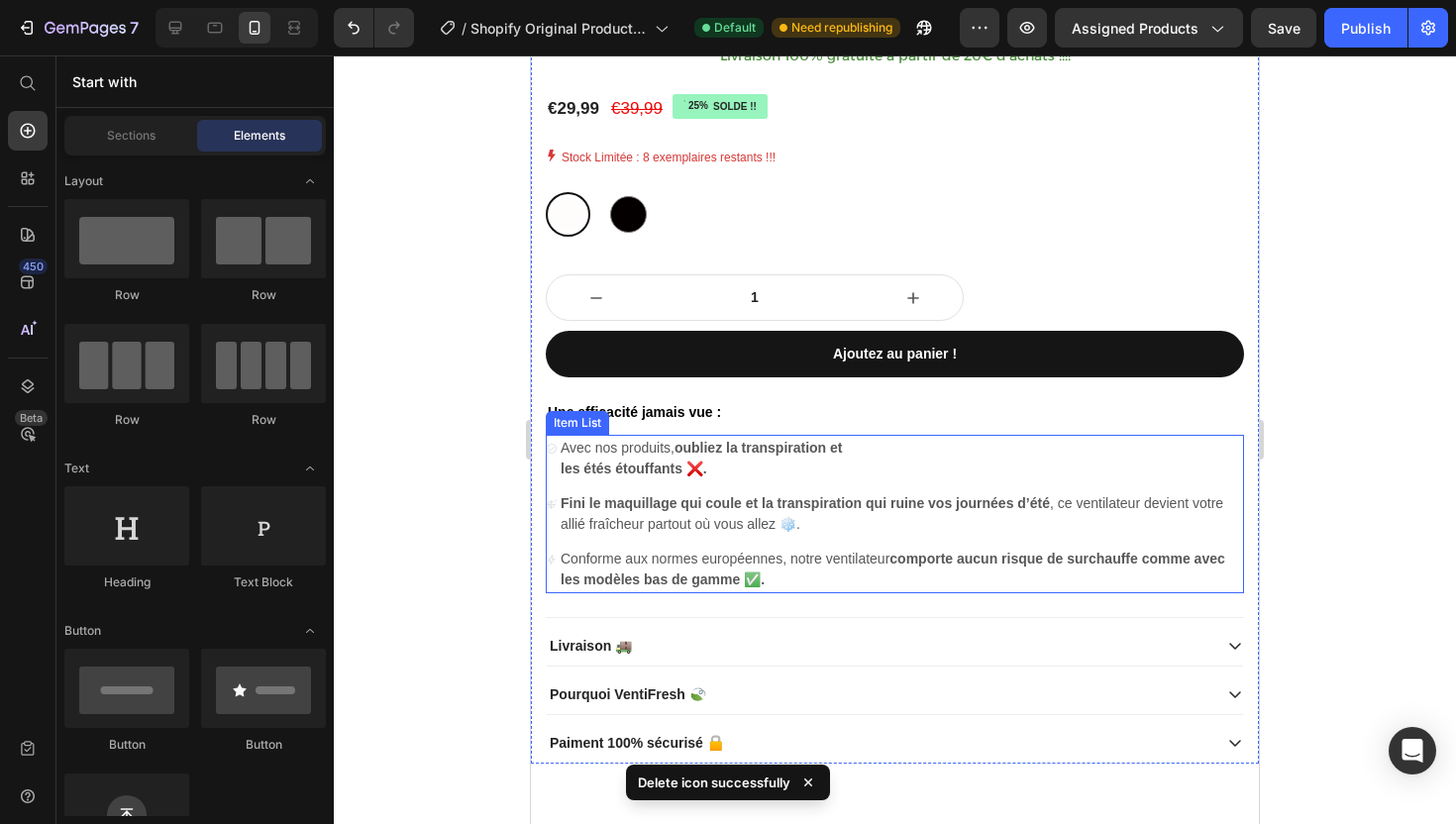 click 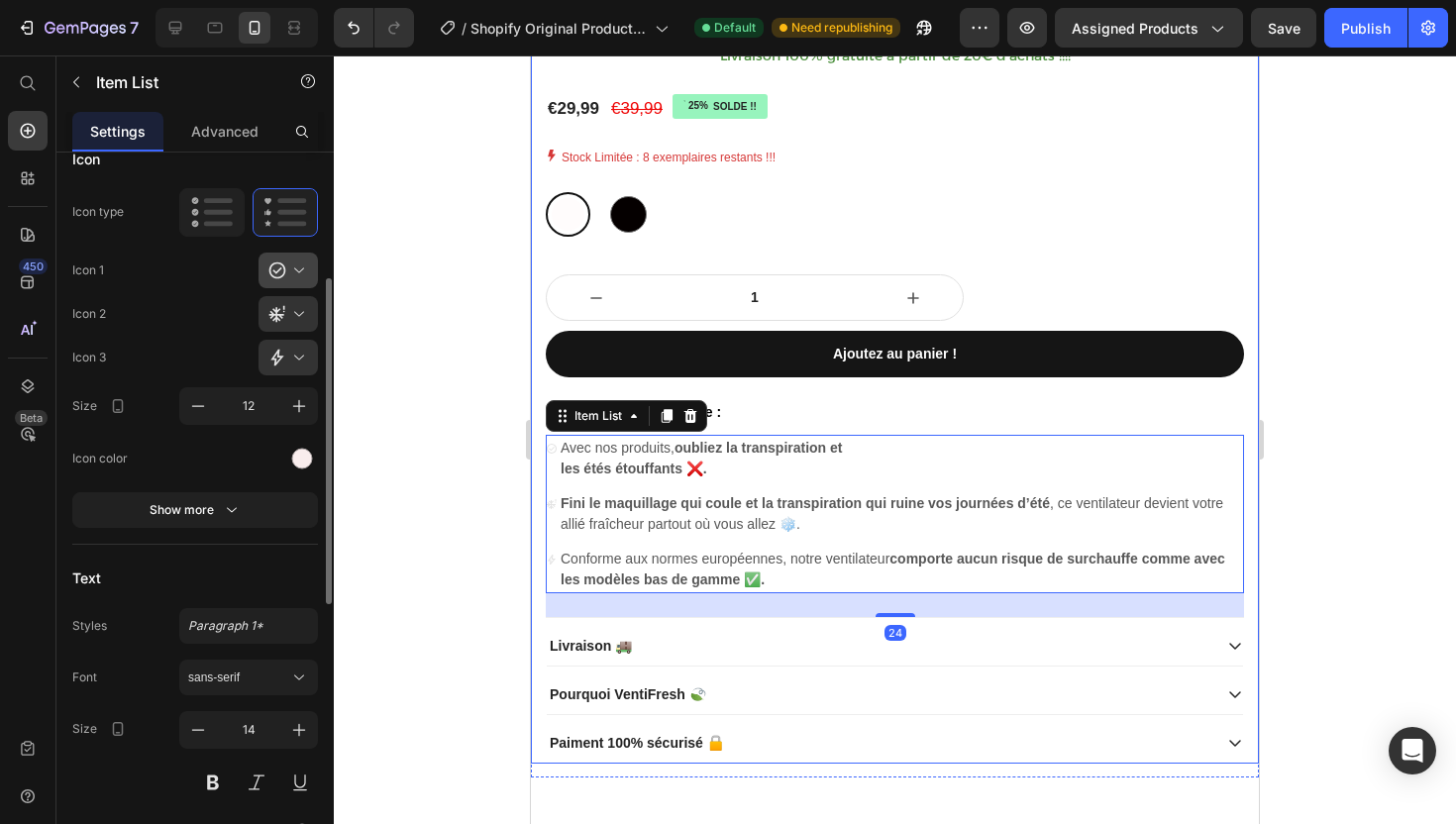 click at bounding box center [296, 270] 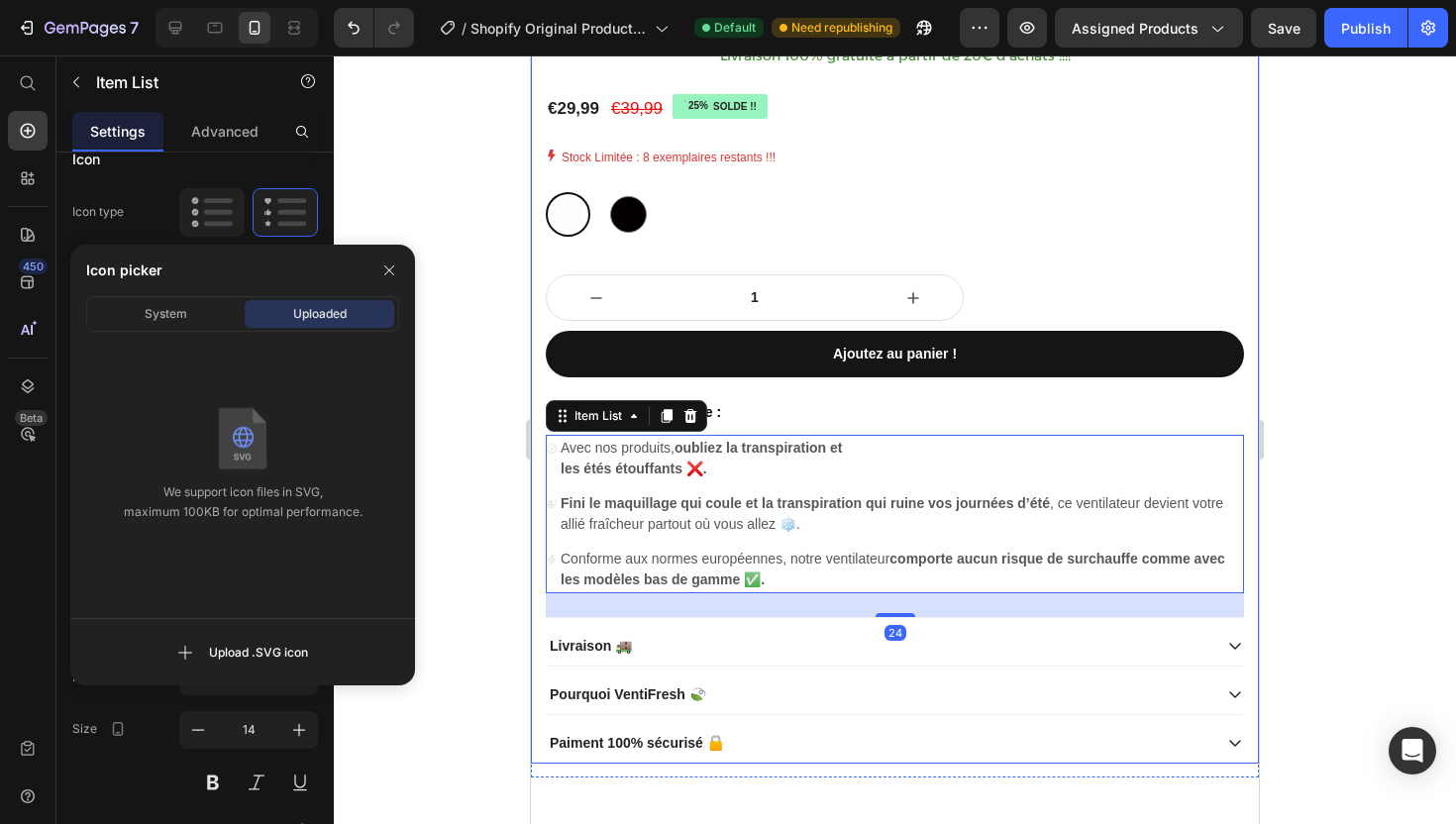 click at bounding box center [389, 270] 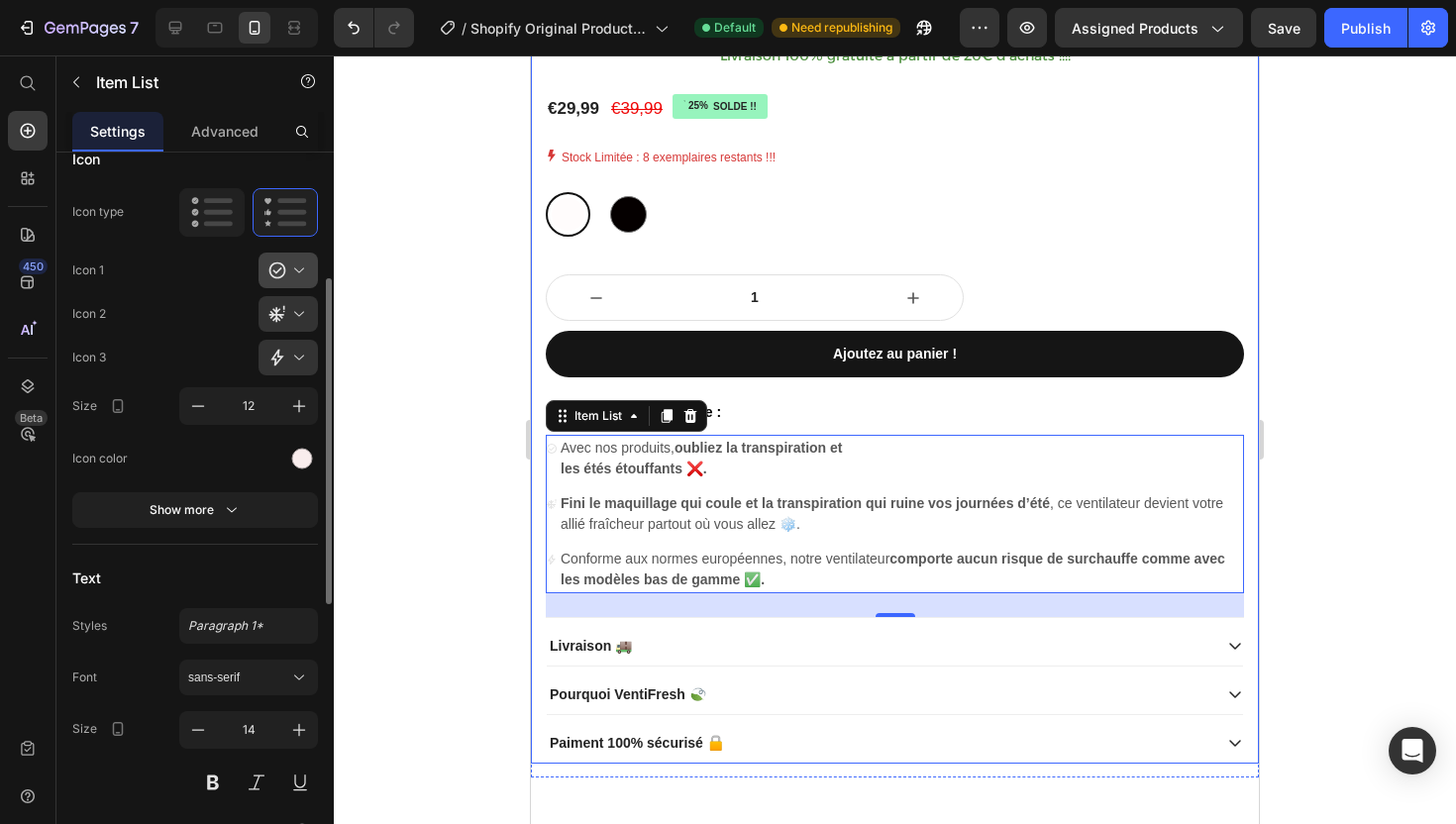 click at bounding box center (296, 270) 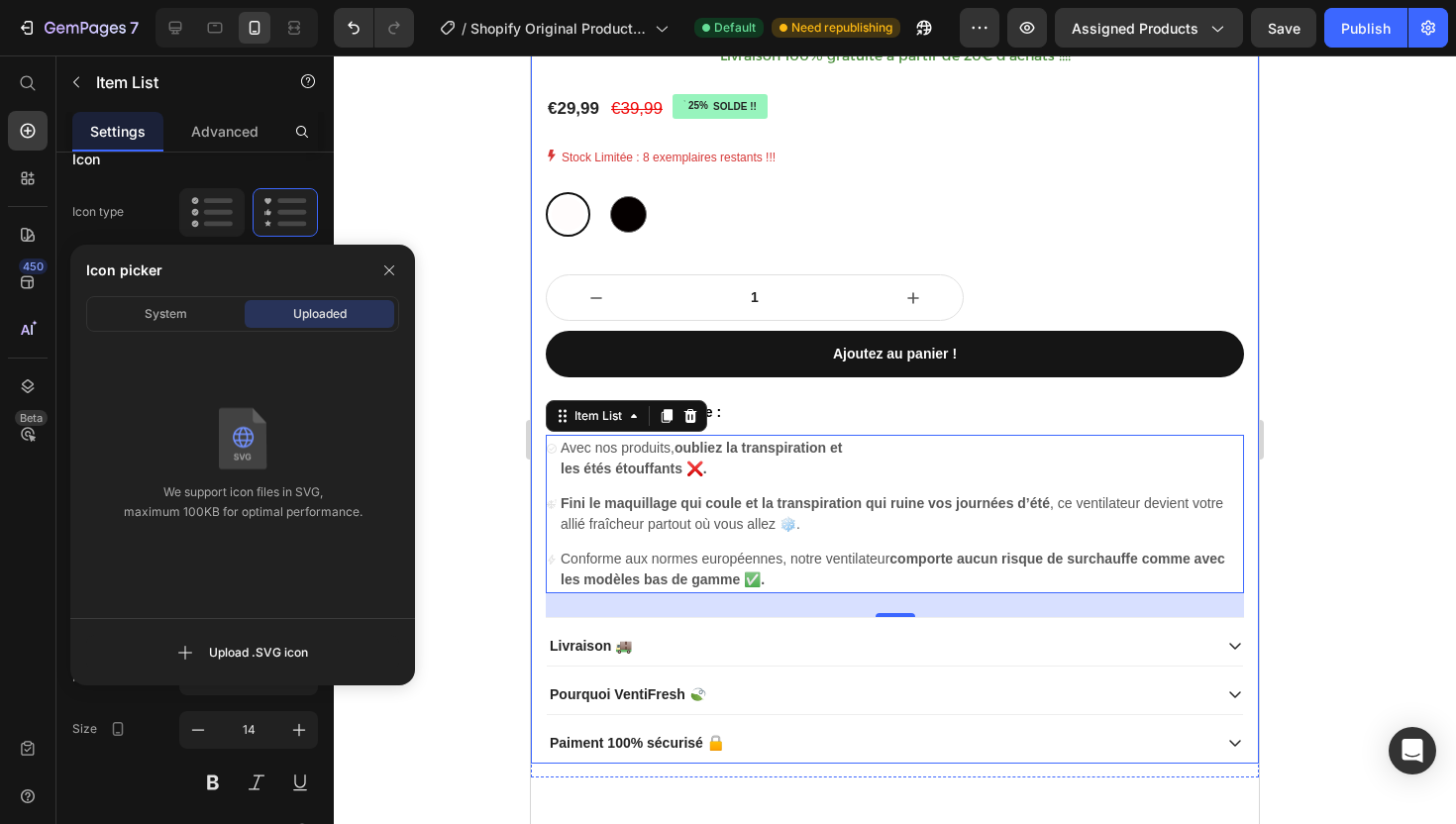 click on "System Uploaded  We support icon files in SVG,  maximum 100KB for optimal performance.   Upload .SVG icon" at bounding box center (243, 490) 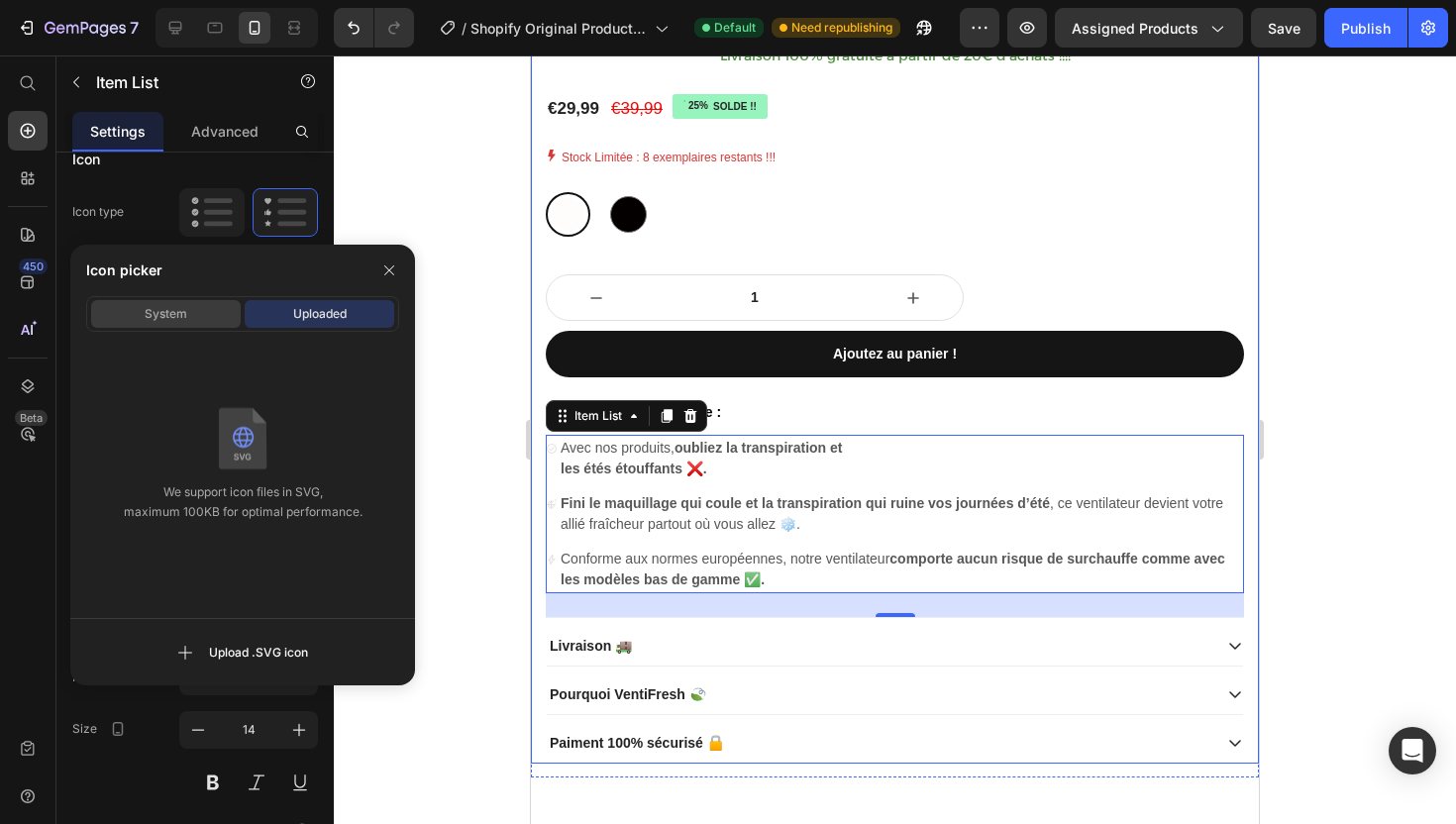 click on "System" at bounding box center (165, 314) 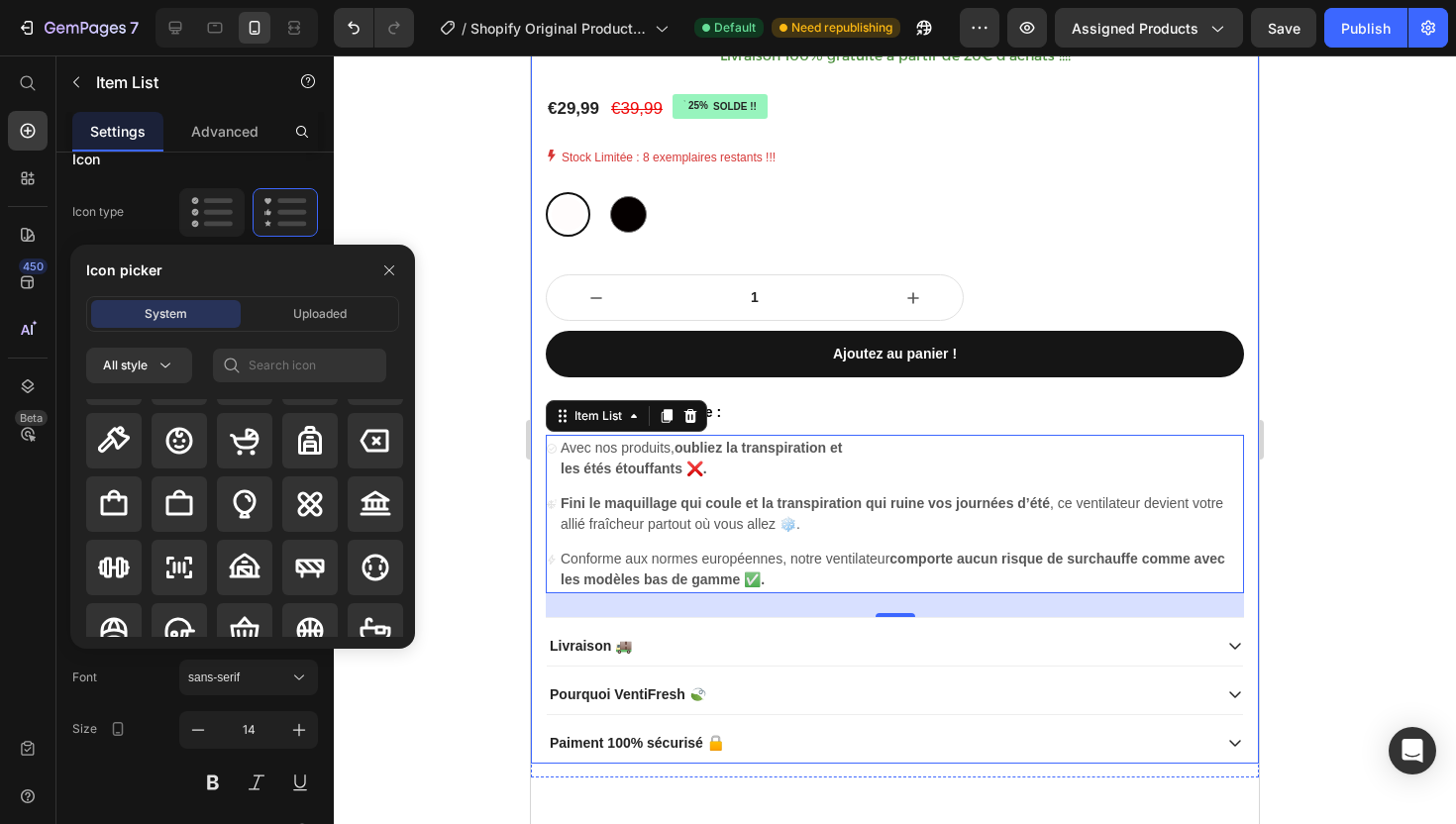 scroll, scrollTop: 1973, scrollLeft: 0, axis: vertical 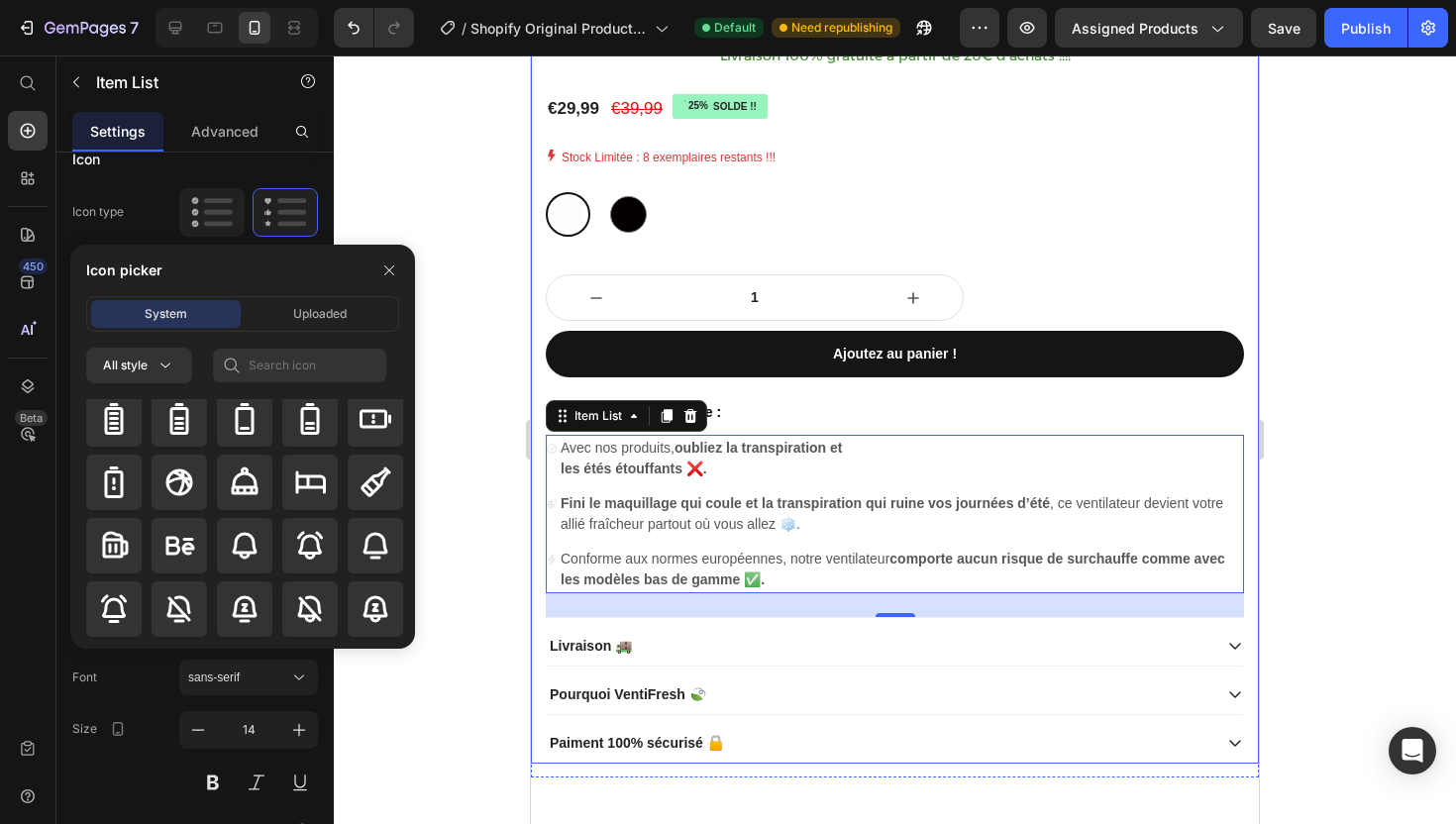 click at bounding box center (389, 270) 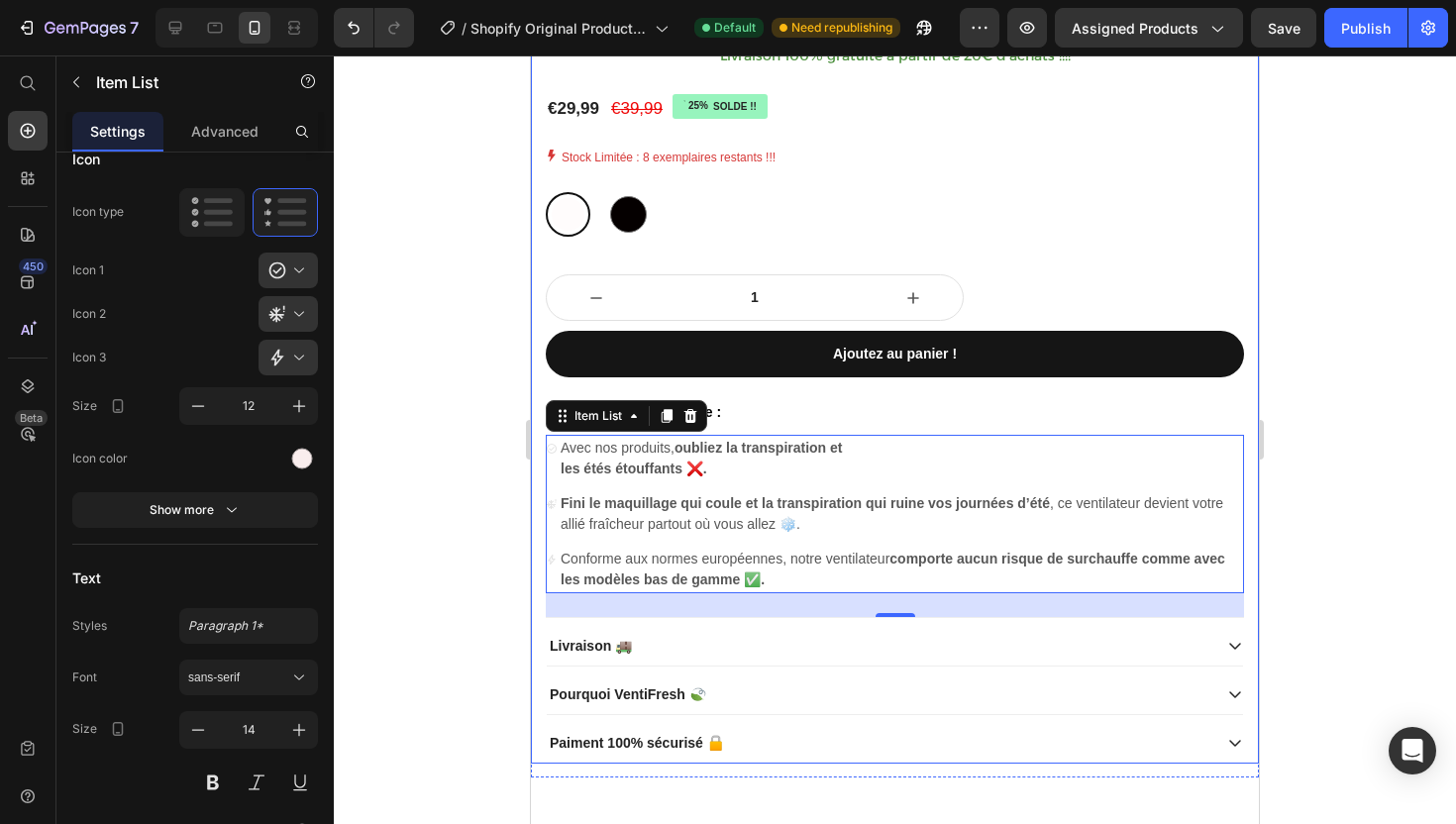 click 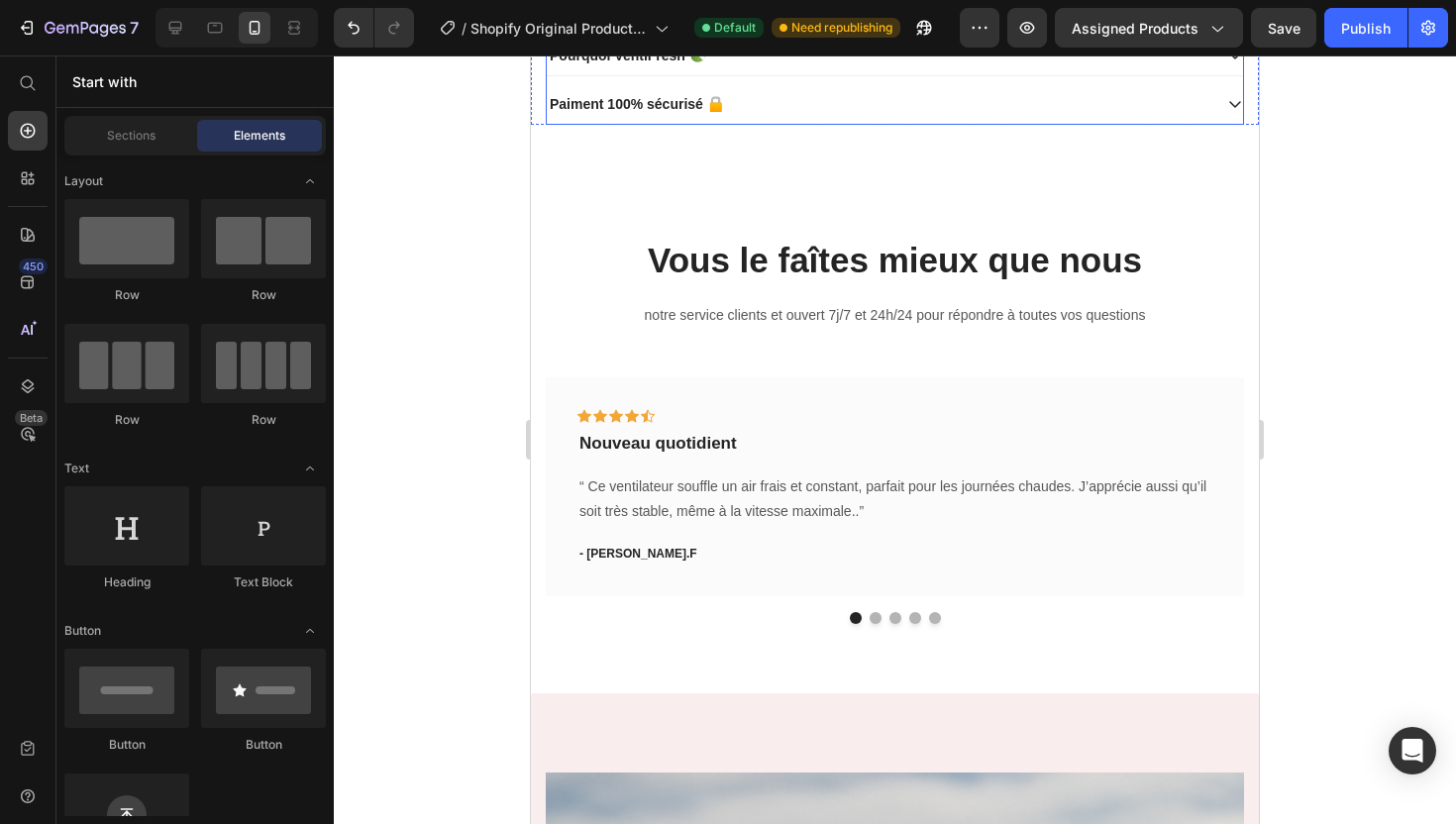 scroll, scrollTop: 1887, scrollLeft: 0, axis: vertical 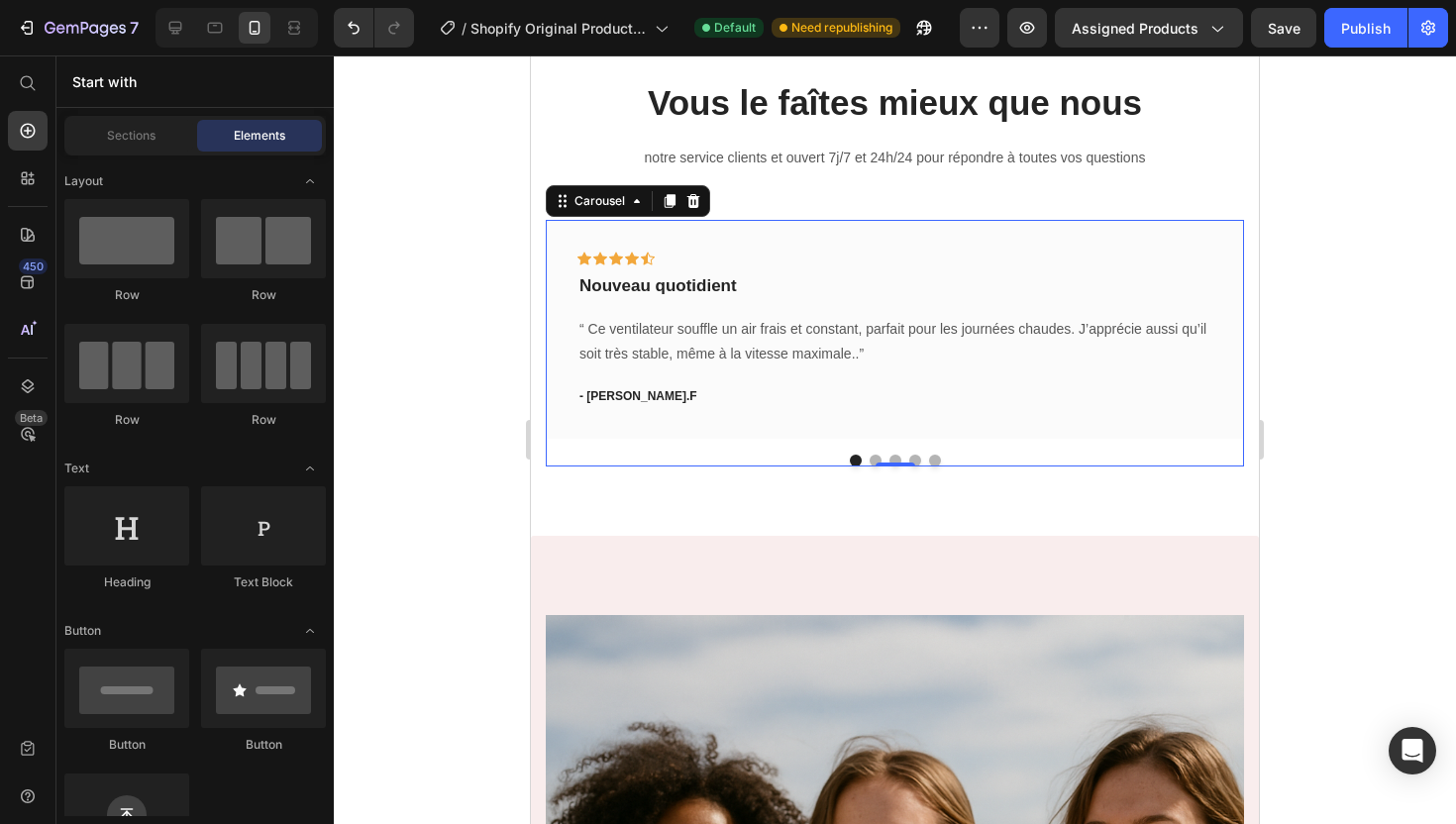 click at bounding box center [876, 461] 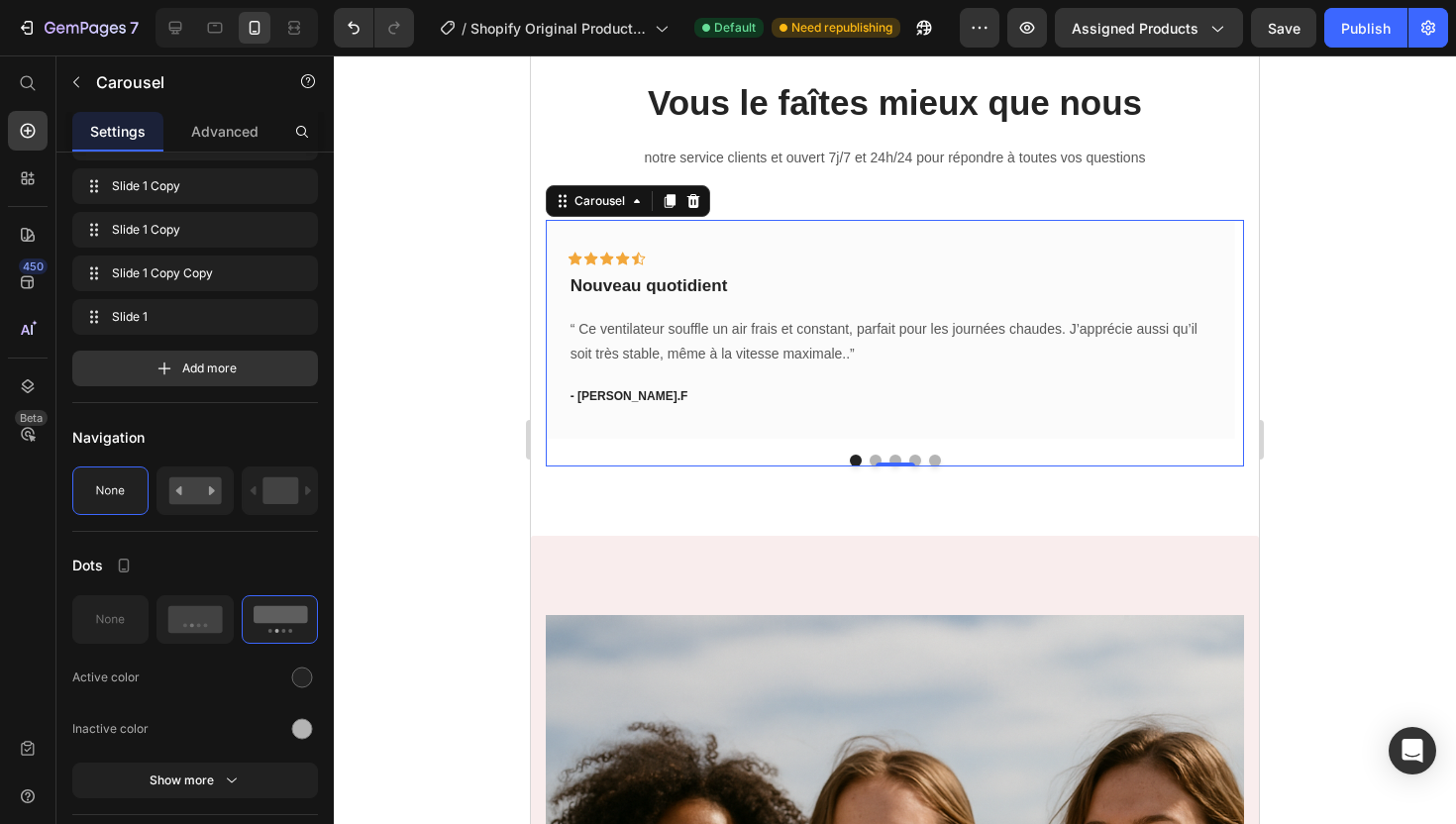 scroll, scrollTop: 0, scrollLeft: 0, axis: both 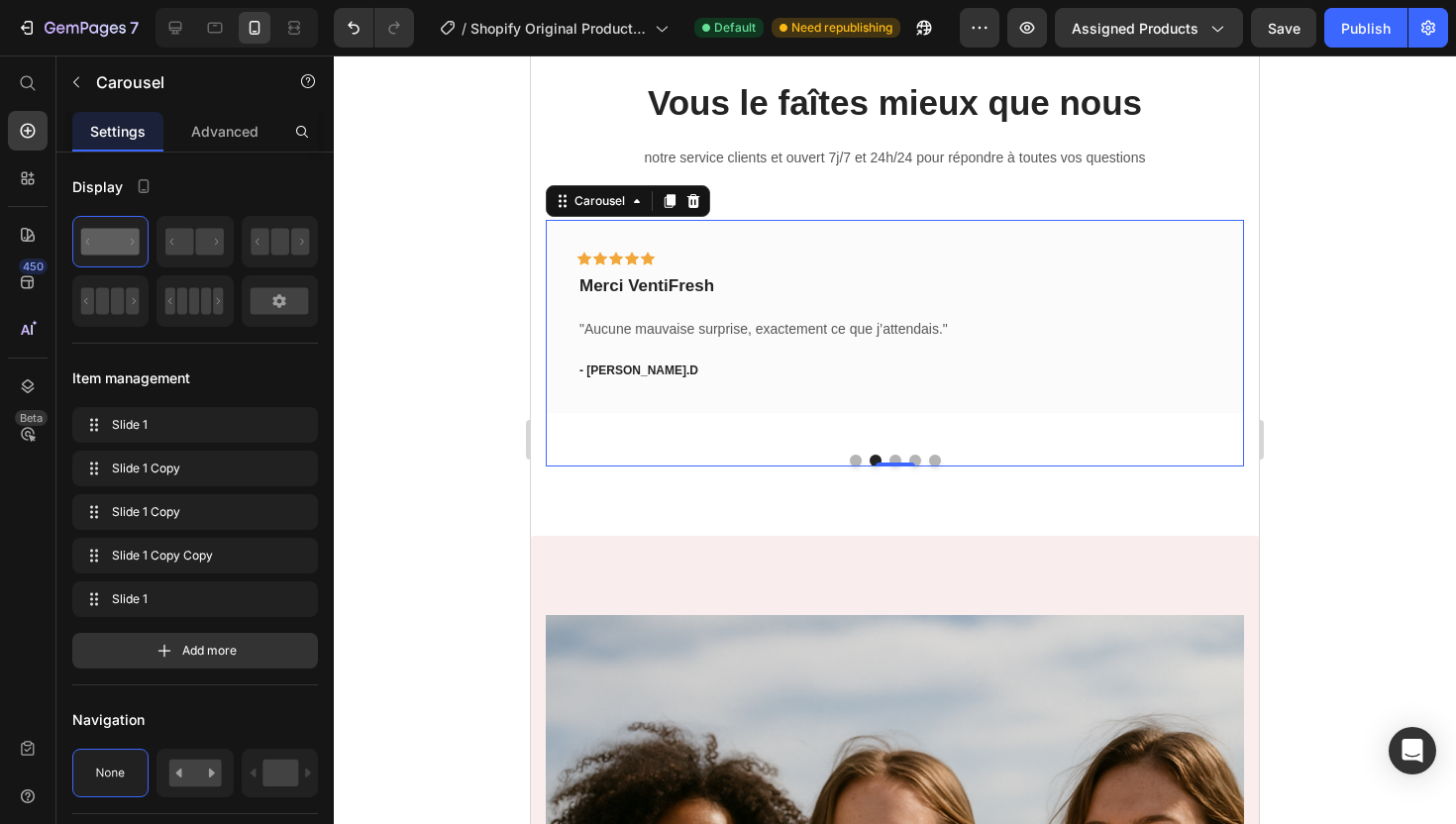 click on "Icon
Icon
Icon
Icon
Icon Row Nouveau quotidient  Text block “ Ce ventilateur souffle un air frais et constant, parfait pour les journées chaudes. J’apprécie aussi qu’il soit très stable, même à la vitesse maximale..” Text block - [PERSON_NAME].F Text block Row
Icon
Icon
Icon
Icon
Icon Row Merci VentiFresh Text block "Aucune mauvaise surprise, exactement ce que j’attendais." Text block - Amèle.D  Text block Row
Icon
Icon
Icon
Icon
Icon Row je l'adore  Text block “ Le look moderne de ce ventilateur s’intègre parfaitement dans mon salon. Il est facile à utiliser et rafraîchit rapidement toute la pièce.” Text block - [PERSON_NAME].M Text block Row
Icon
Icon
Icon
Icon
Icon Row Text block" at bounding box center (894, 343) 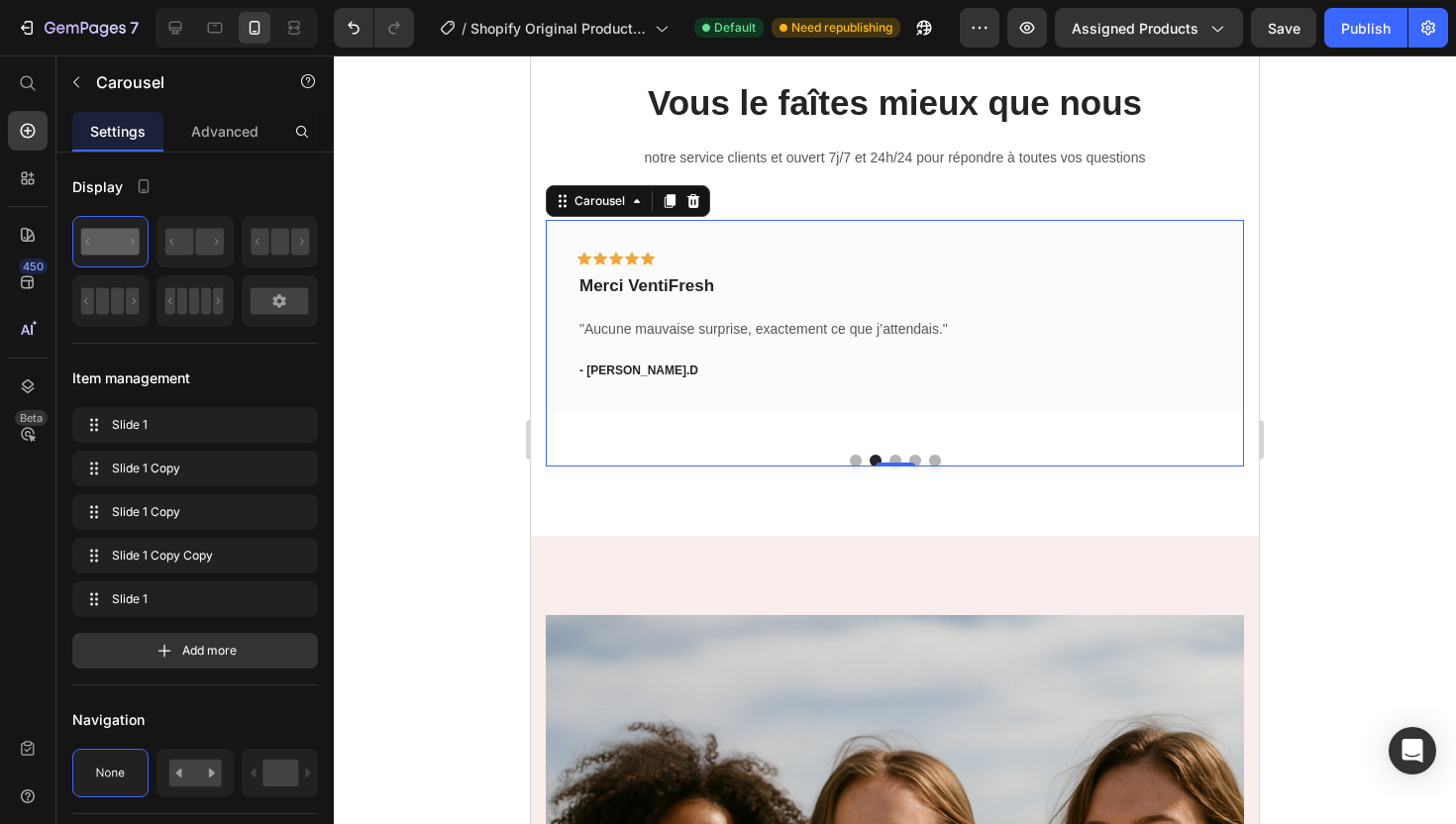 click at bounding box center (915, 461) 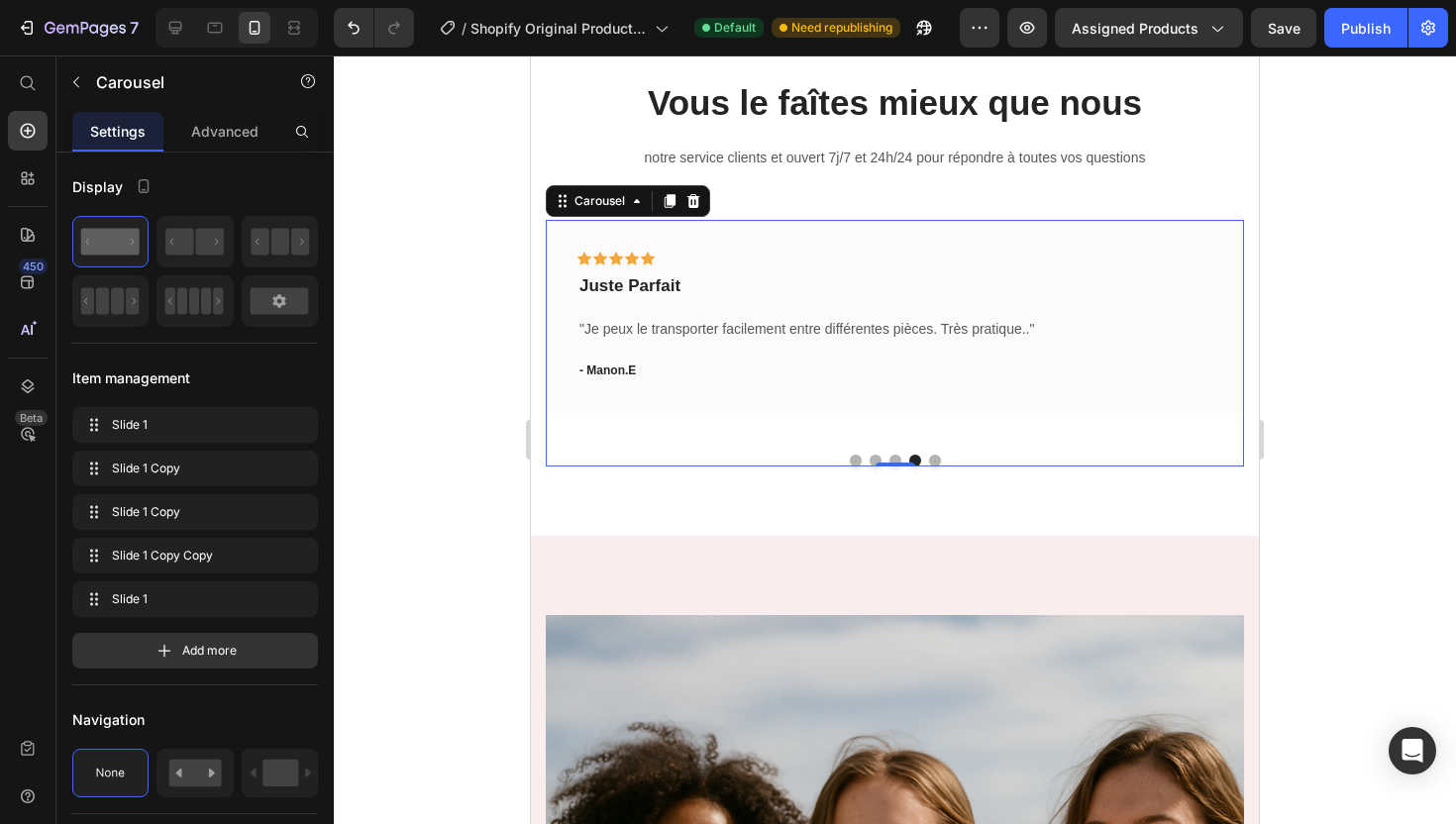 click at bounding box center [935, 461] 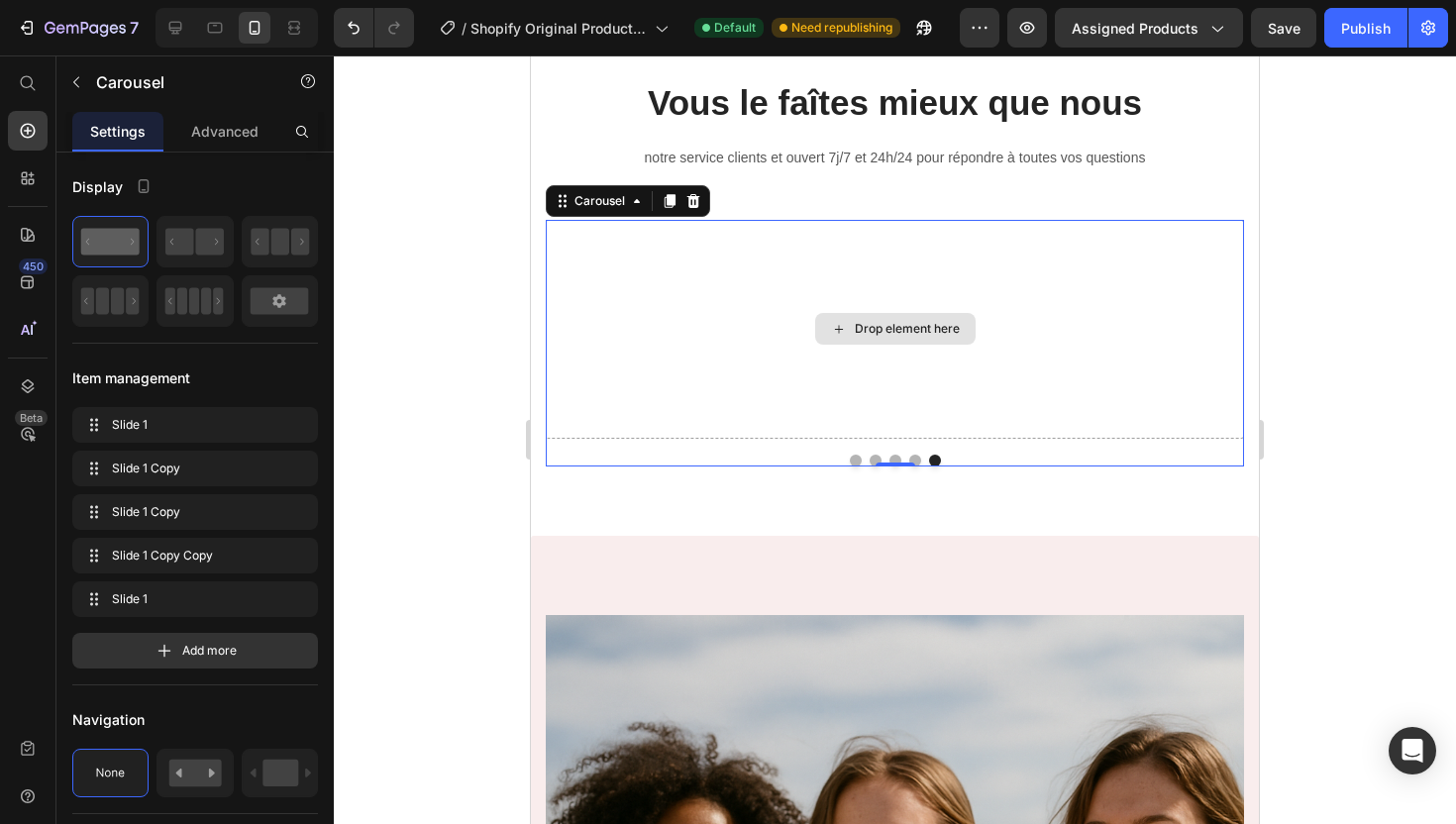 click on "Drop element here" at bounding box center [894, 329] 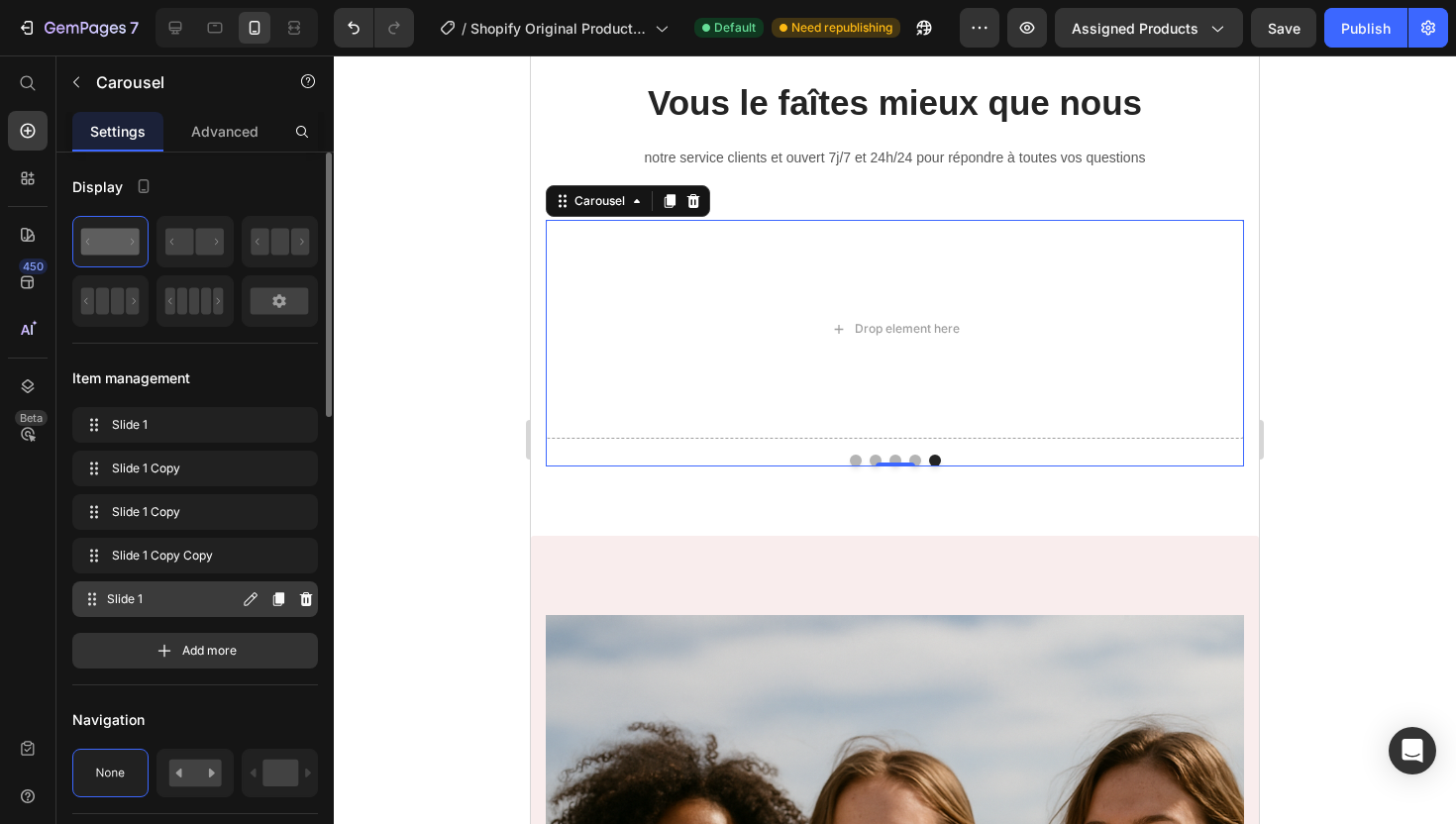 click on "Slide 1" at bounding box center [172, 599] 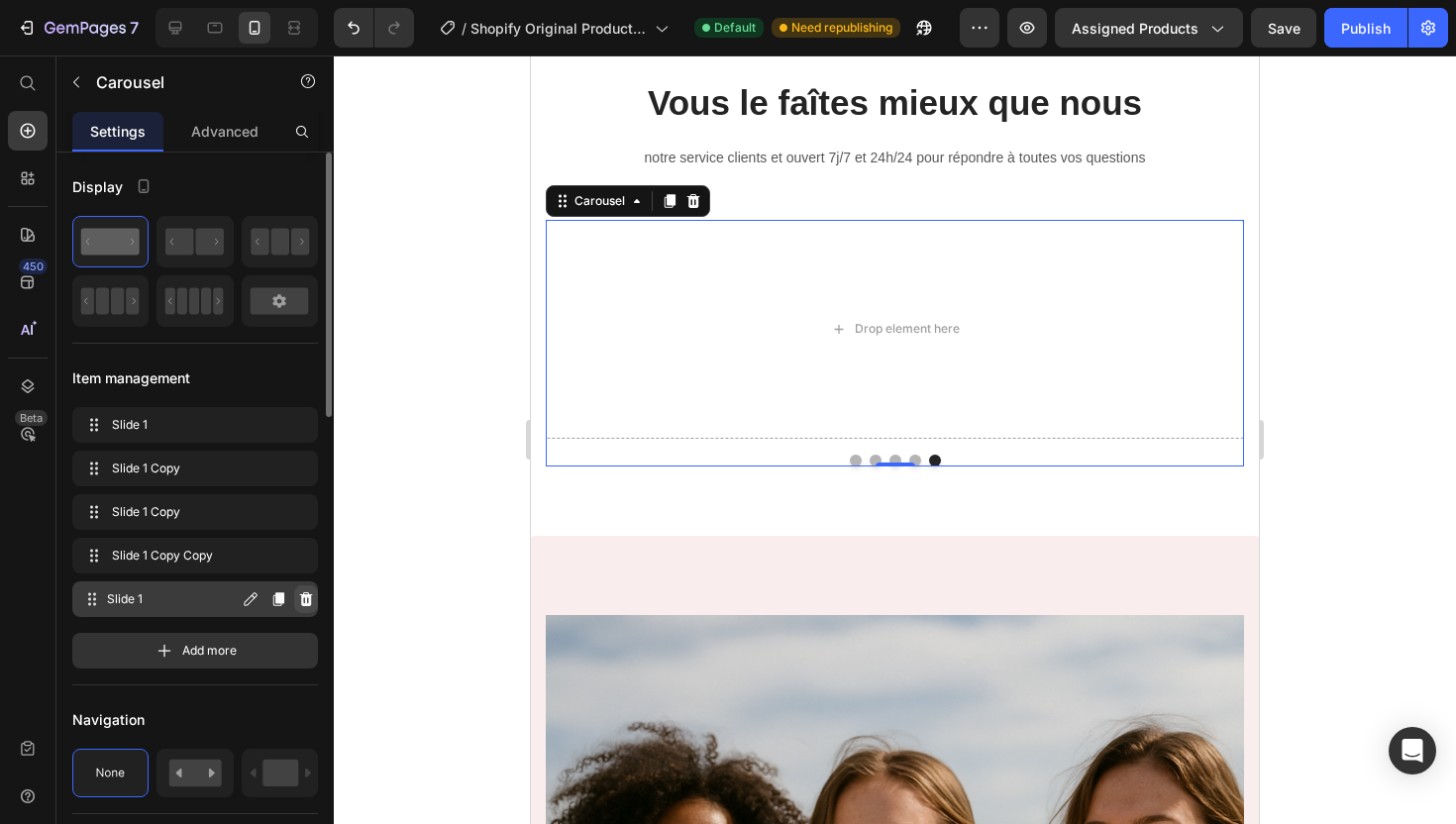 click 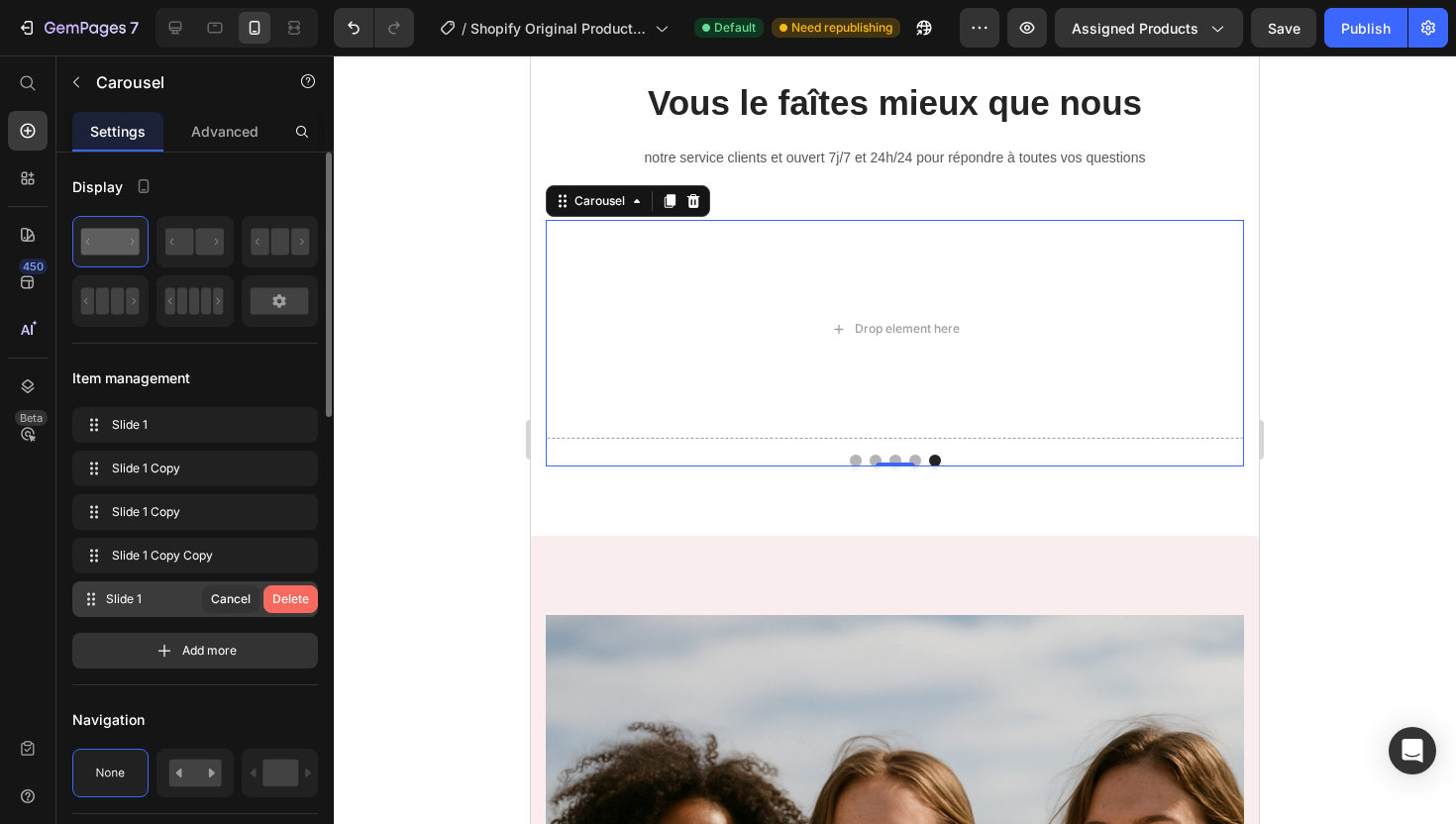 click on "Delete" at bounding box center [290, 599] 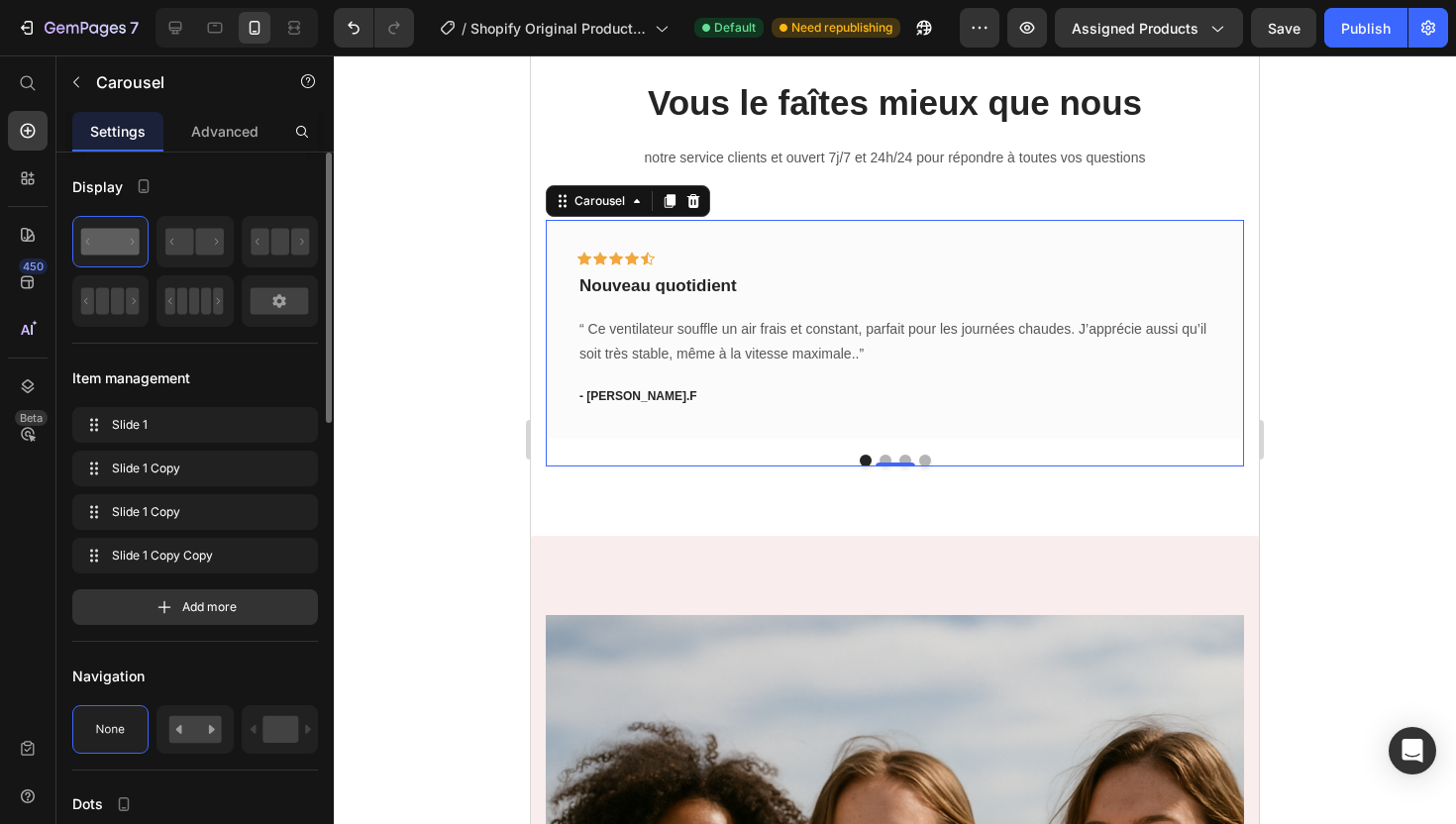 click at bounding box center [885, 461] 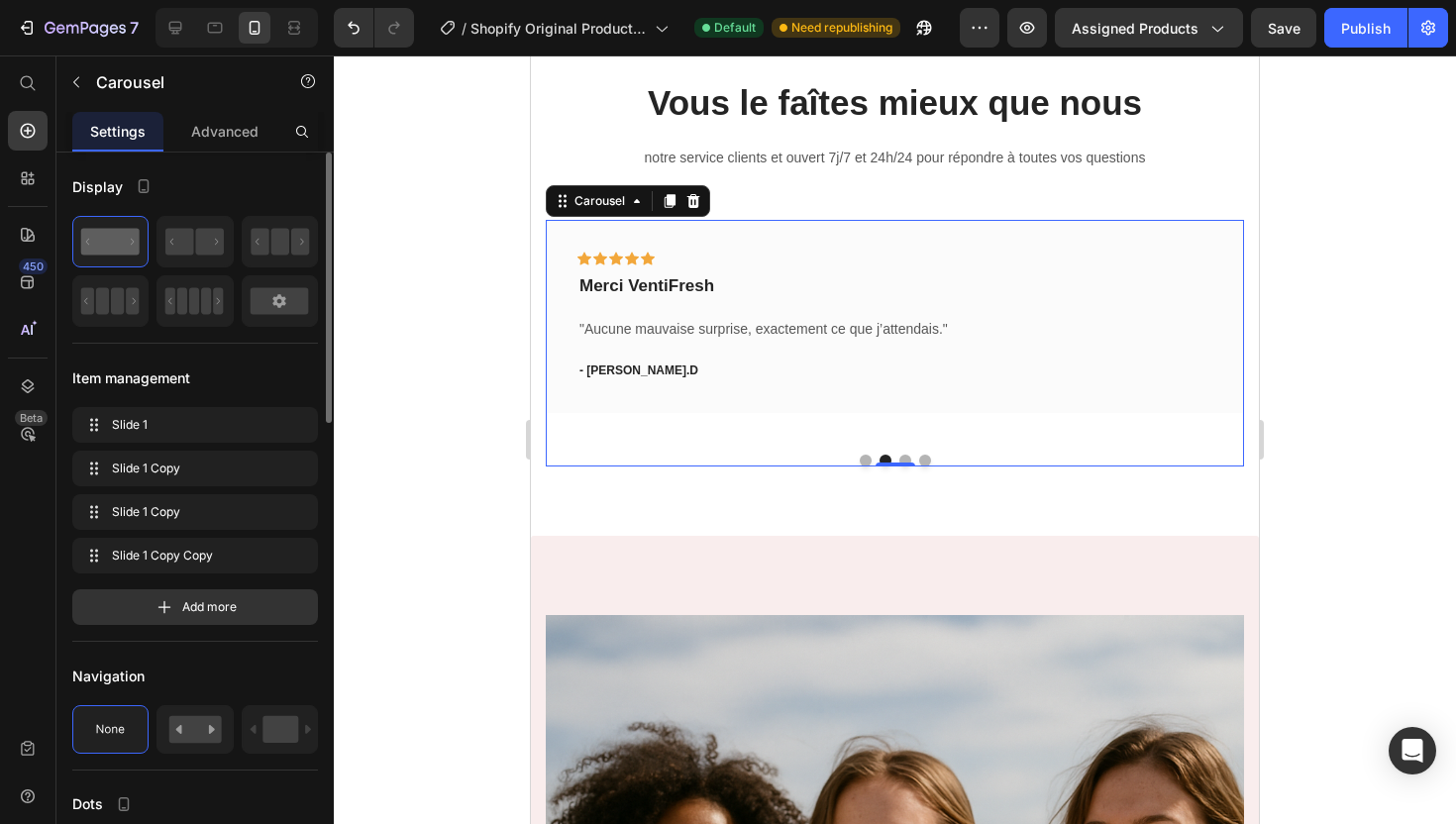 click at bounding box center [905, 461] 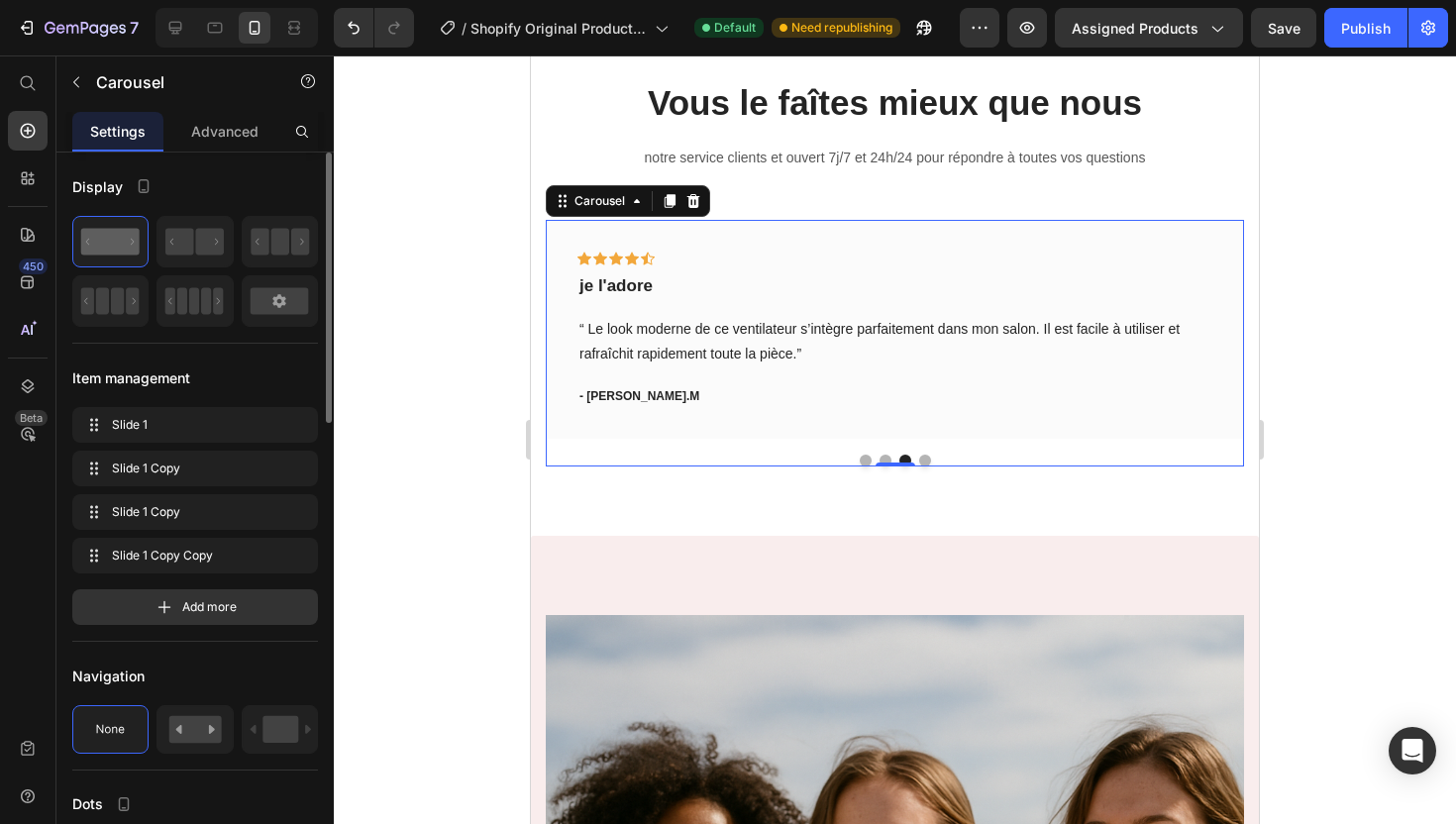 click at bounding box center [925, 461] 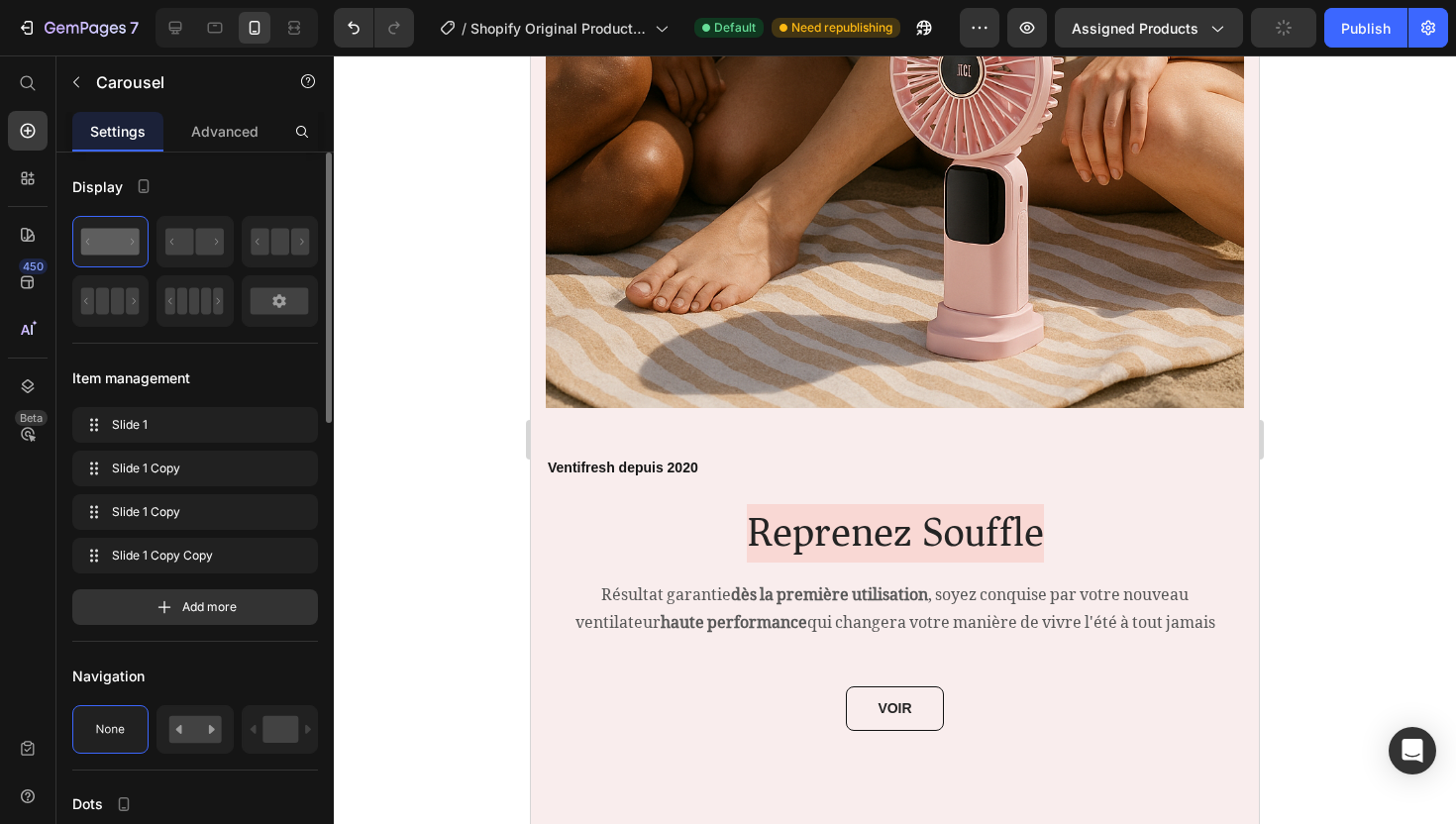 scroll, scrollTop: 2871, scrollLeft: 0, axis: vertical 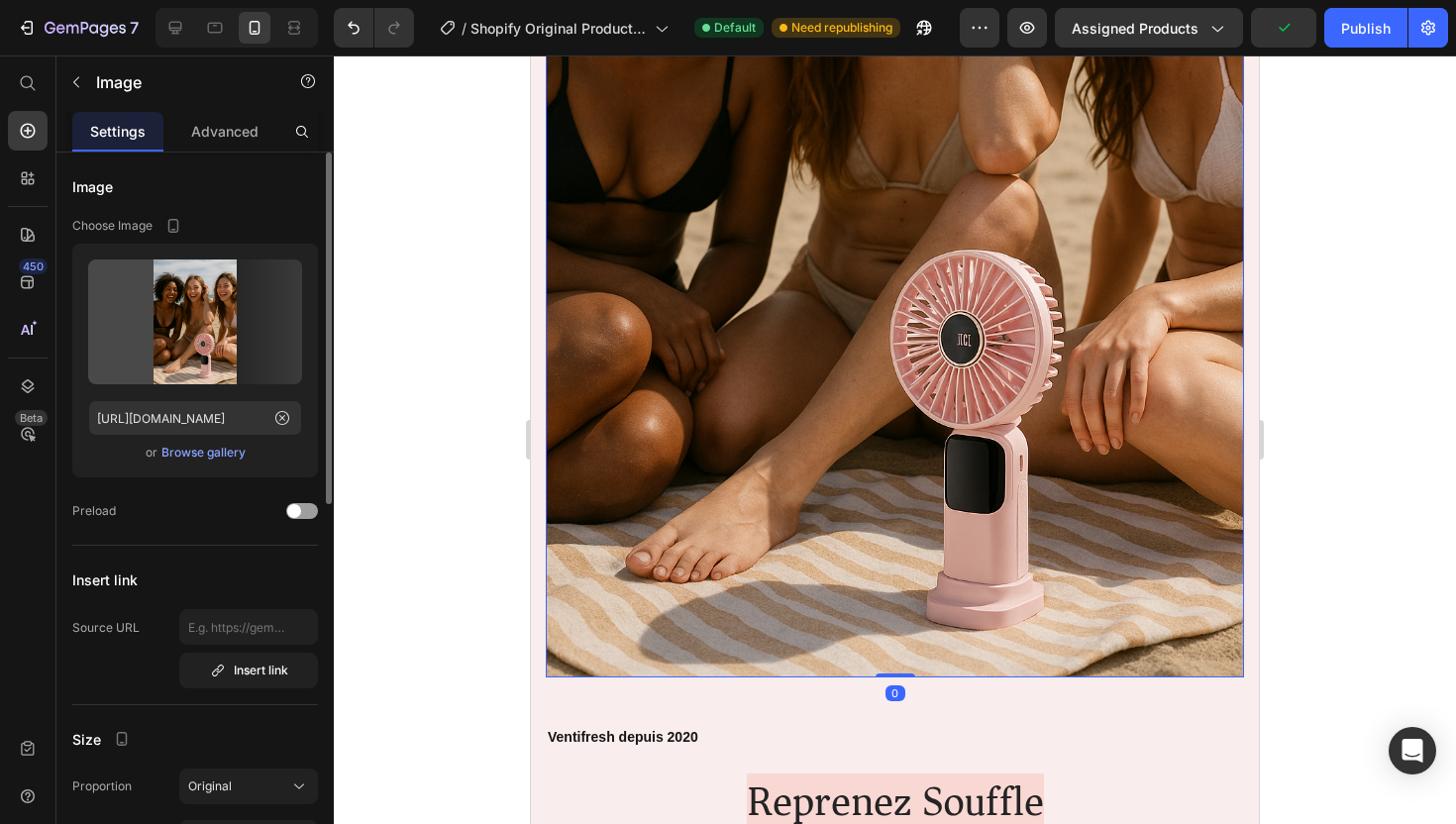 click at bounding box center (894, 154) 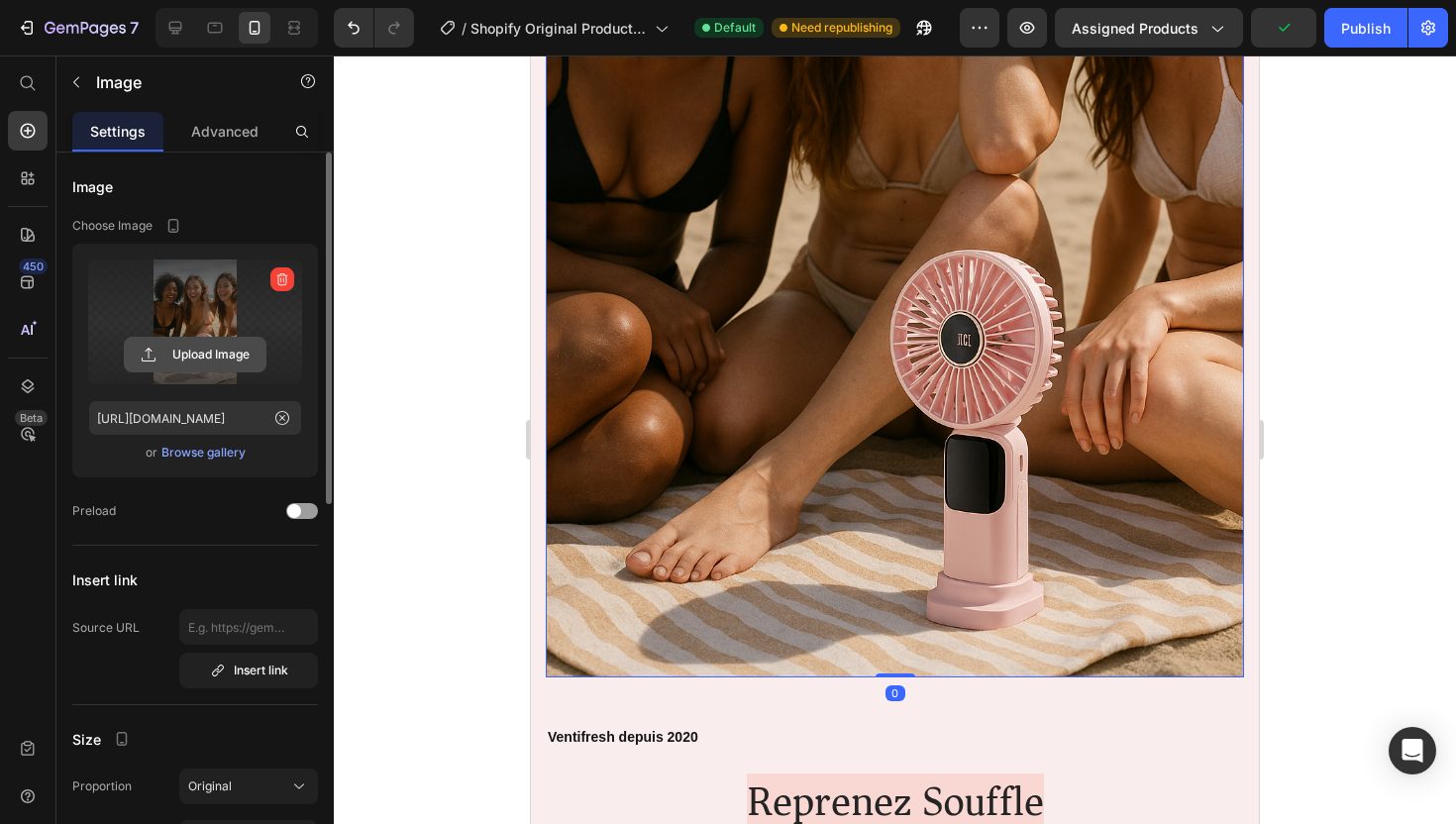 click 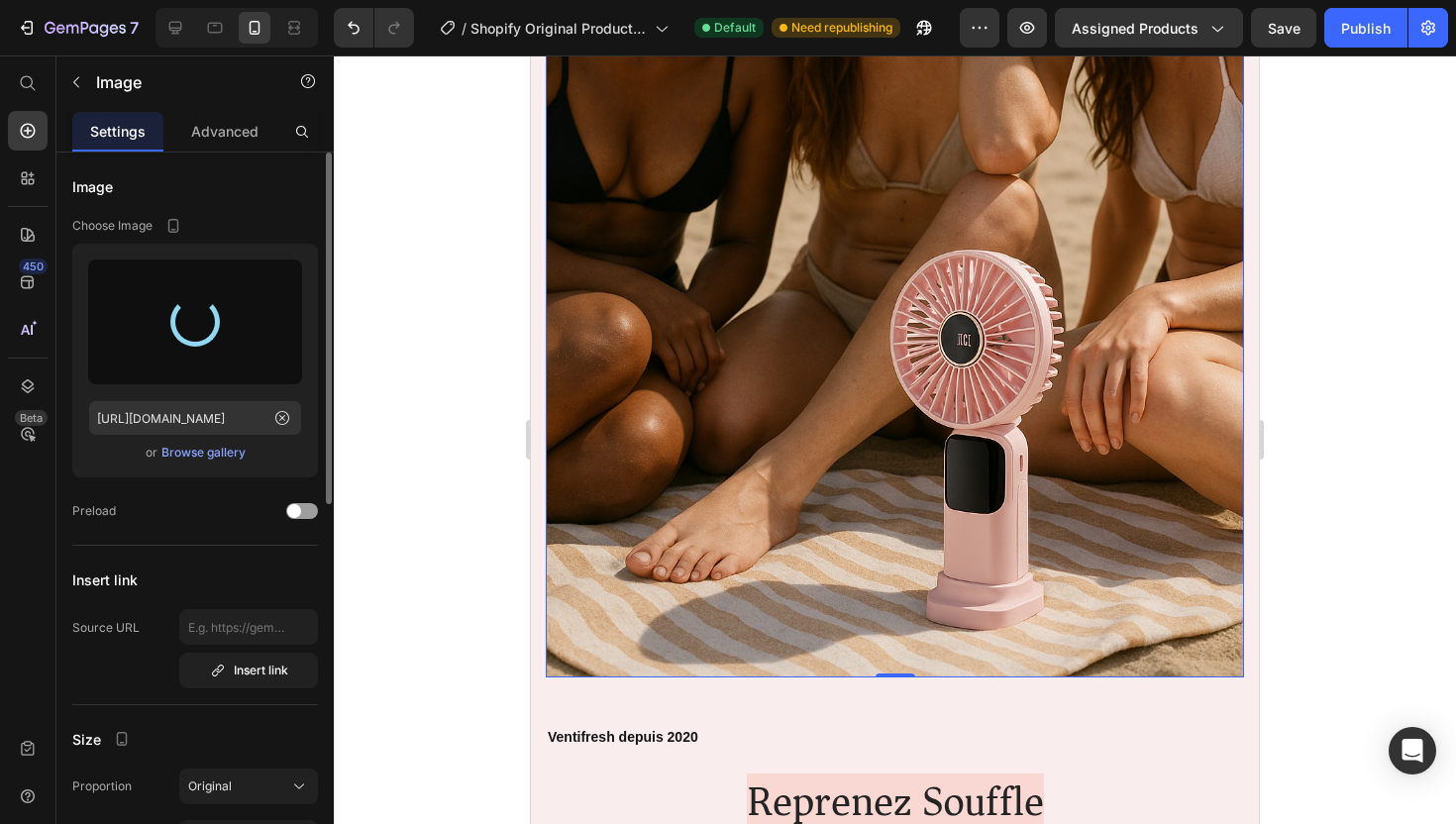 type on "[URL][DOMAIN_NAME]" 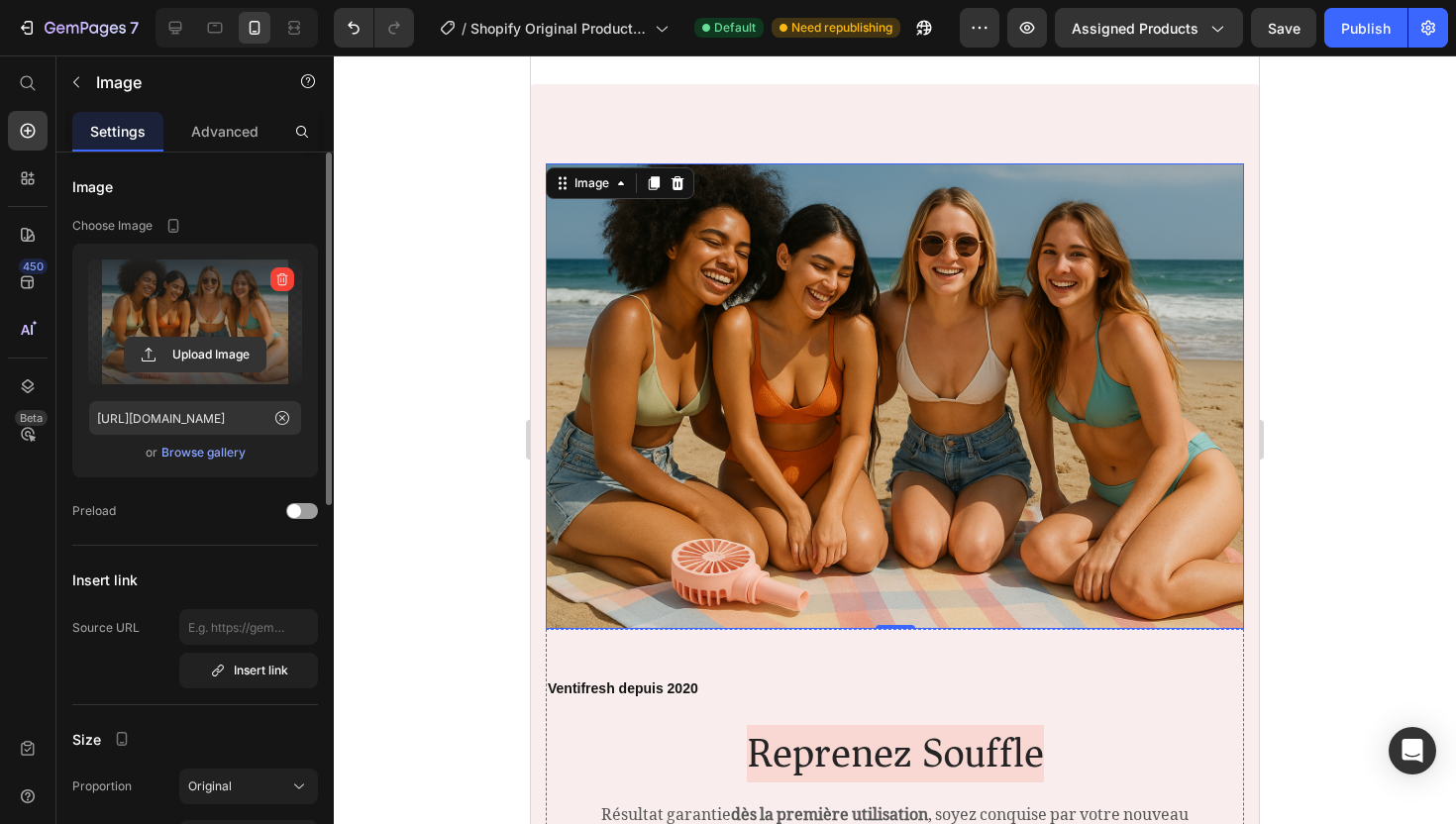 scroll, scrollTop: 2311, scrollLeft: 0, axis: vertical 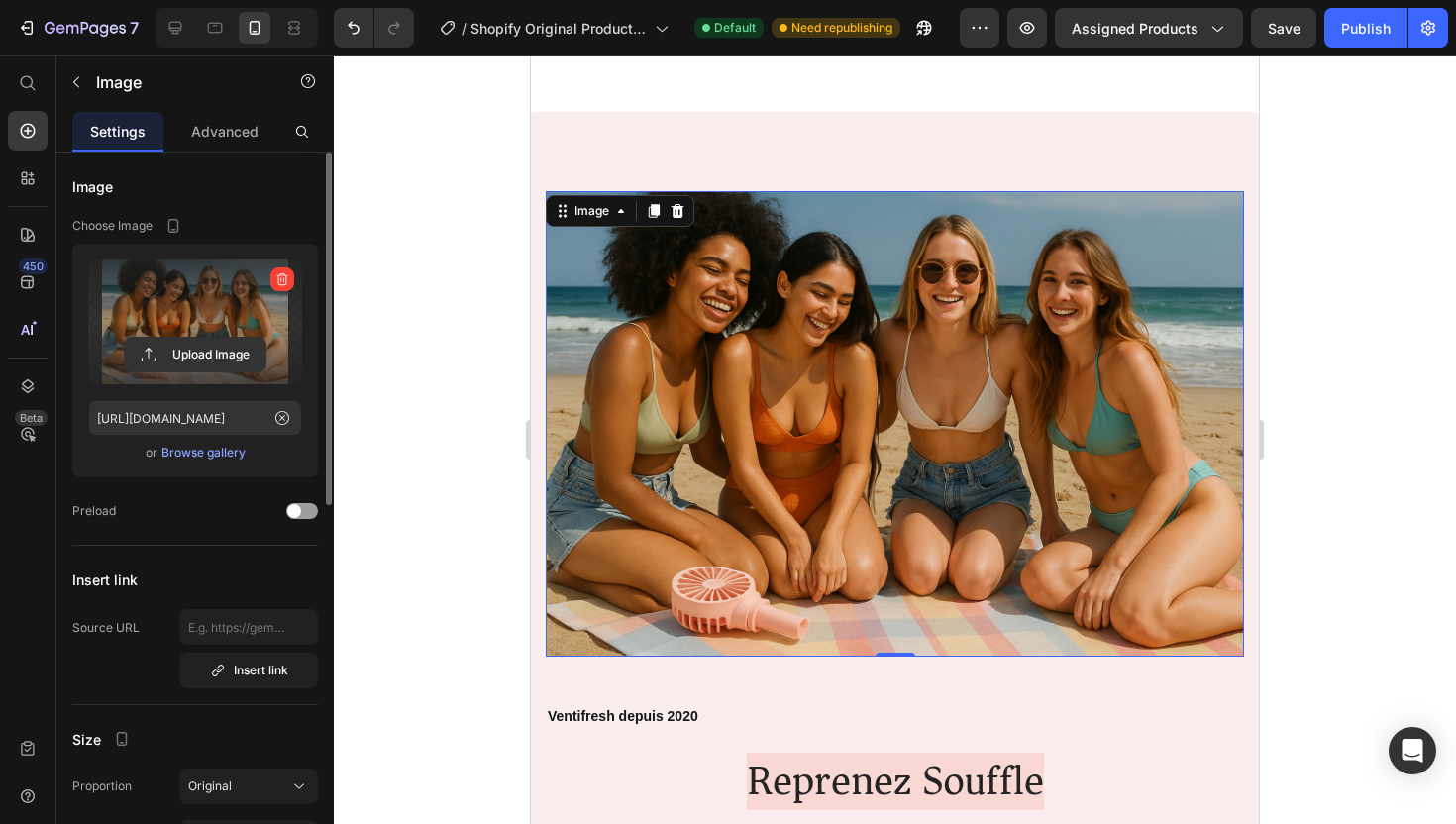 click 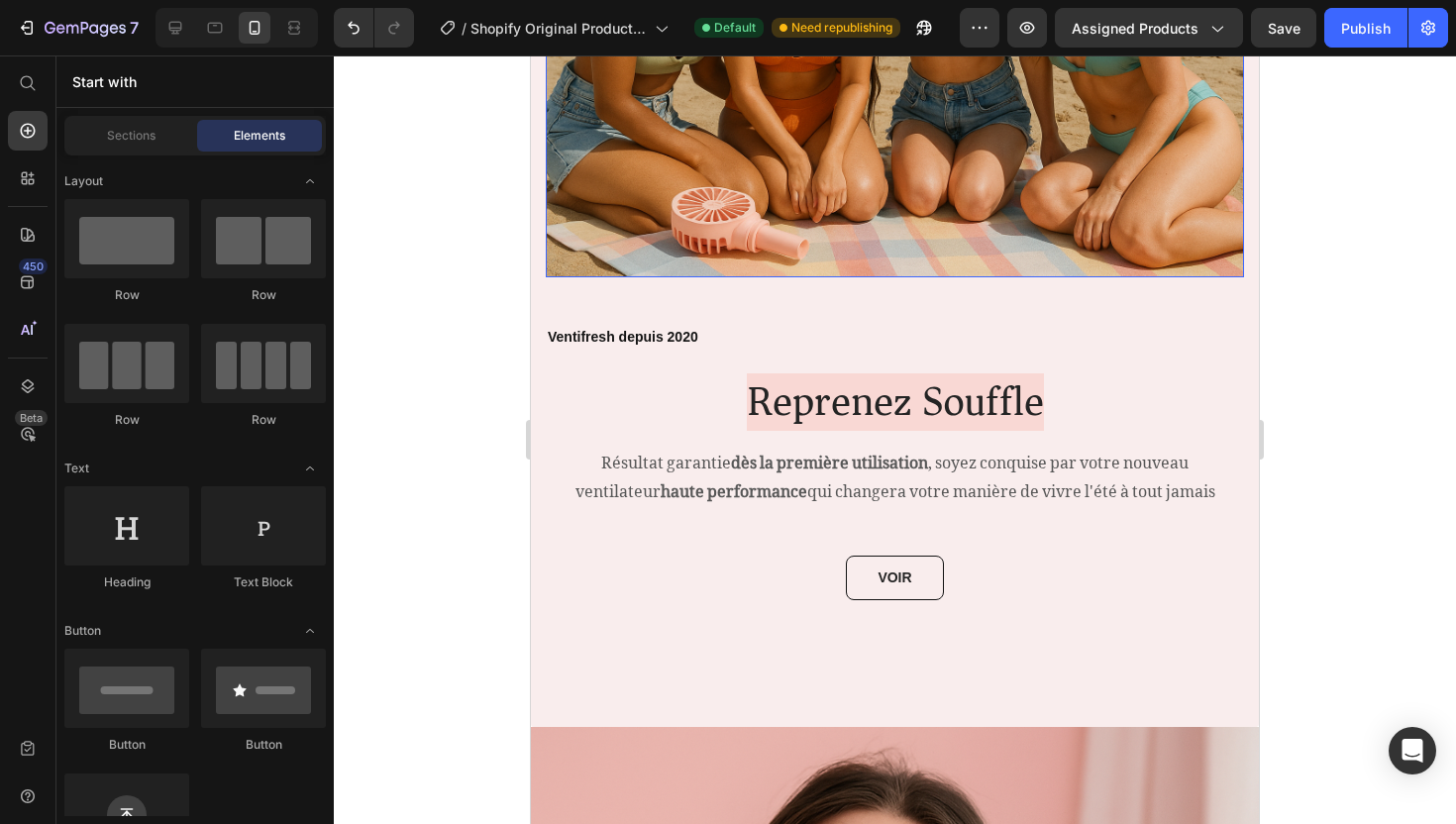 scroll, scrollTop: 2693, scrollLeft: 0, axis: vertical 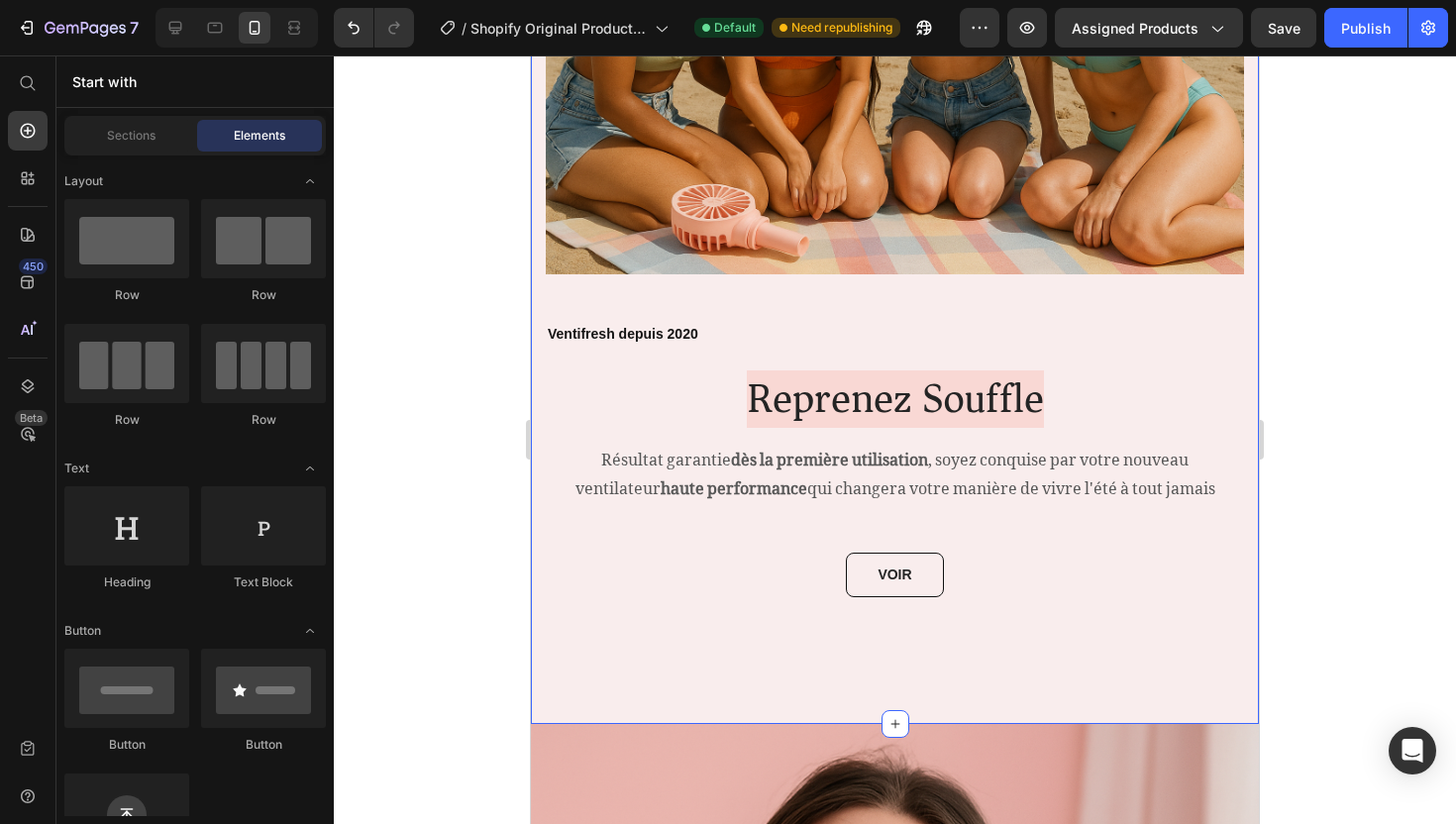 drag, startPoint x: 788, startPoint y: 652, endPoint x: 797, endPoint y: 647, distance: 10.29563 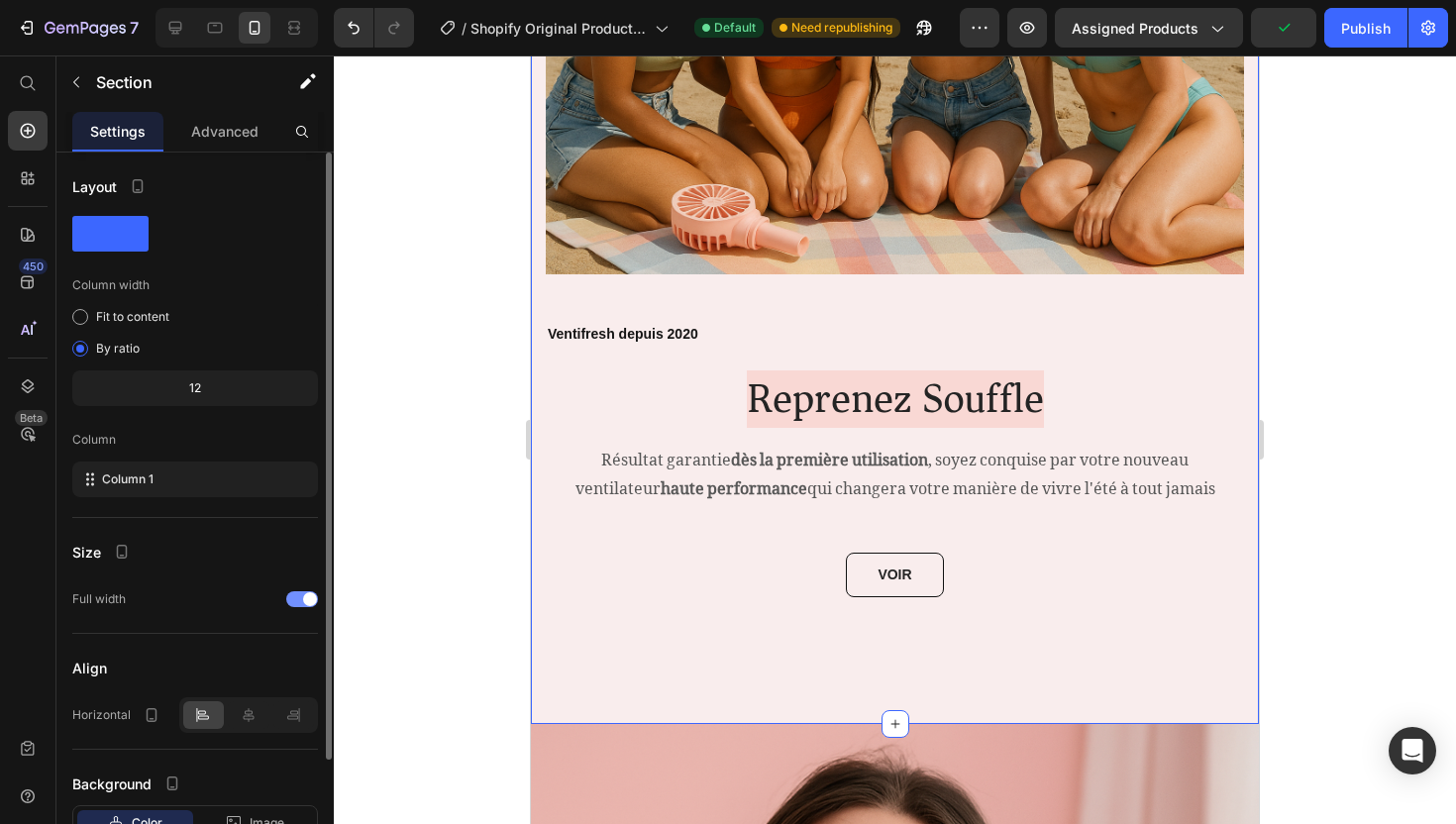 scroll, scrollTop: 145, scrollLeft: 0, axis: vertical 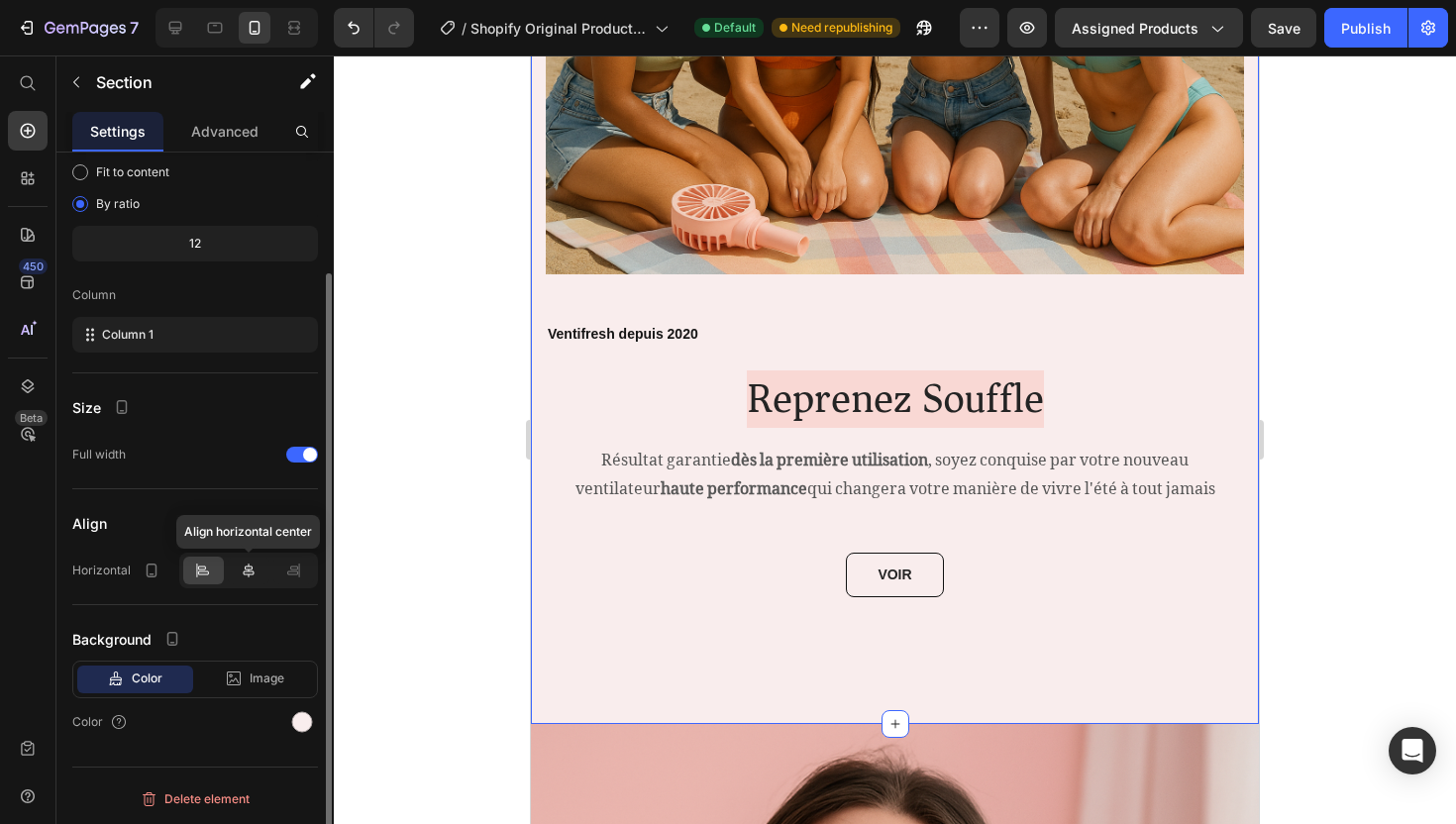 click 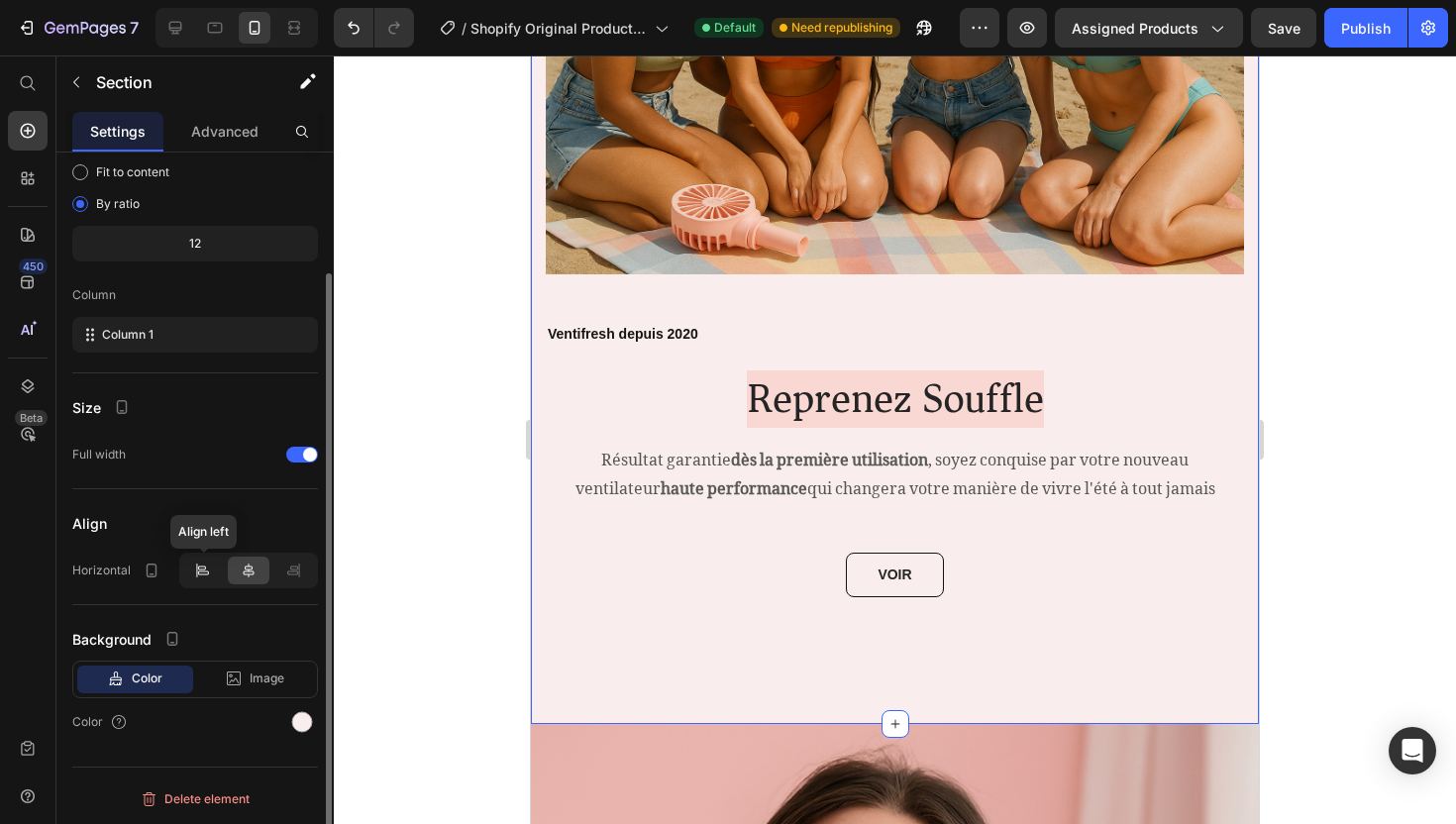 click 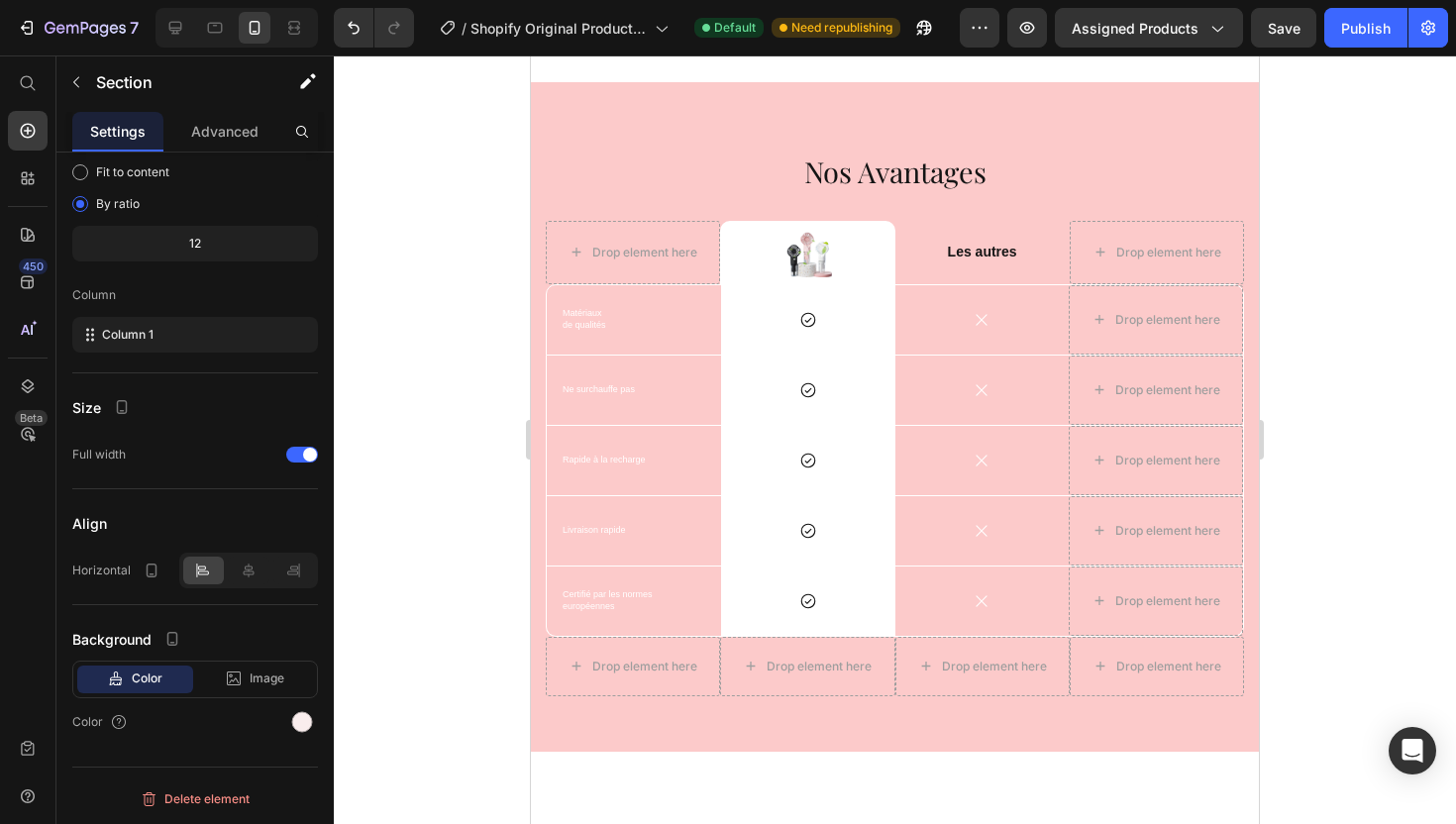 scroll, scrollTop: 4255, scrollLeft: 0, axis: vertical 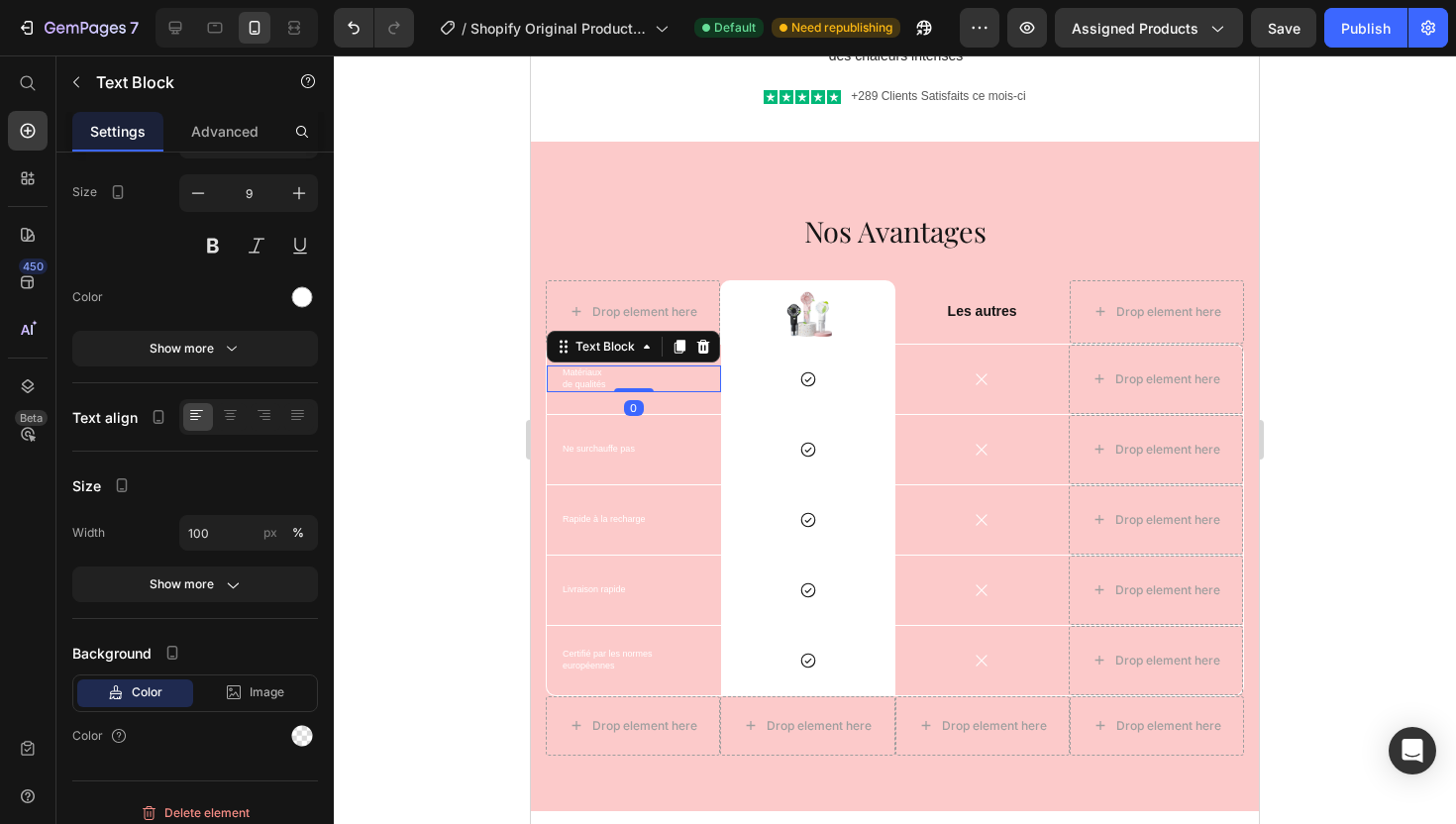 click on "de qualités" at bounding box center [634, 385] 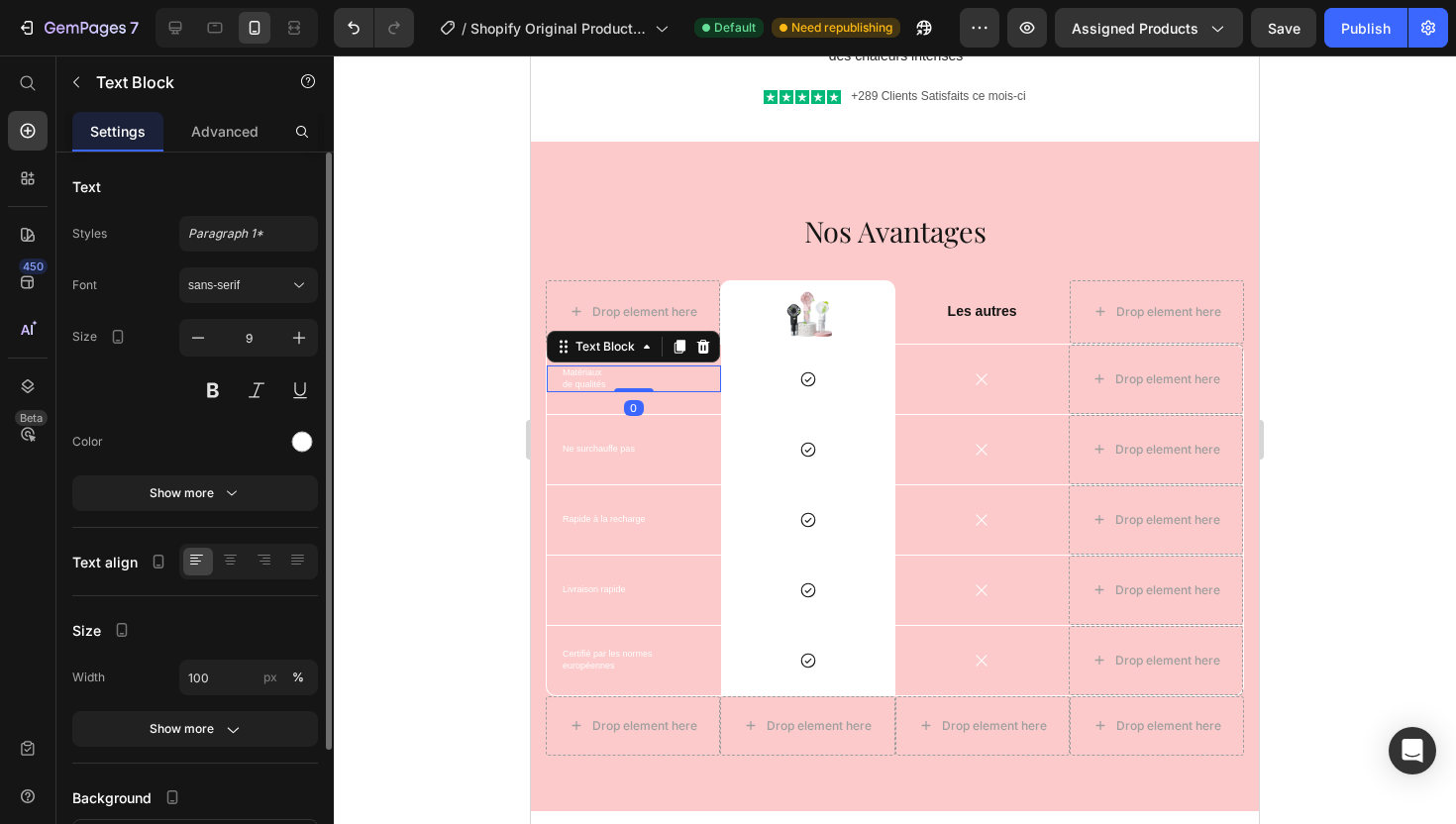 click on "de qualités" at bounding box center (634, 385) 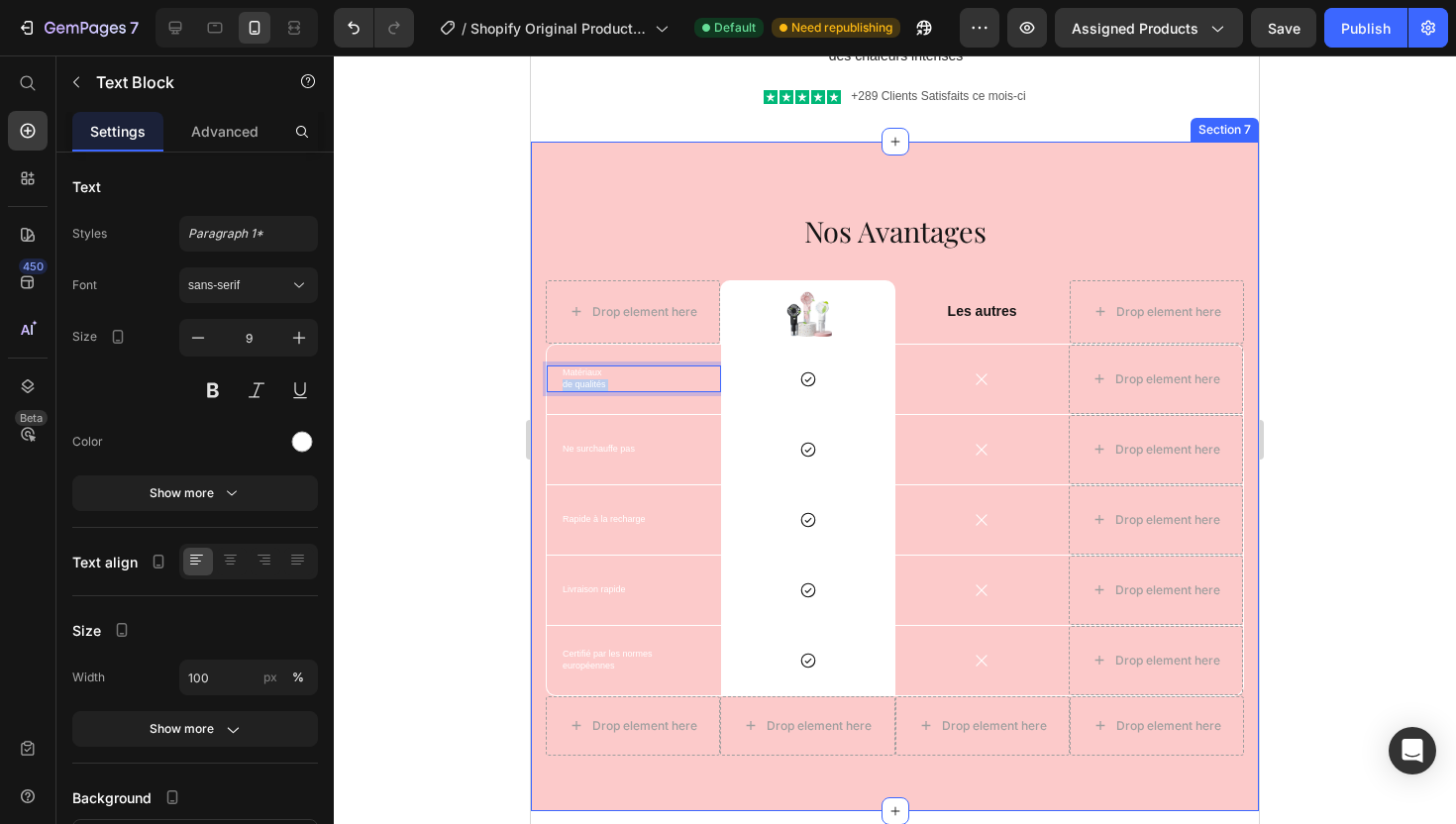 drag, startPoint x: 618, startPoint y: 384, endPoint x: 543, endPoint y: 365, distance: 77.369245 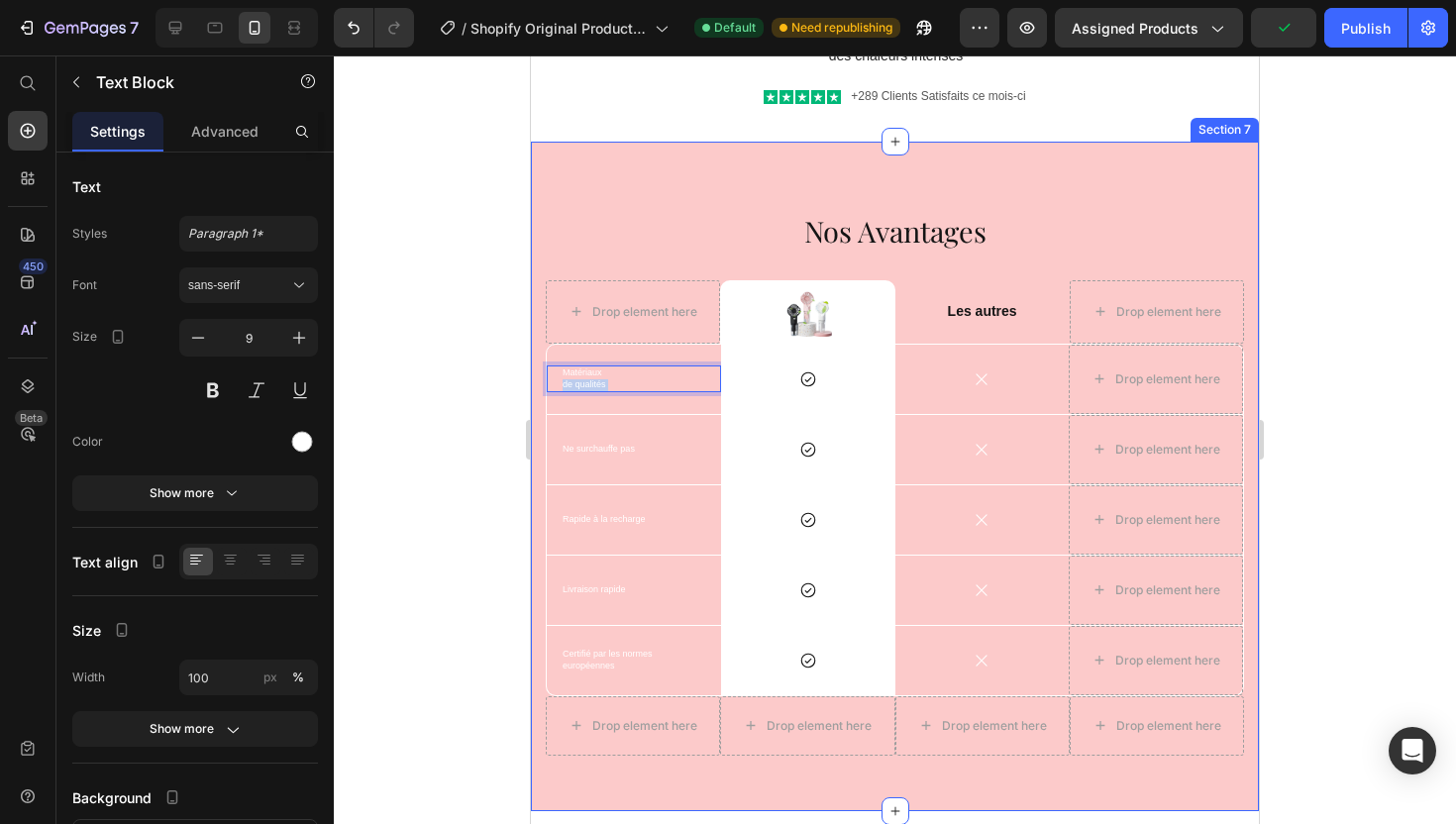 drag, startPoint x: 615, startPoint y: 379, endPoint x: 541, endPoint y: 364, distance: 75.50497 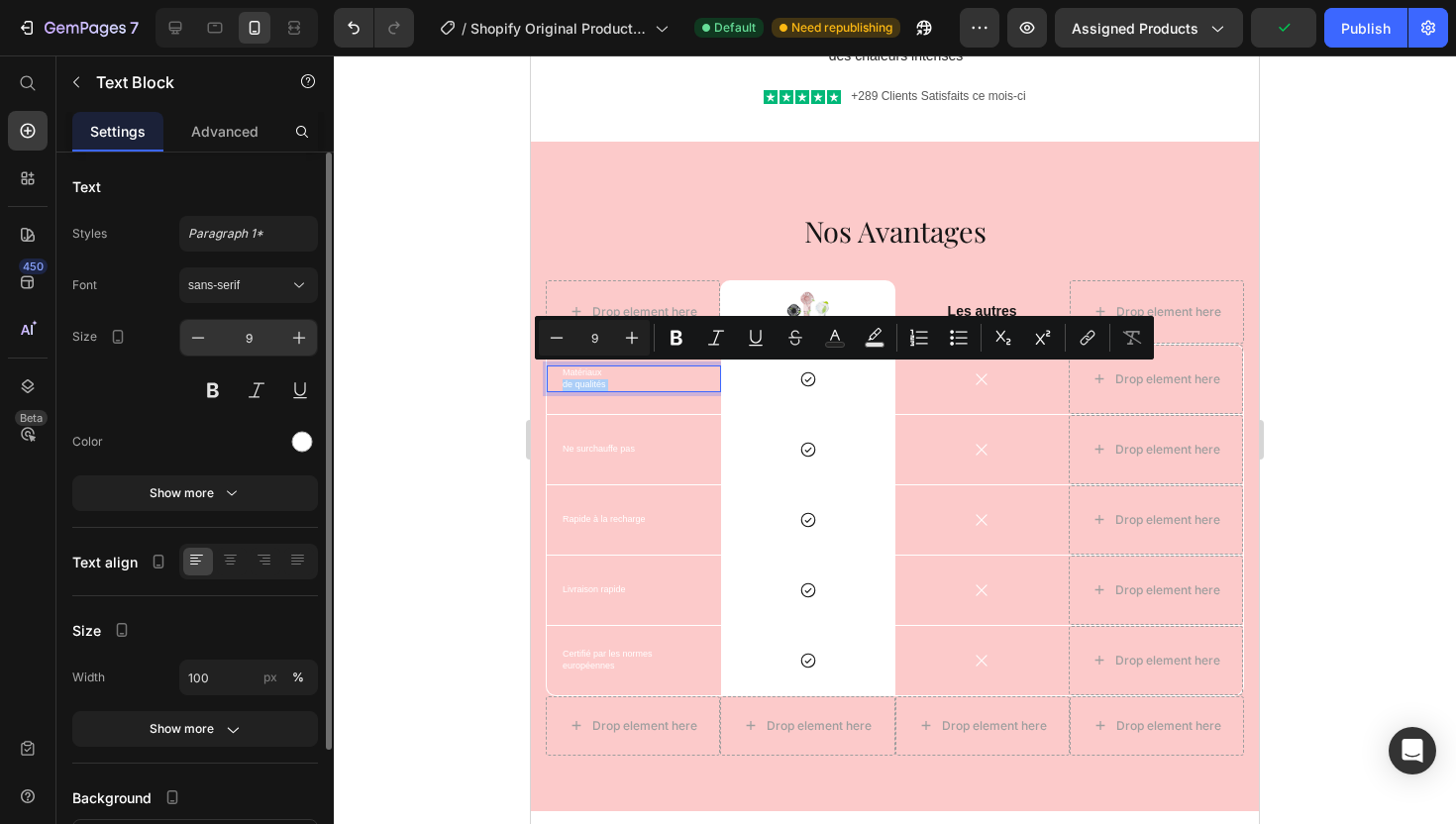 click on "9" at bounding box center [249, 338] 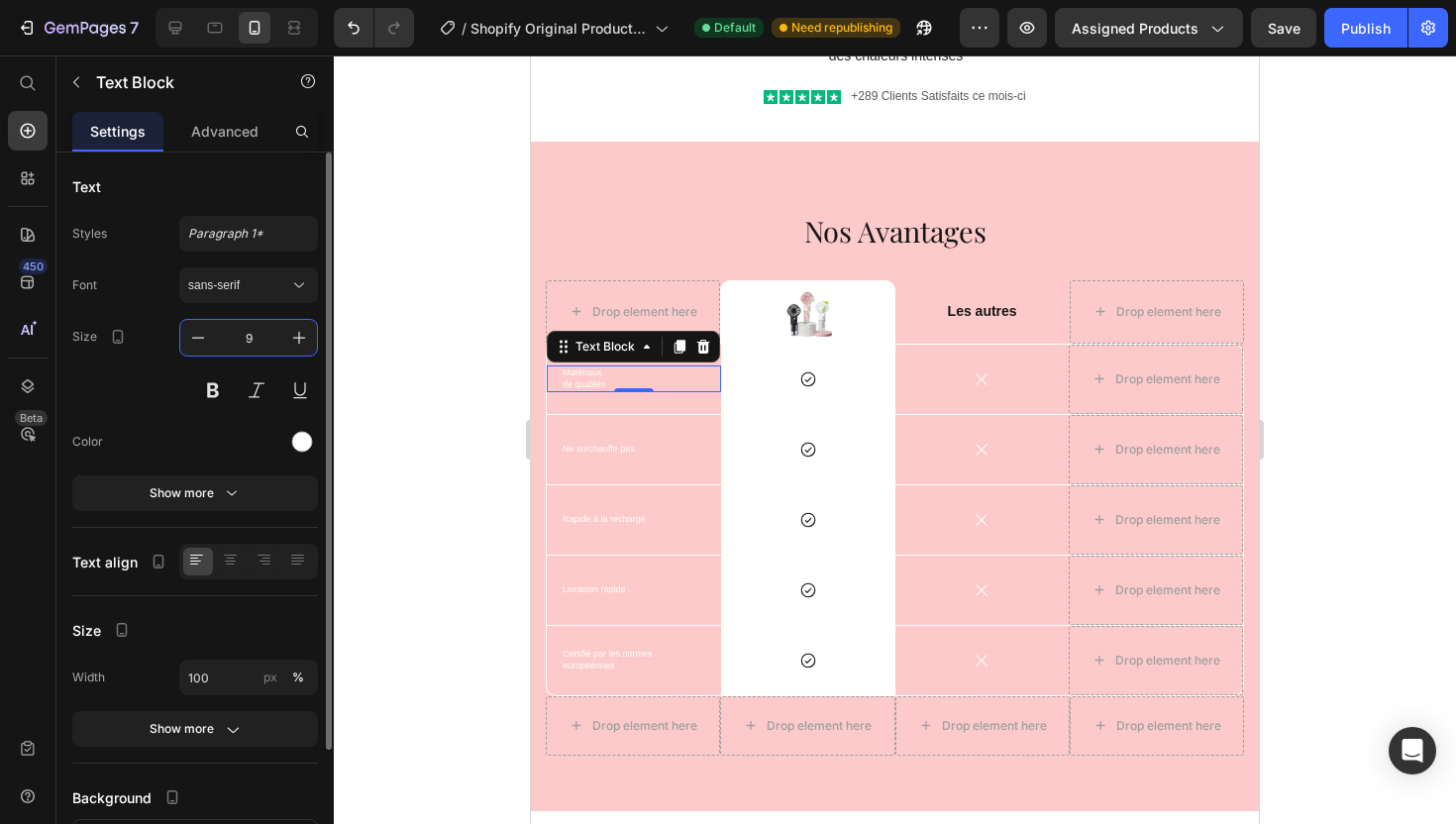 click at bounding box center [299, 338] 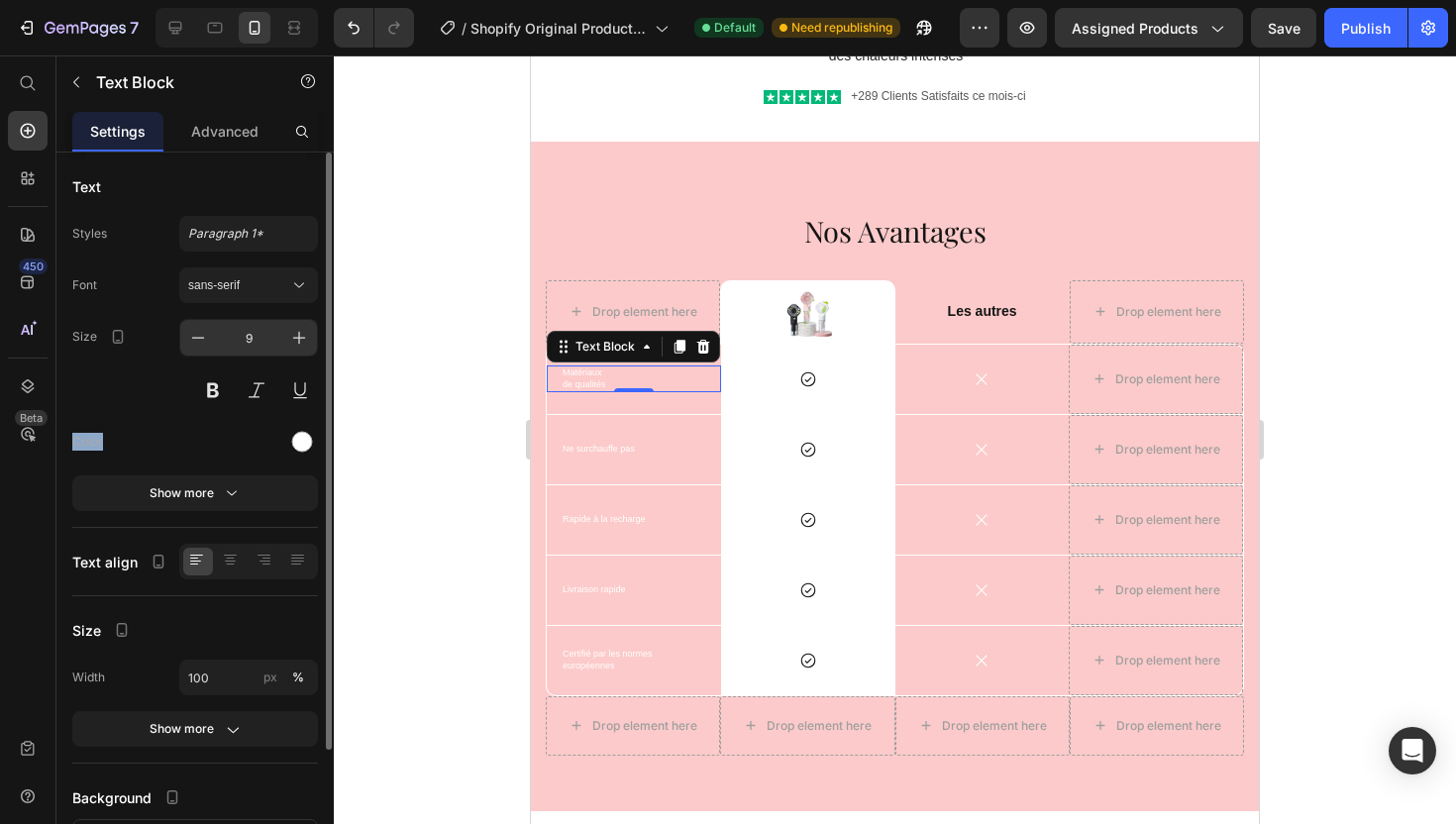 click at bounding box center (299, 338) 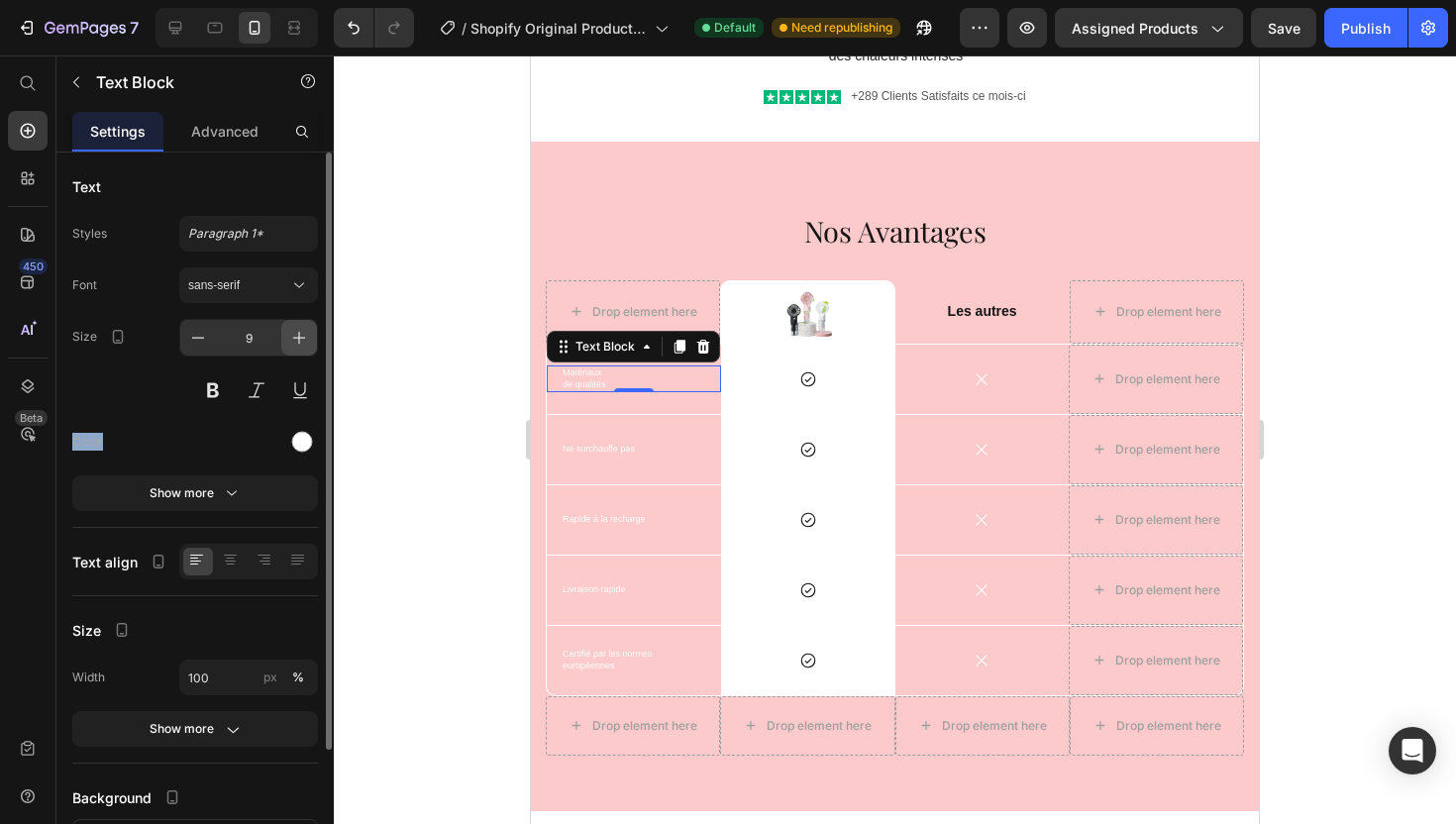 click at bounding box center (299, 338) 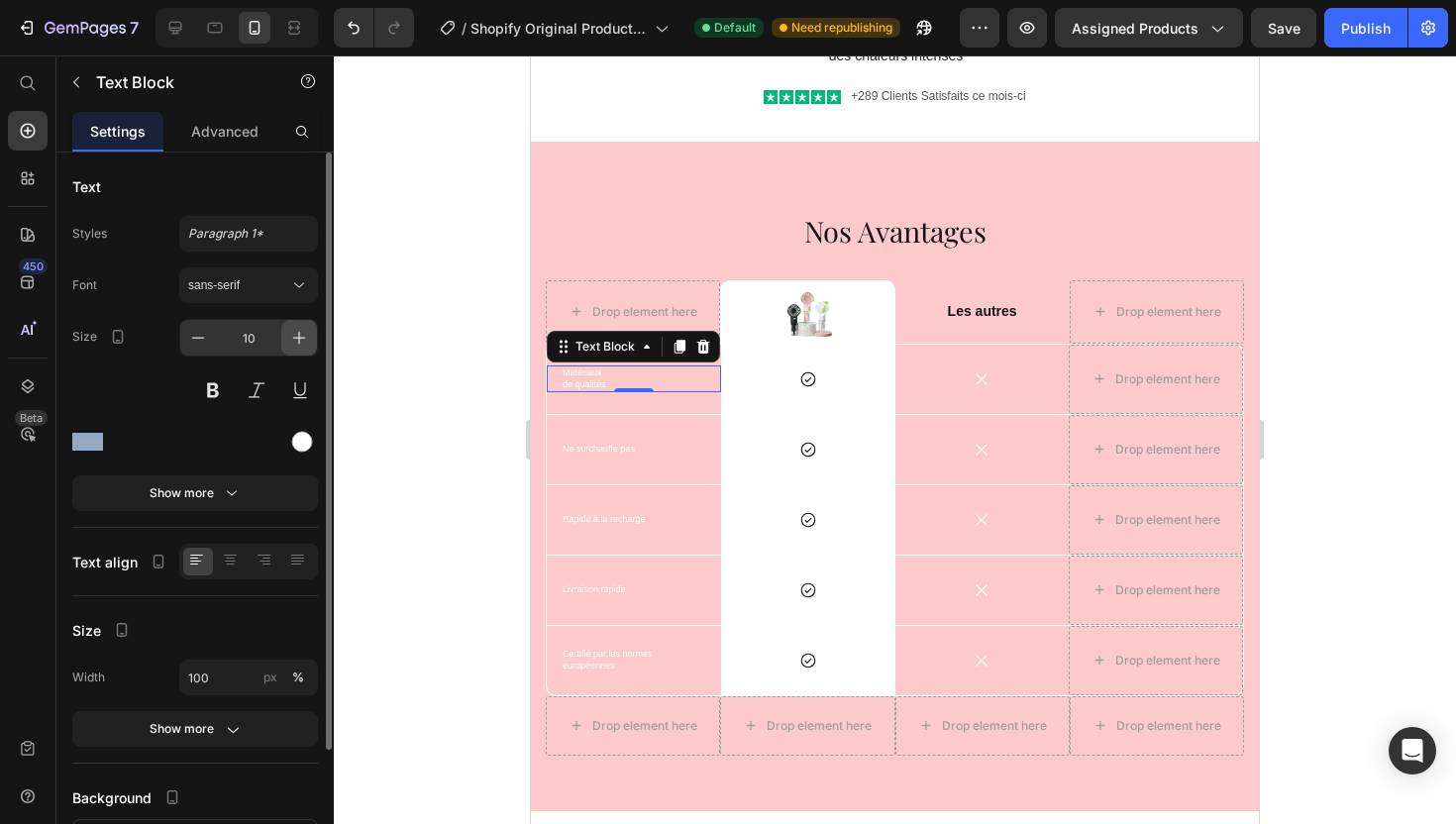 click at bounding box center [299, 338] 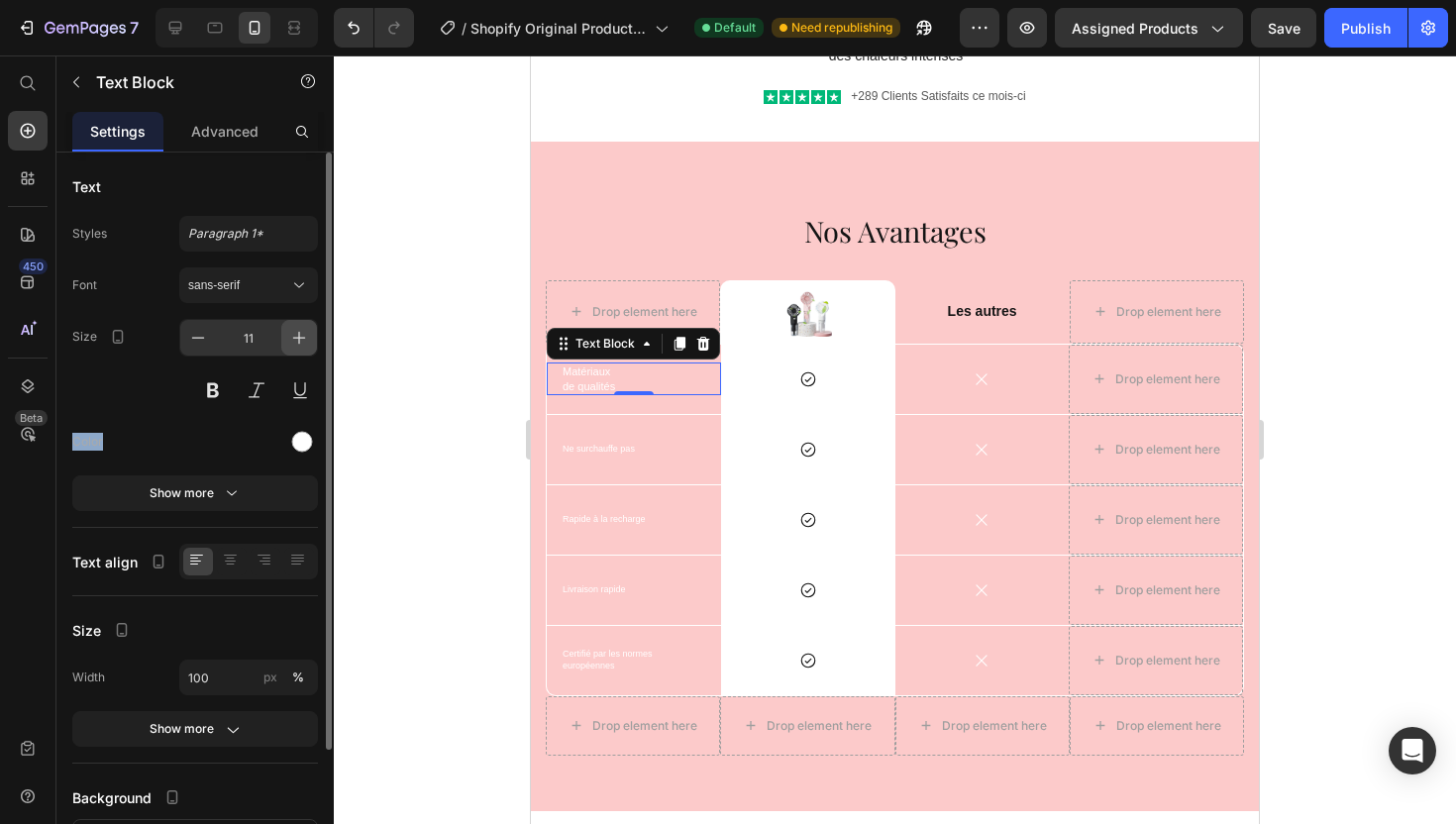 click at bounding box center [299, 338] 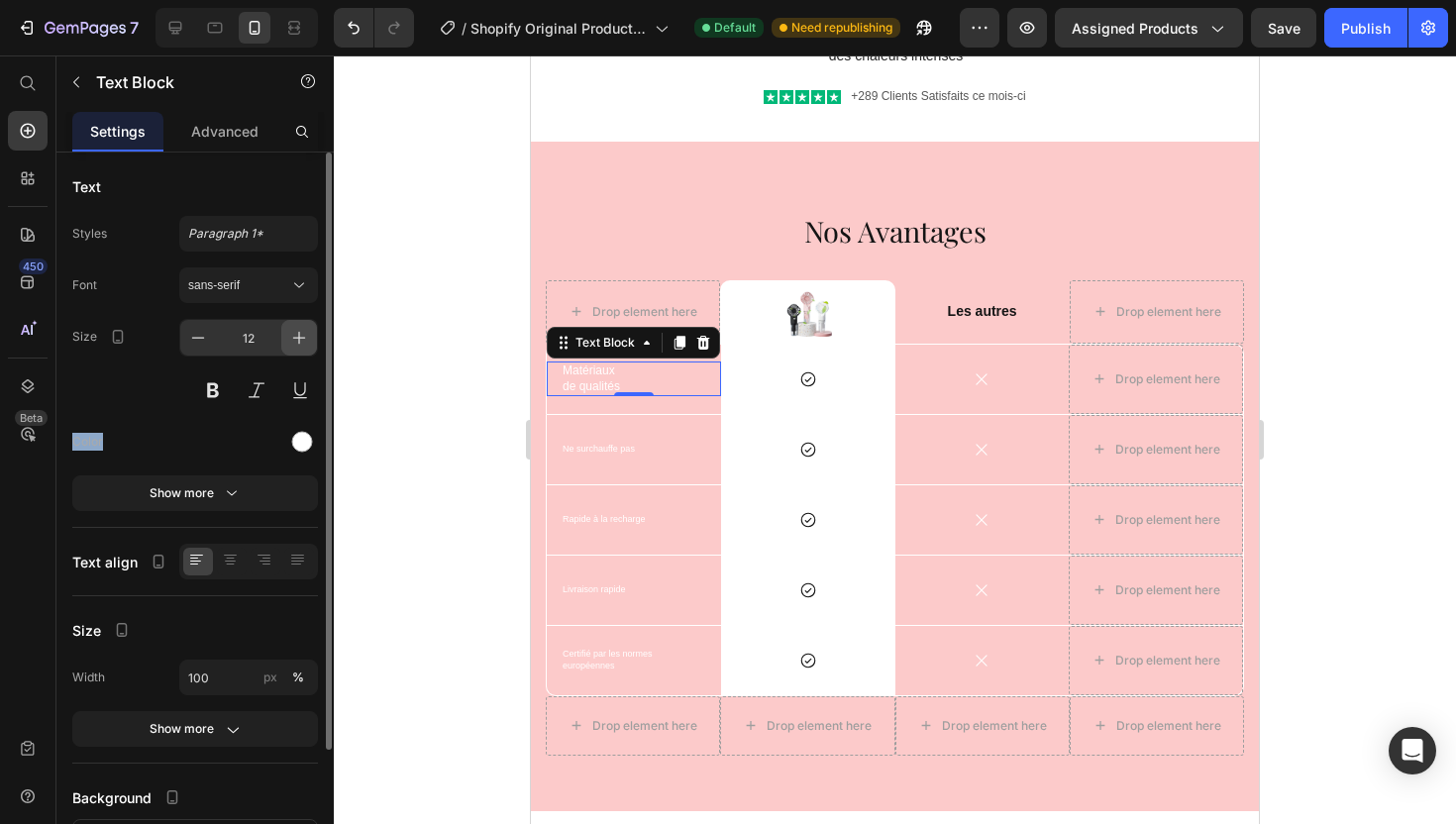click at bounding box center (299, 338) 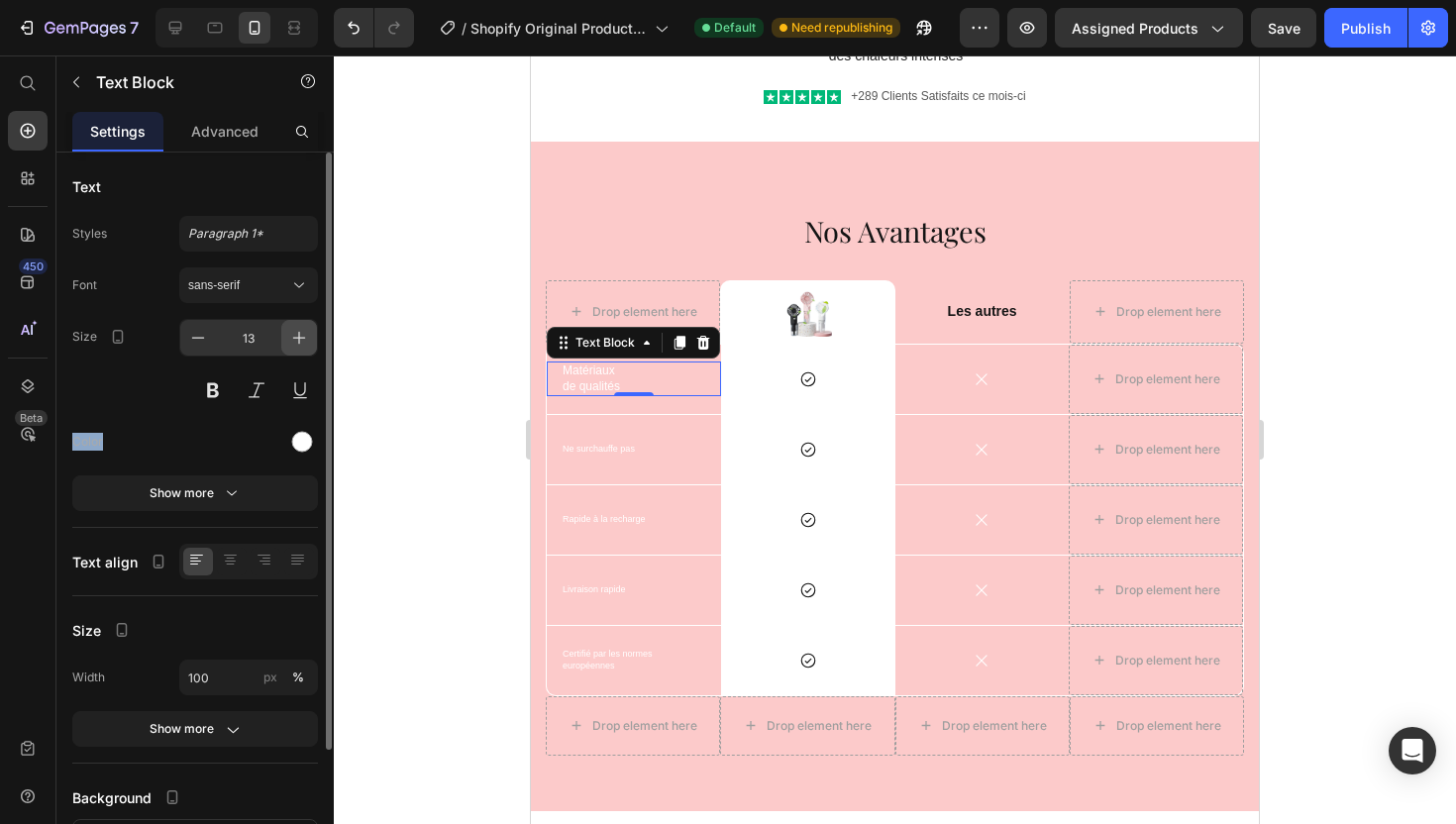 click at bounding box center (299, 338) 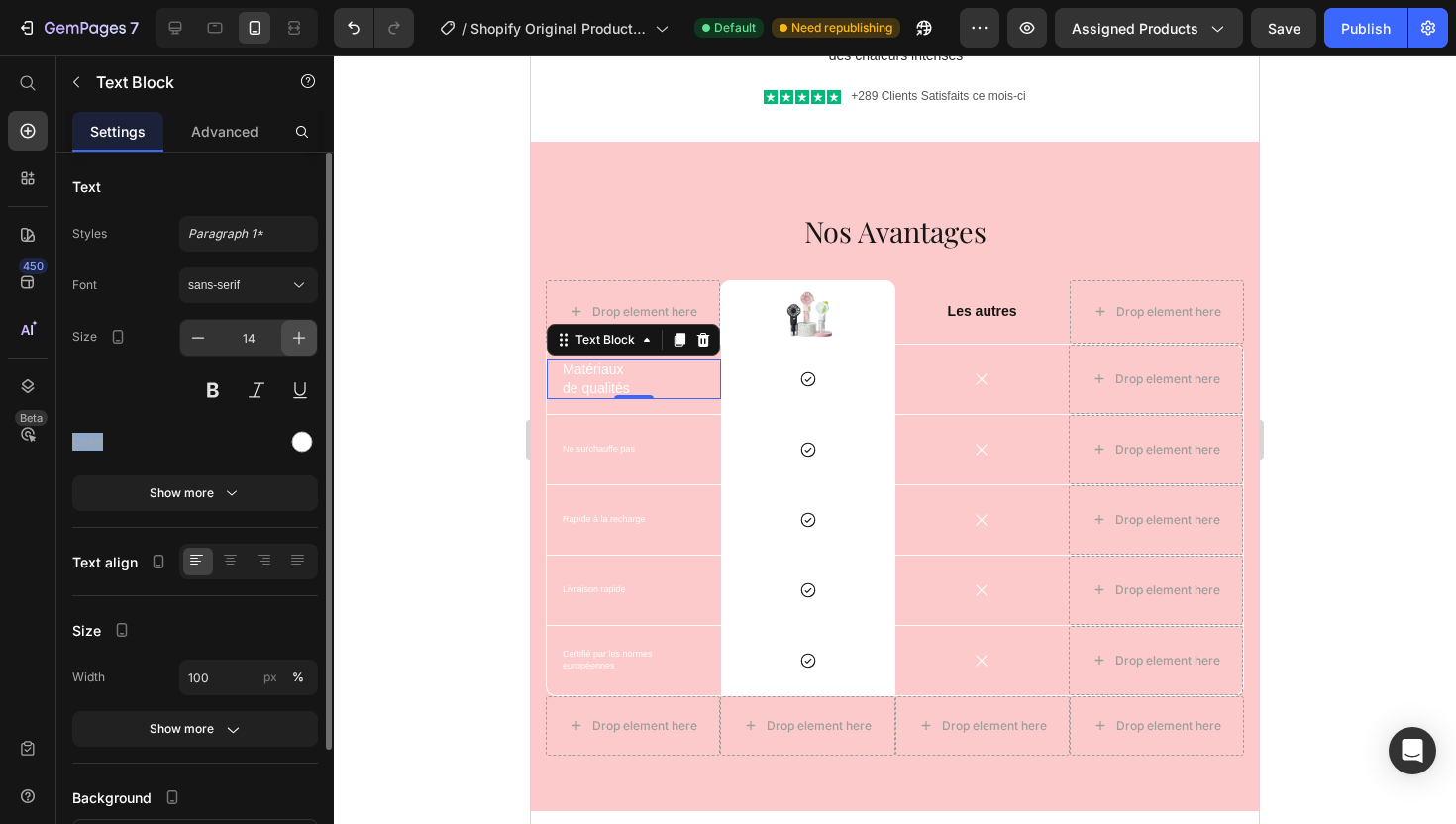 click at bounding box center (299, 338) 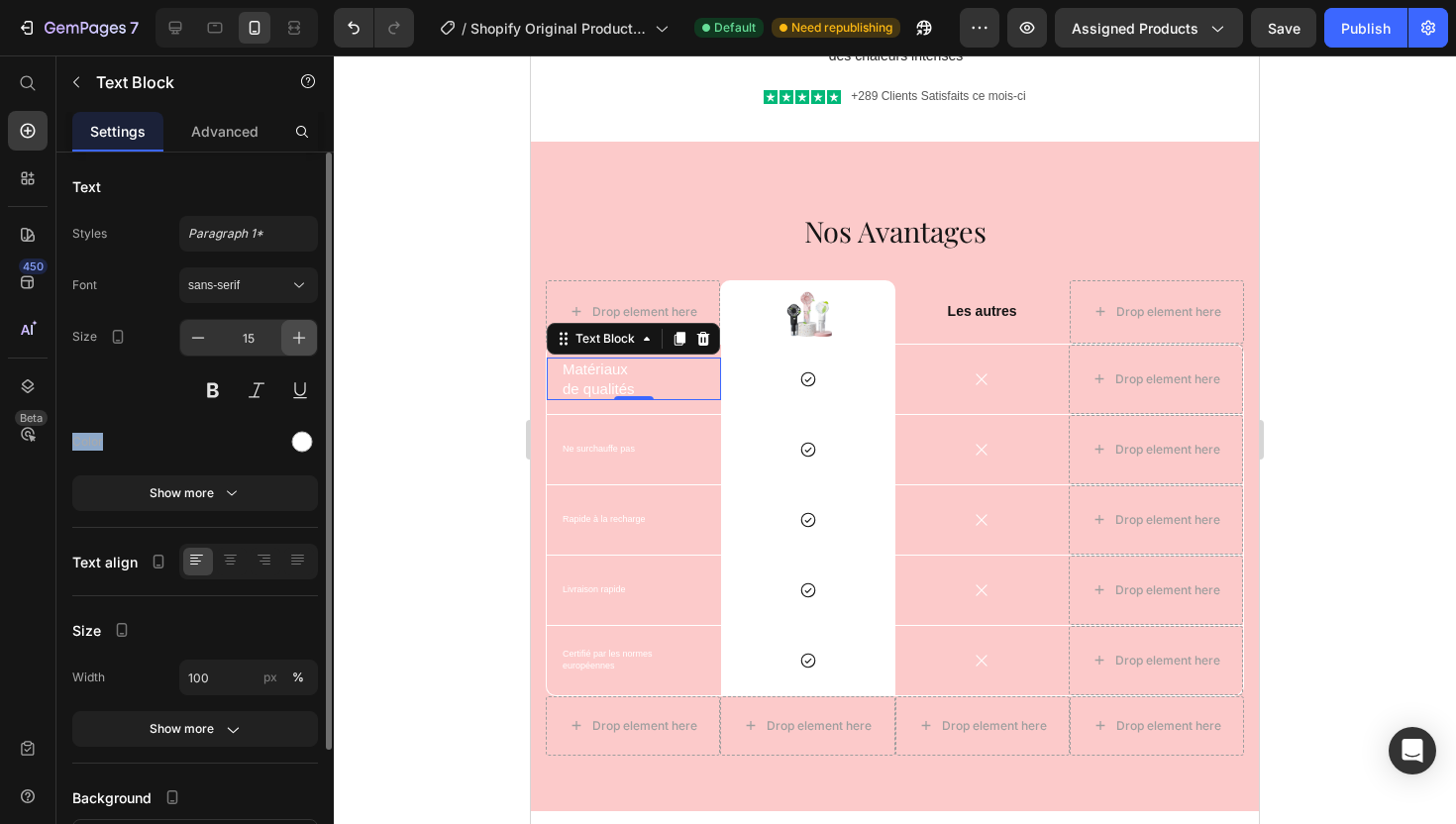 click at bounding box center [299, 338] 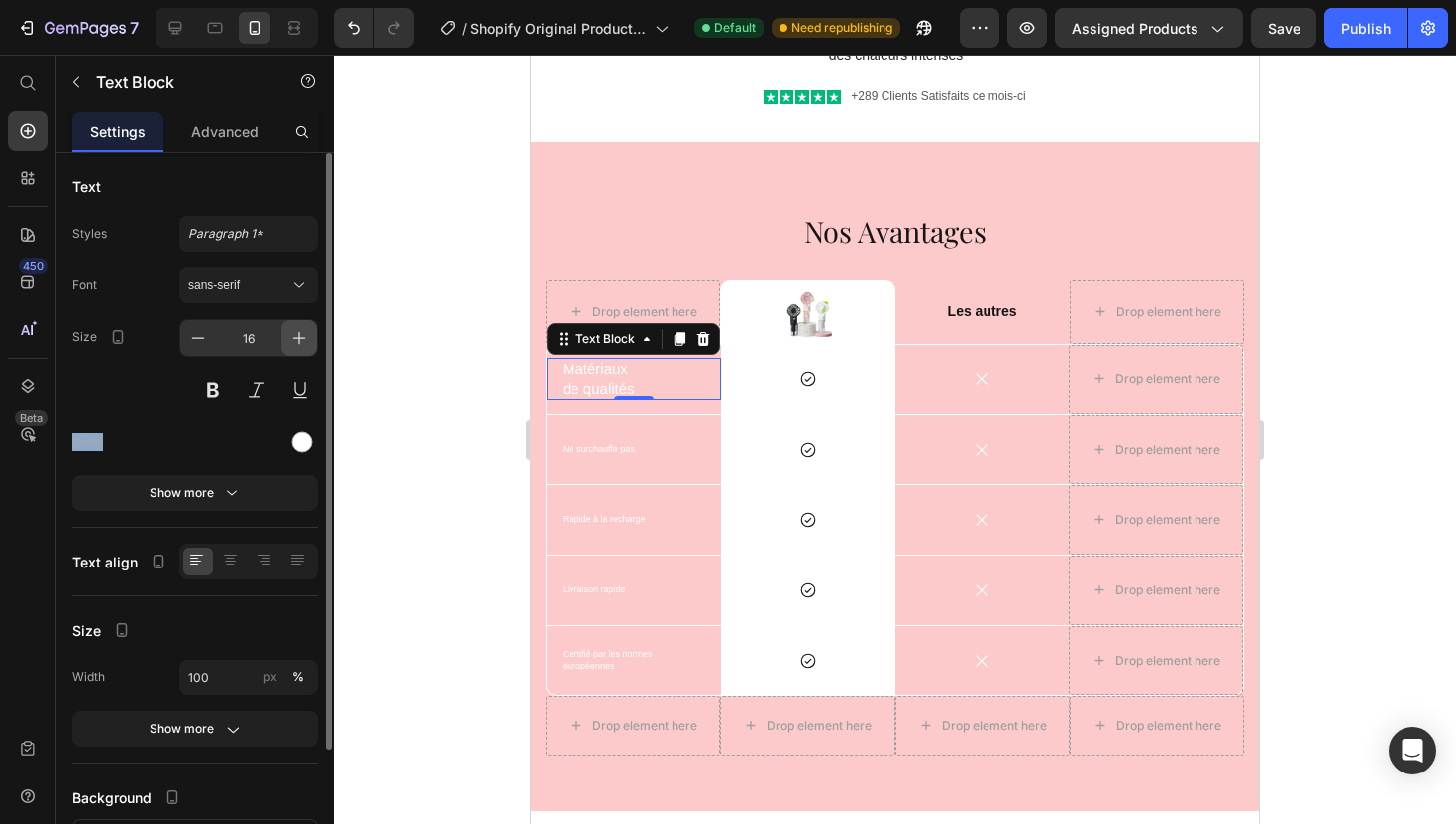 click at bounding box center (299, 338) 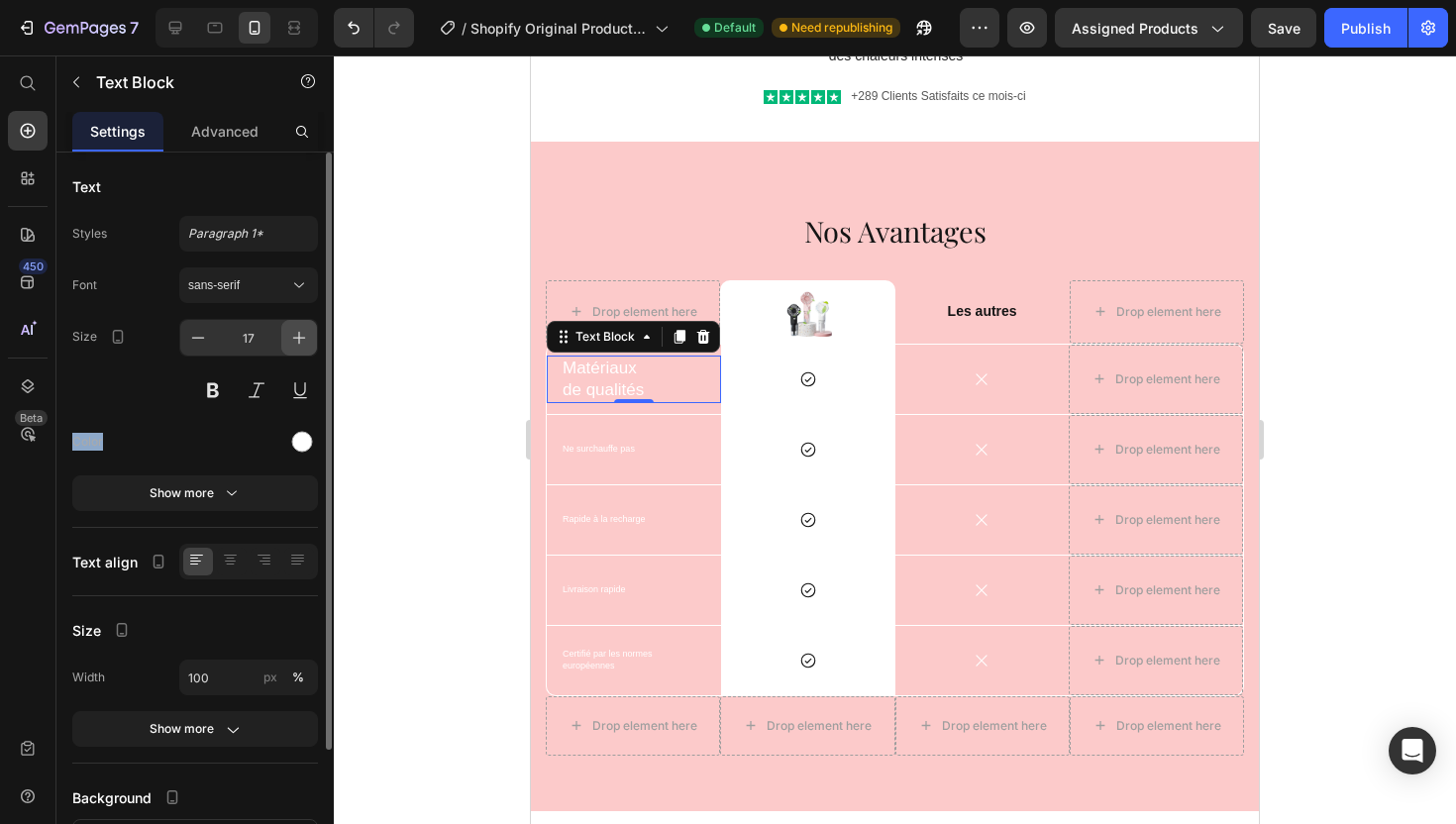 click at bounding box center [299, 338] 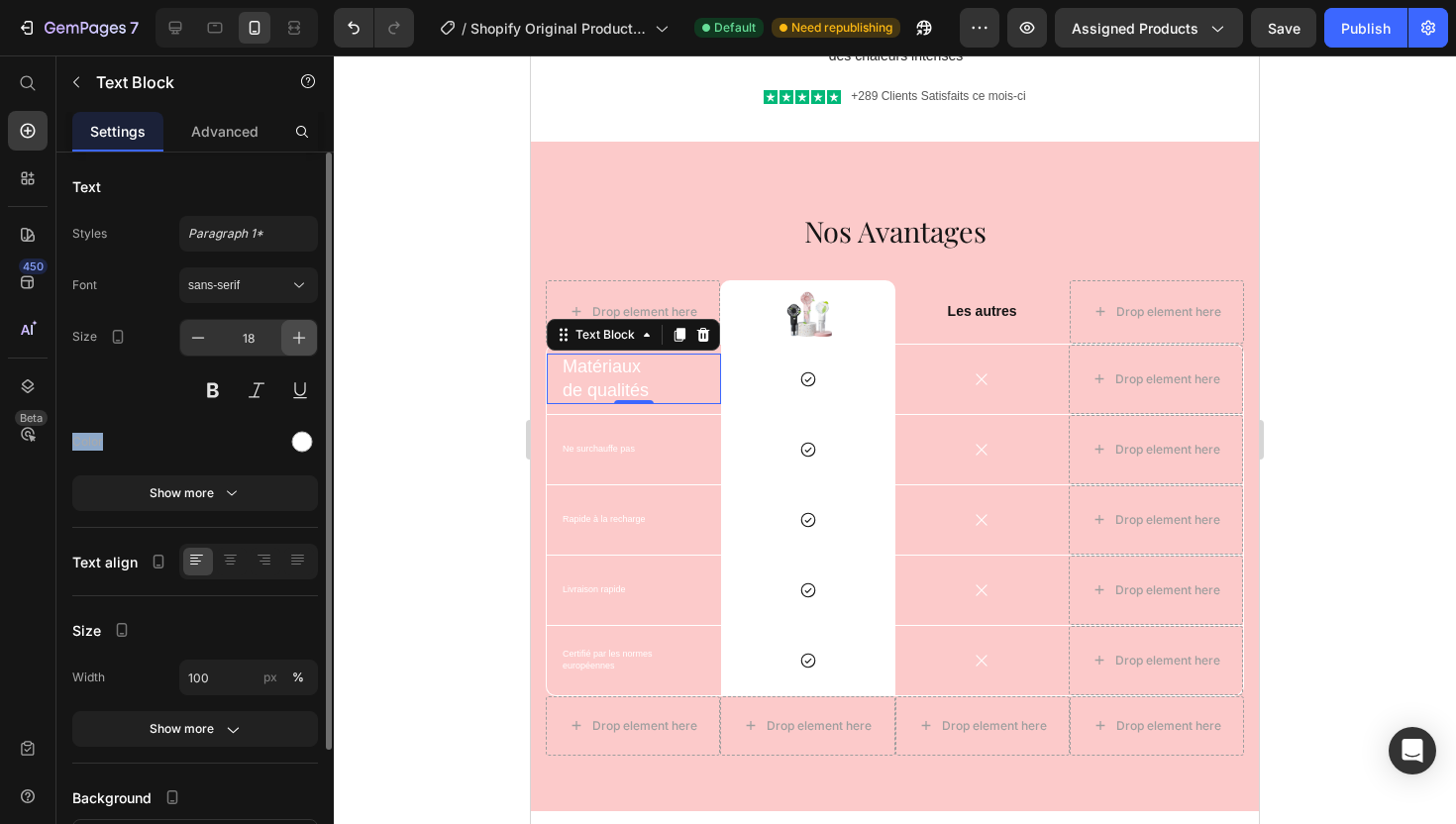 click at bounding box center (299, 338) 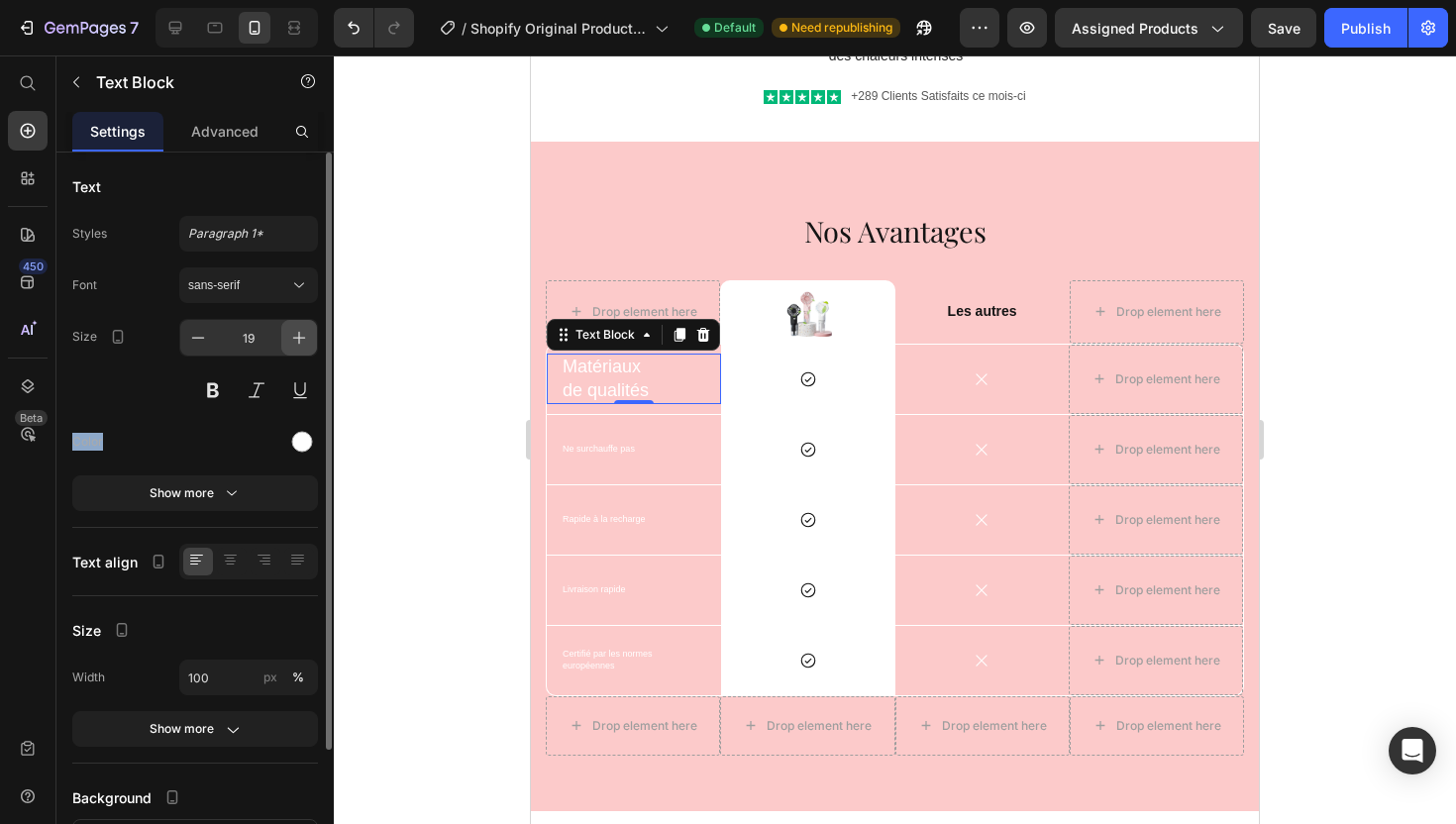 click at bounding box center [299, 338] 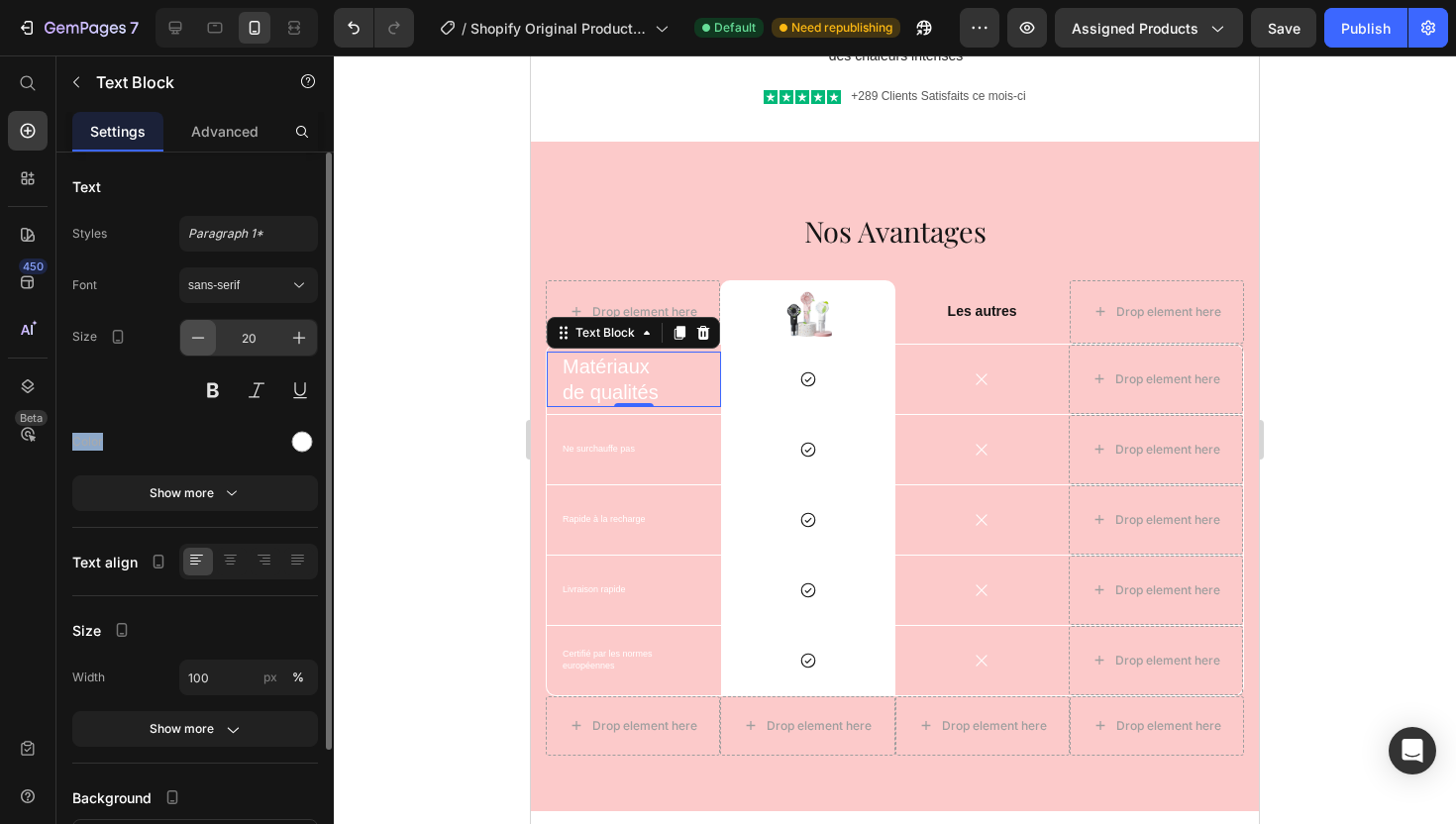 click at bounding box center [198, 338] 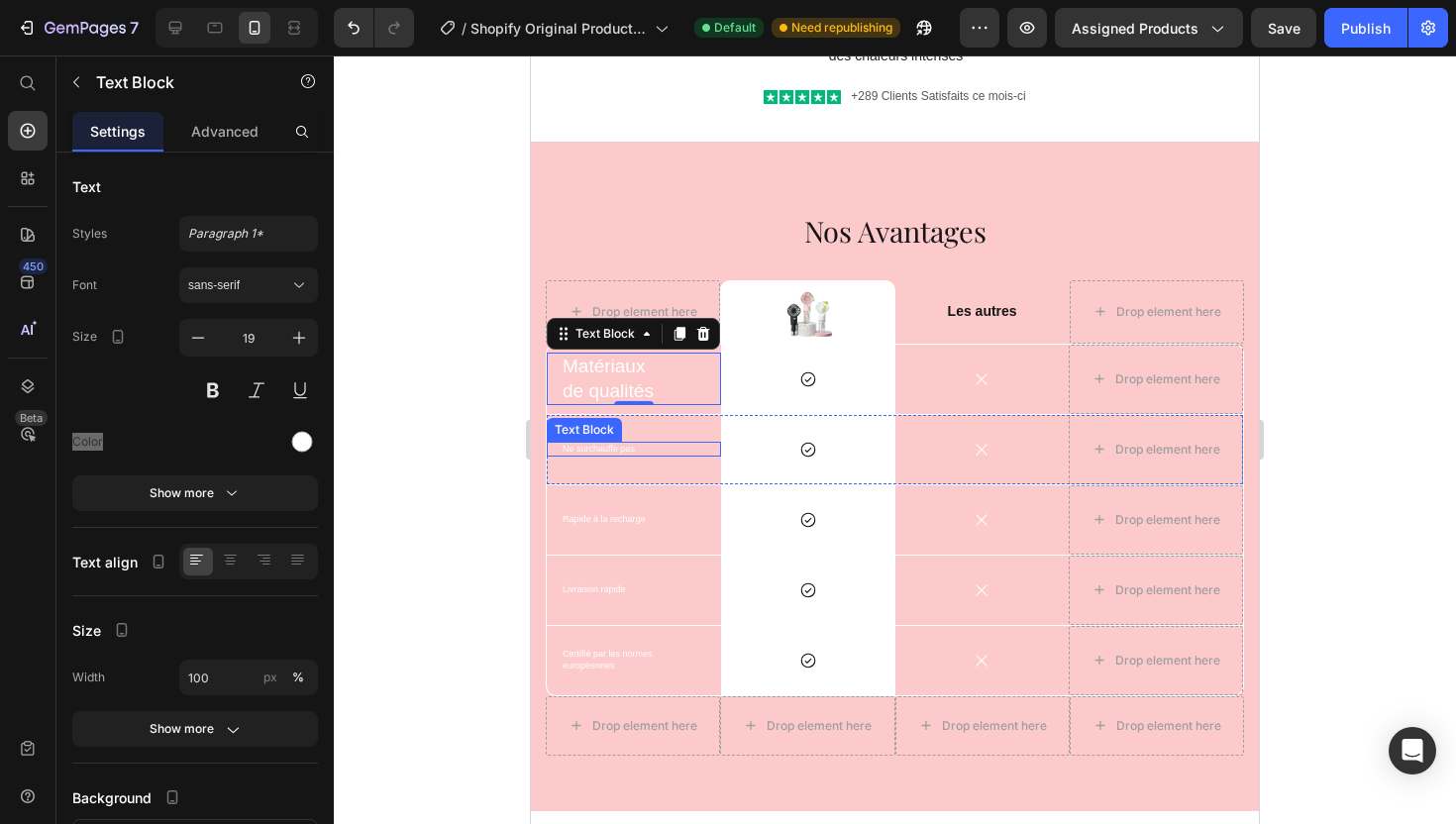 click on "Ne surchauffe pas" at bounding box center (634, 450) 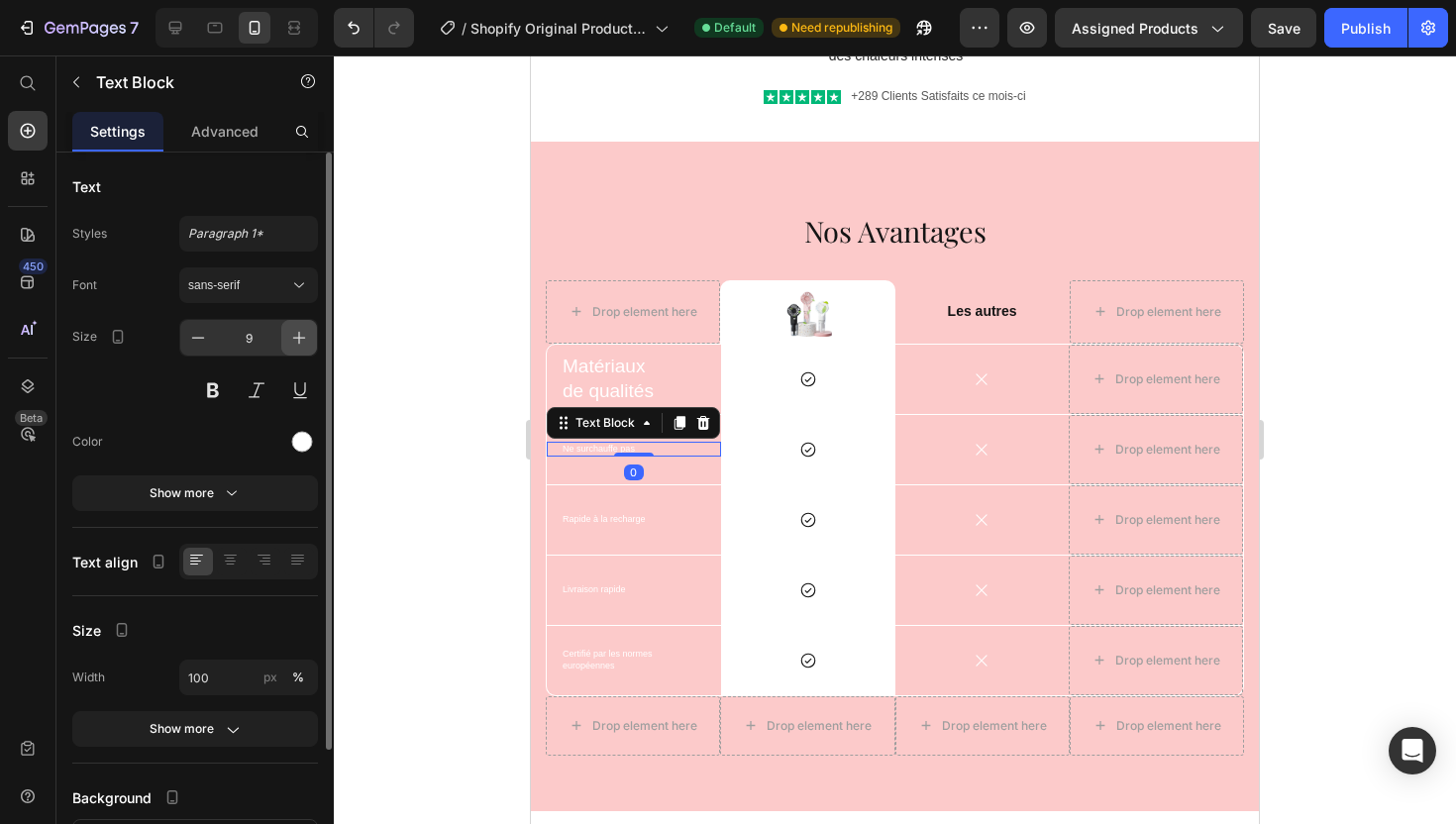 click 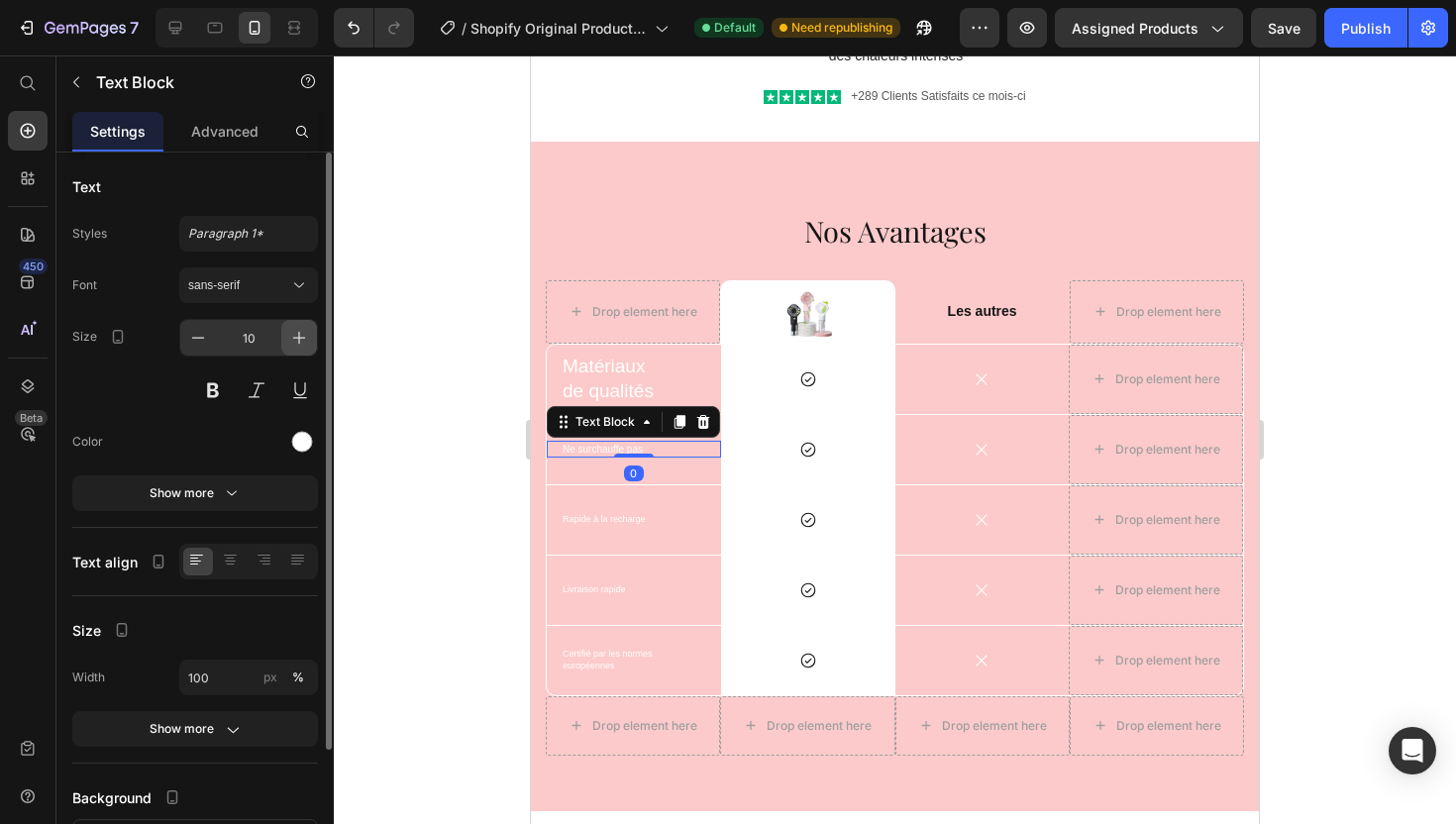 click 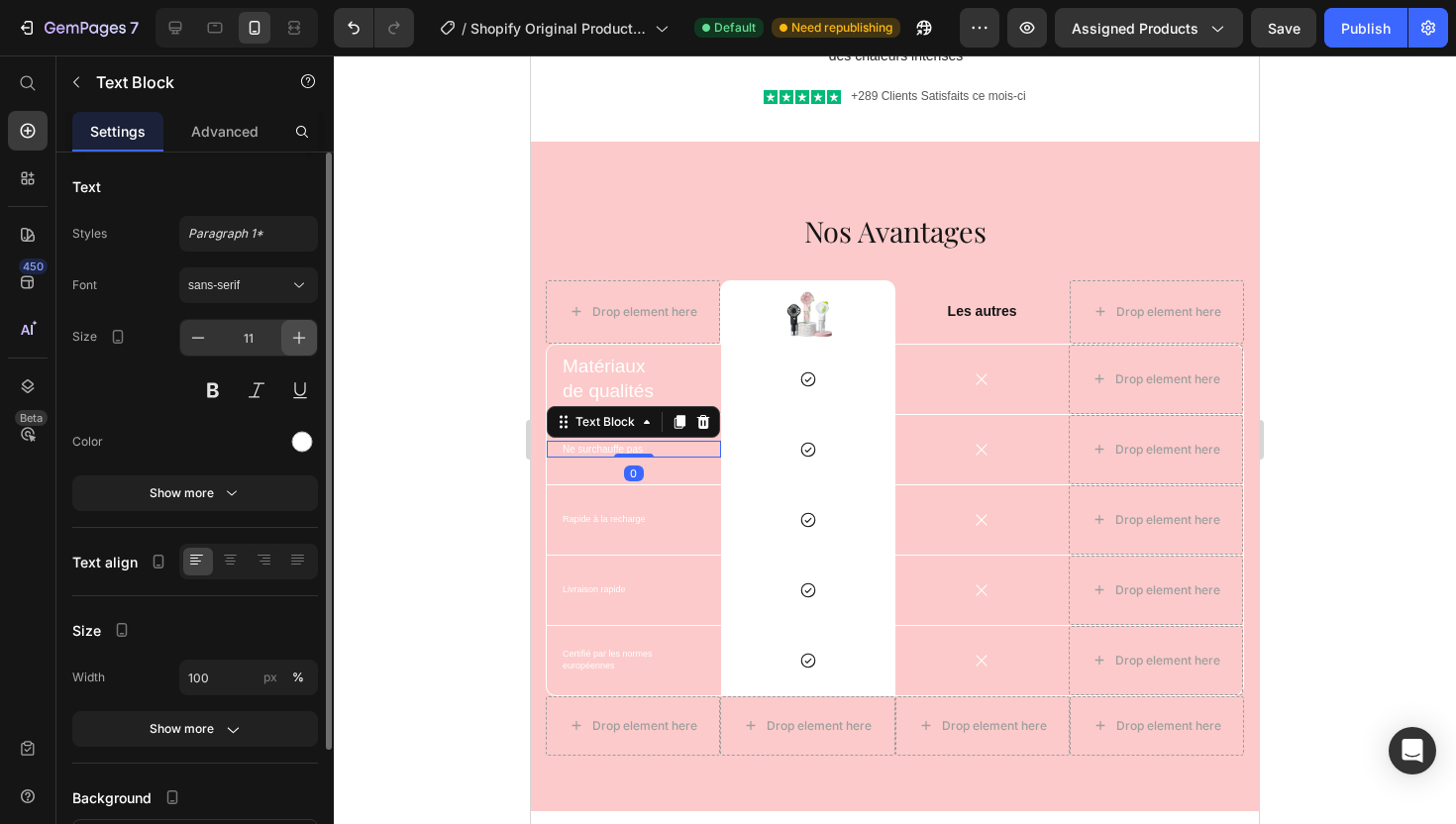 click 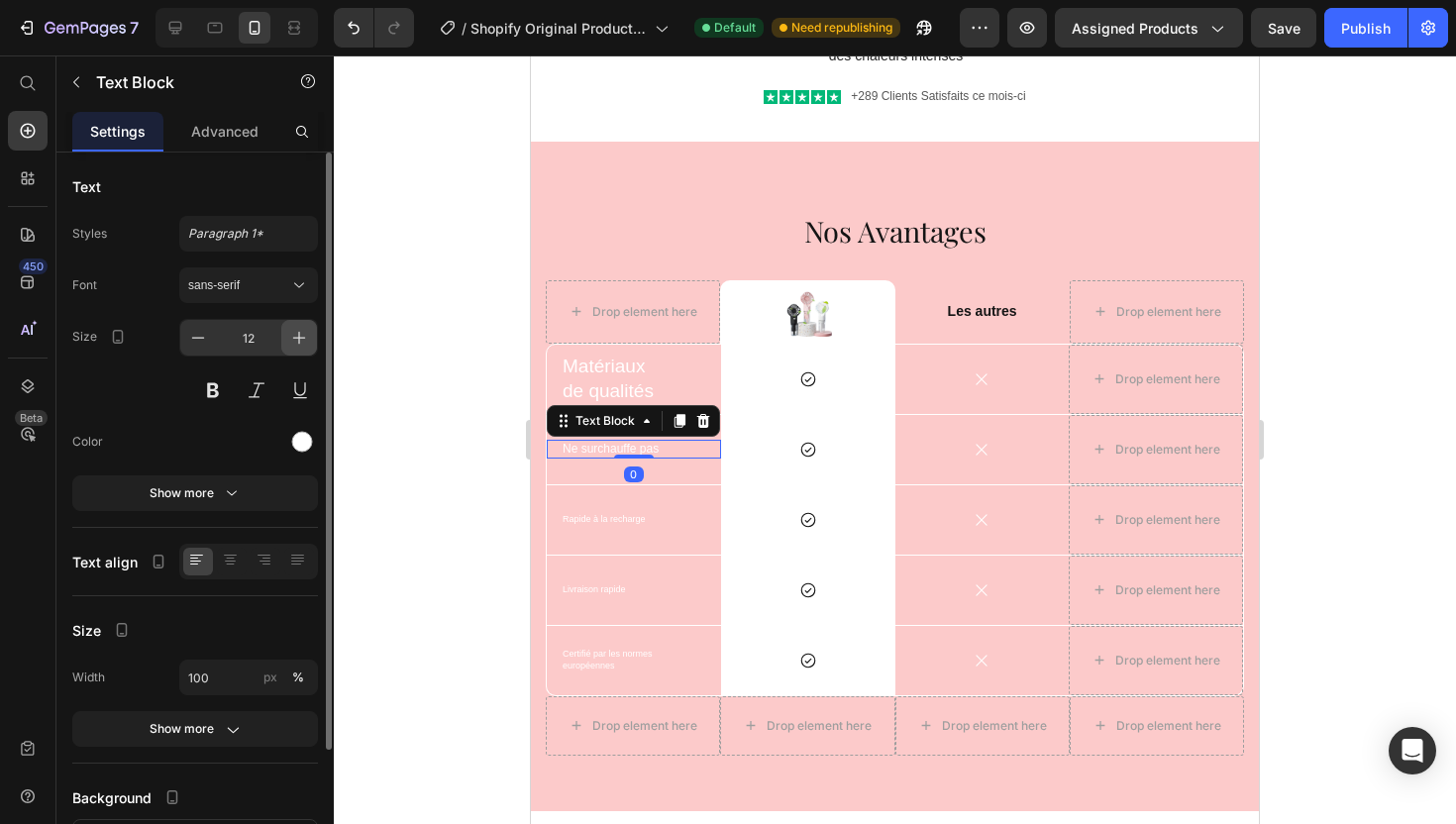 click 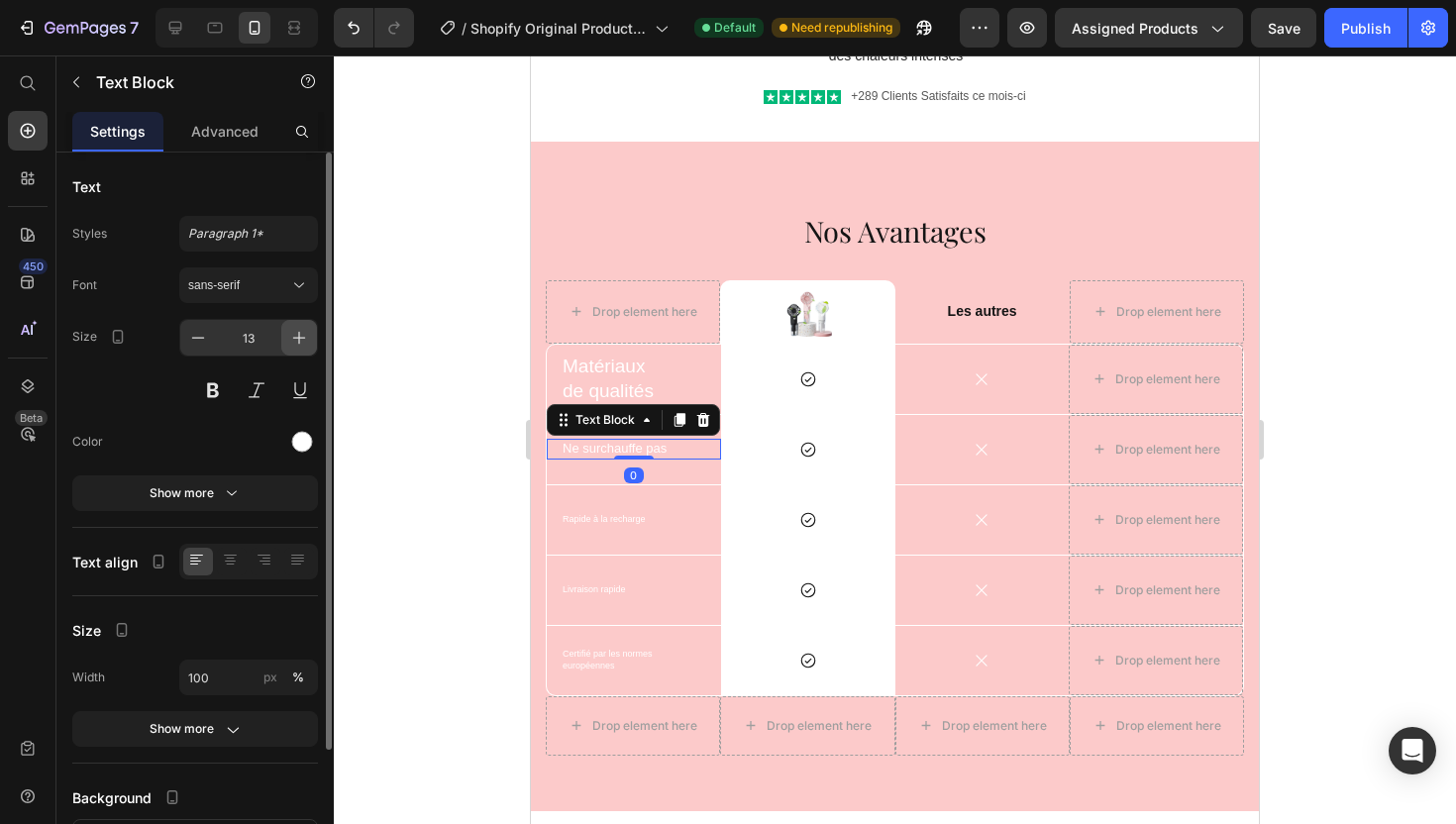 click 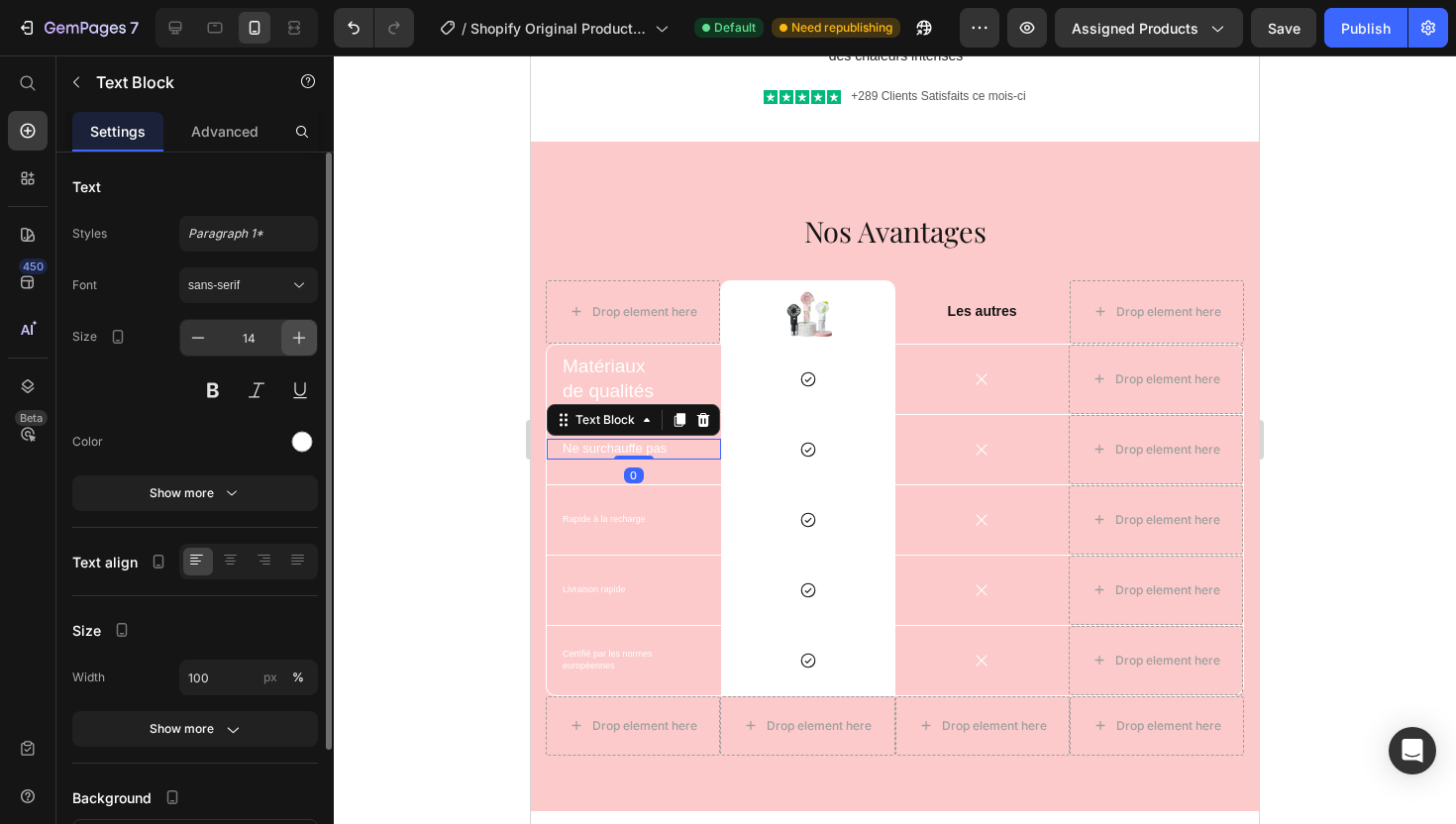click 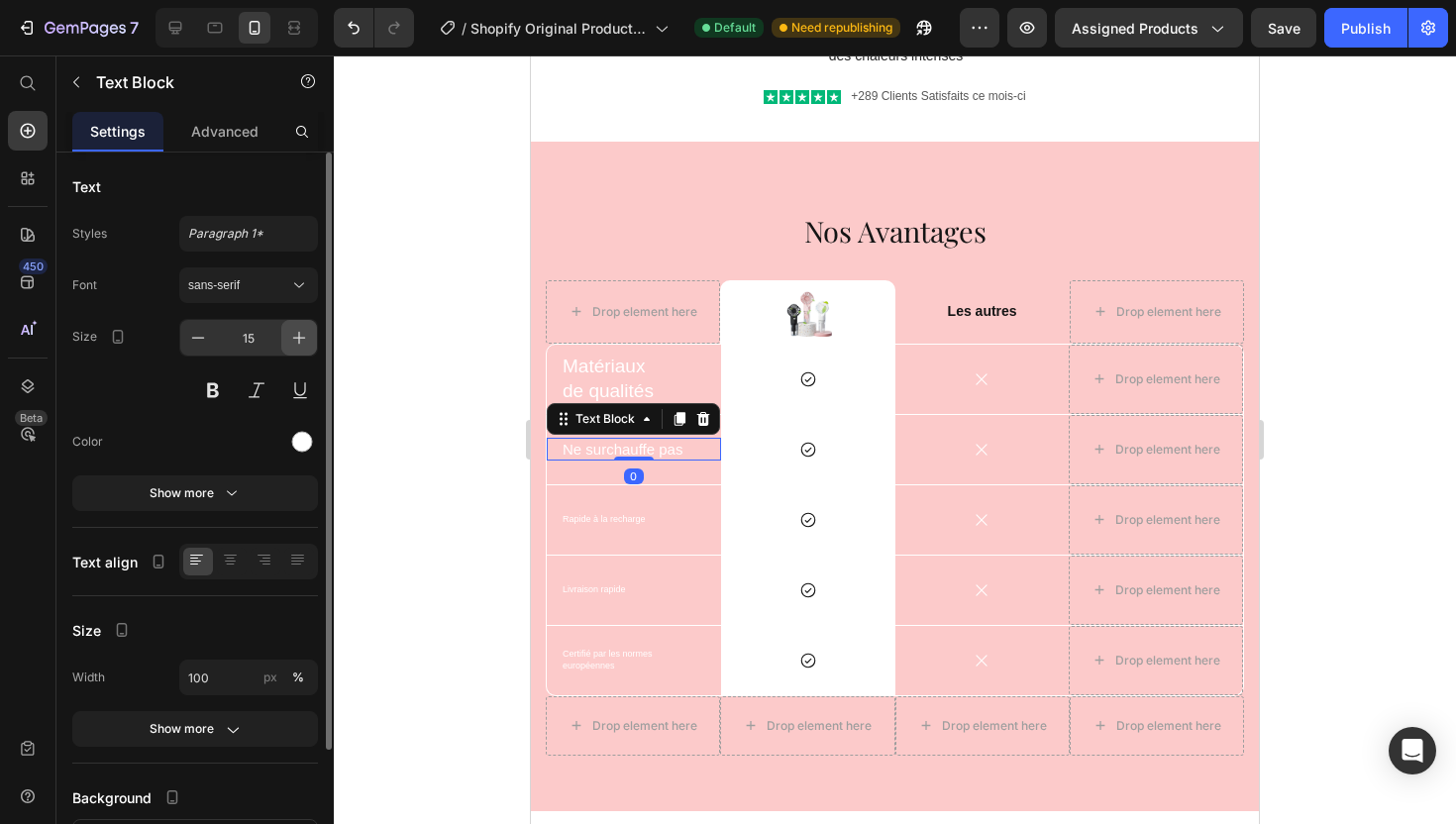 click 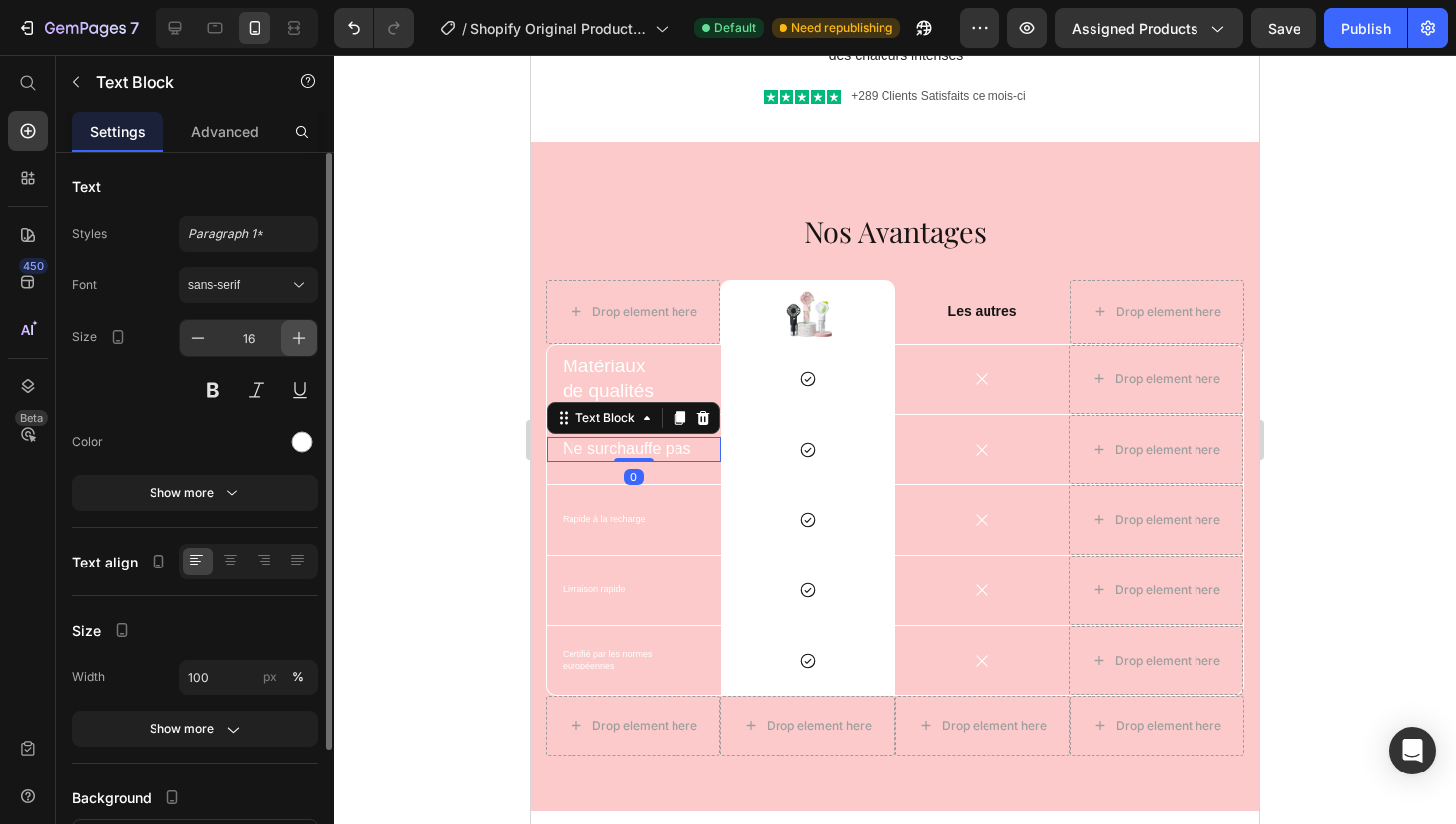 click 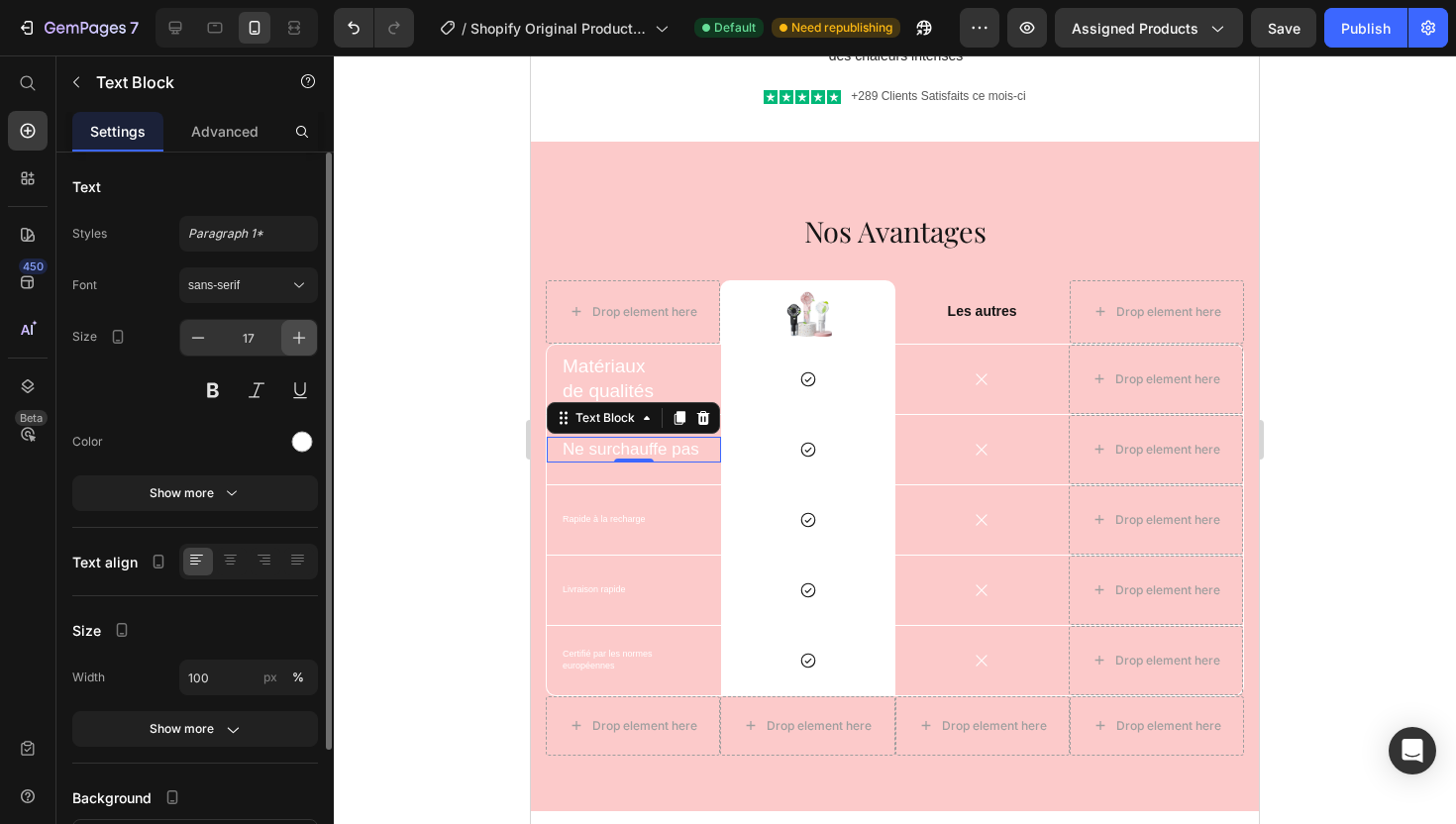 click 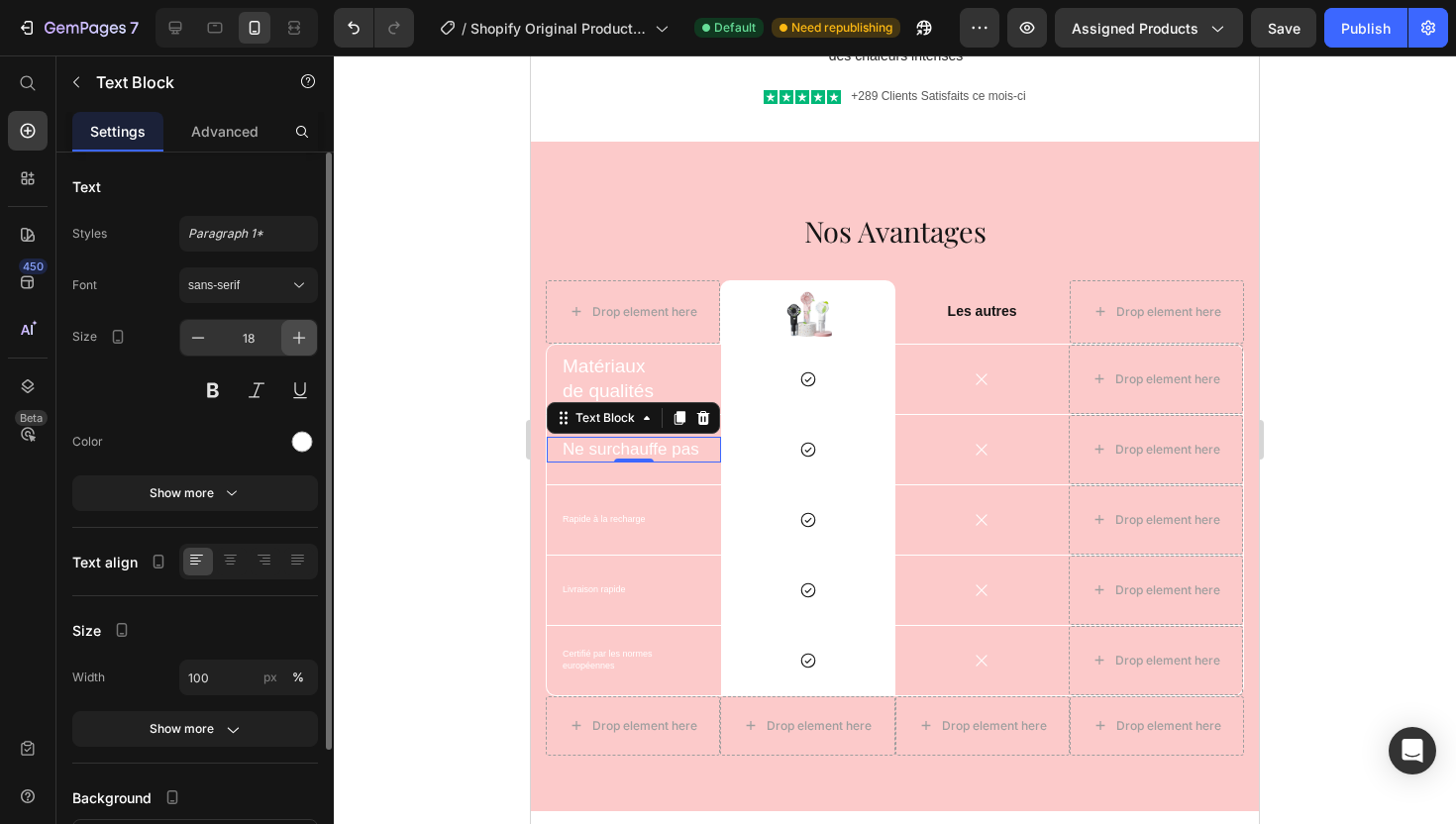 click 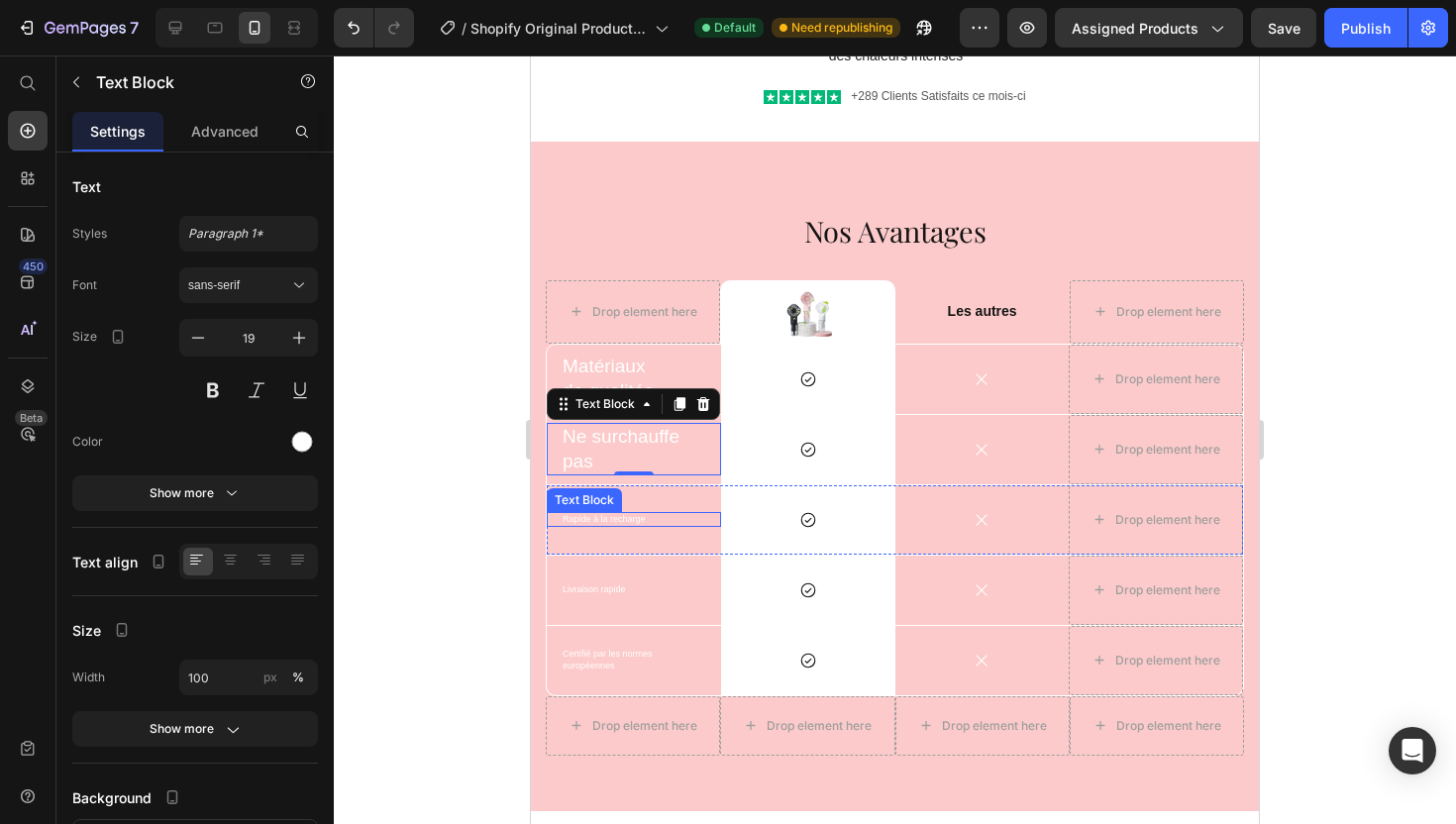 click on "Rapide à la recharge" at bounding box center [634, 520] 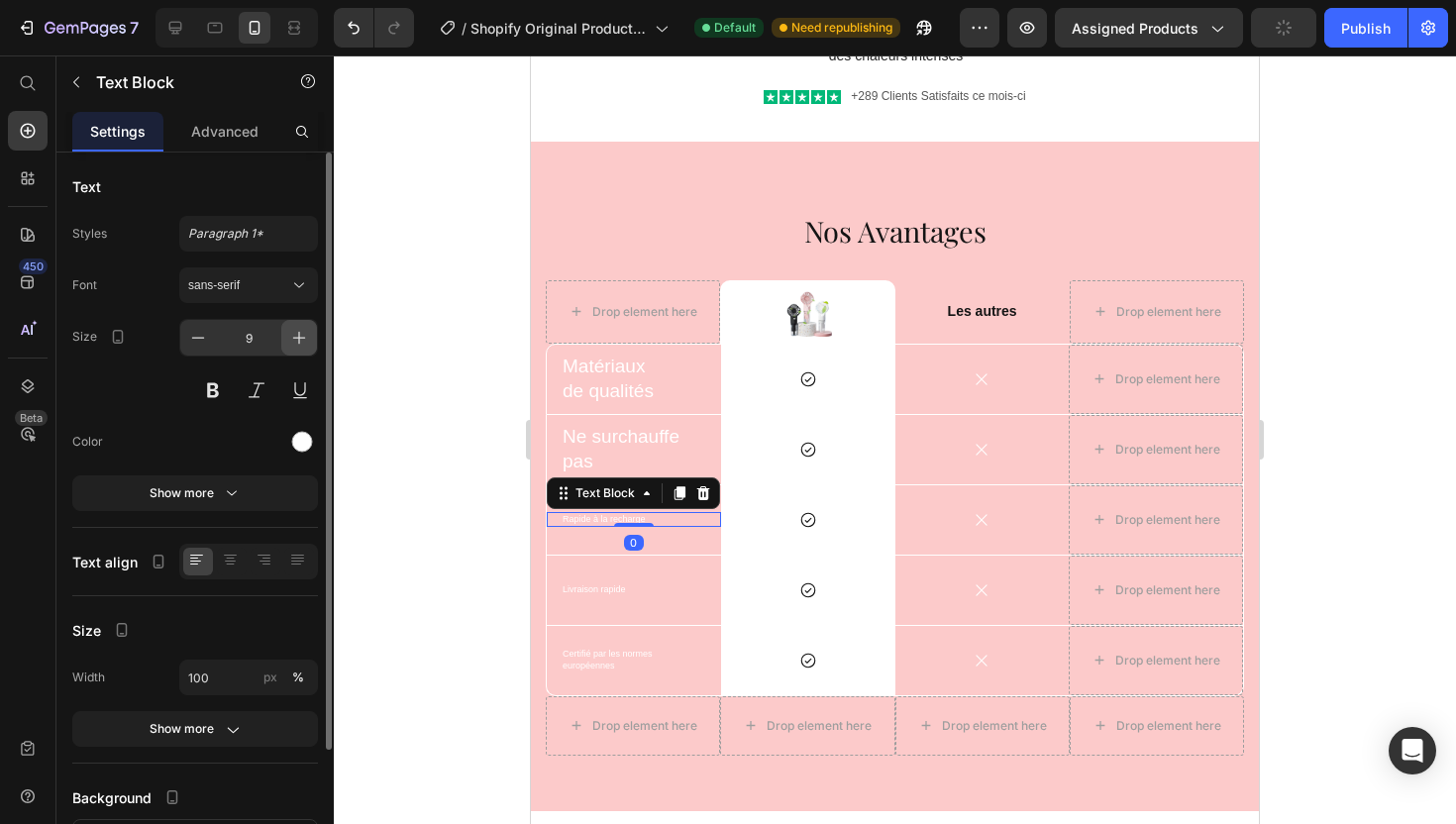 click 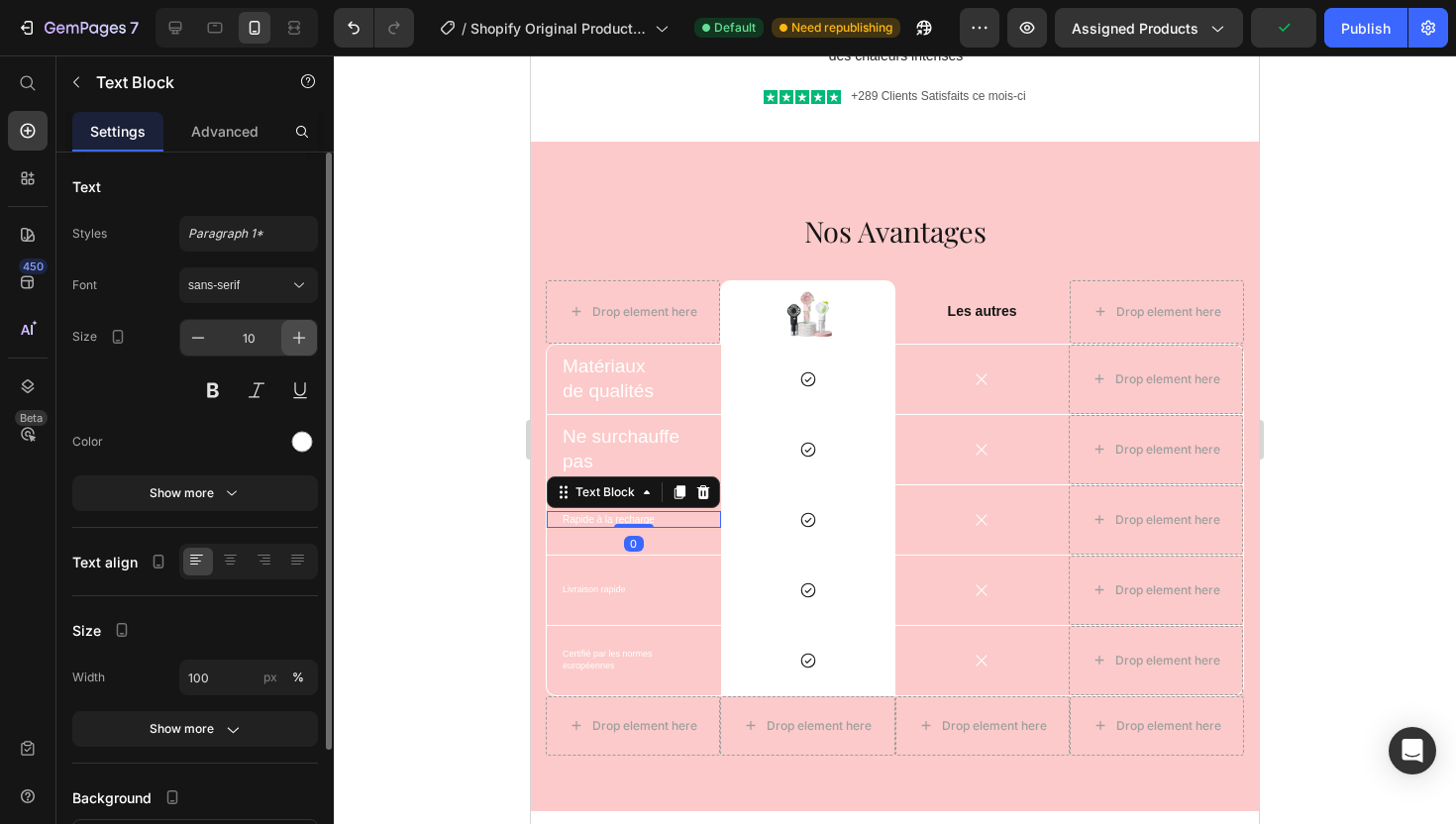 click 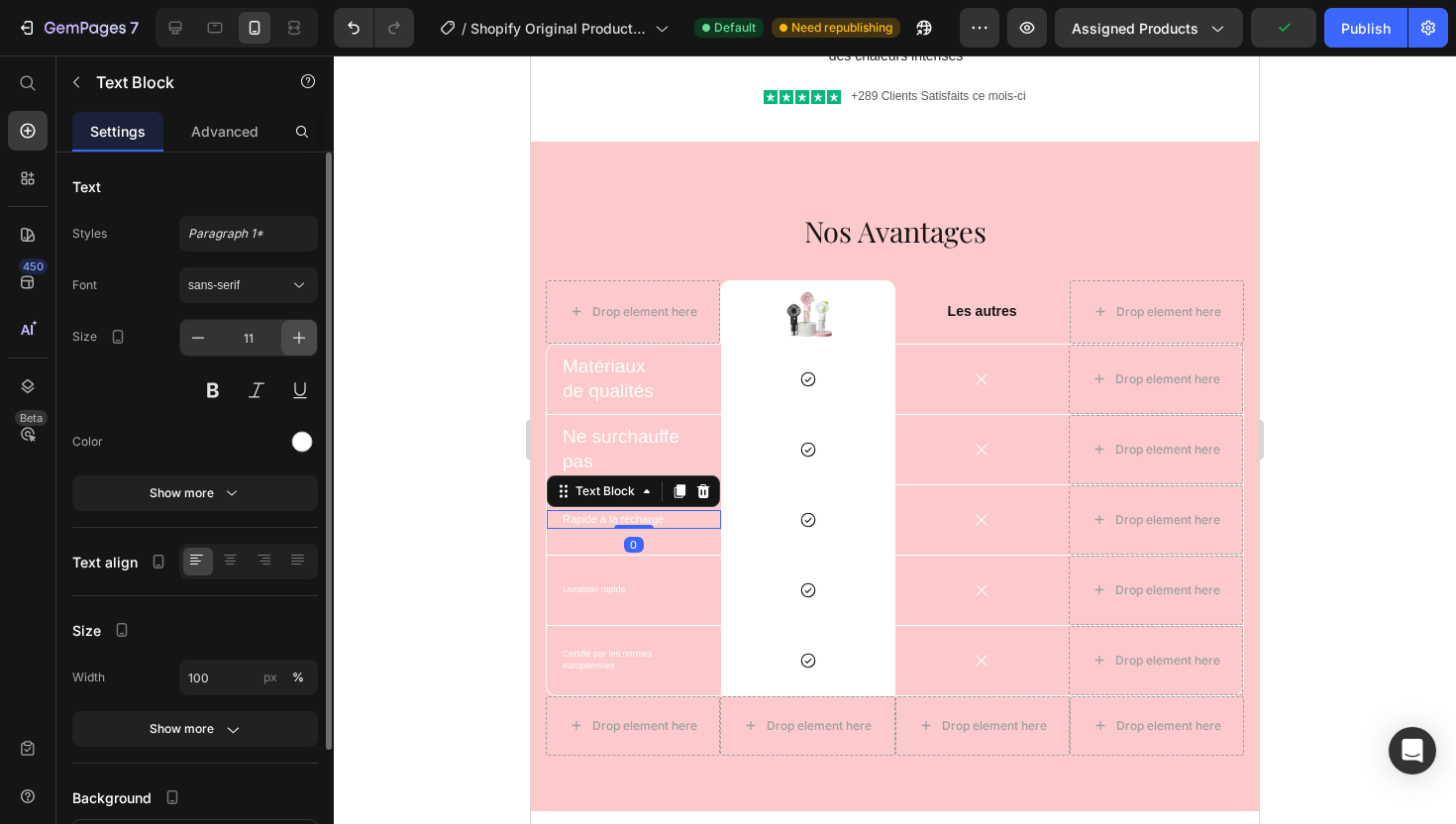 click 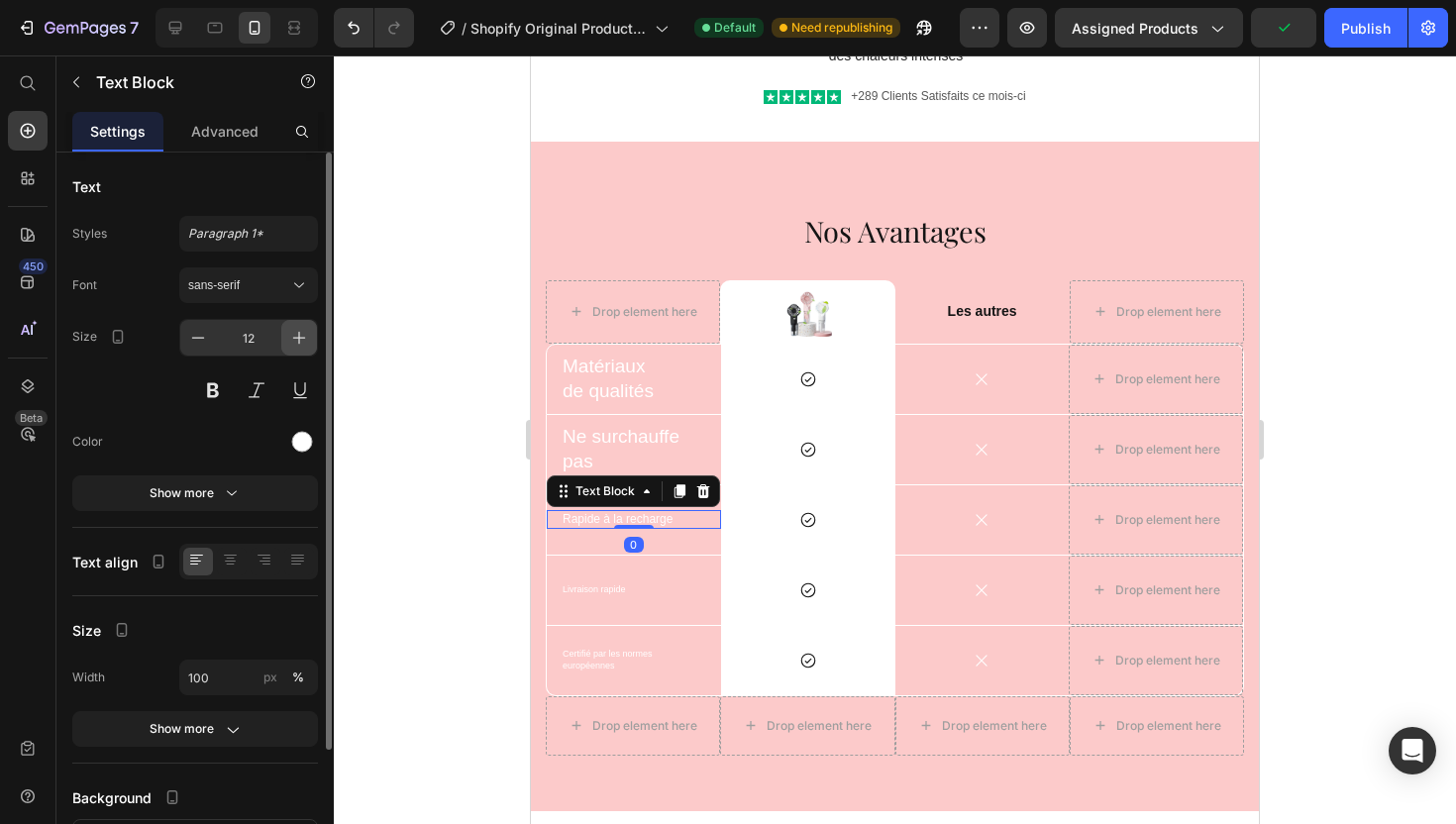 click 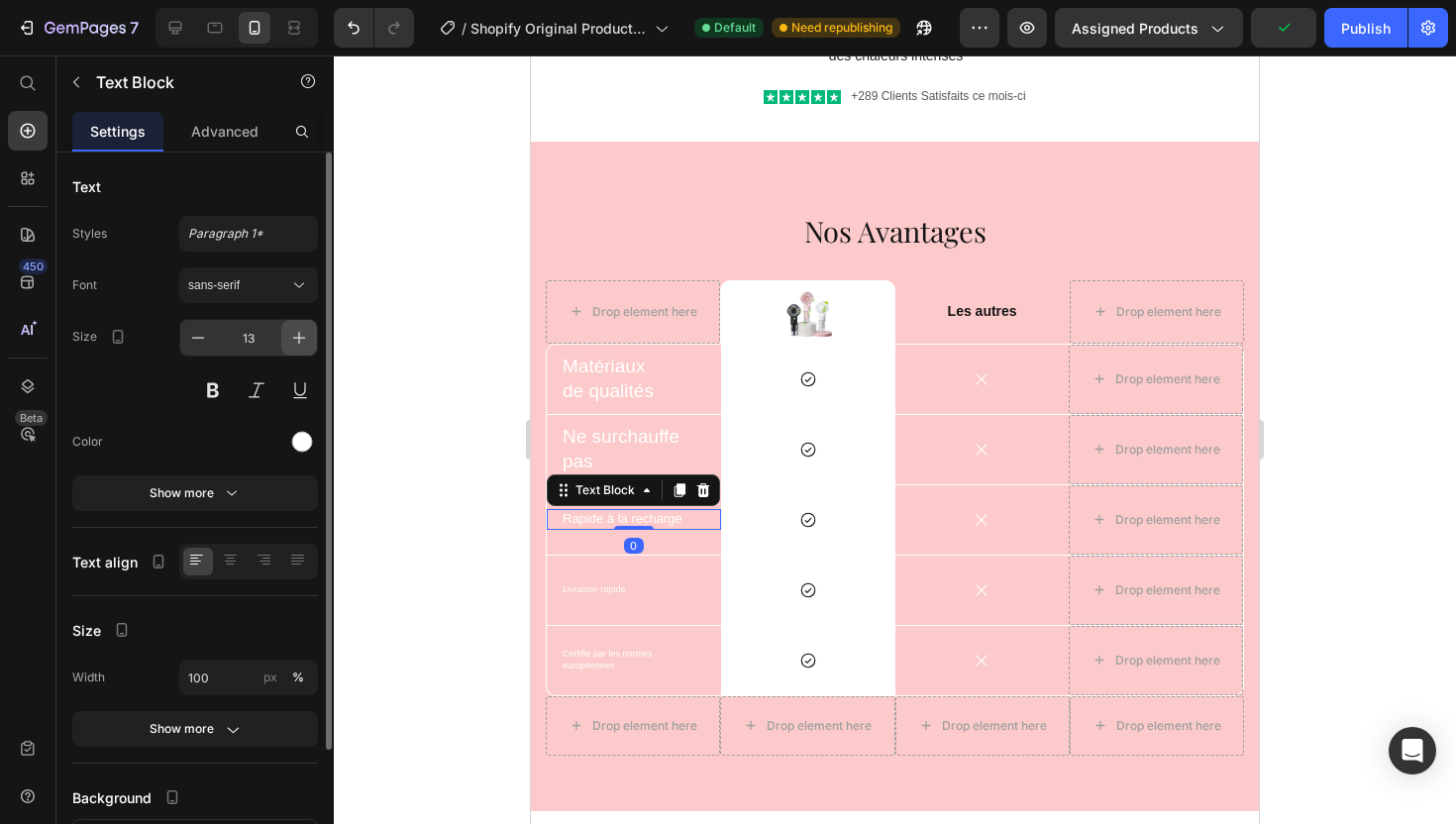 click 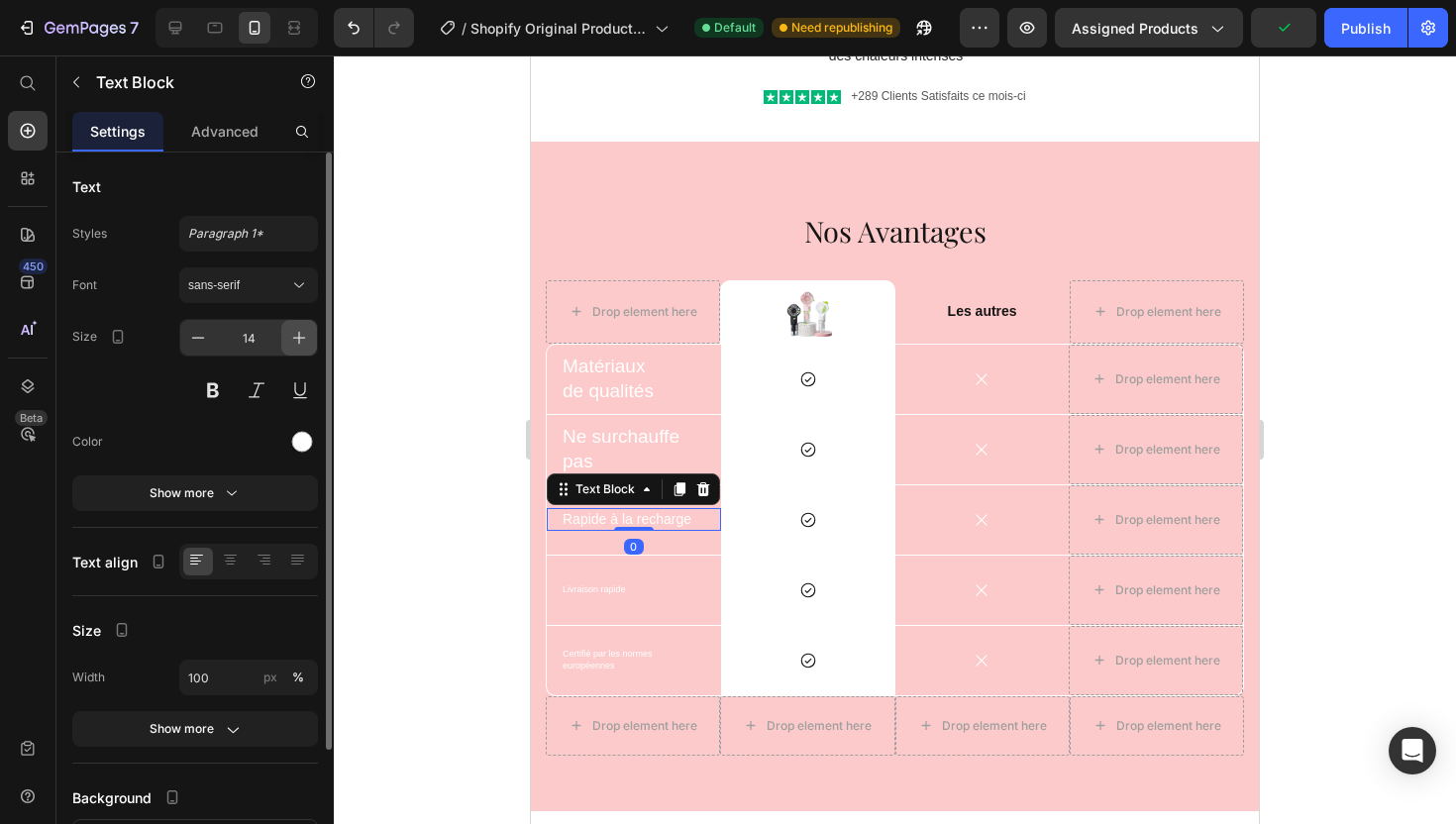 click 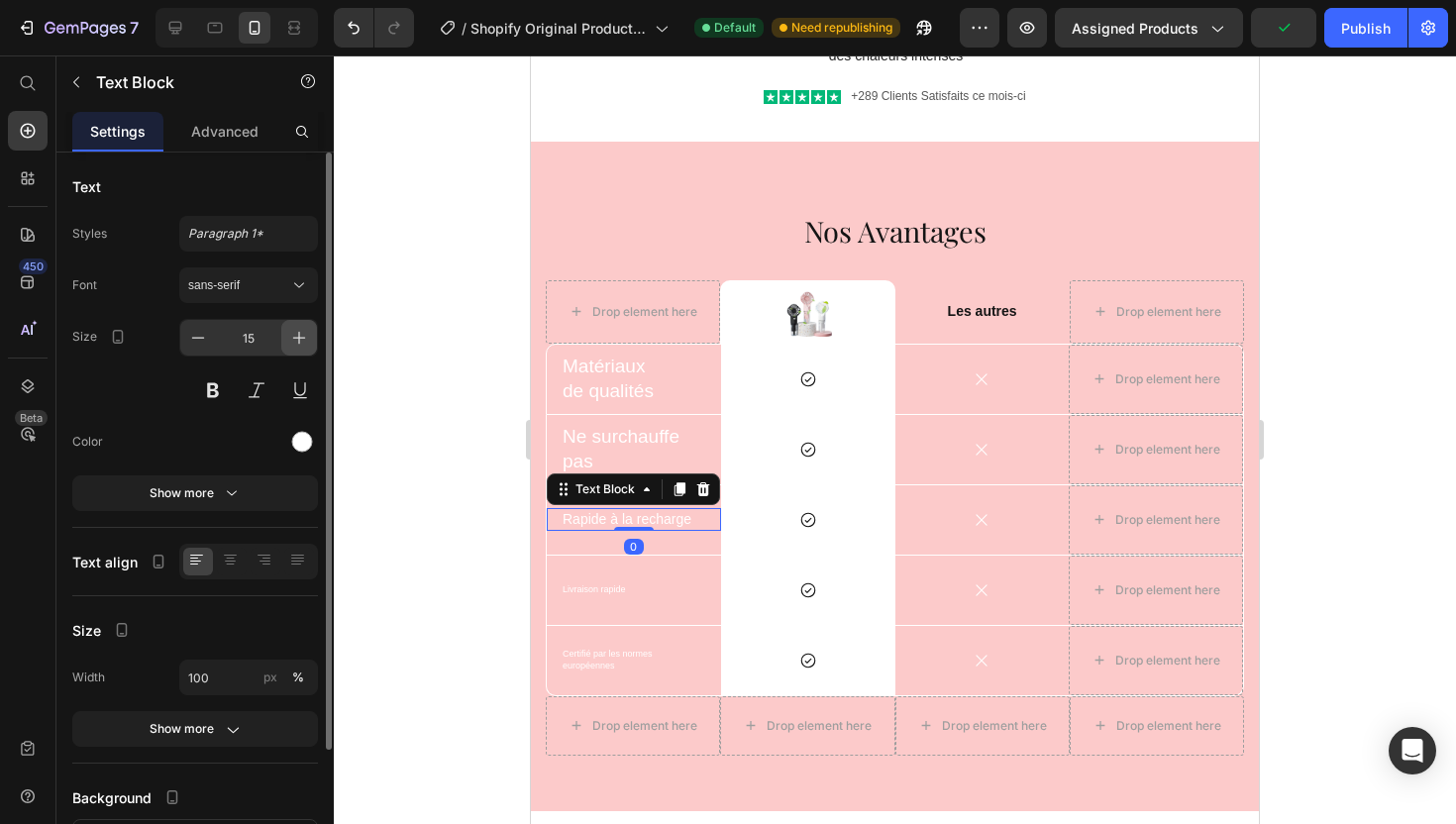 click 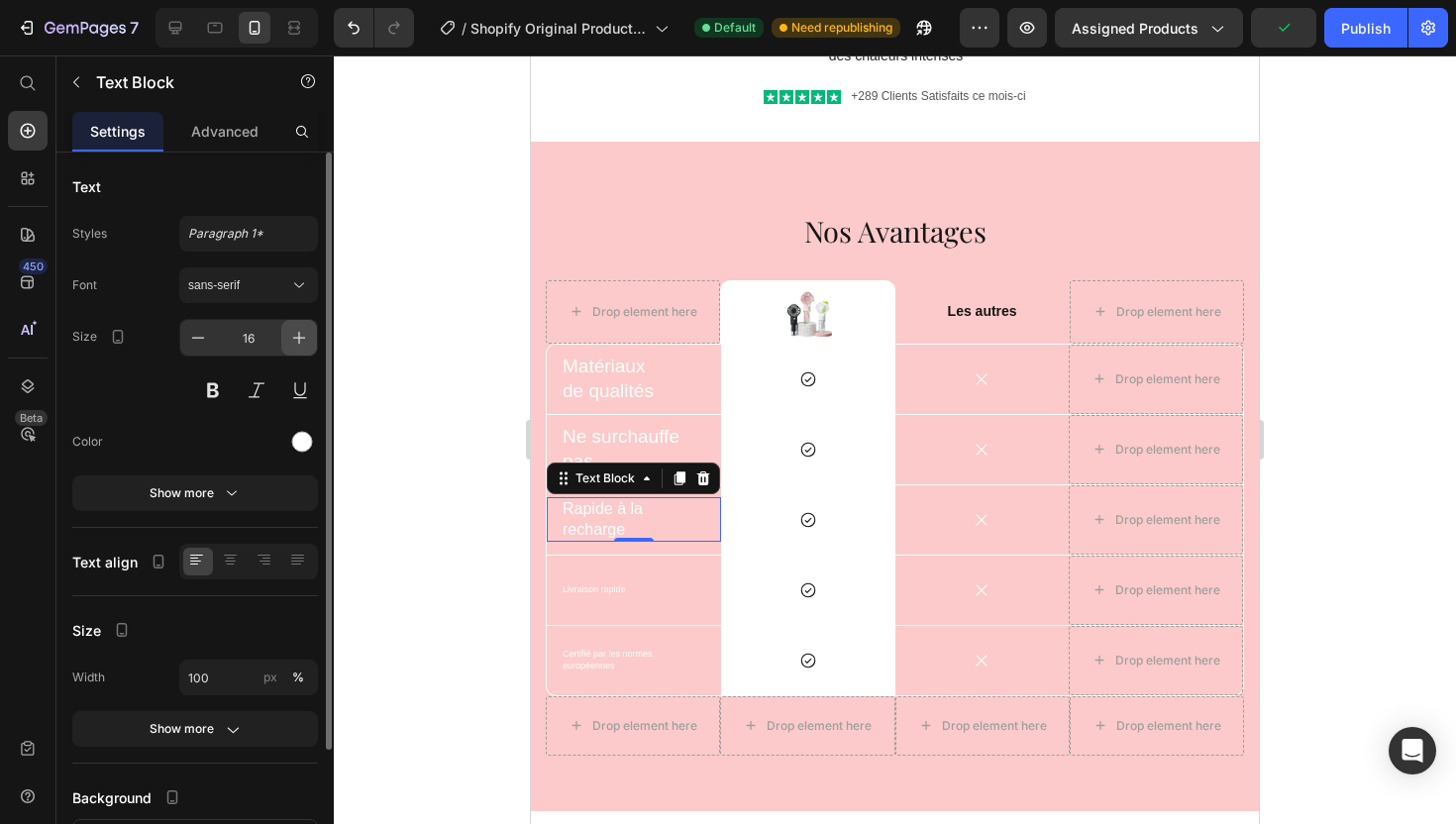 click 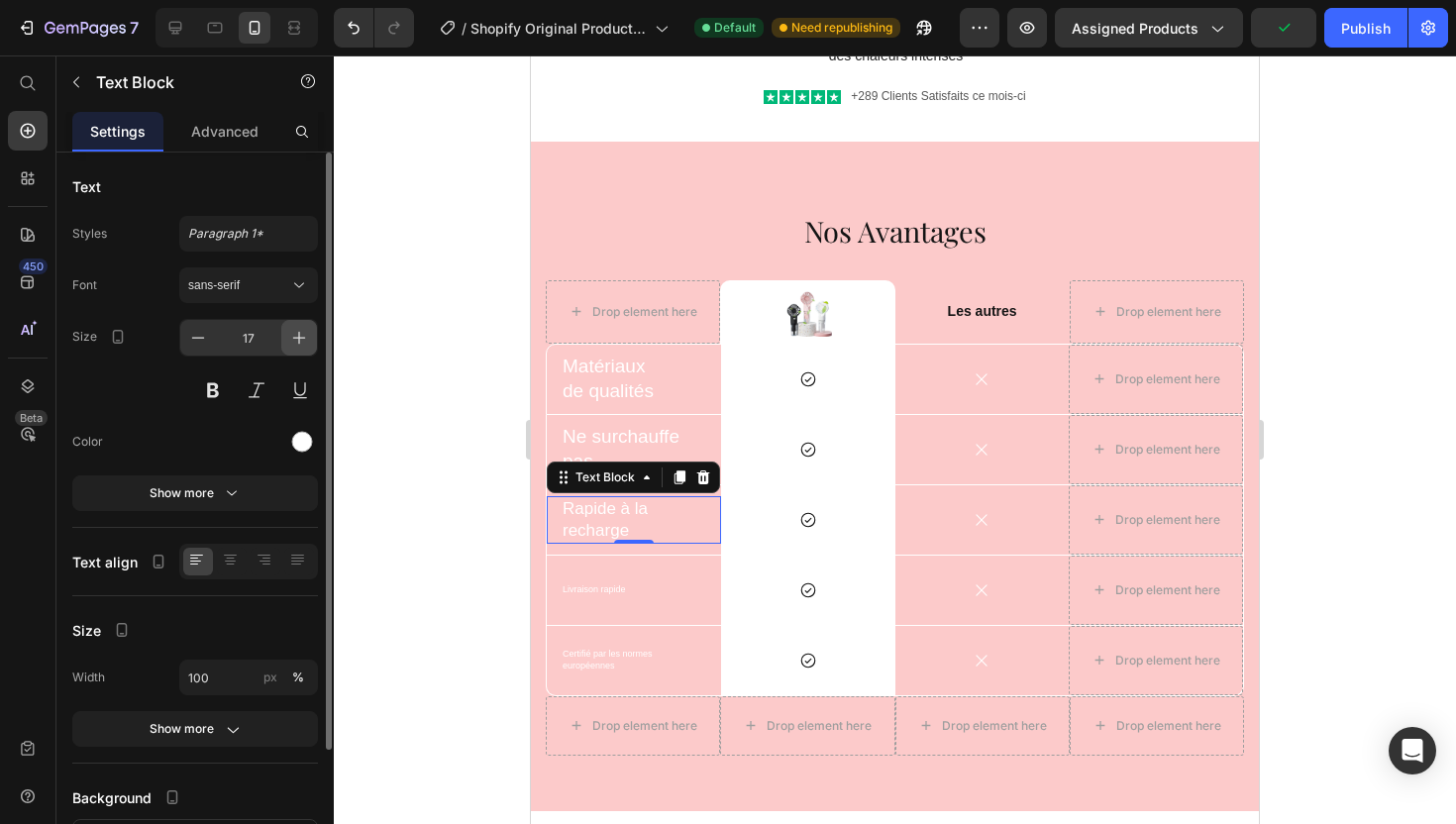 click 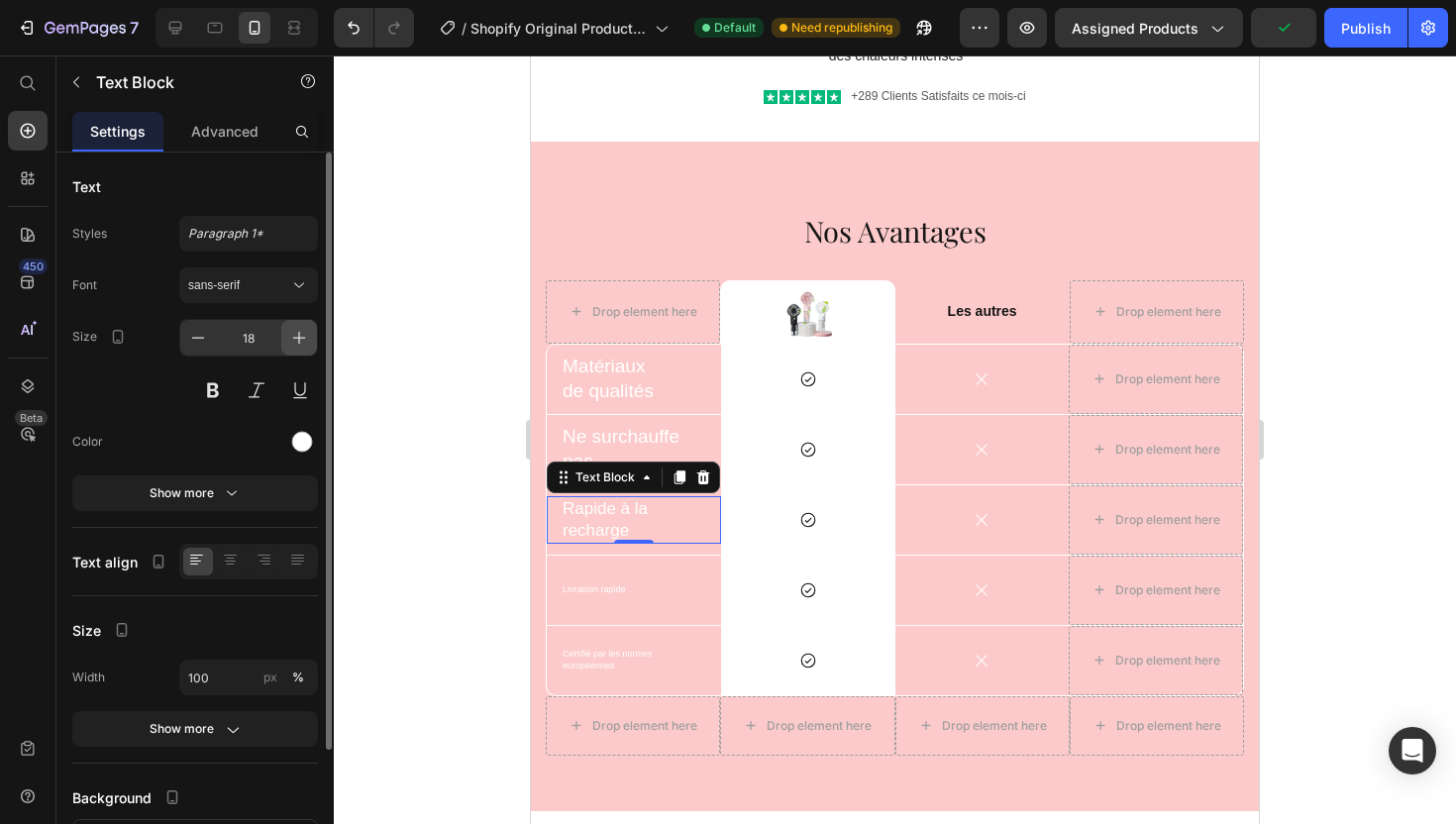 click 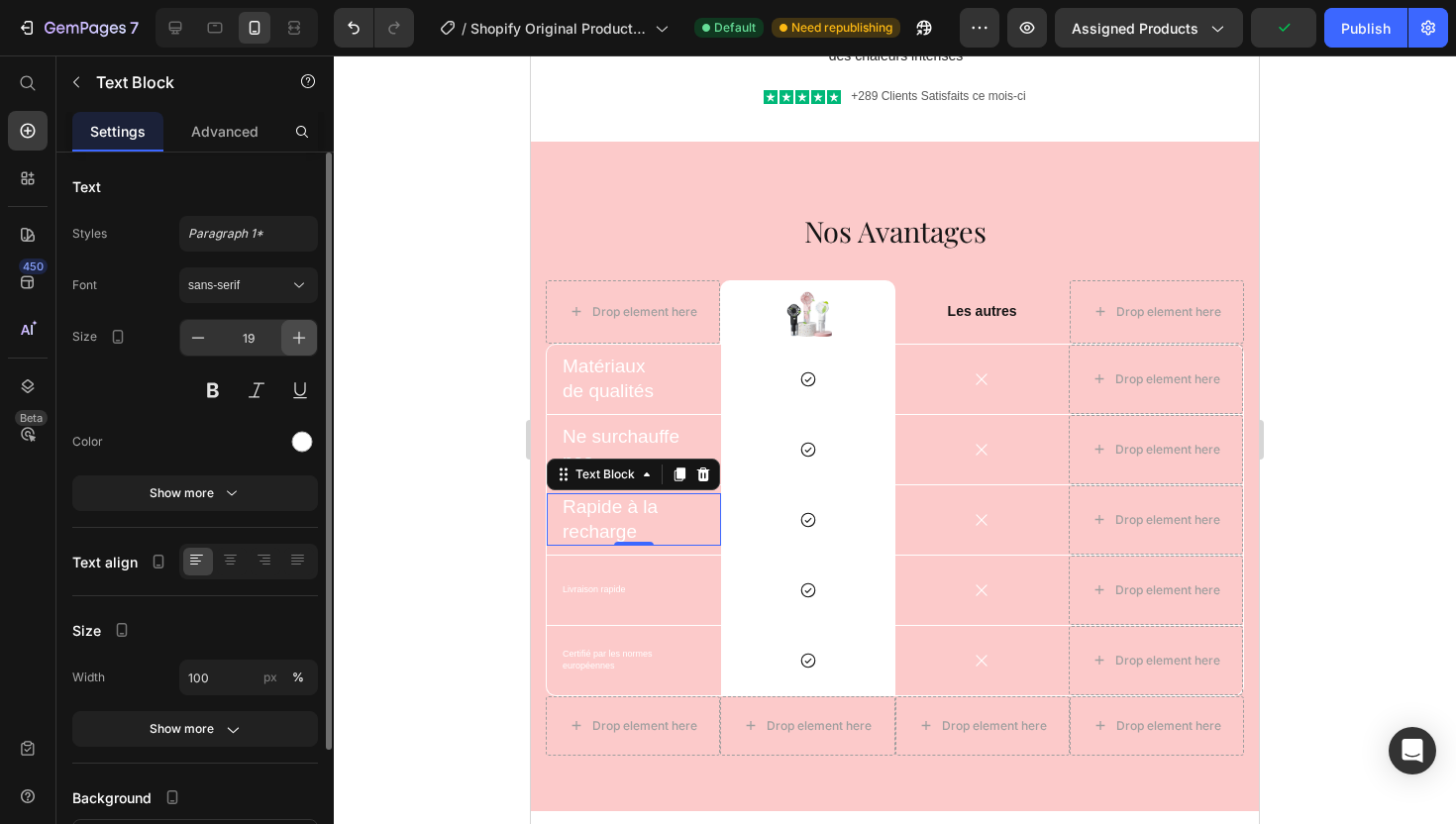 click 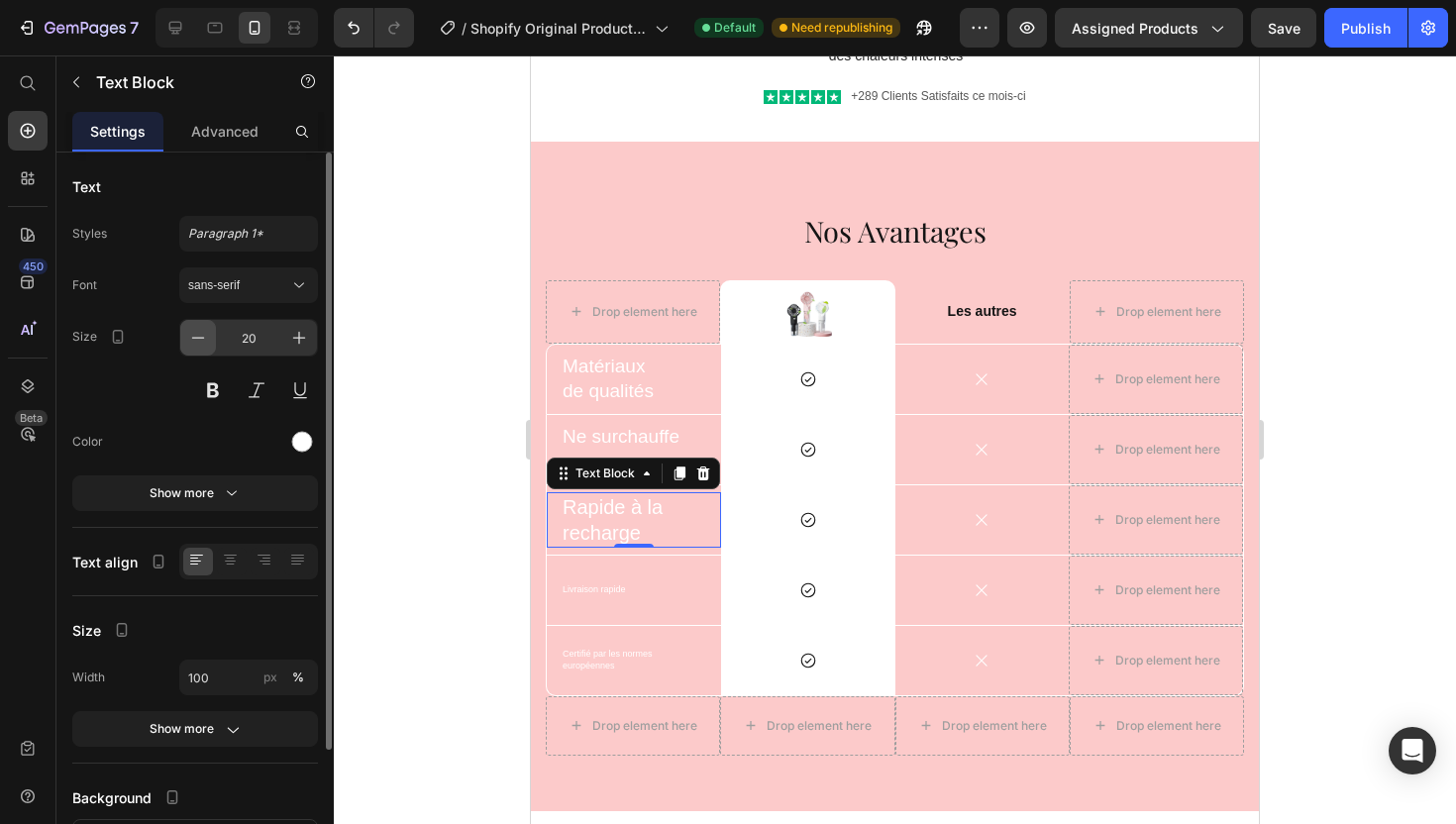 click at bounding box center [198, 338] 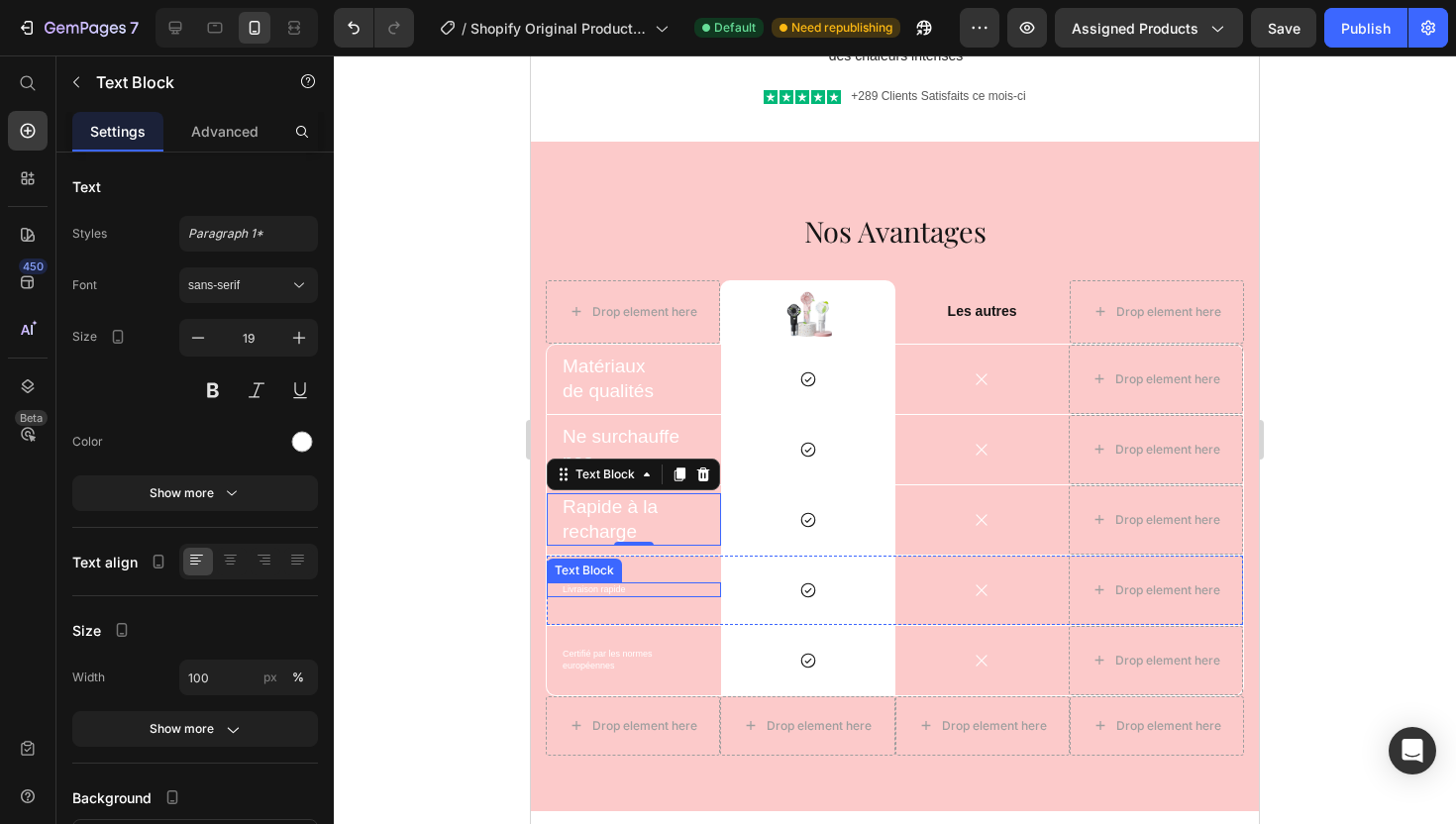 click on "Livraison rapide" at bounding box center (634, 590) 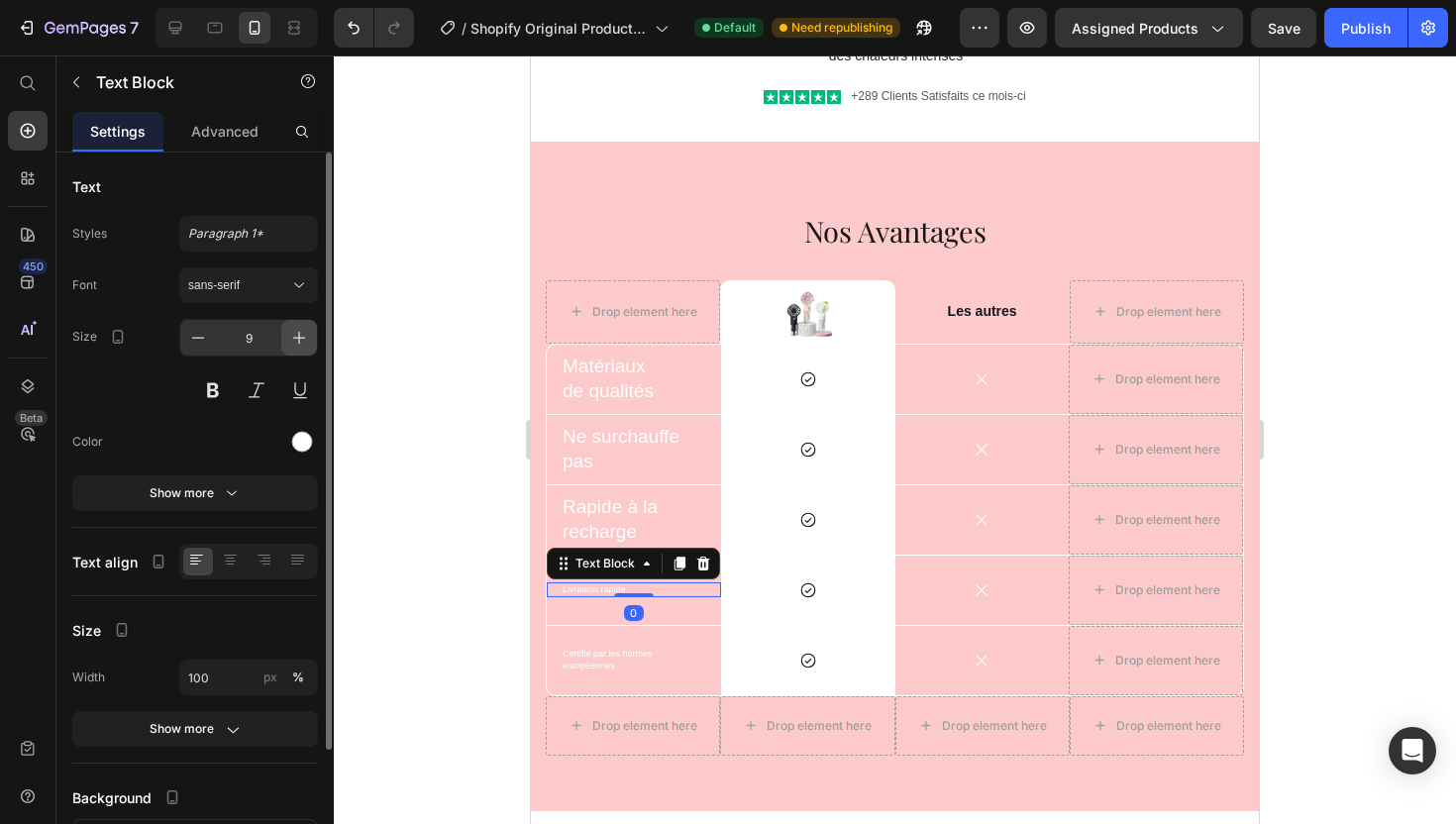 click at bounding box center [299, 338] 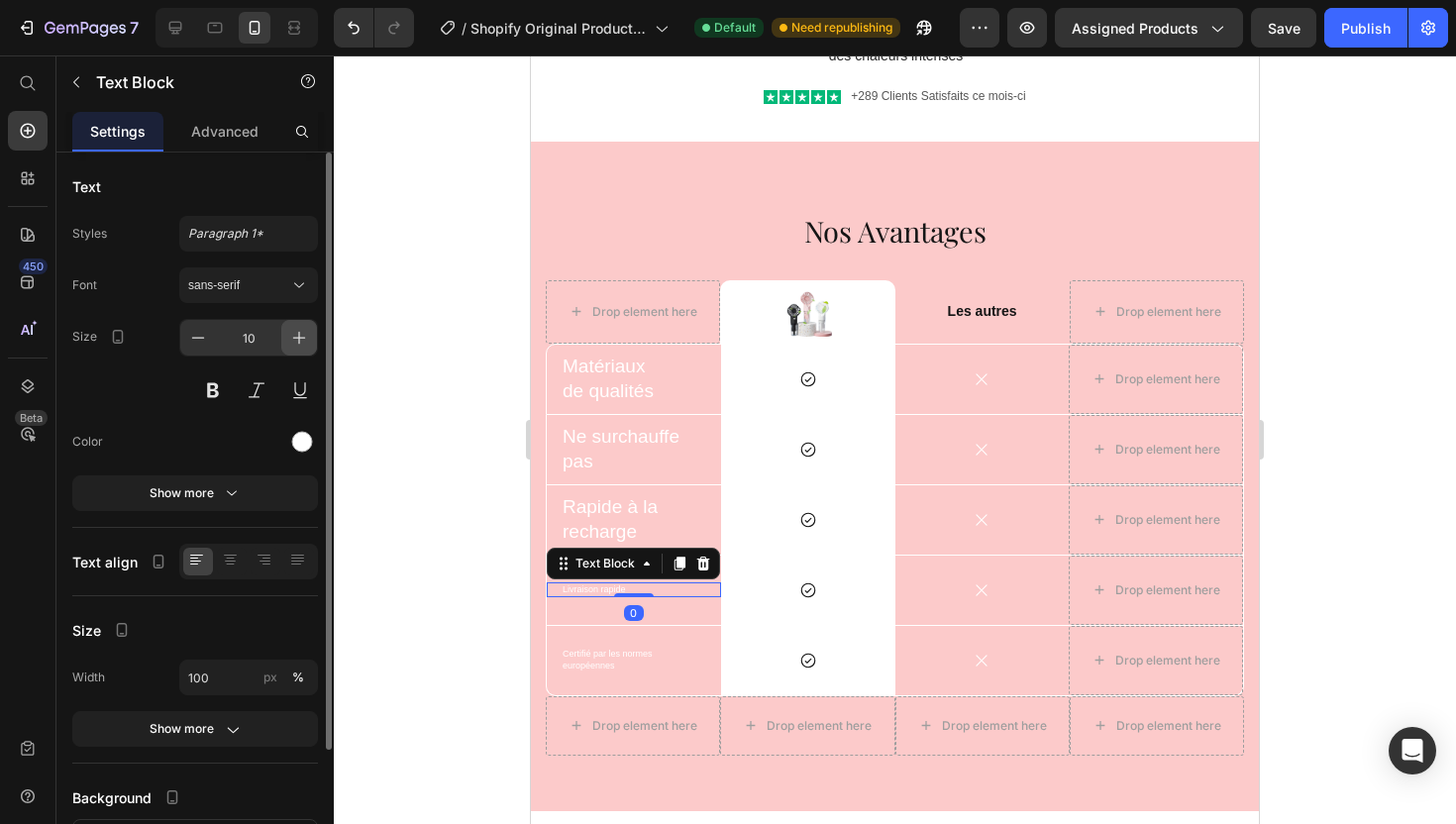 click at bounding box center [299, 338] 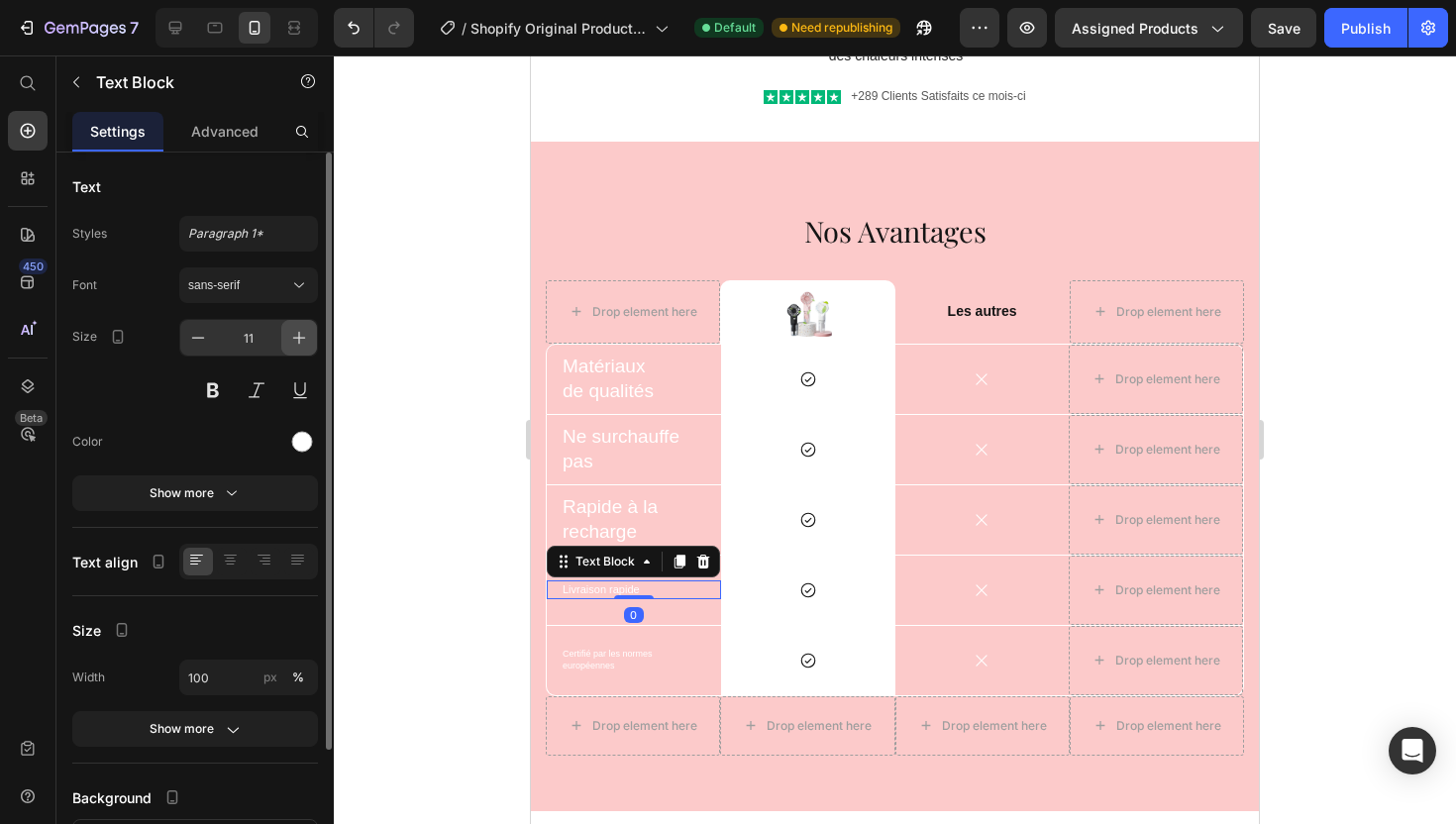 click at bounding box center (299, 338) 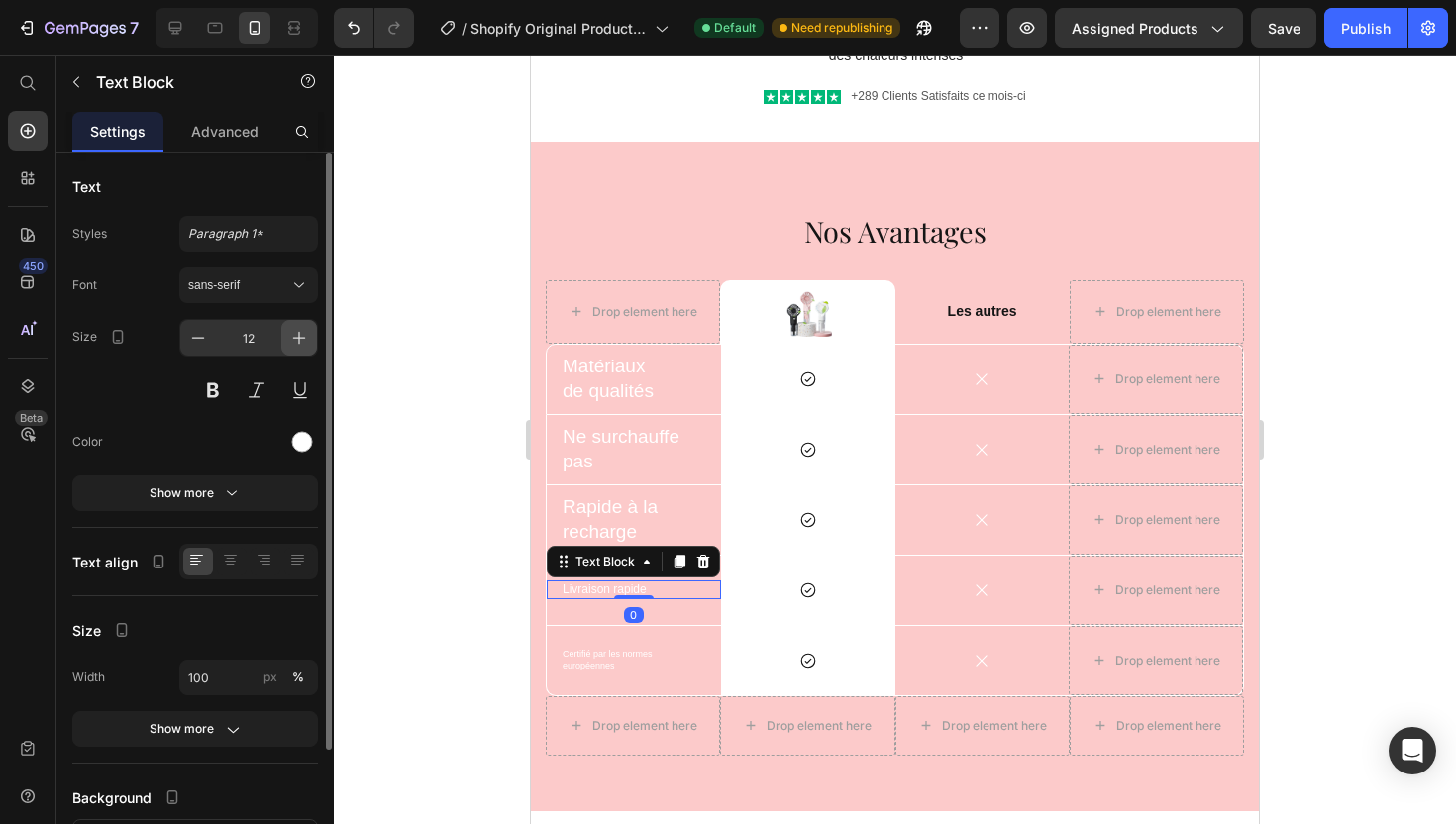 click at bounding box center (299, 338) 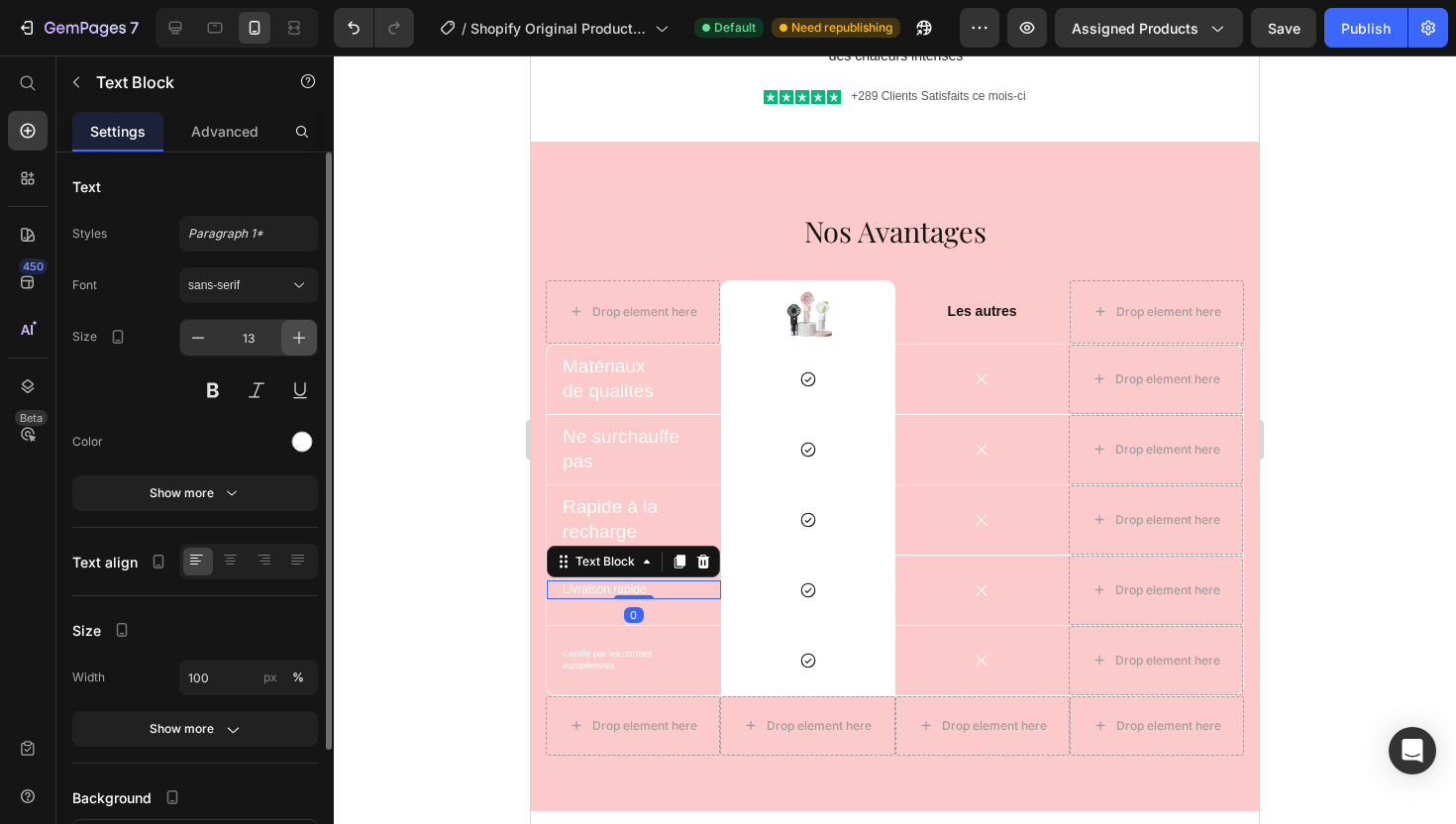 click at bounding box center [299, 338] 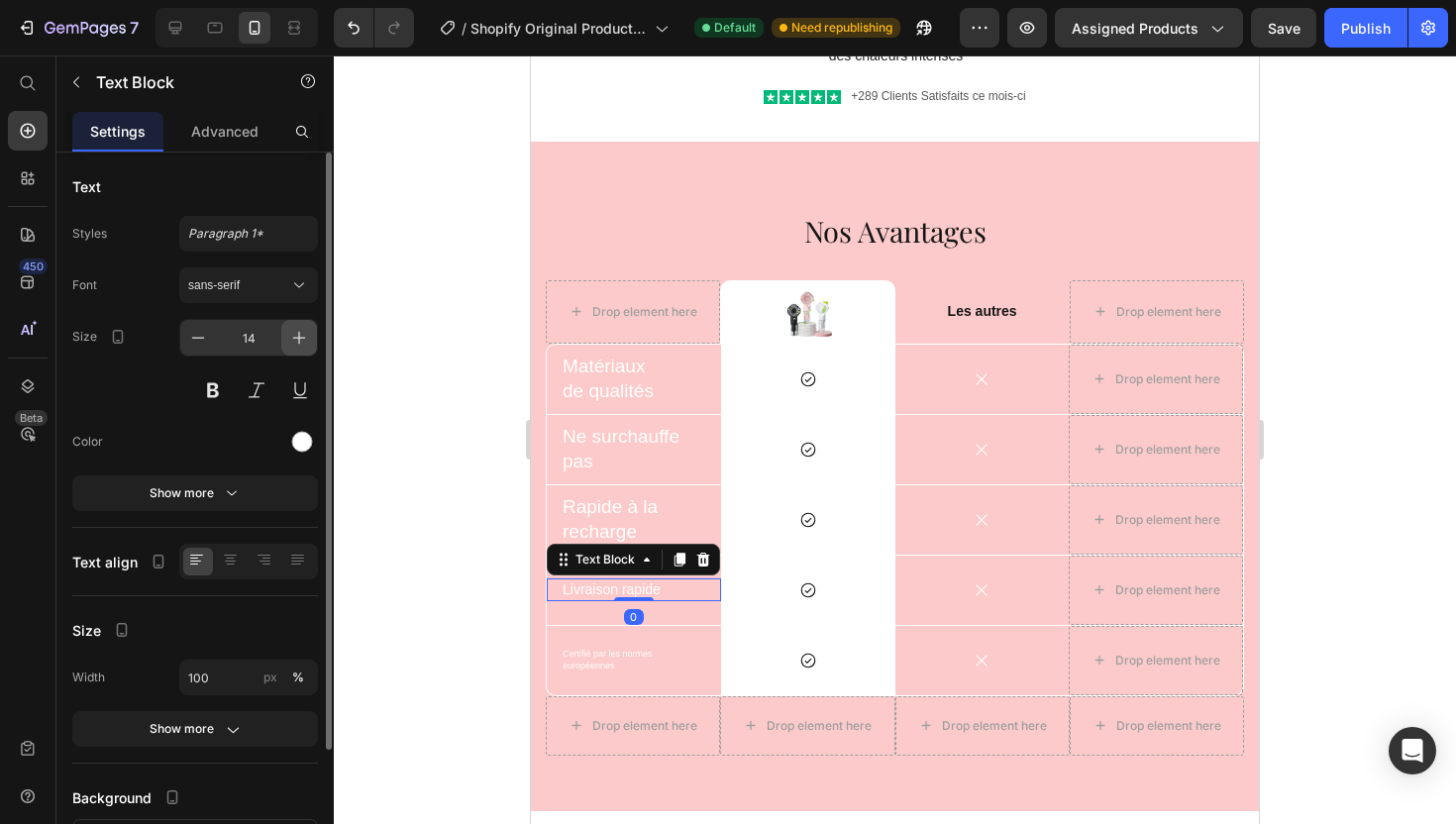 click at bounding box center [299, 338] 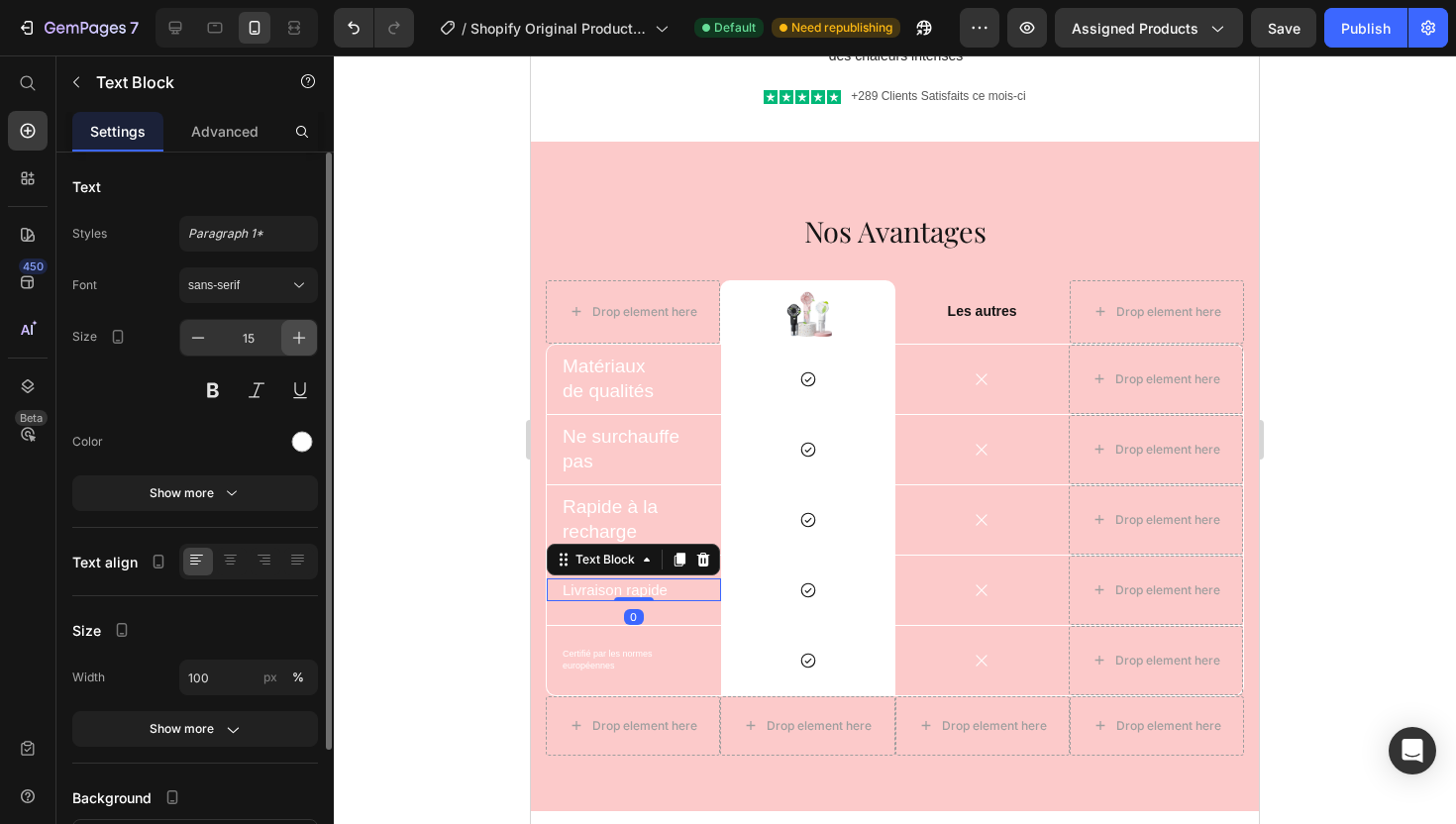 click at bounding box center (299, 338) 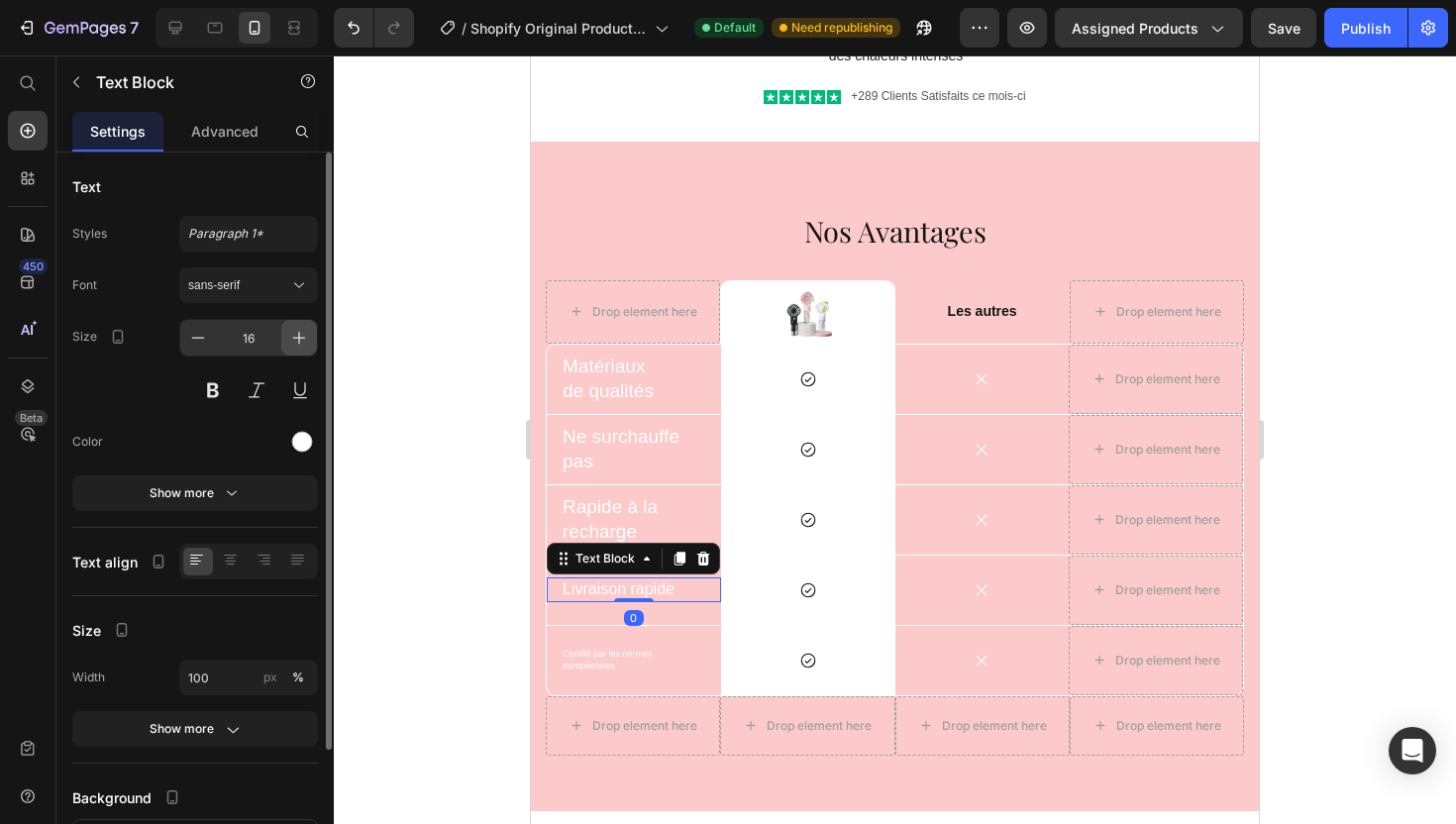 click at bounding box center (299, 338) 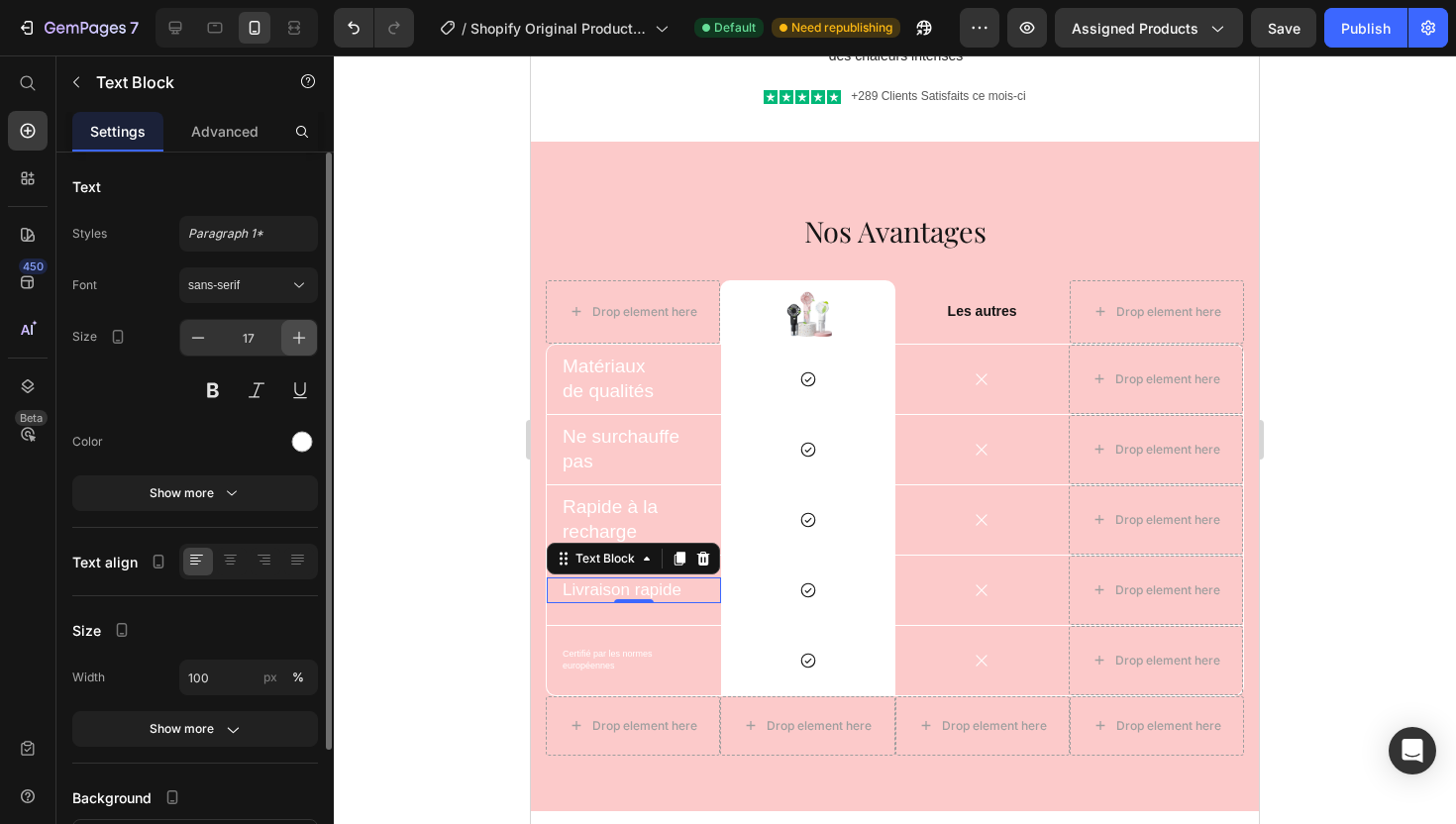 click at bounding box center (299, 338) 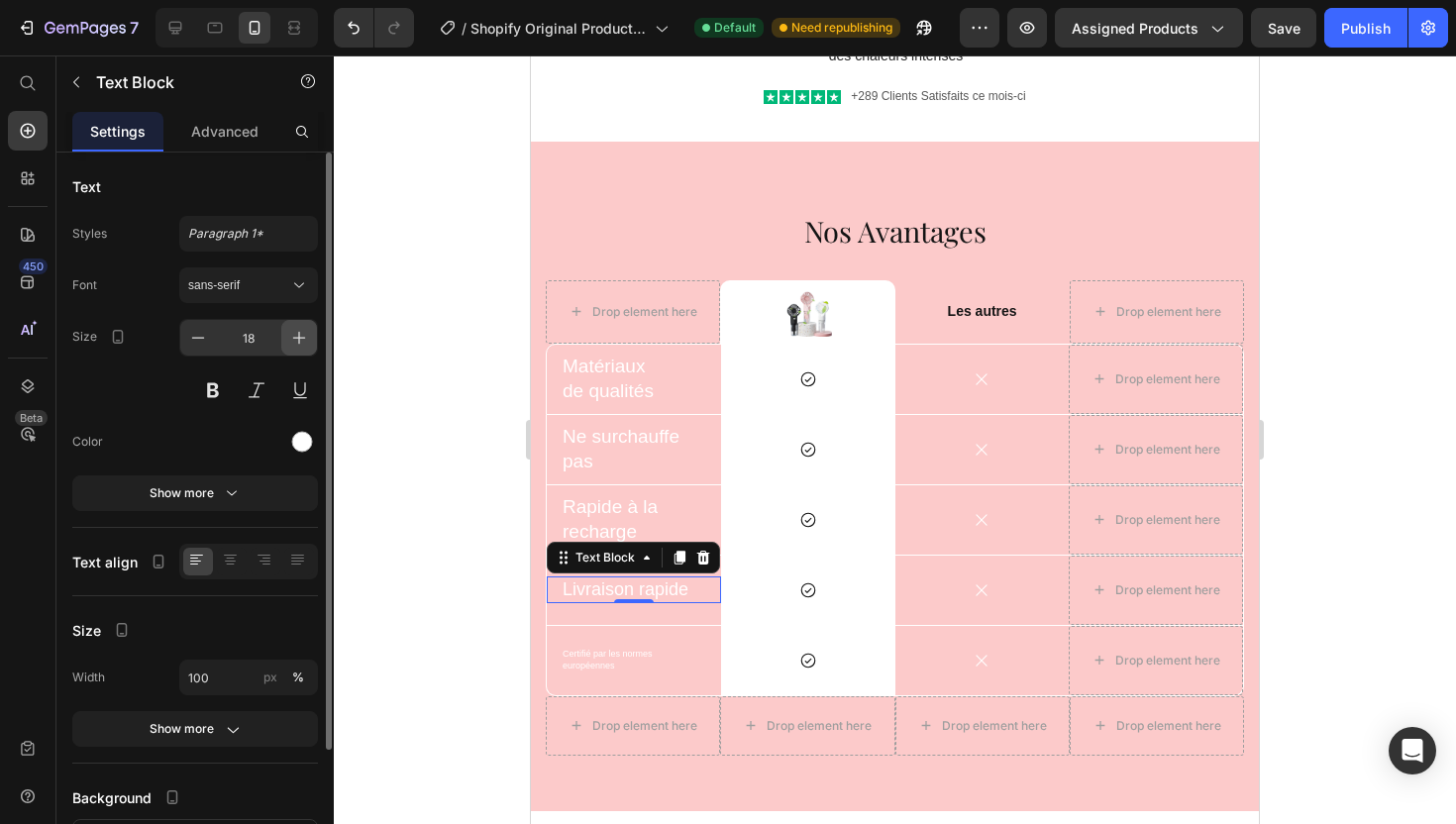 click at bounding box center [299, 338] 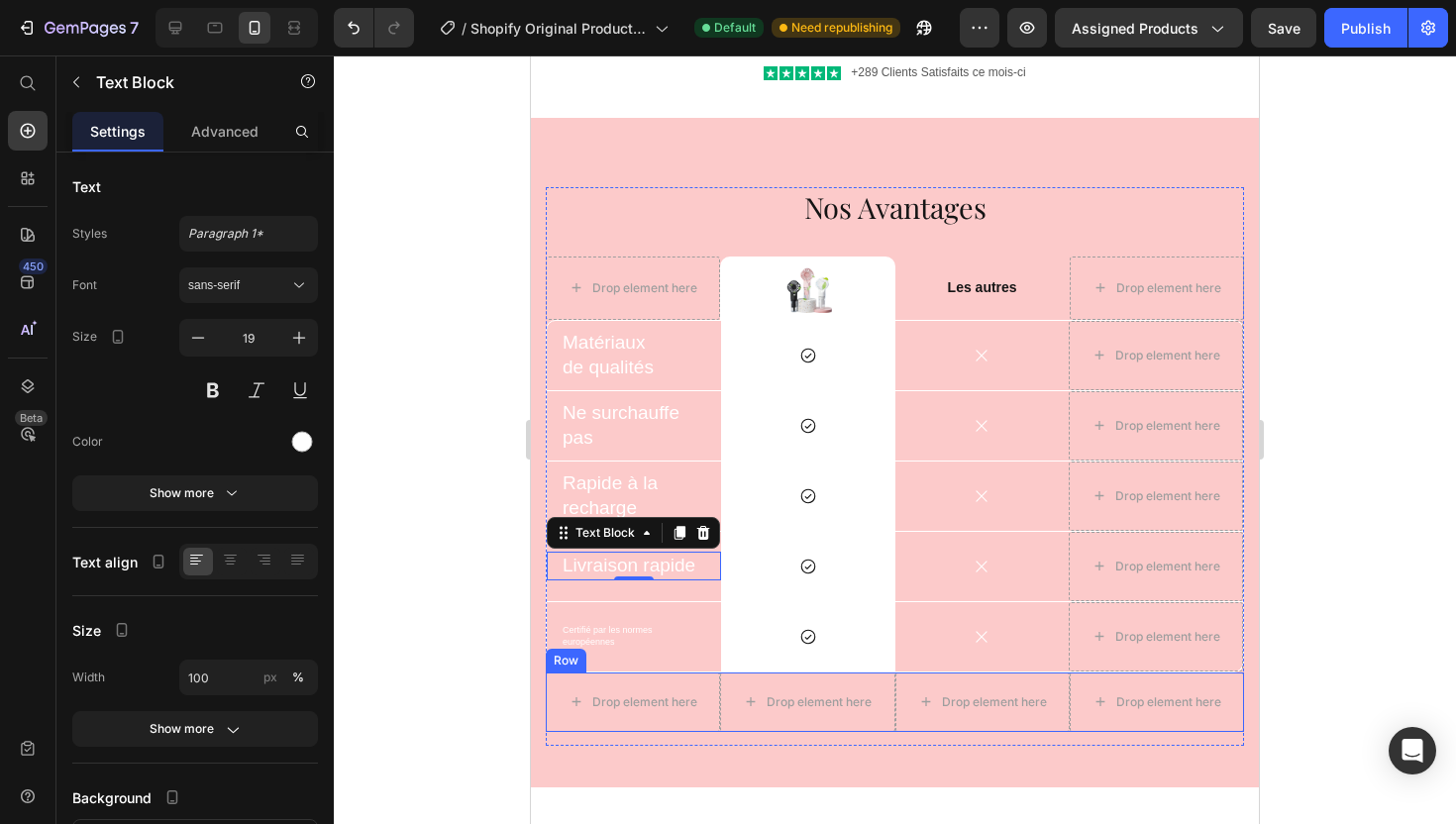 scroll, scrollTop: 4297, scrollLeft: 0, axis: vertical 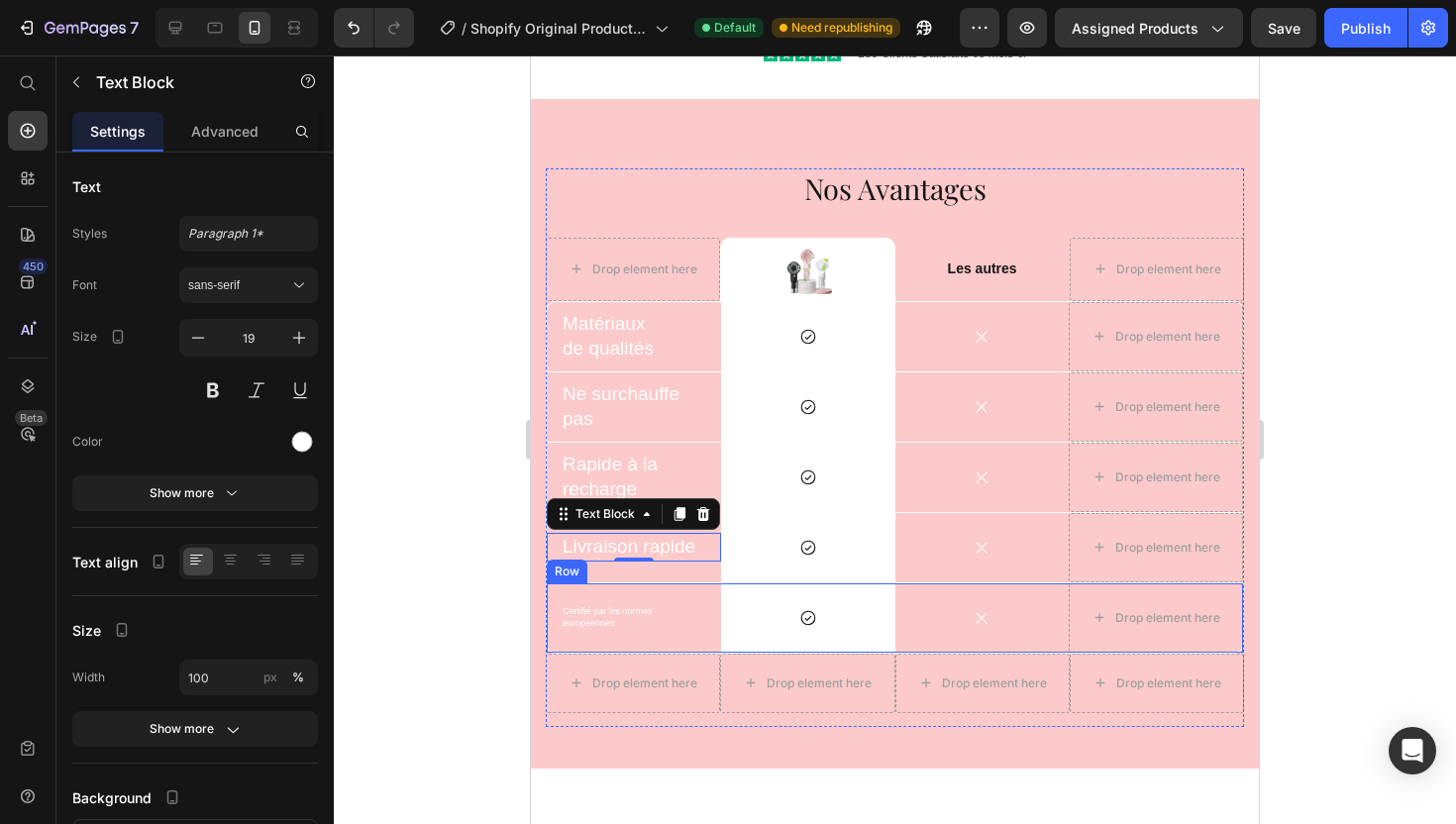 click on "Certifié par les normes européennes   Text Block" at bounding box center (634, 617) 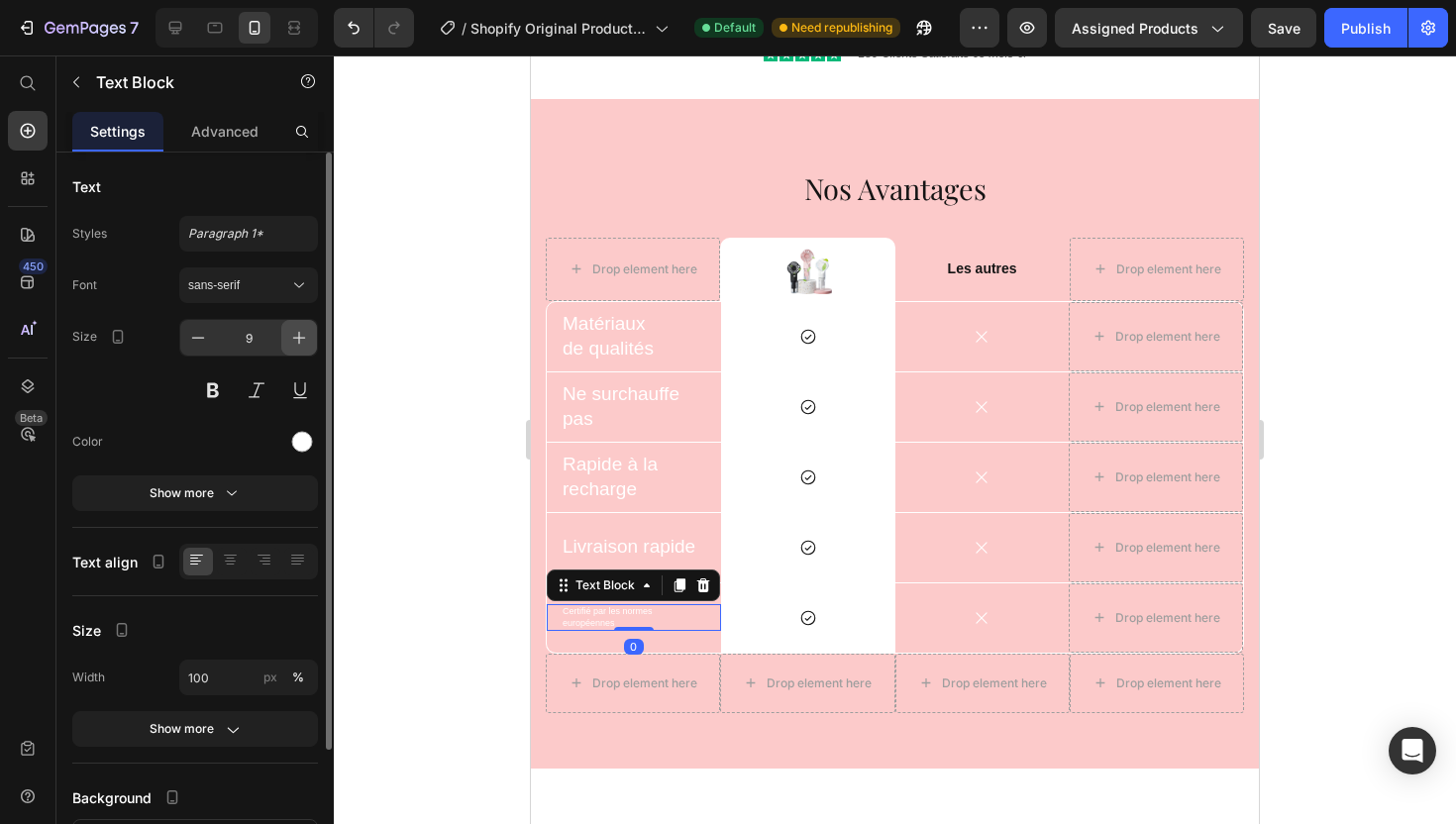 click 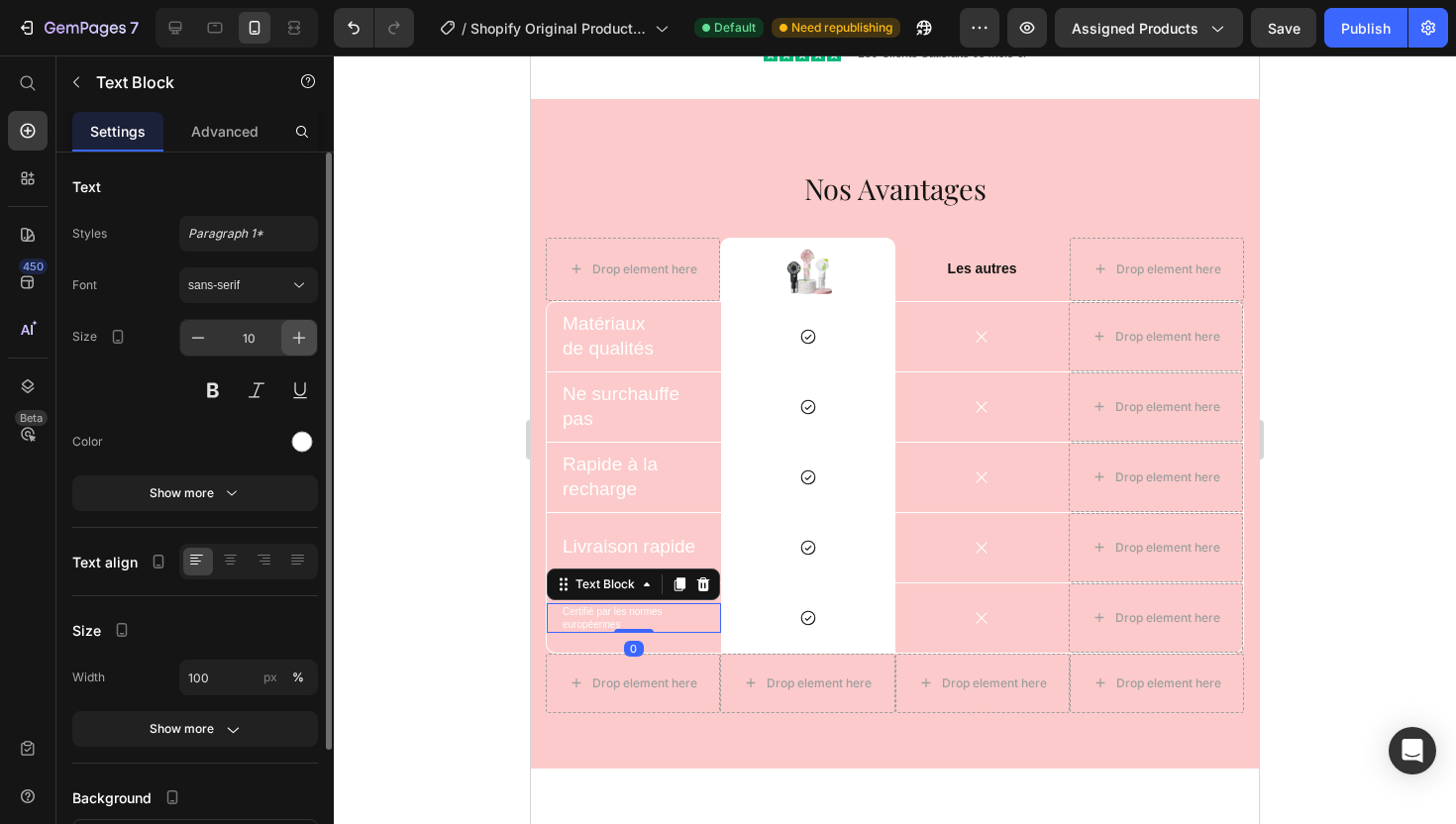 click 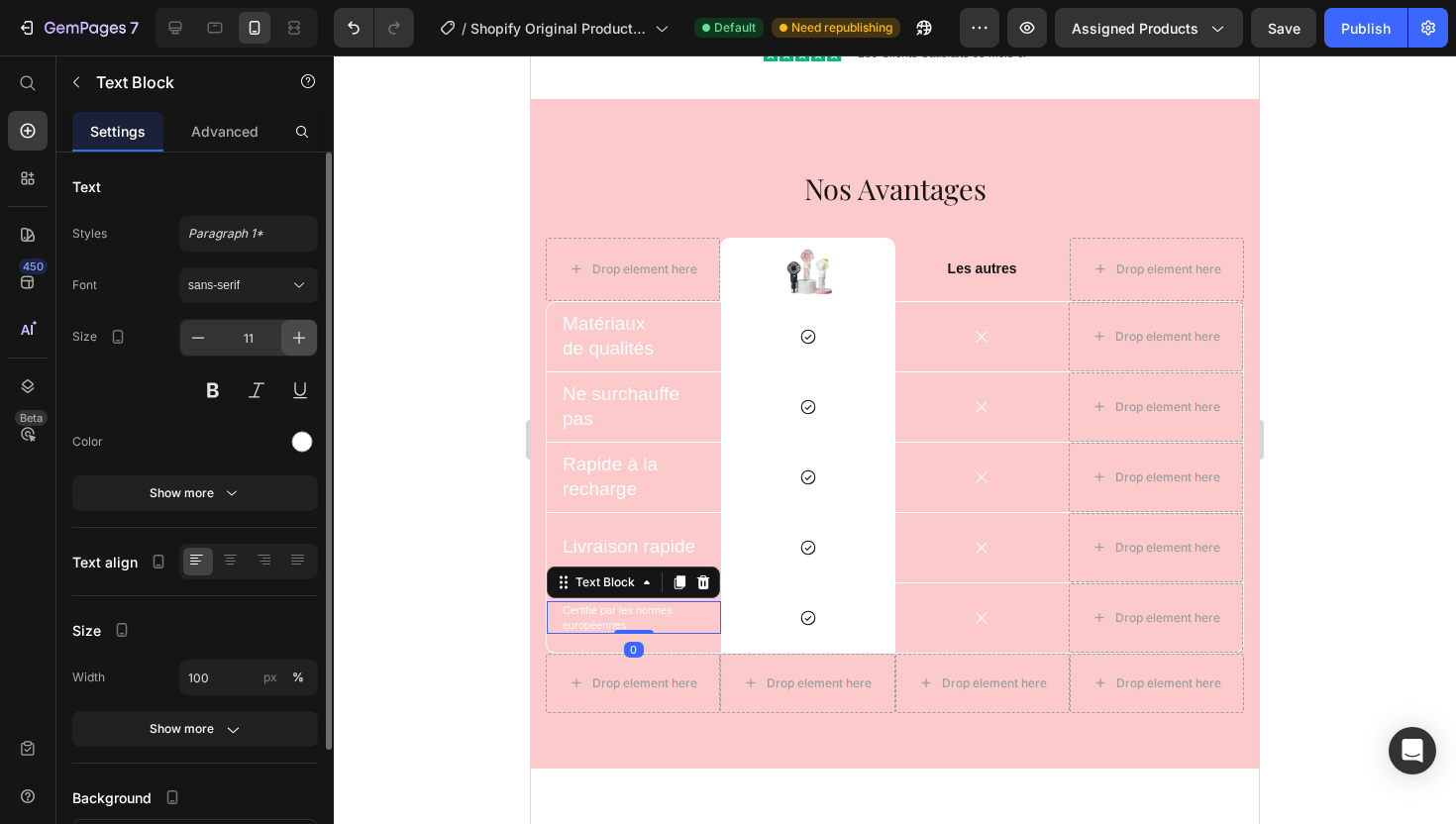 click 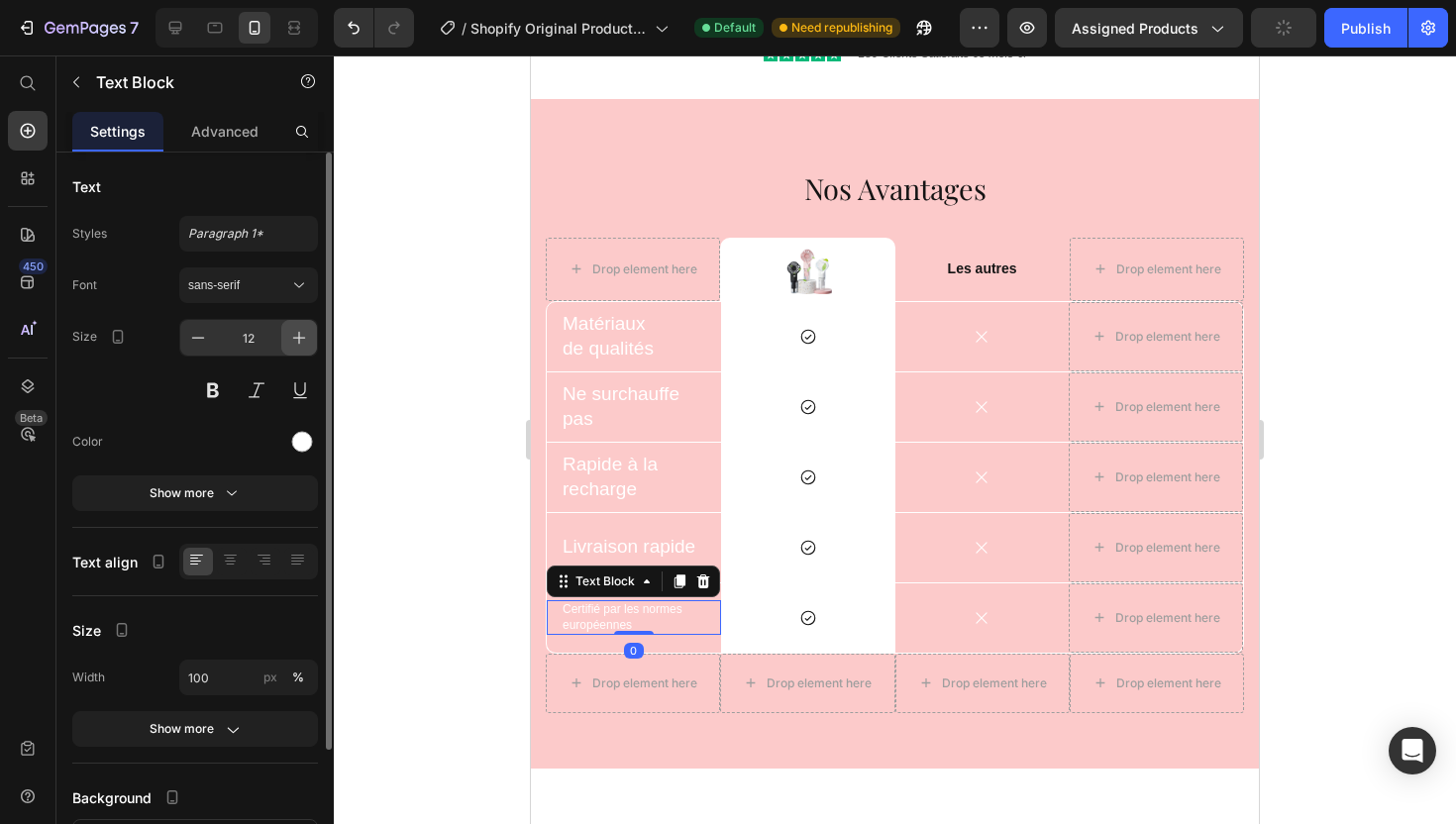 click 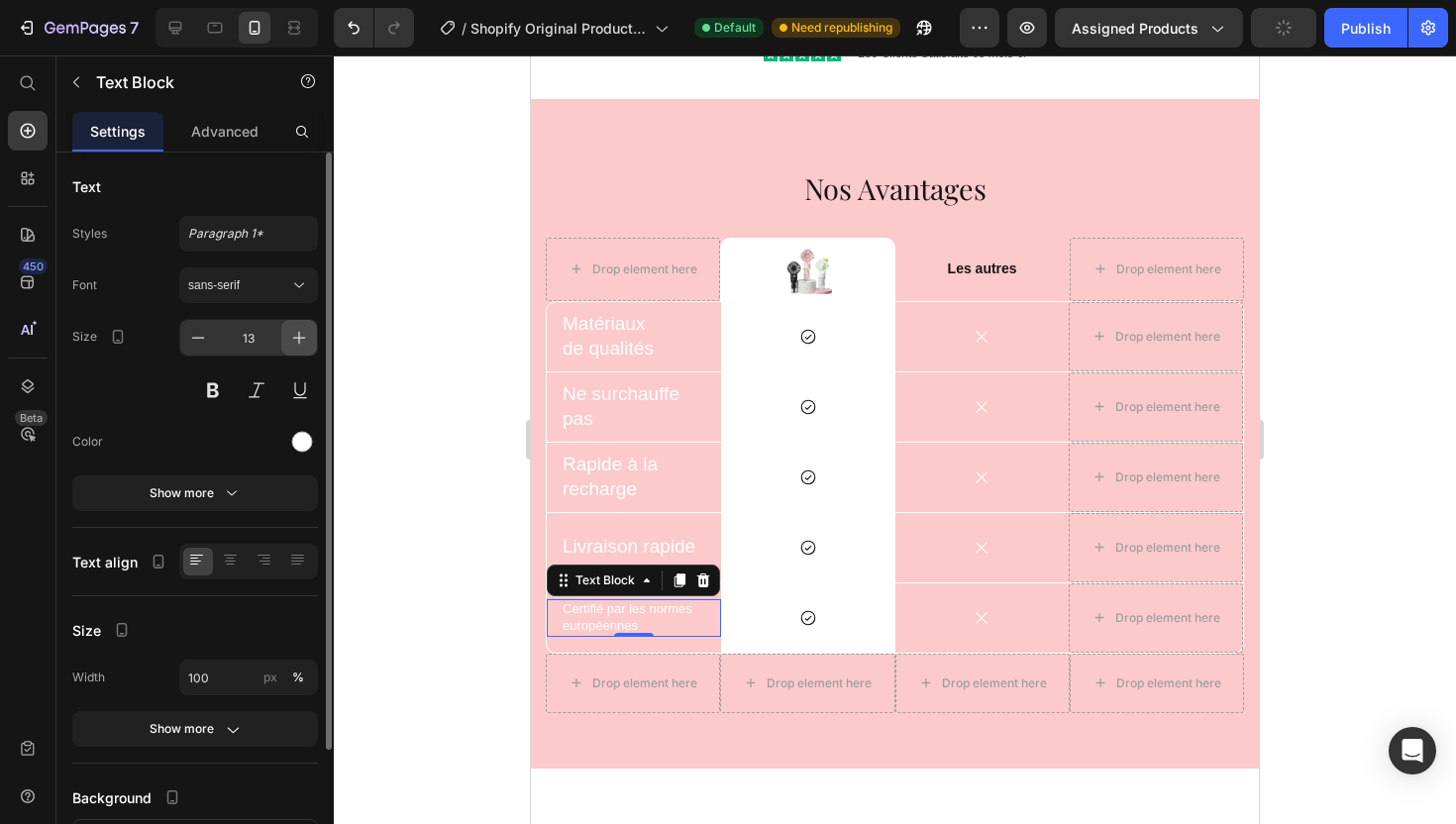 click 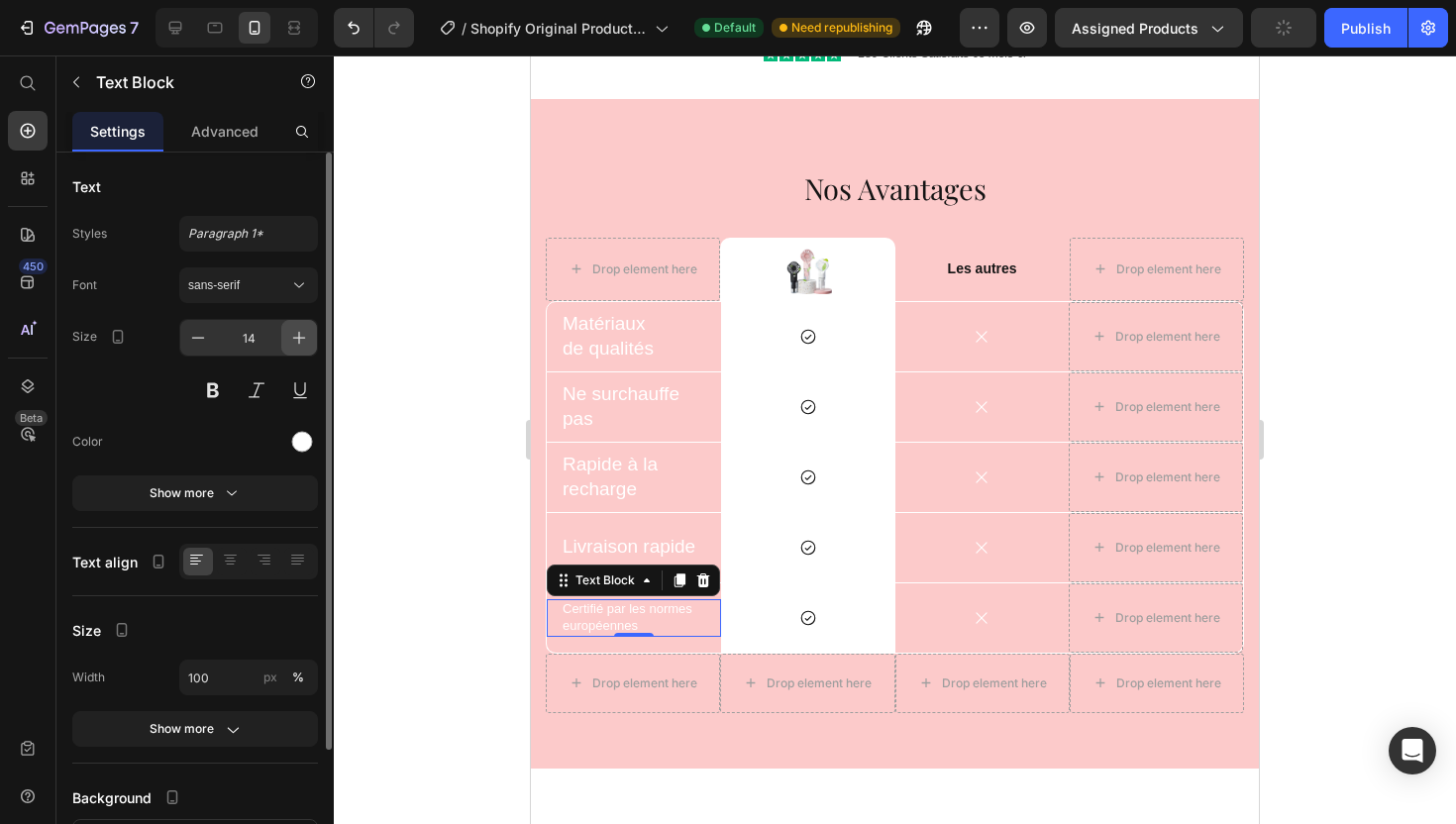 click 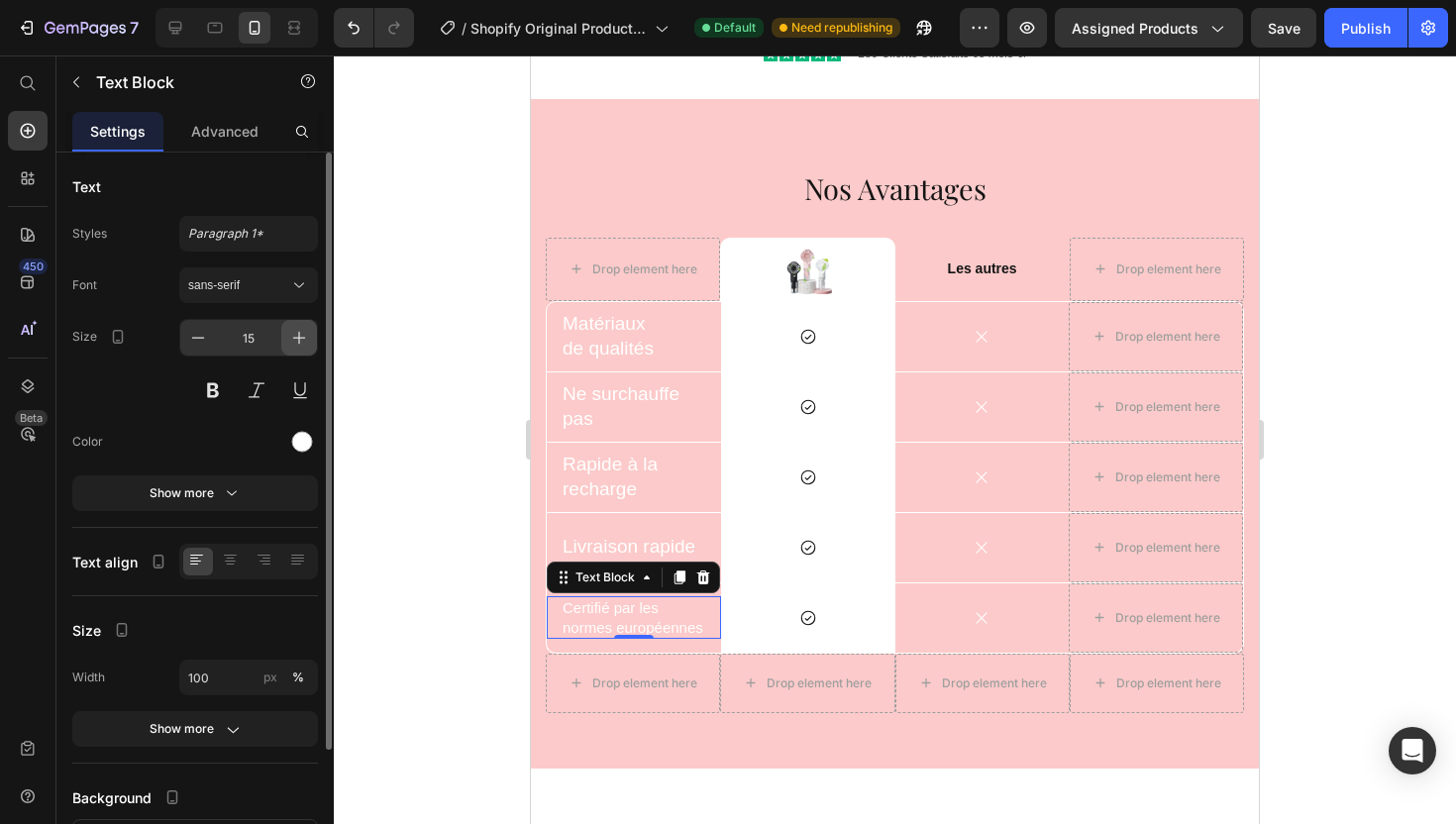 click 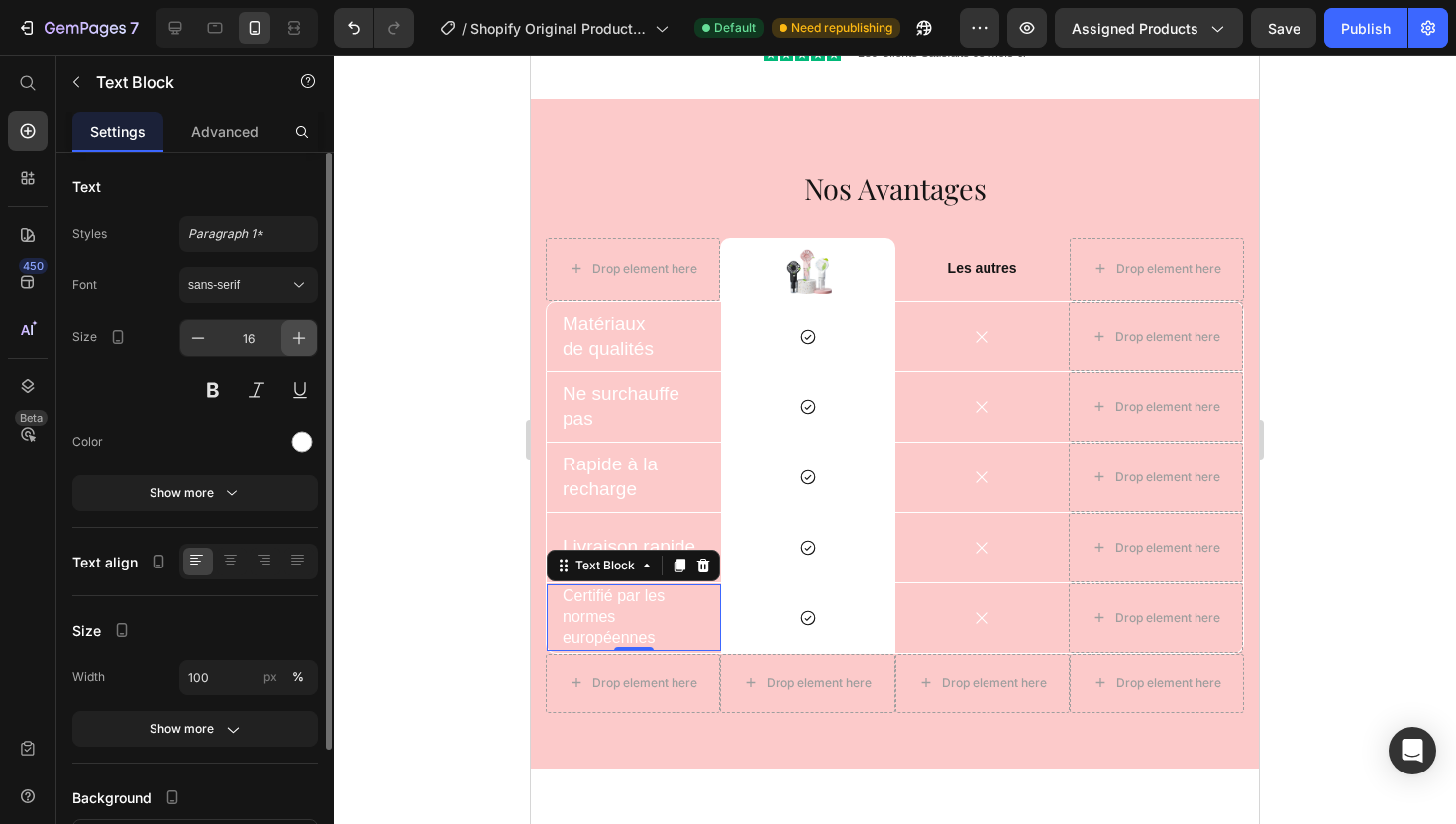 click 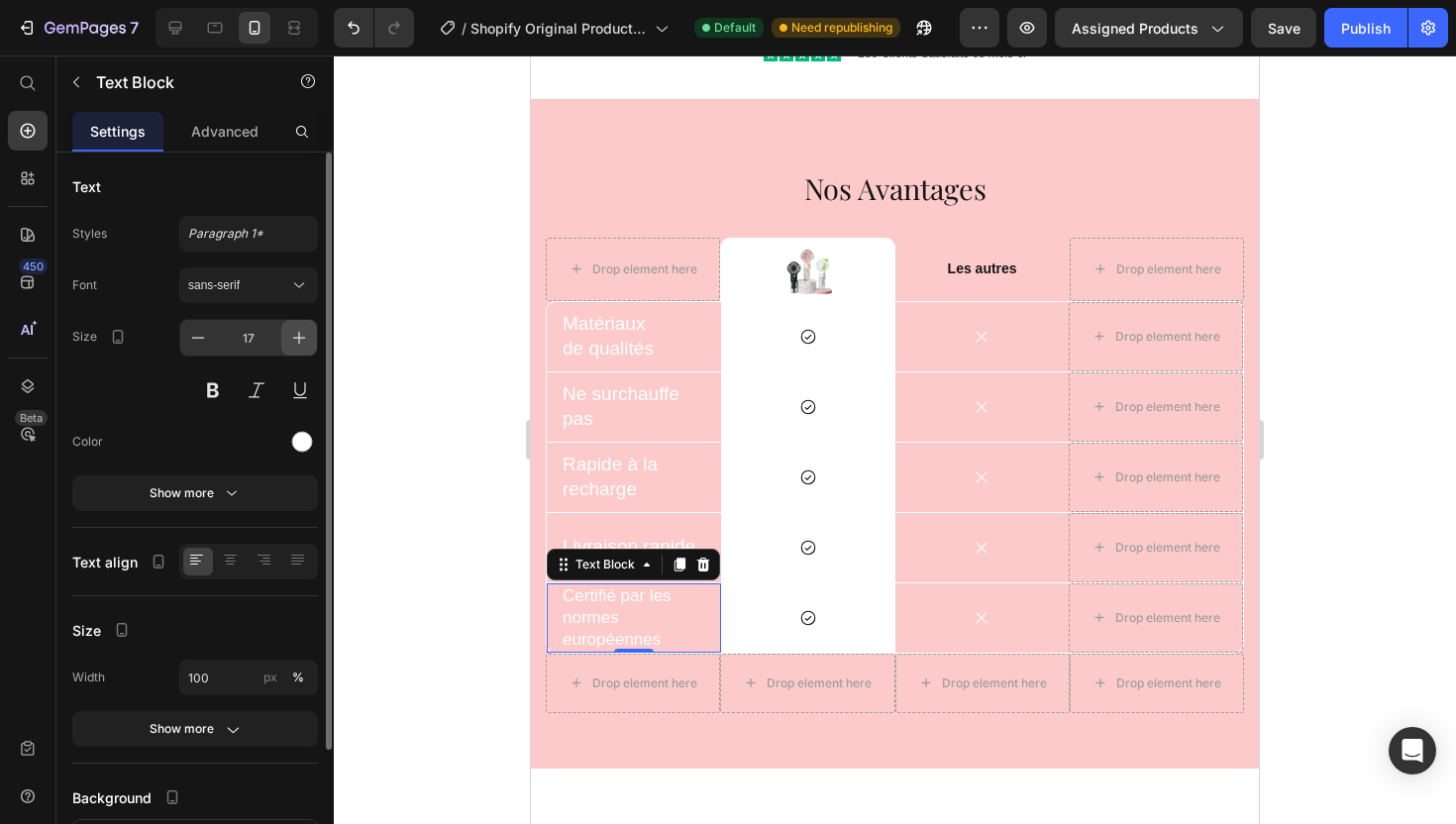 click 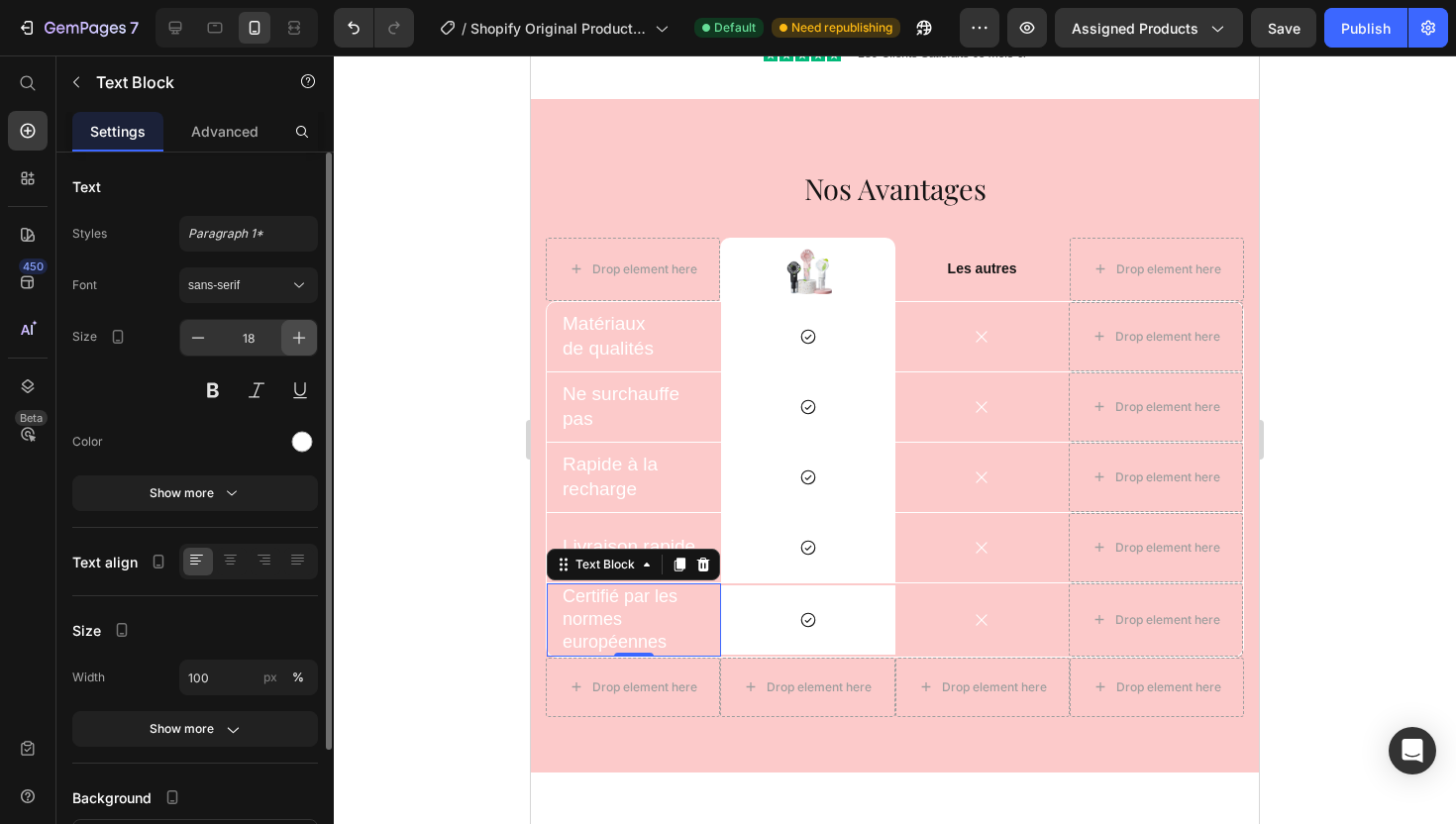 click 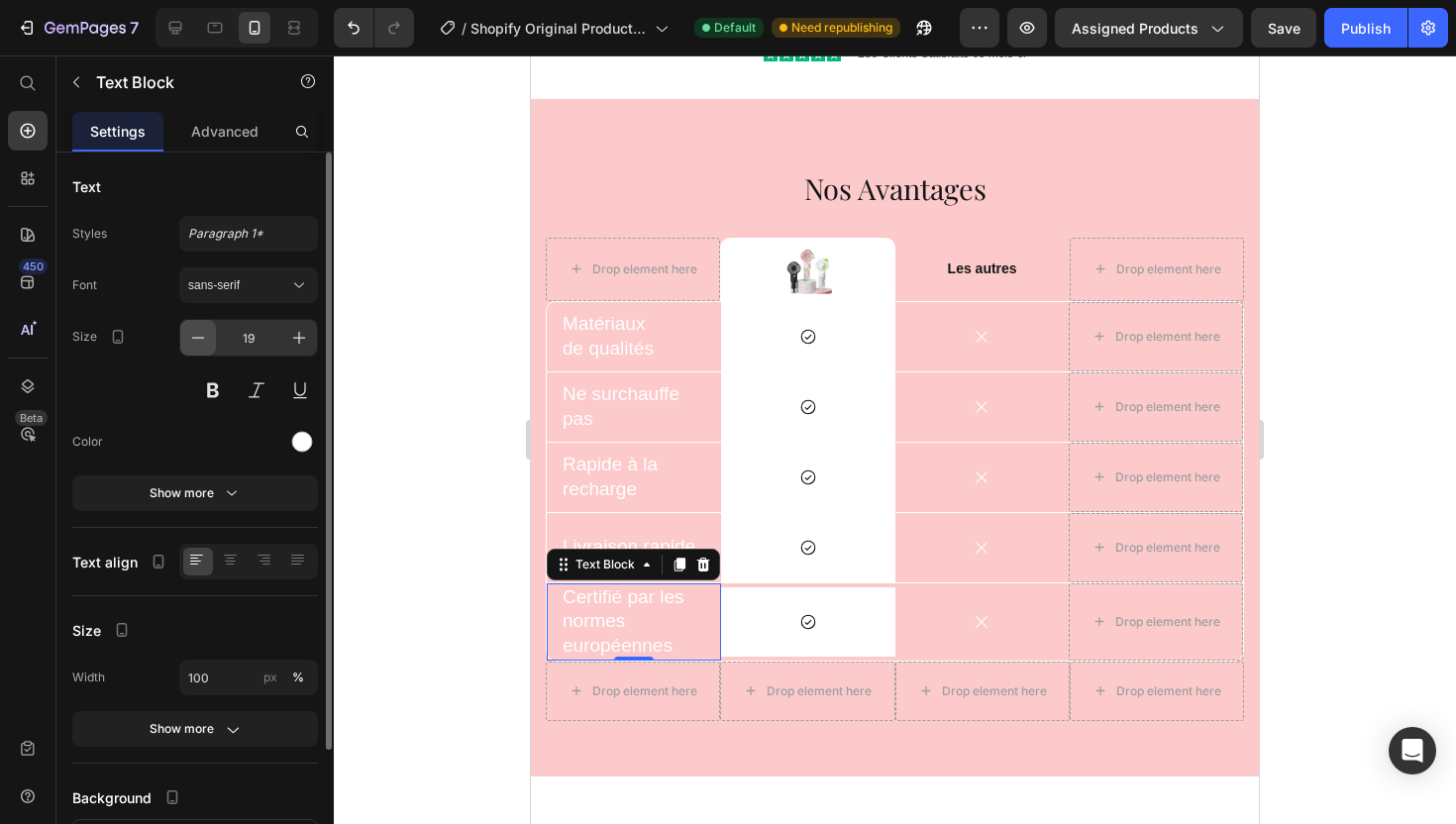 click 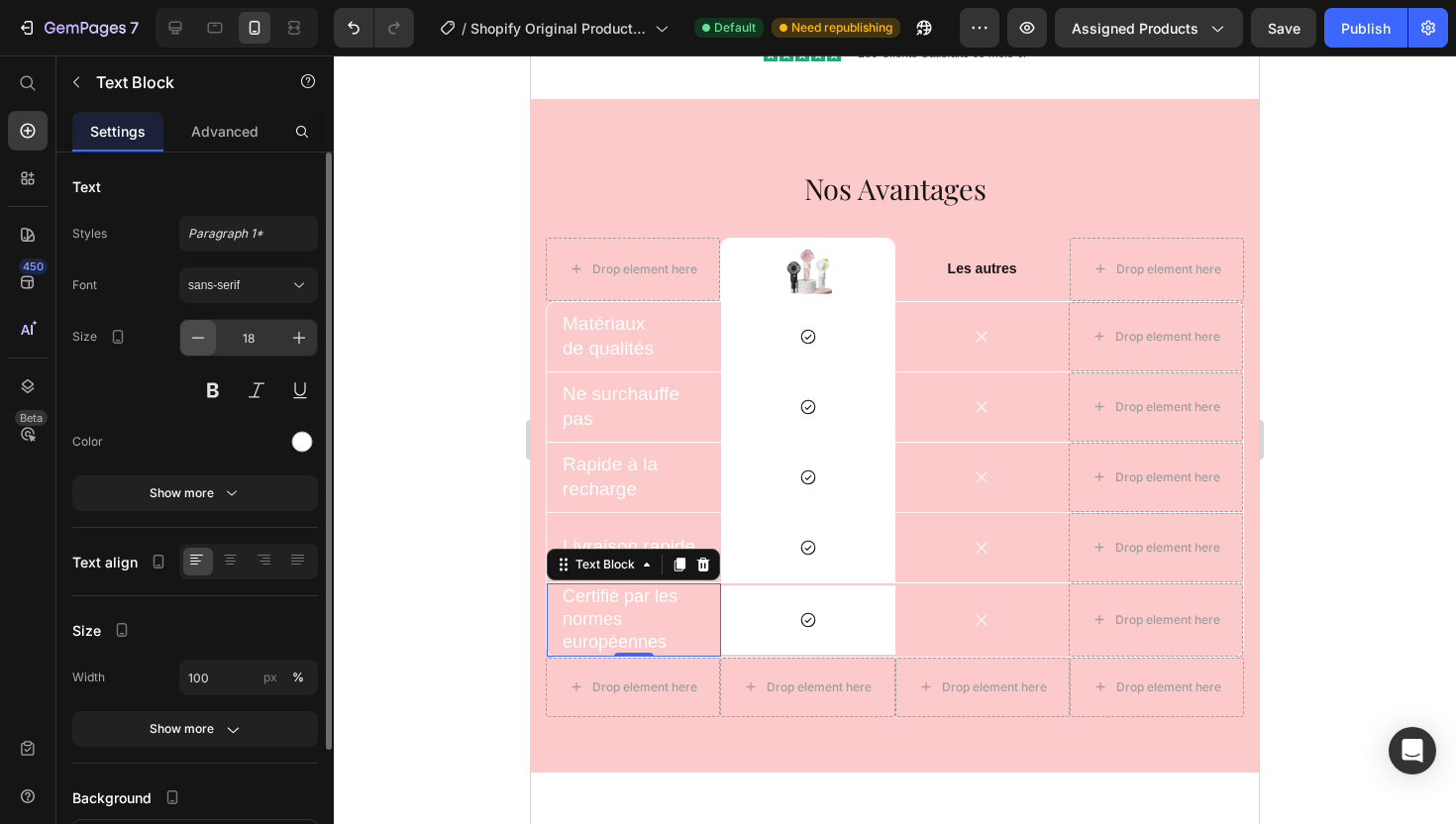 click 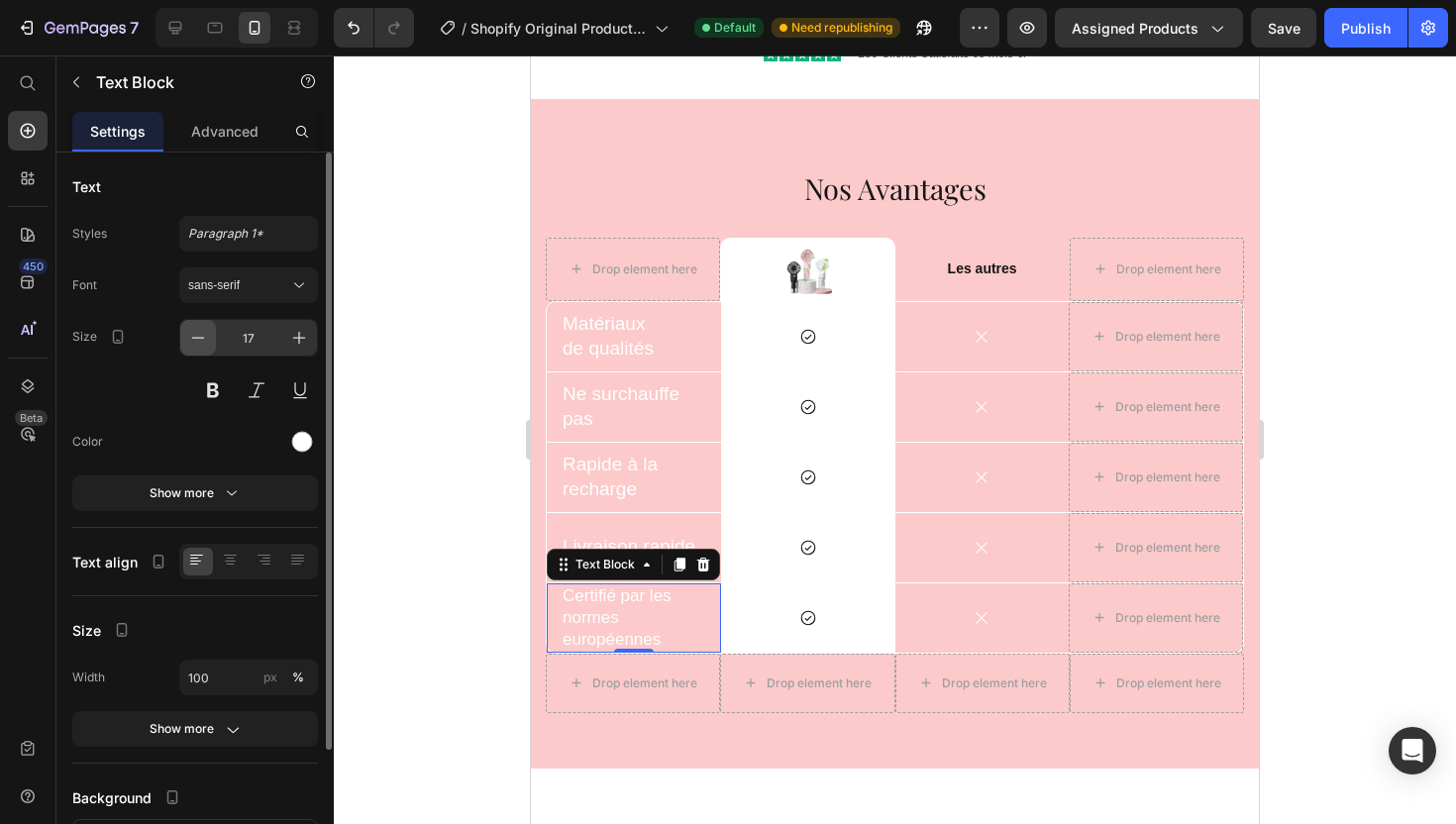 click at bounding box center (198, 338) 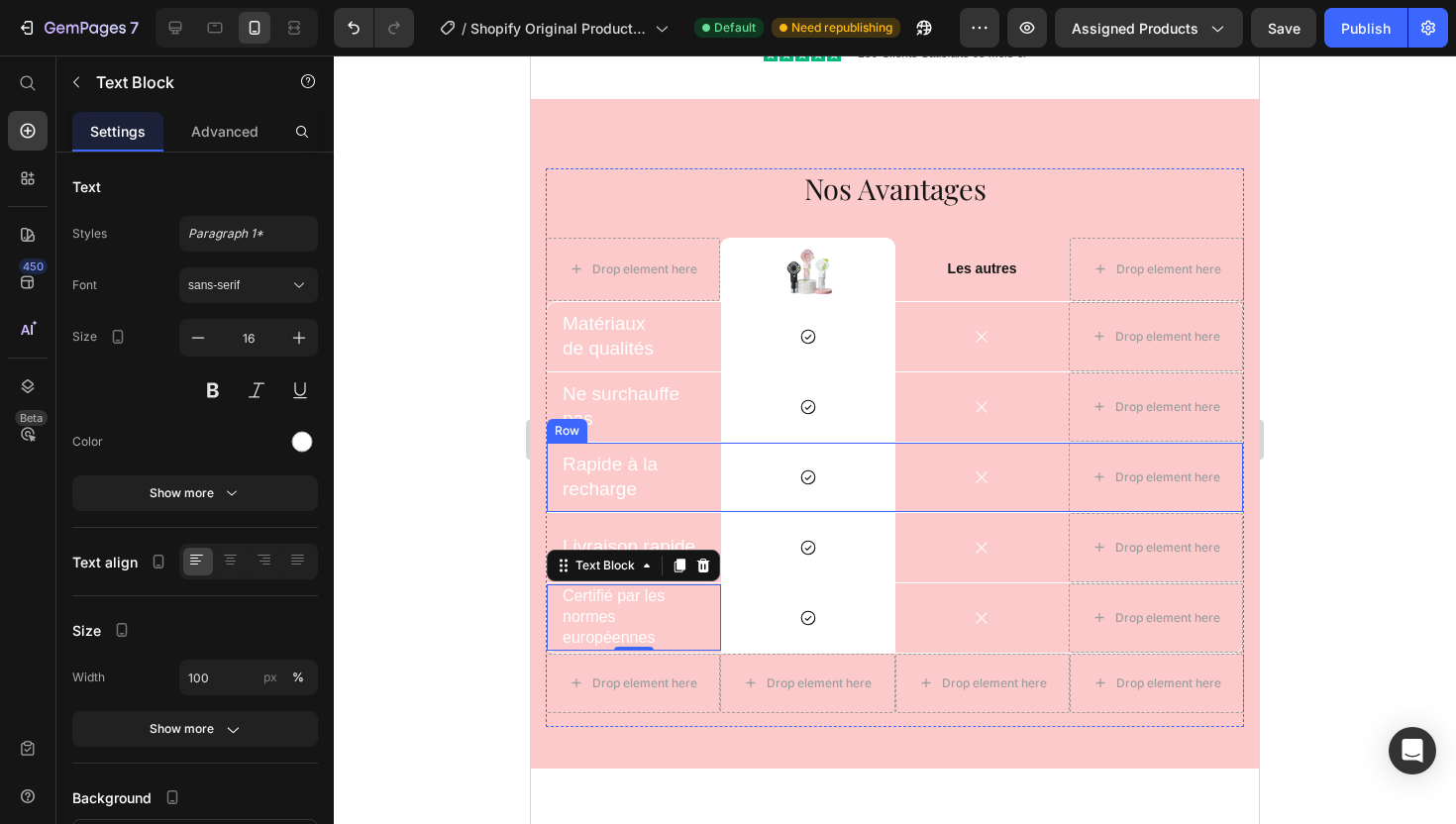 click 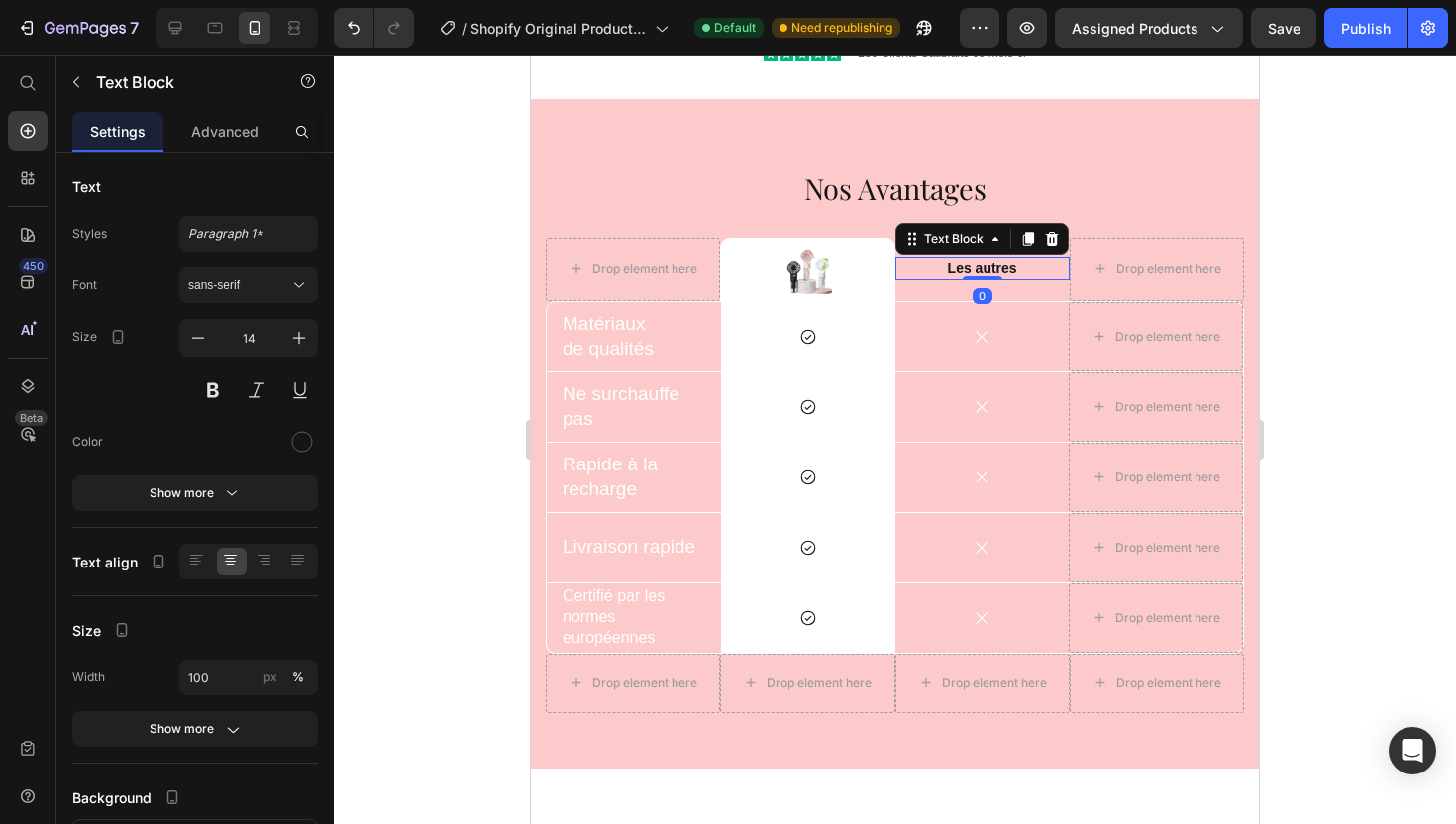 click on "Les autres" at bounding box center (983, 268) 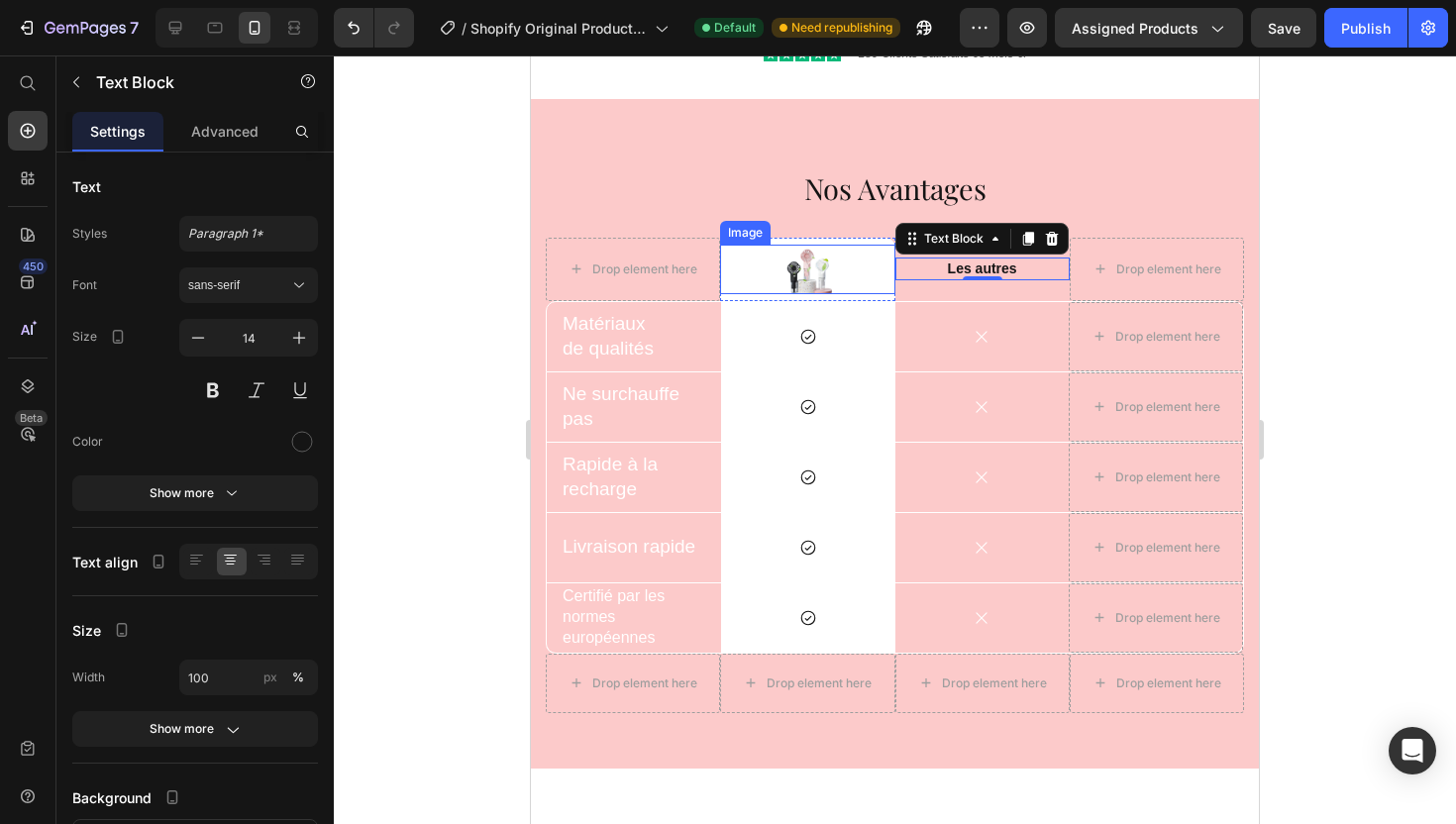 click at bounding box center [807, 269] 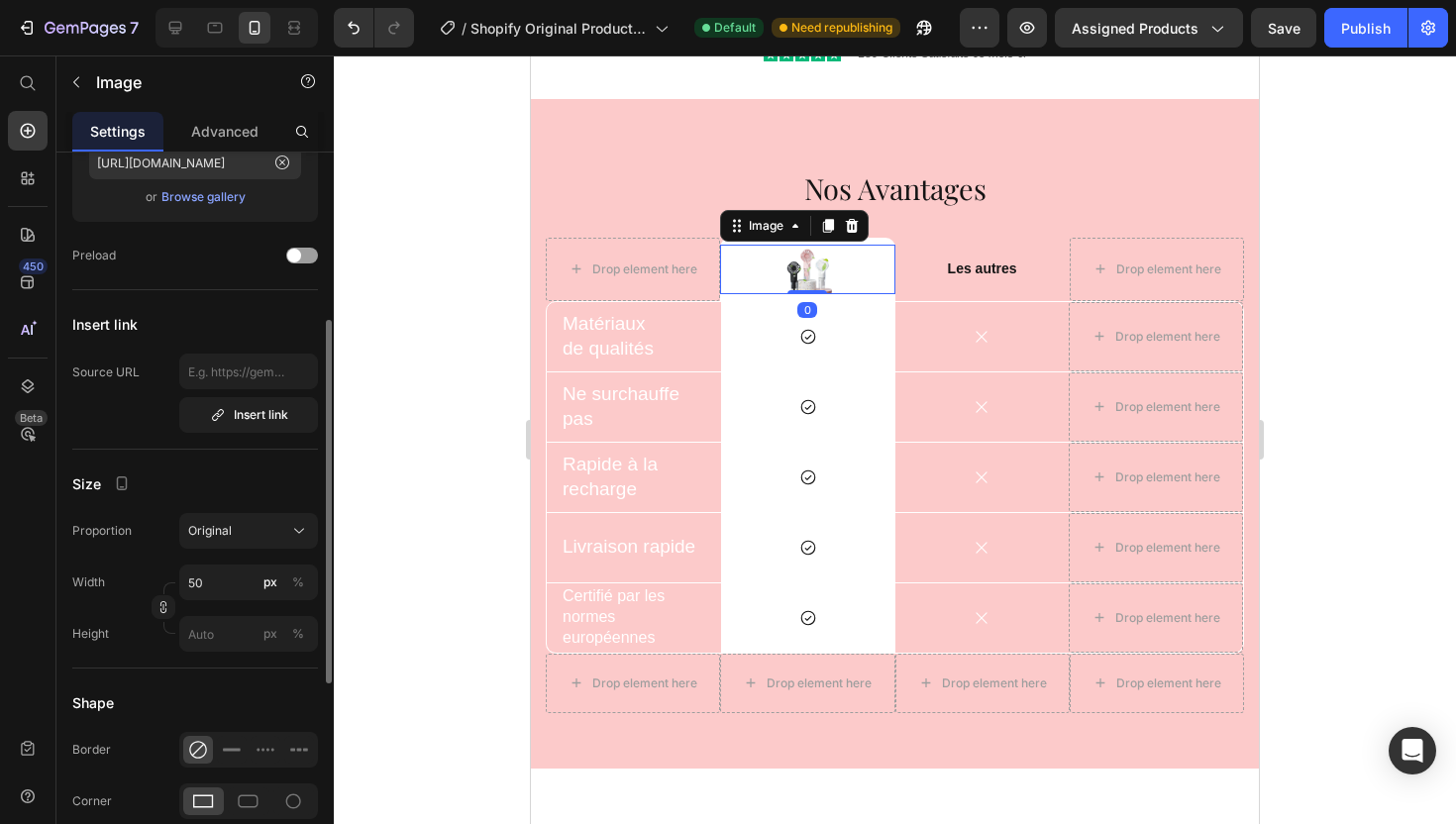 scroll, scrollTop: 300, scrollLeft: 0, axis: vertical 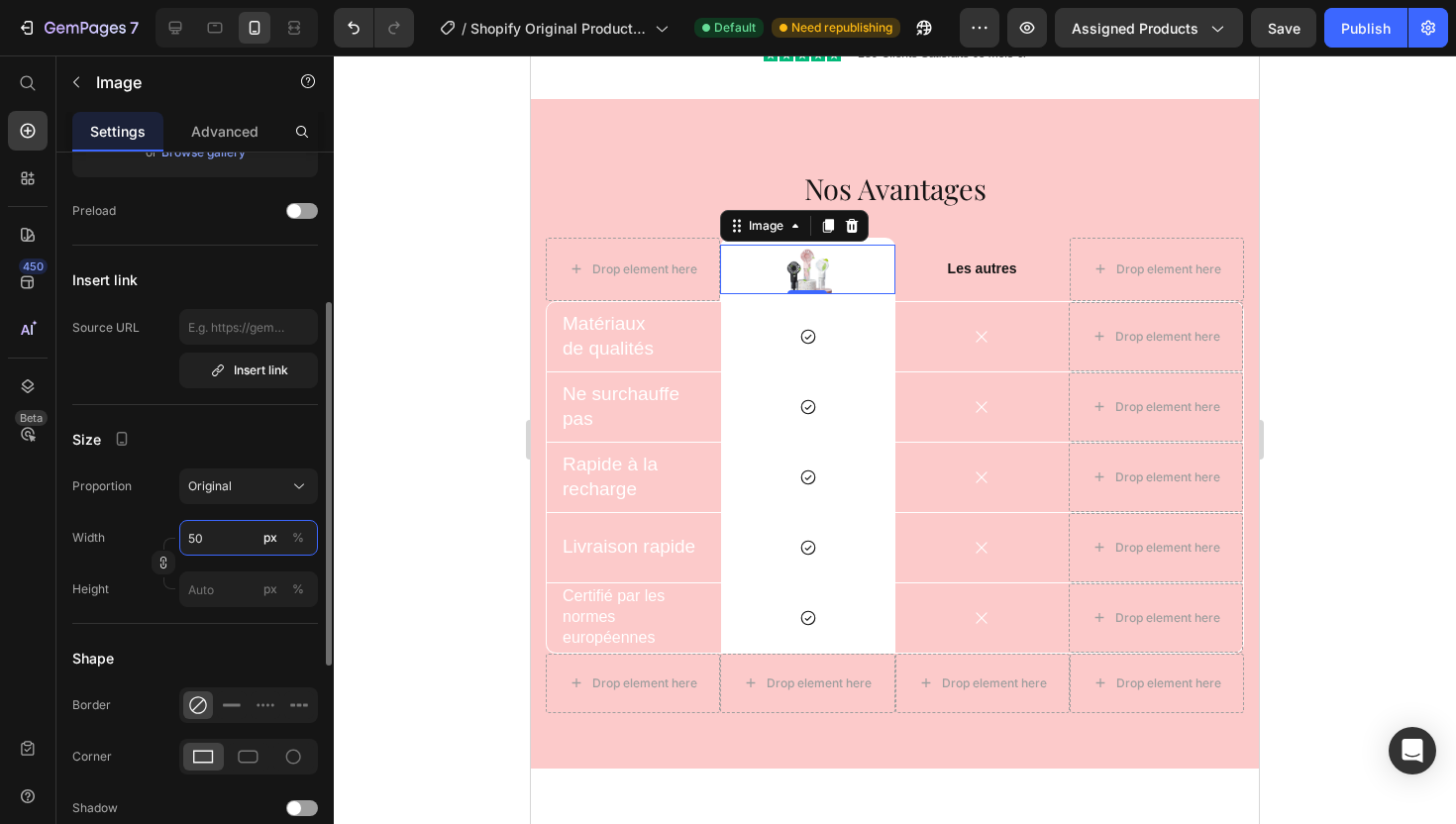 click on "50" at bounding box center [249, 538] 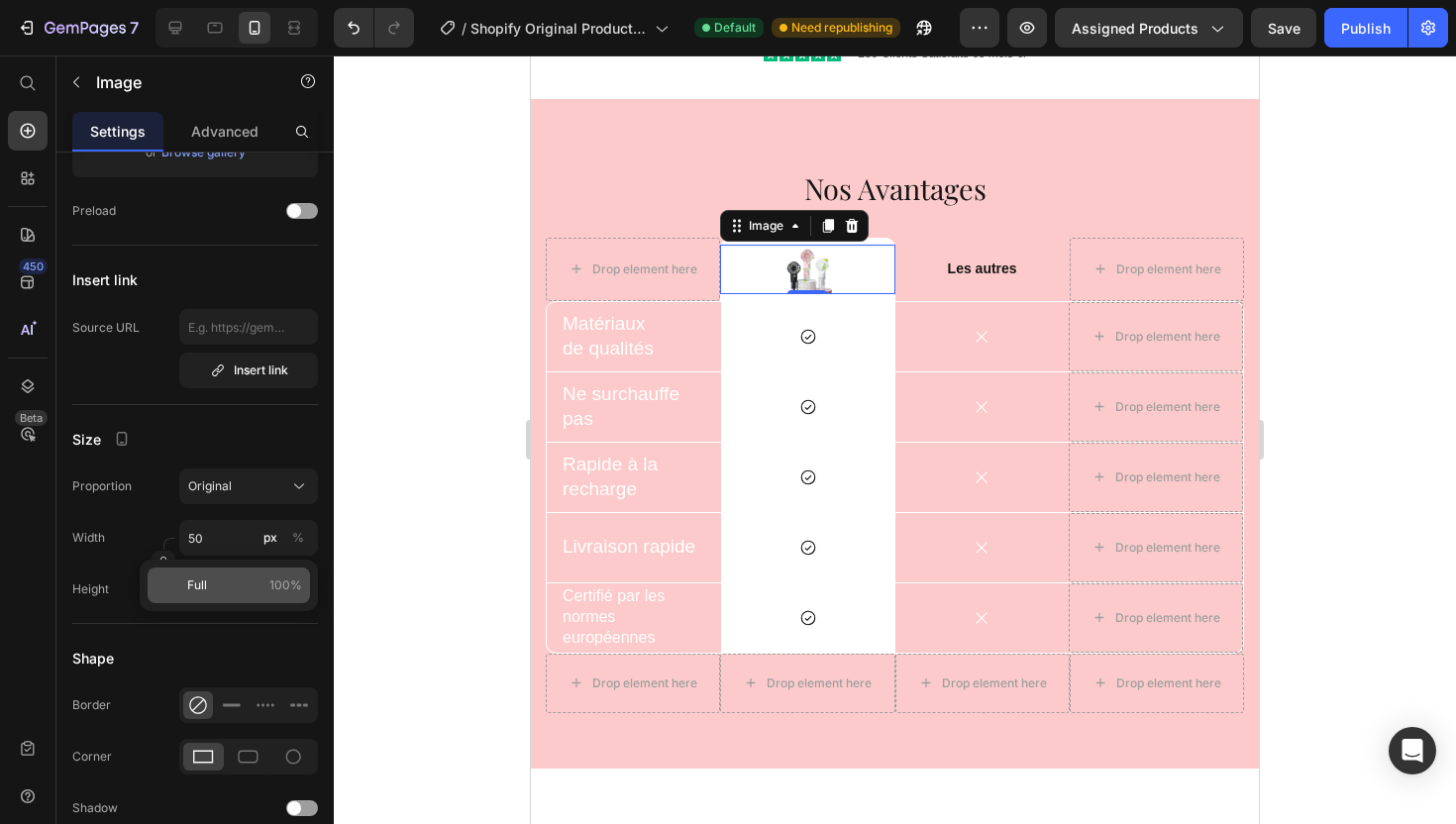 click on "Full 100%" at bounding box center (245, 585) 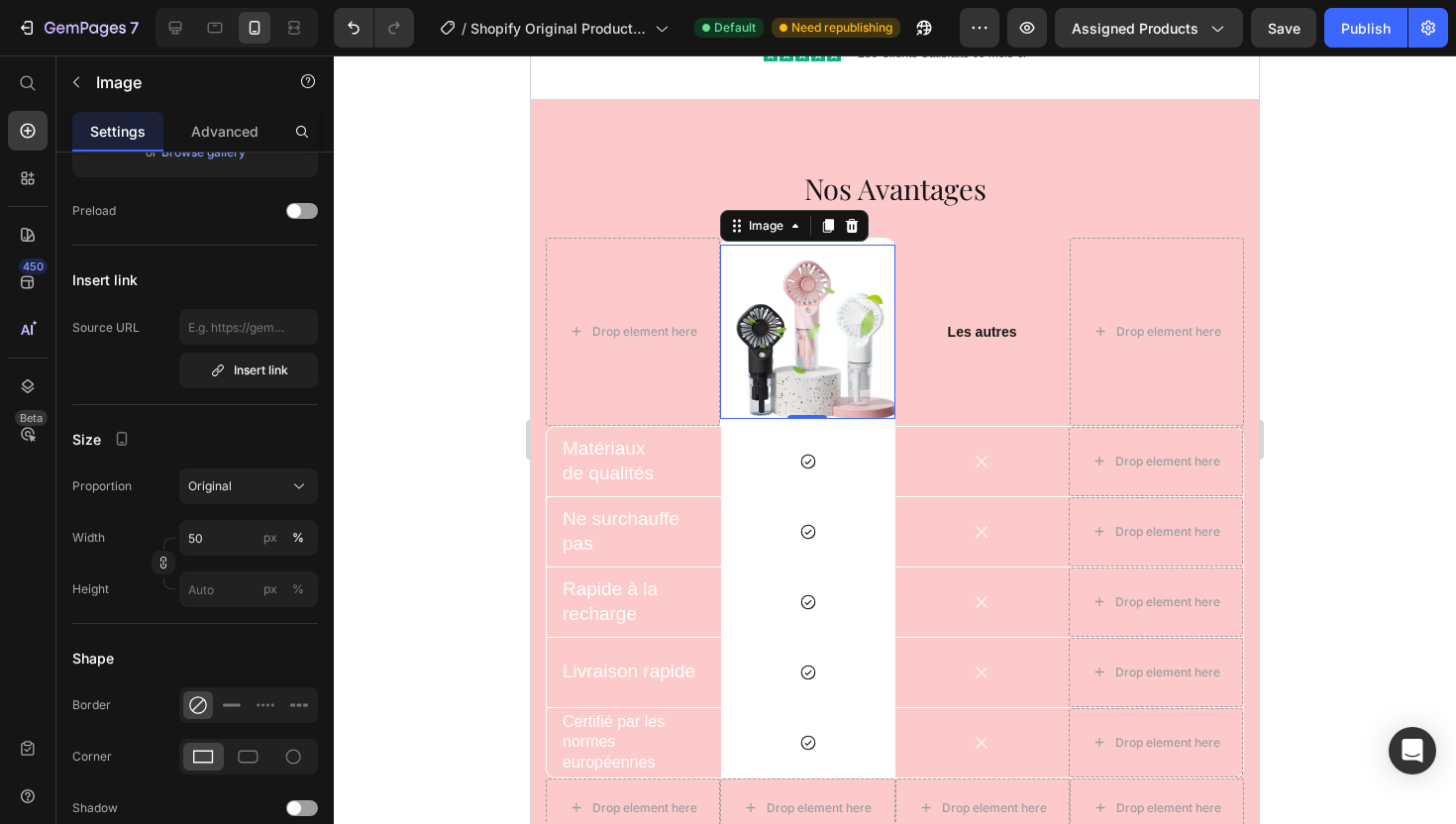 type on "100" 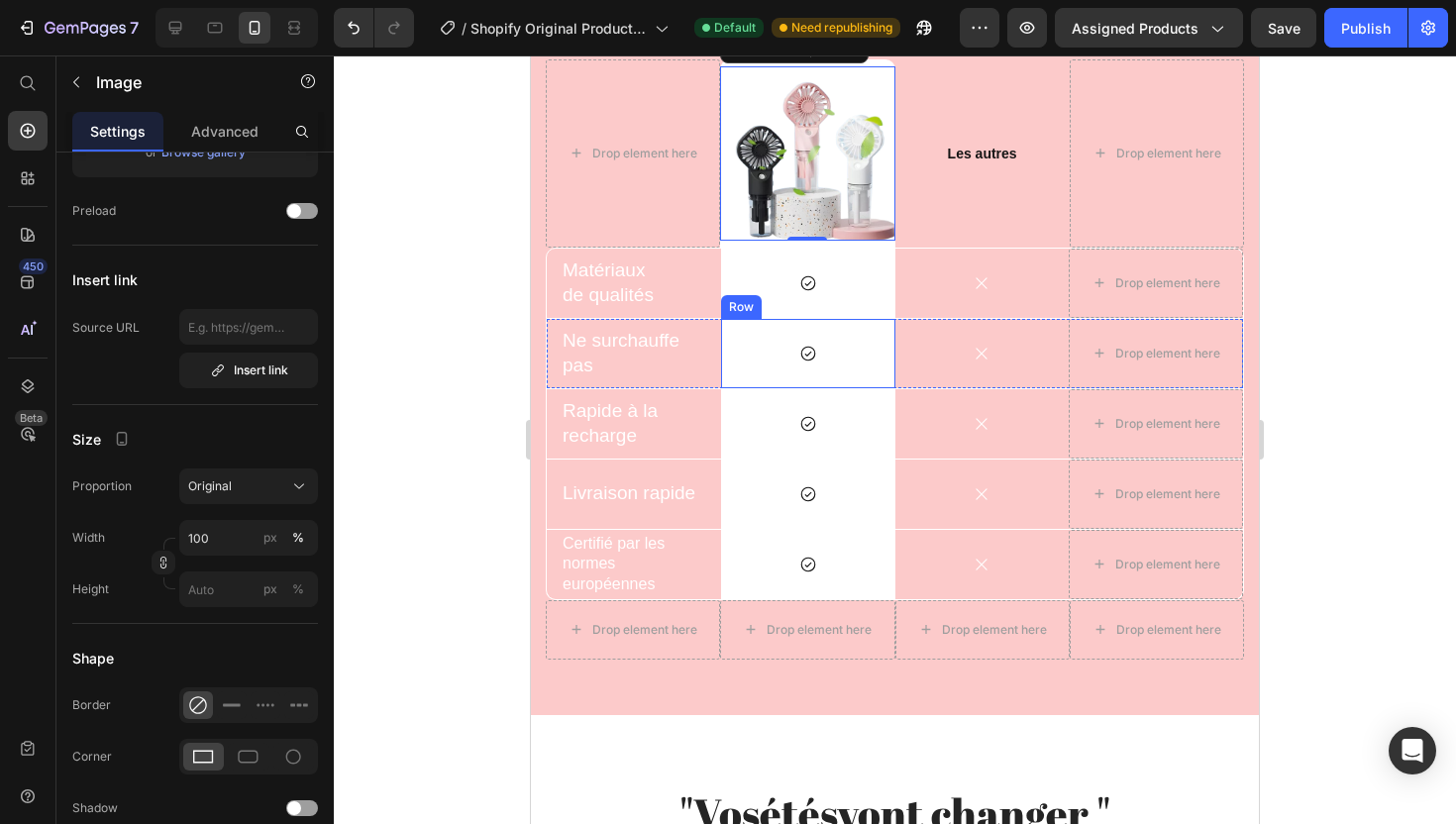 scroll, scrollTop: 4508, scrollLeft: 0, axis: vertical 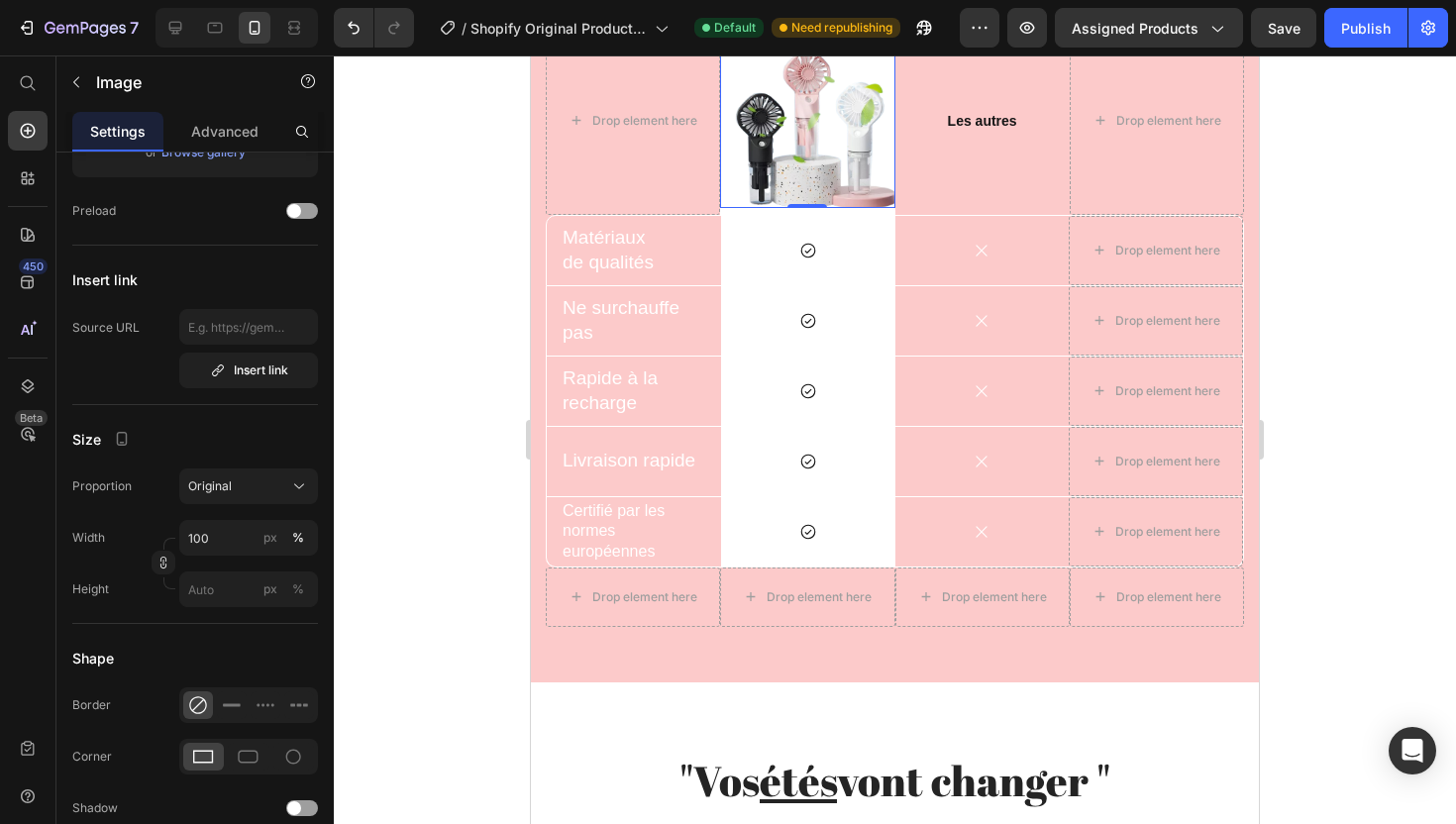 click 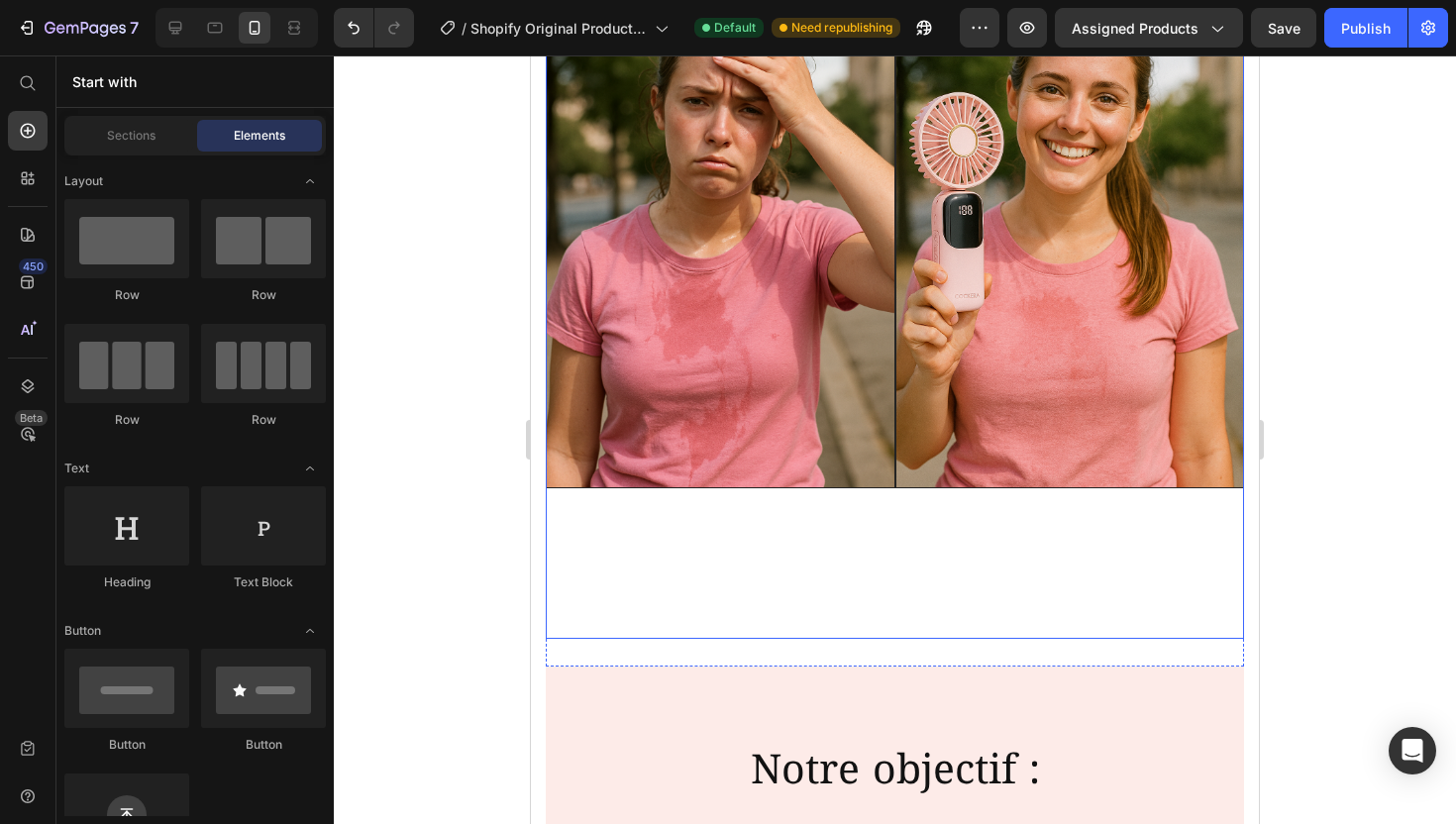 scroll, scrollTop: 5933, scrollLeft: 0, axis: vertical 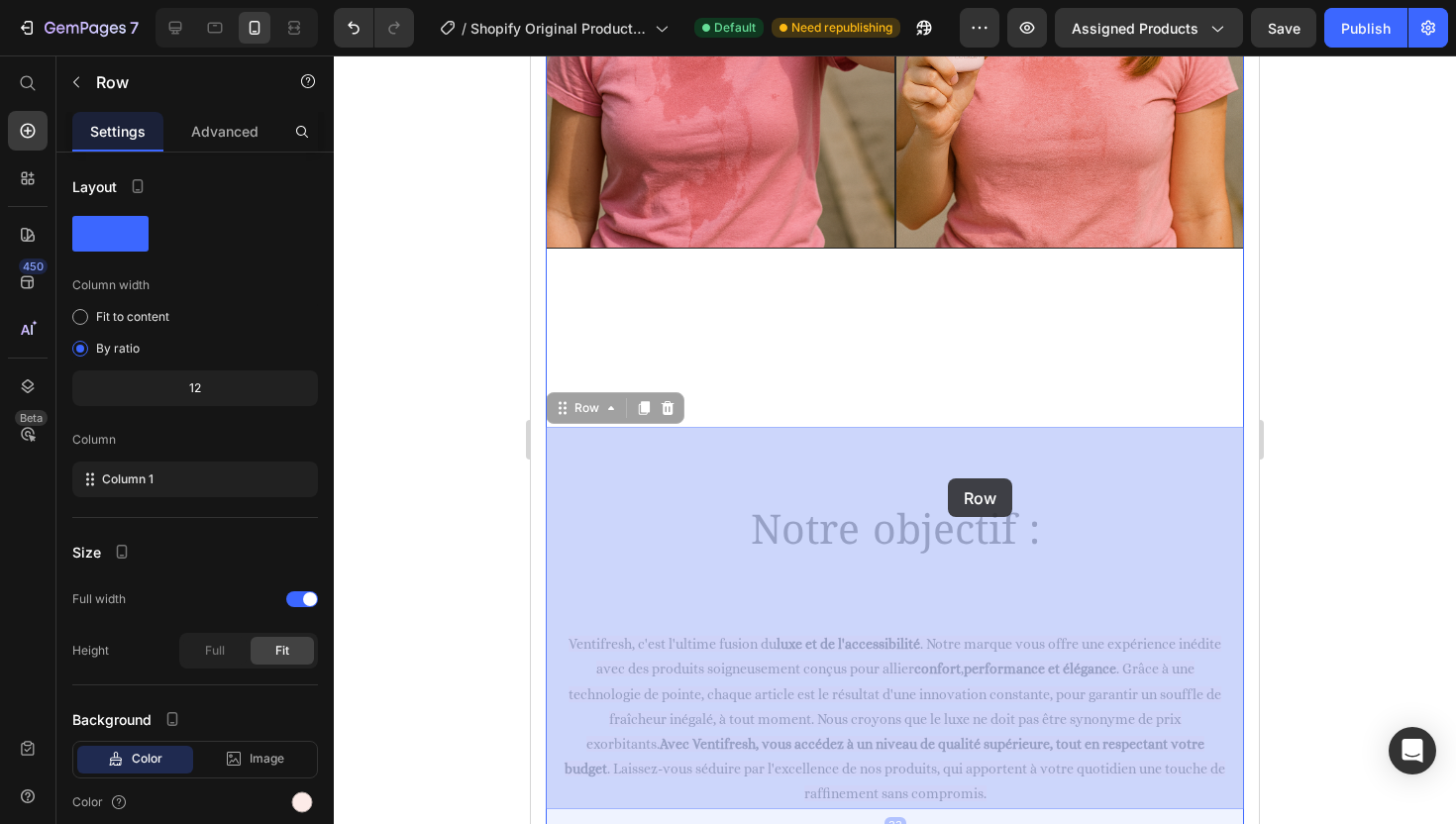drag, startPoint x: 873, startPoint y: 457, endPoint x: 949, endPoint y: 478, distance: 78.84795 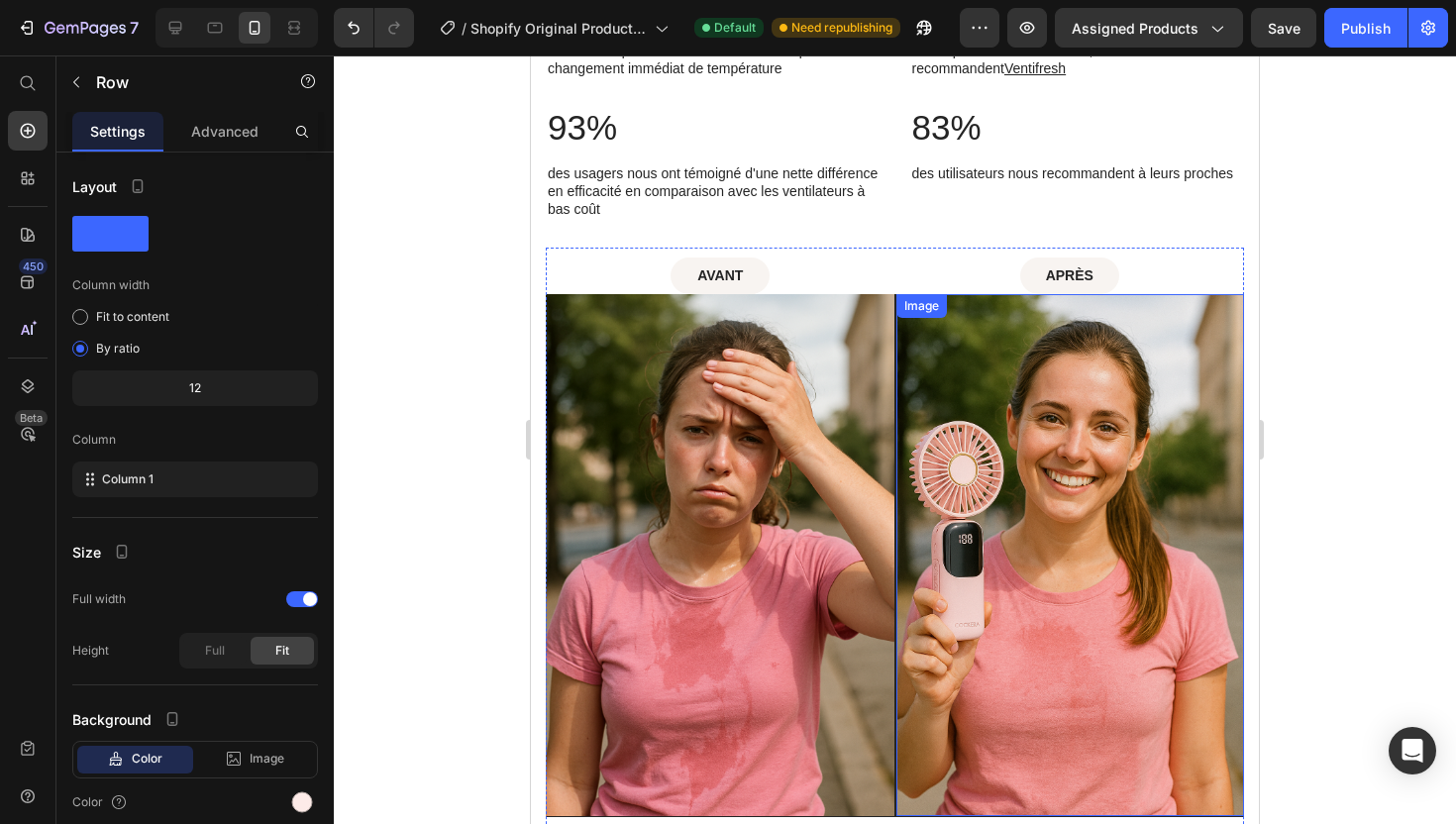 scroll, scrollTop: 5466, scrollLeft: 0, axis: vertical 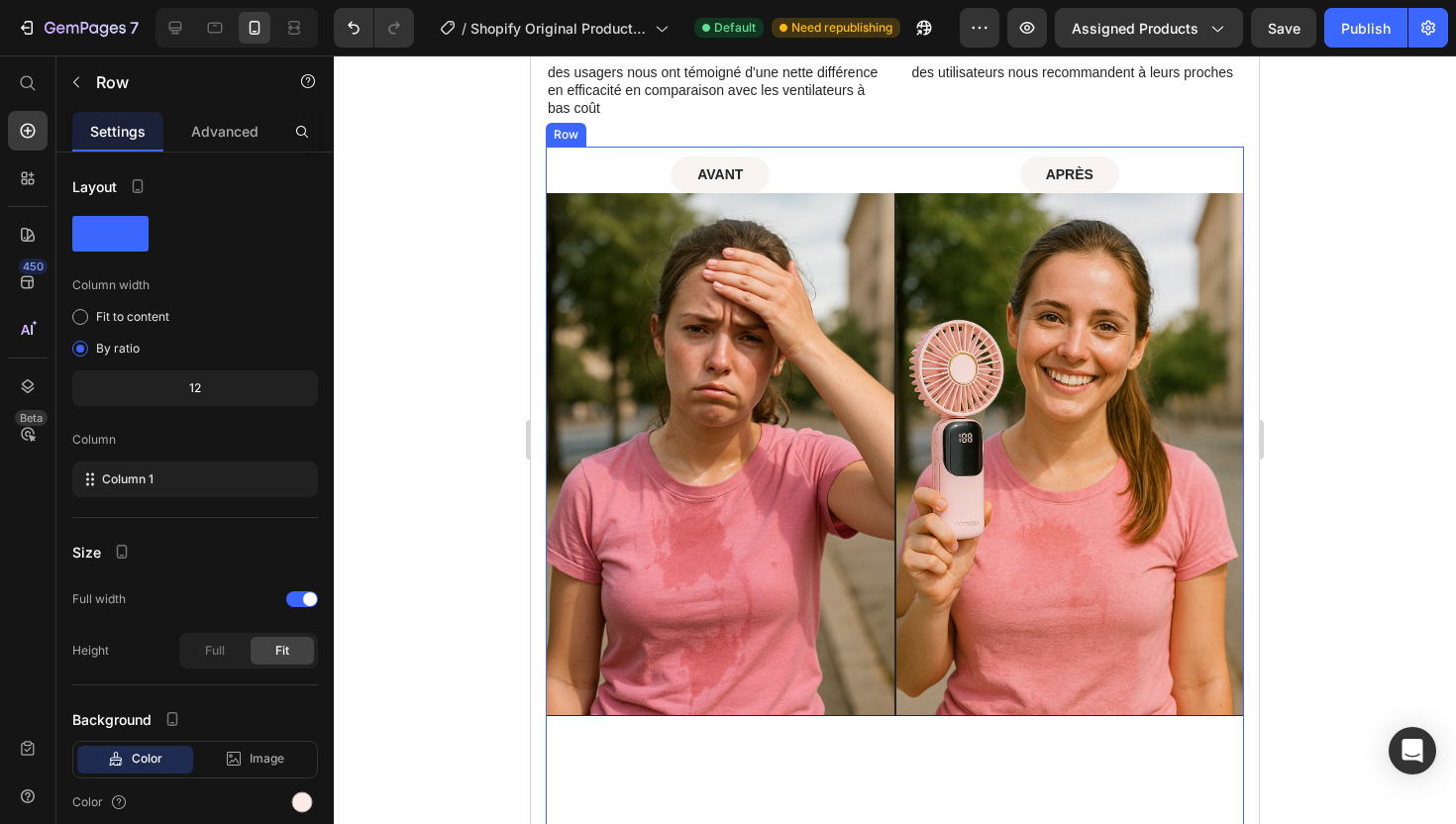 click on "AVANT  Text Block Row Image Text Block APRÈS Text Block Row Image Row" at bounding box center [894, 506] 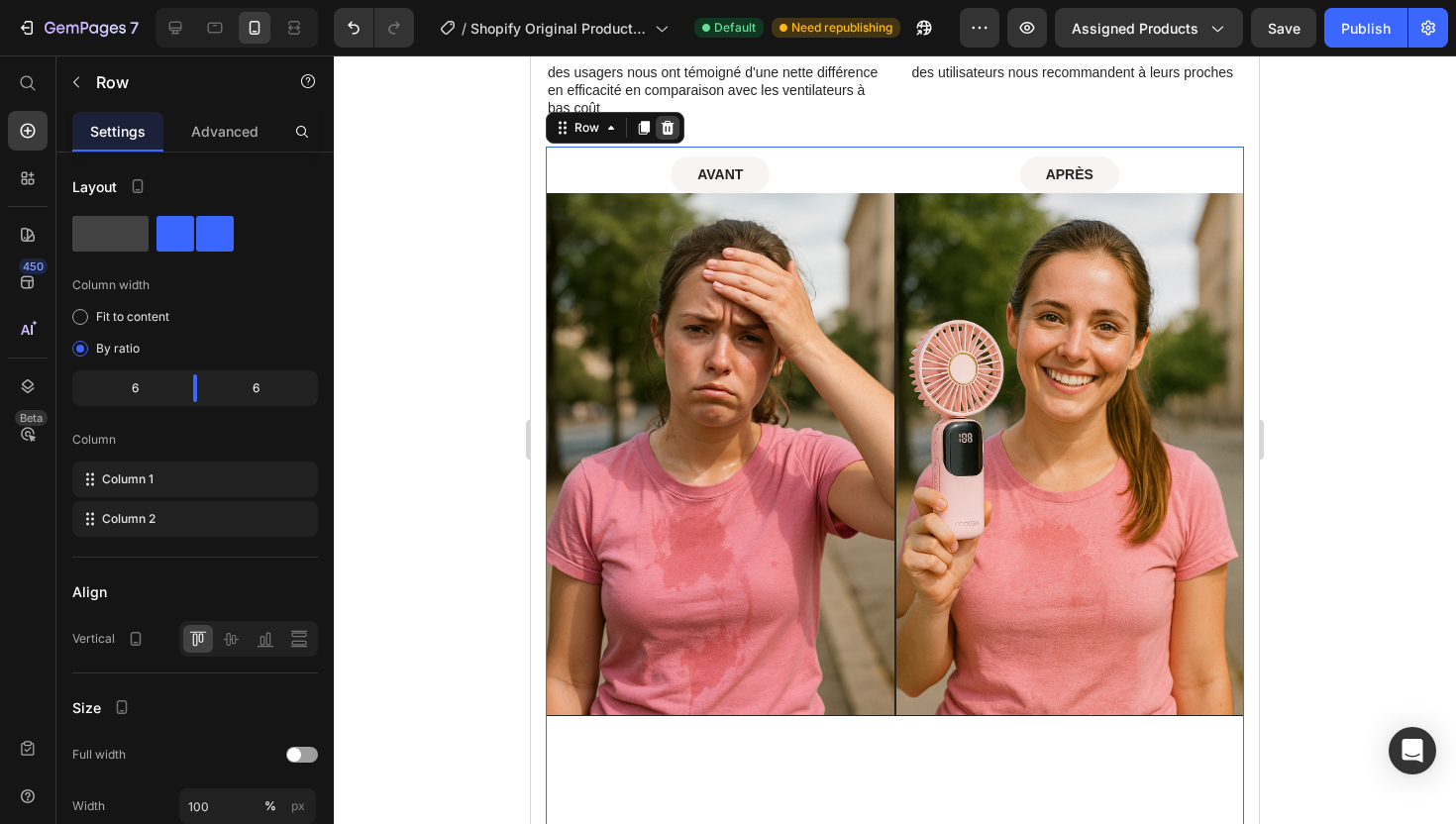 click 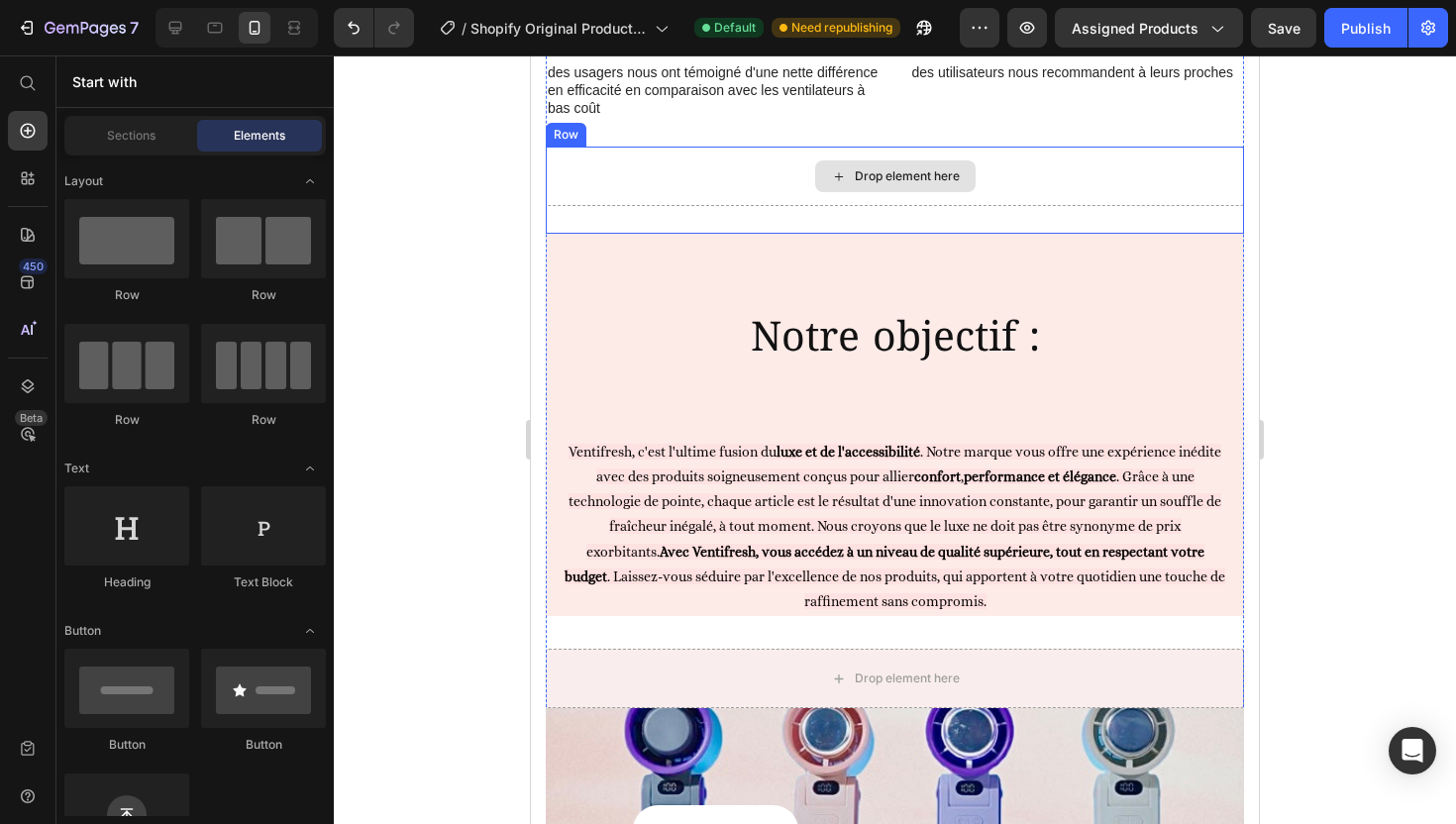 click on "Drop element here" at bounding box center [894, 176] 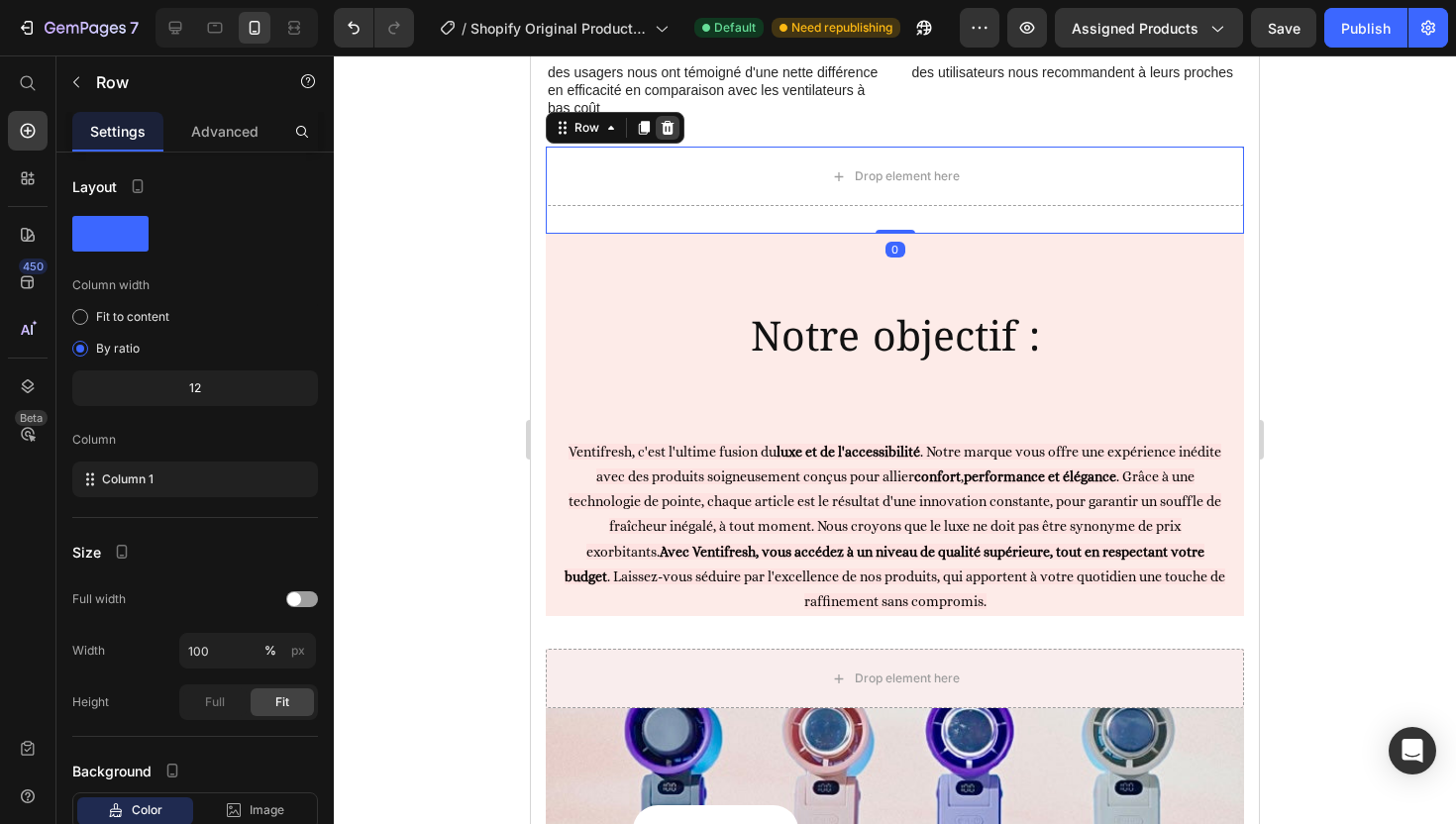 click 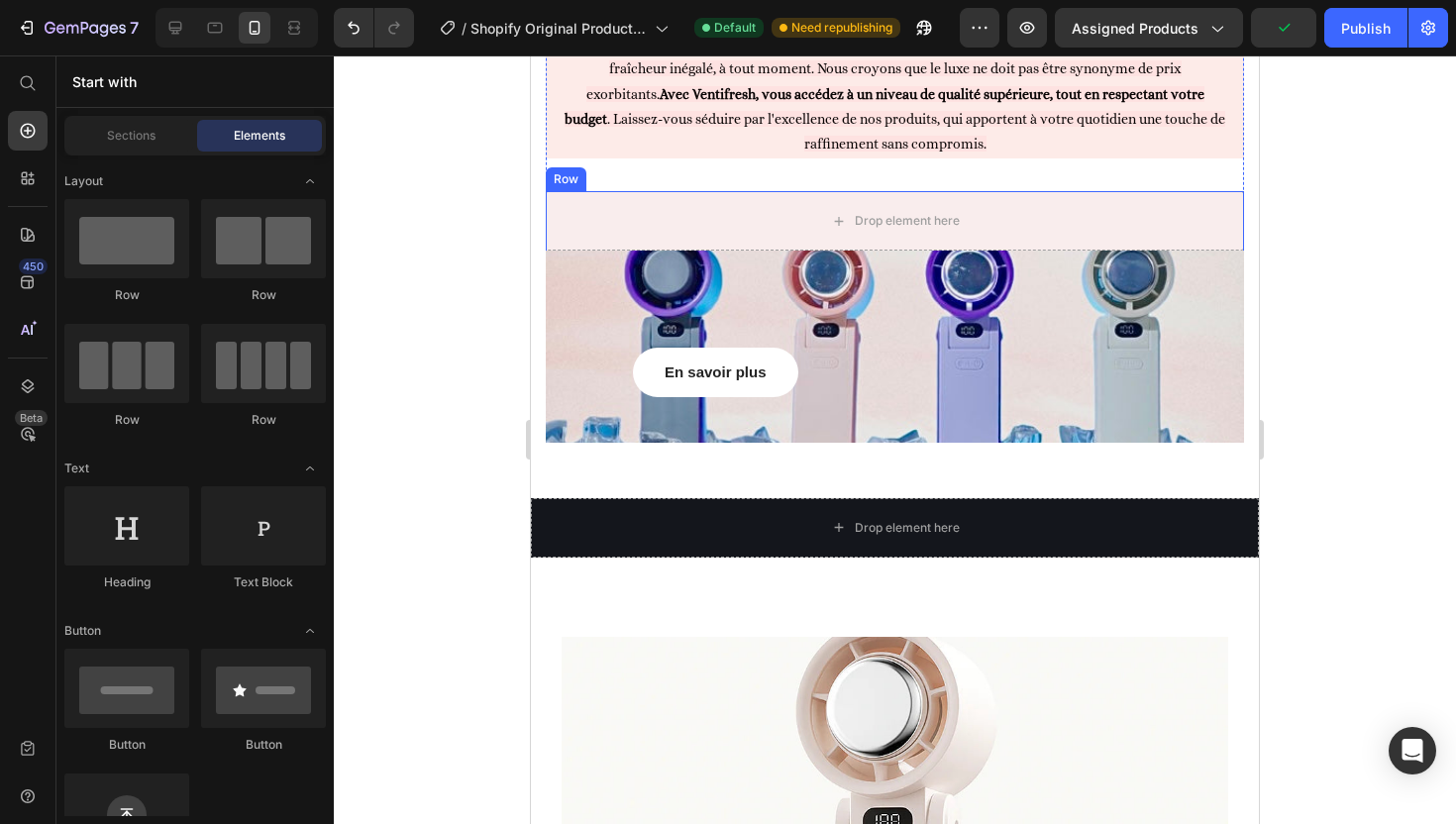 scroll, scrollTop: 5965, scrollLeft: 0, axis: vertical 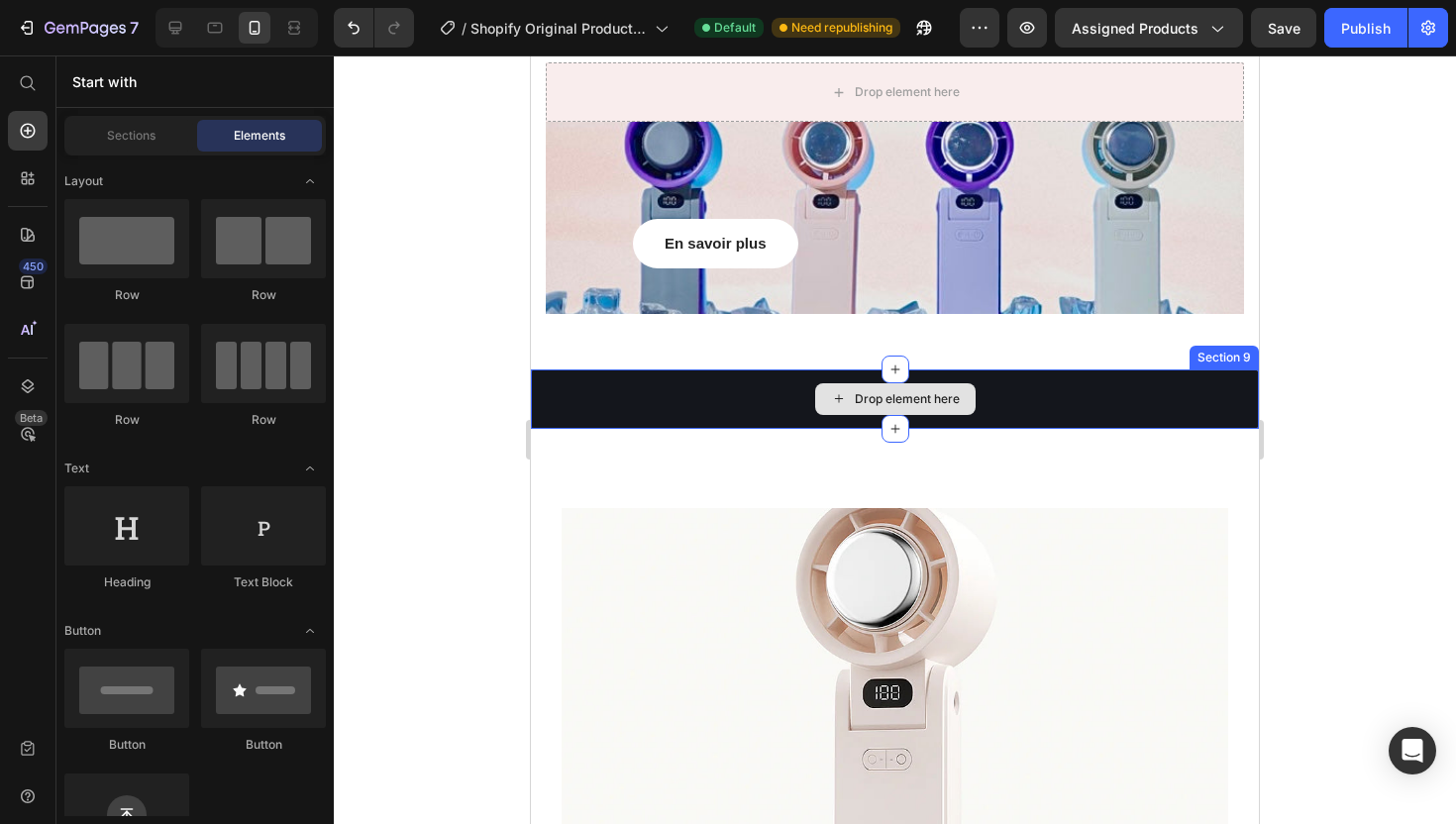 click on "Drop element here" at bounding box center [894, 399] 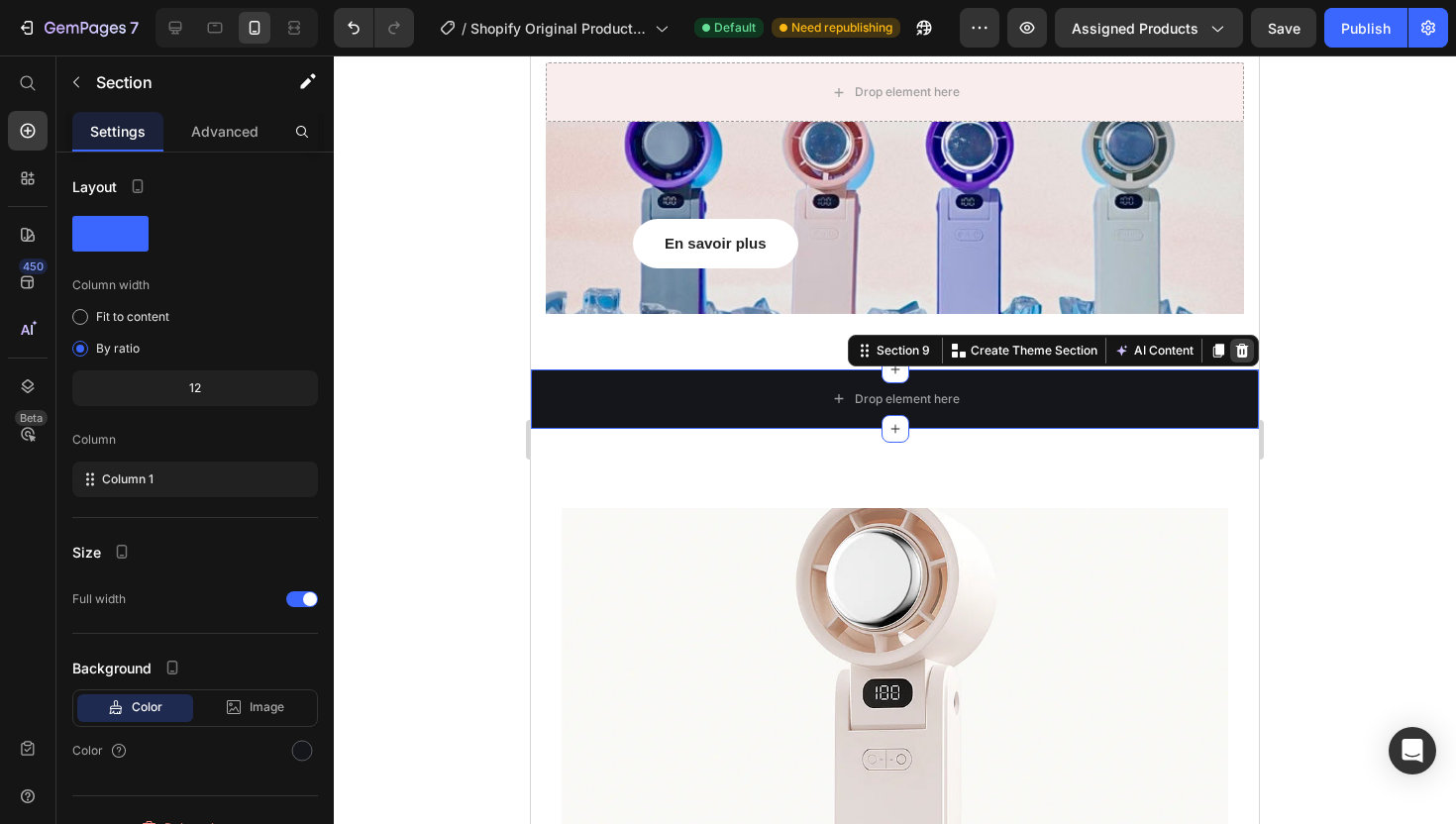 click 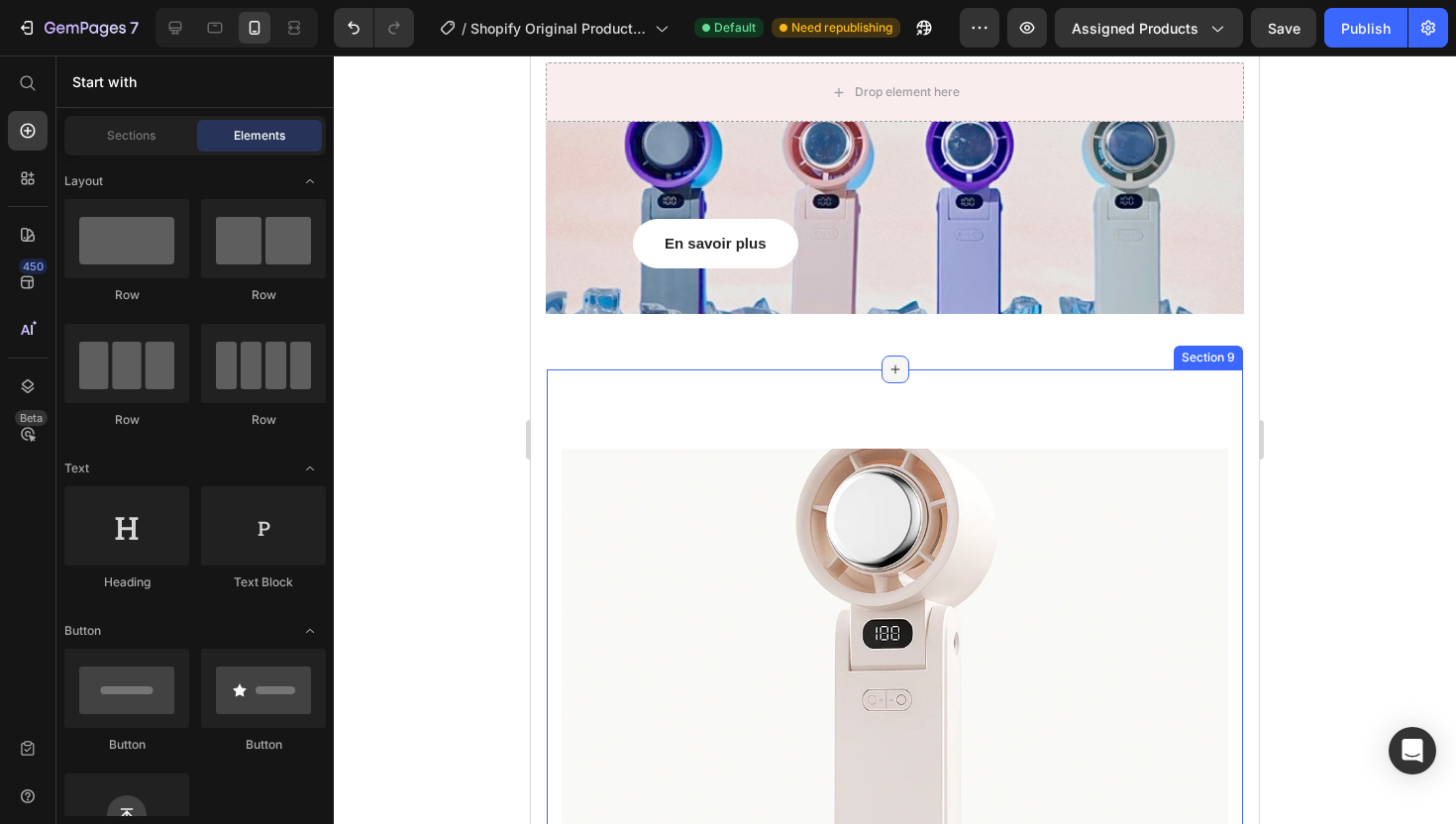 click 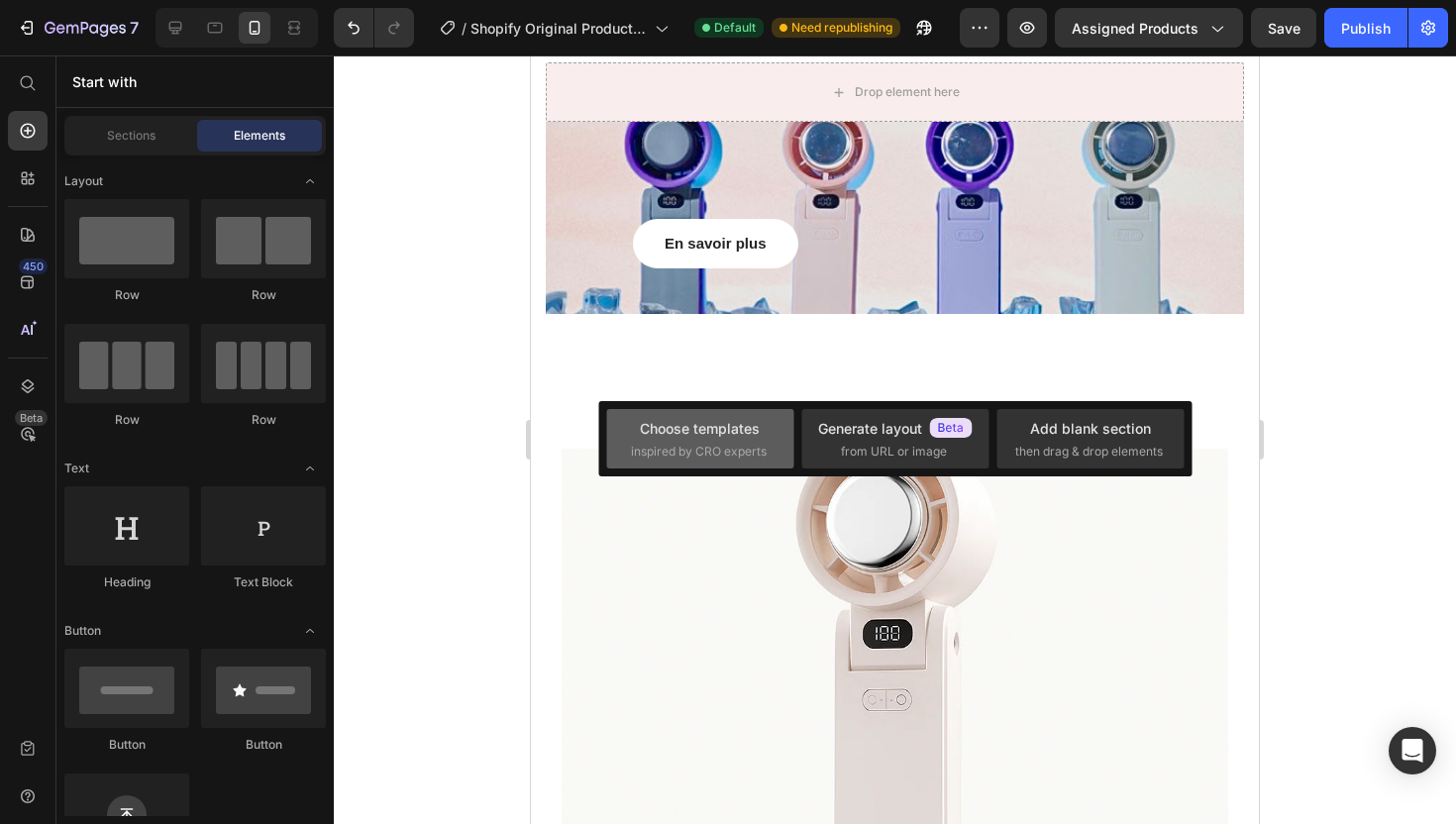 click on "inspired by CRO experts" at bounding box center (698, 452) 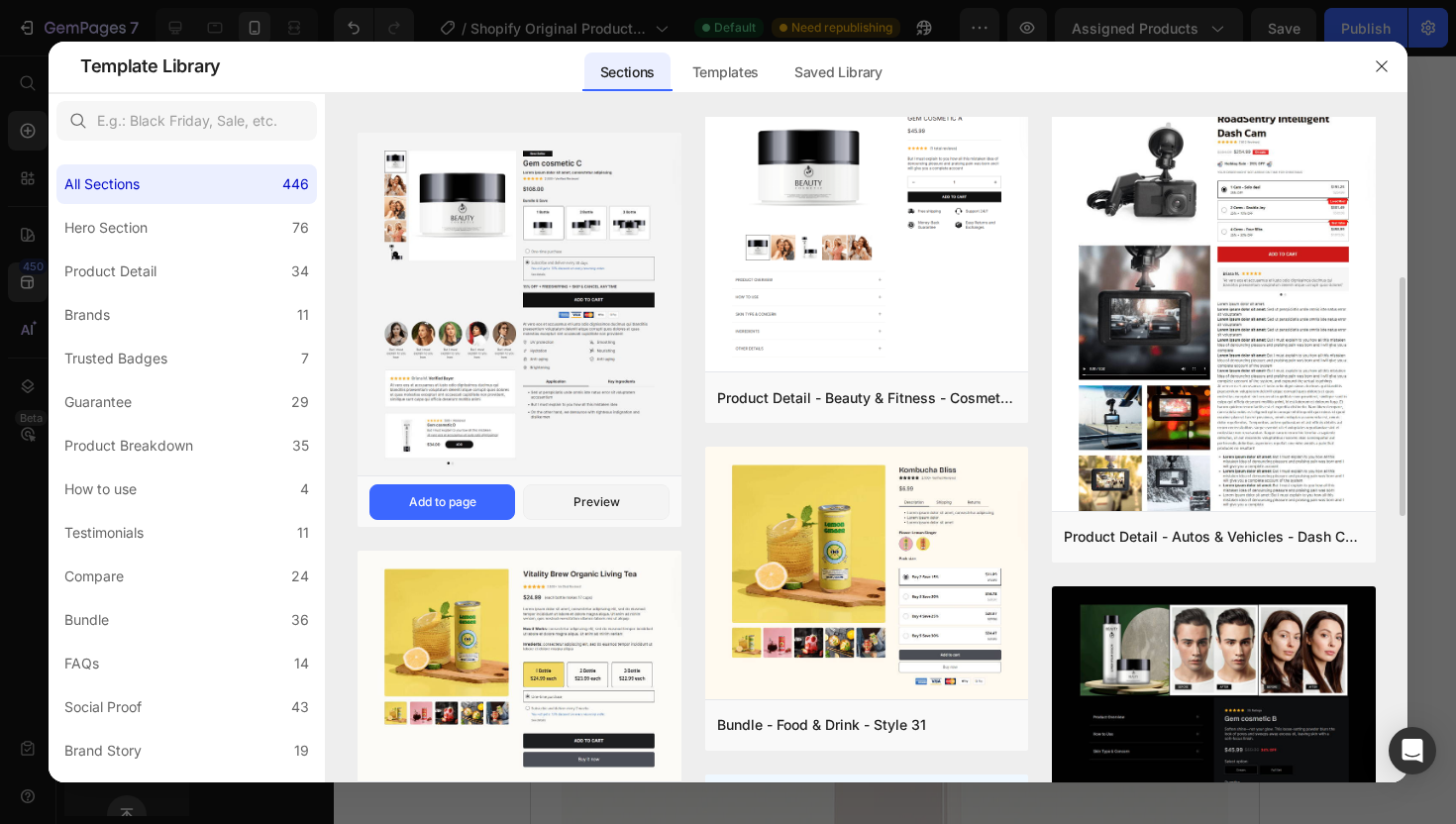 scroll, scrollTop: 452, scrollLeft: 0, axis: vertical 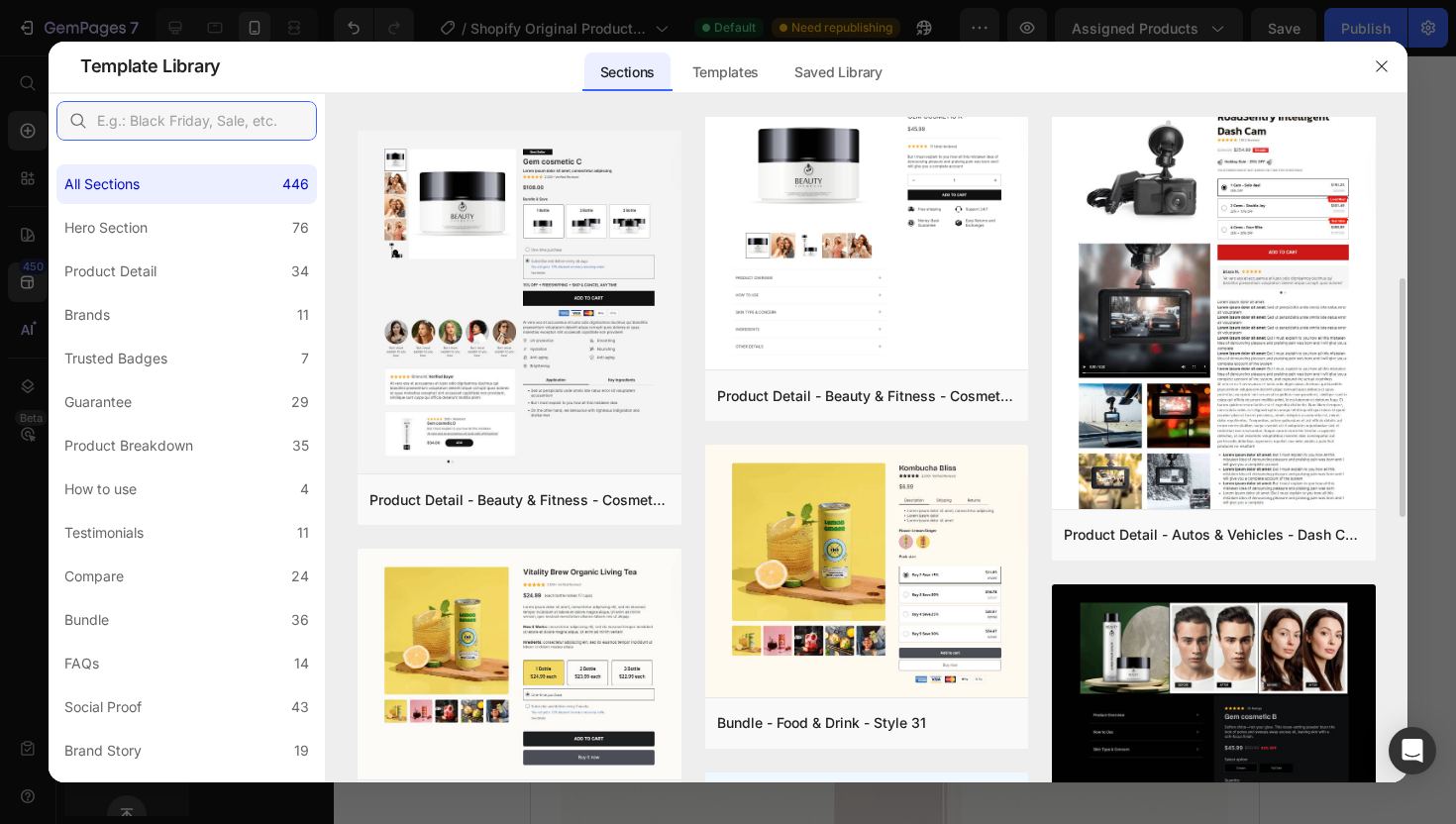 click at bounding box center [186, 121] 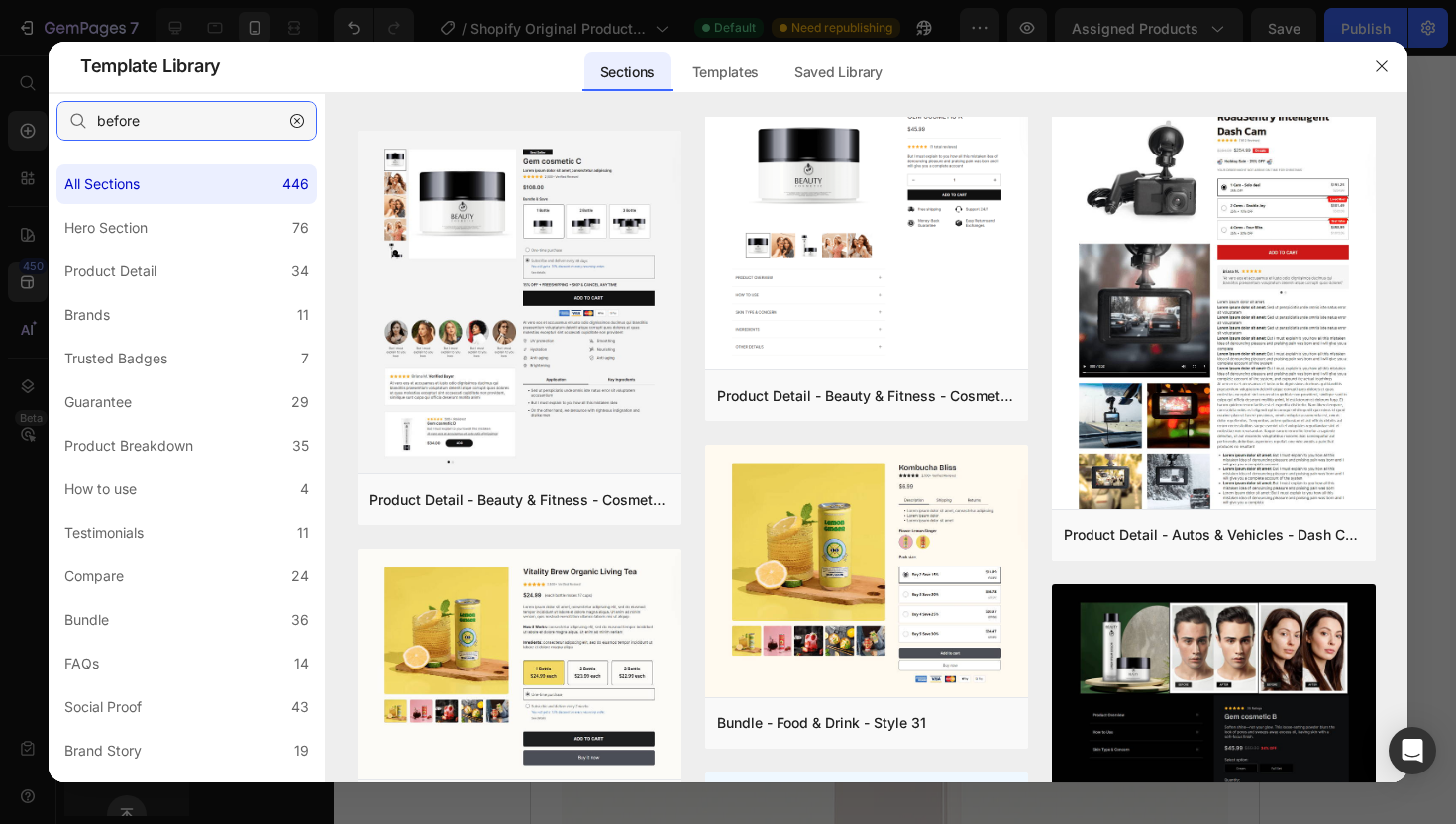 scroll, scrollTop: 0, scrollLeft: 0, axis: both 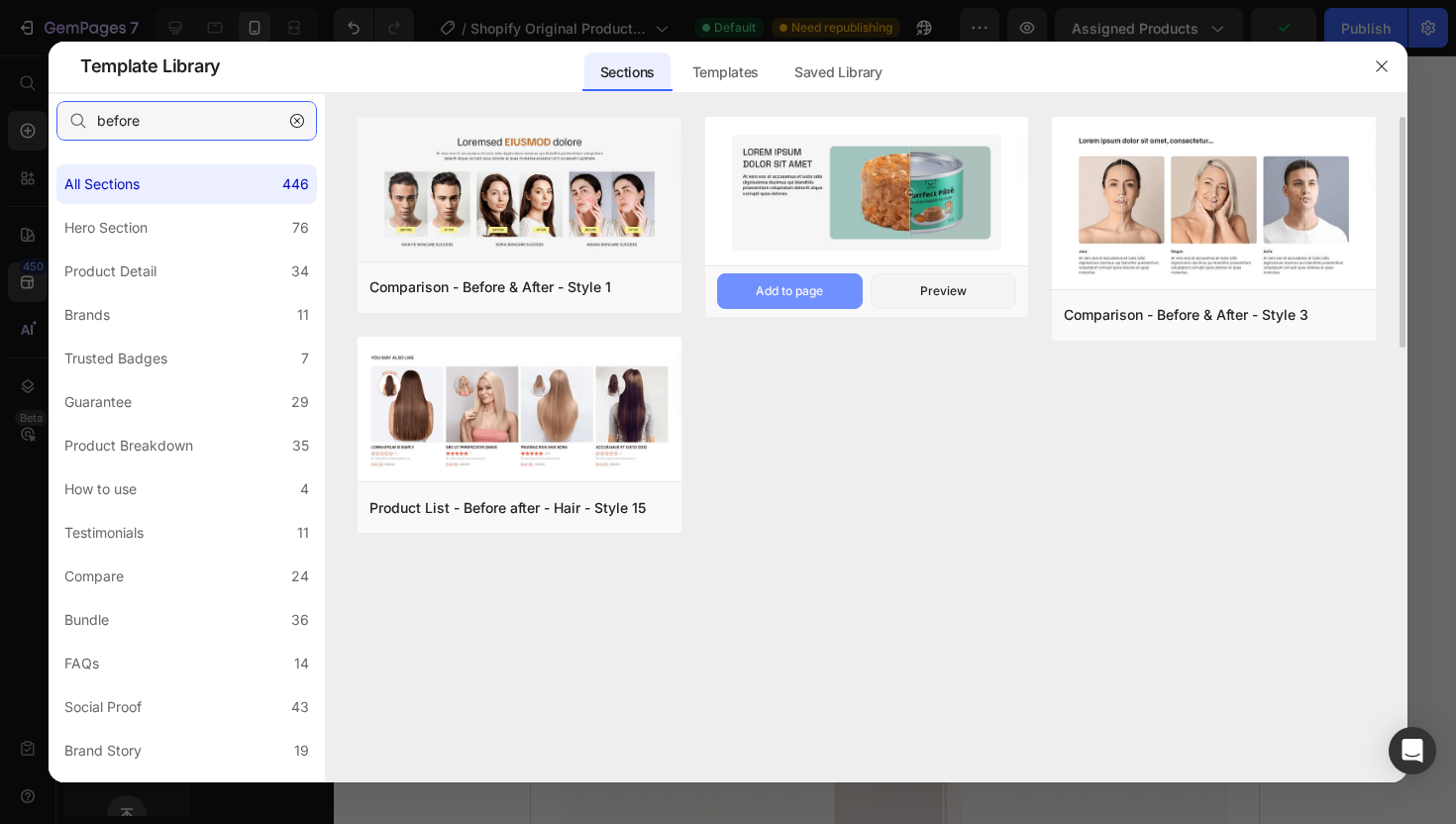 type on "before" 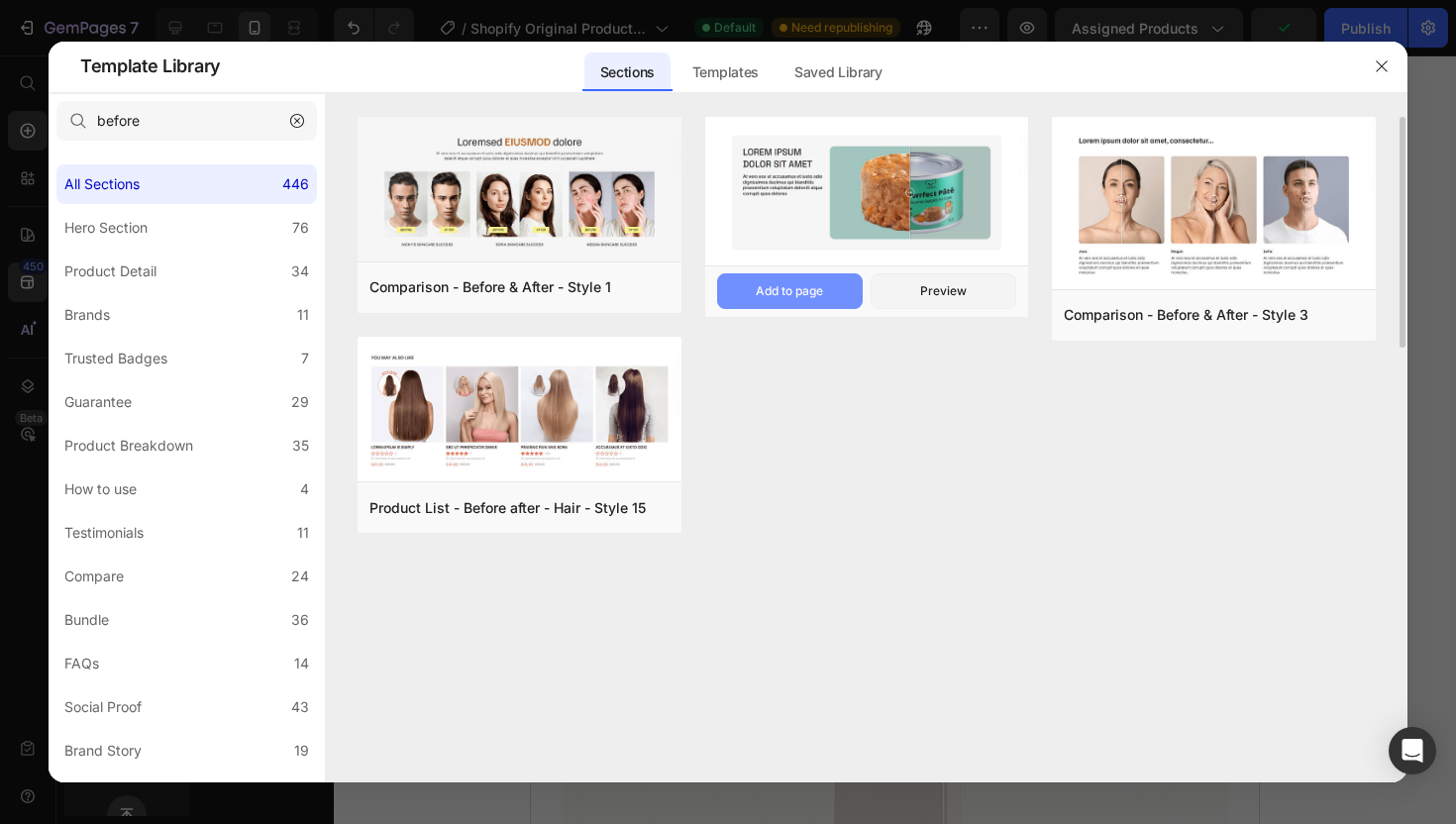 click on "Add to page" at bounding box center (789, 291) 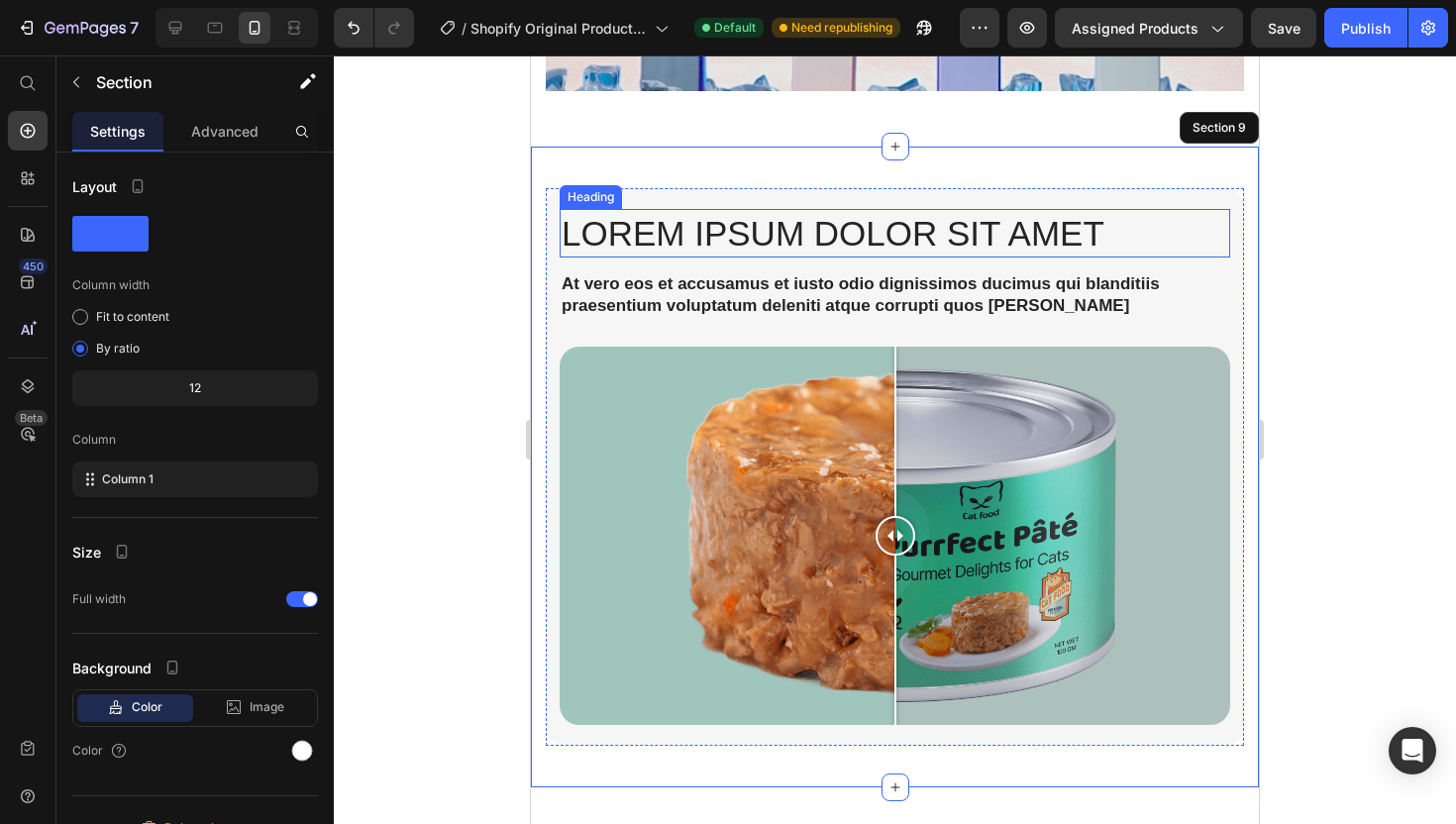 scroll, scrollTop: 6170, scrollLeft: 0, axis: vertical 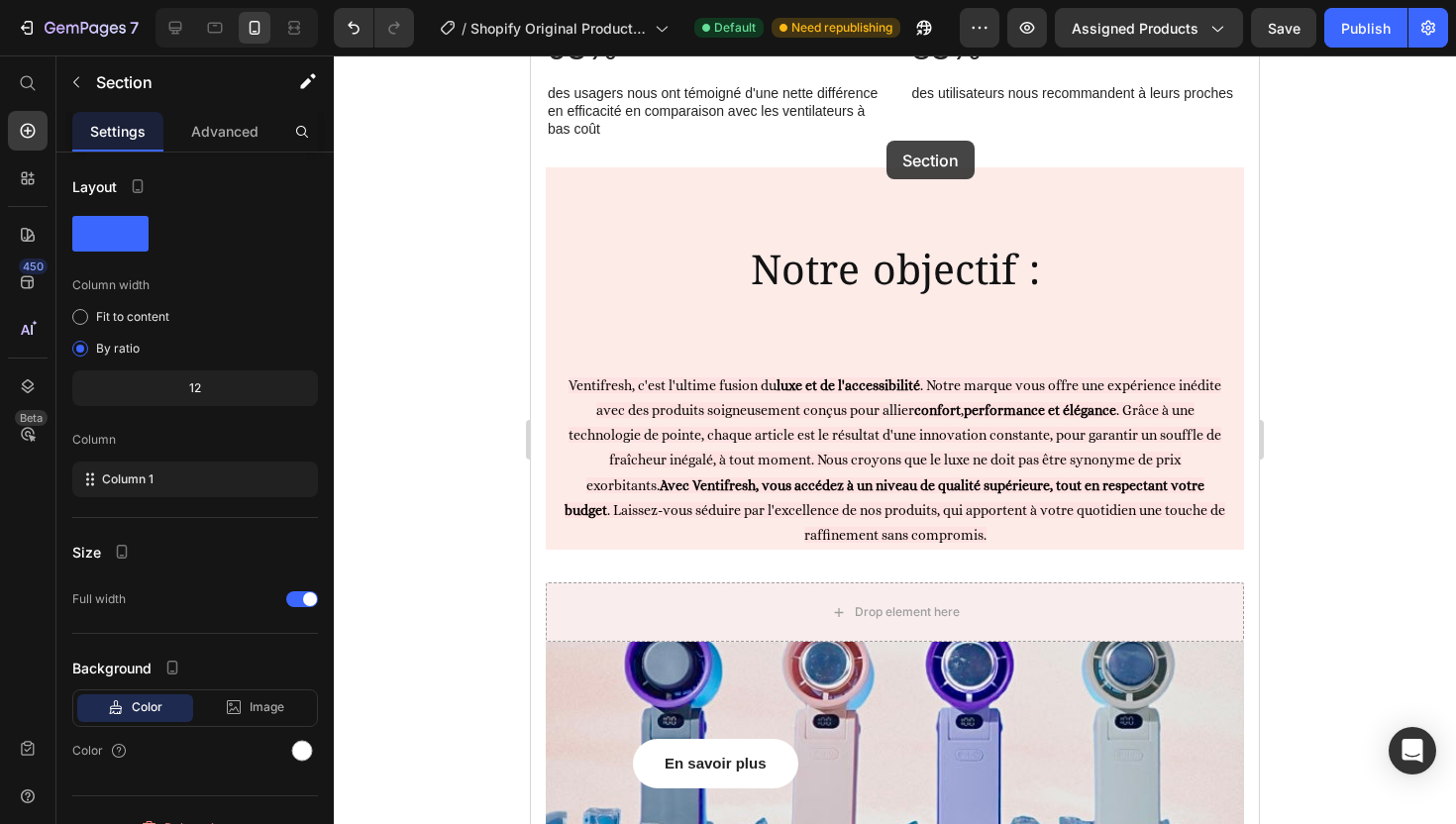 drag, startPoint x: 732, startPoint y: 193, endPoint x: 886, endPoint y: 126, distance: 167.94344 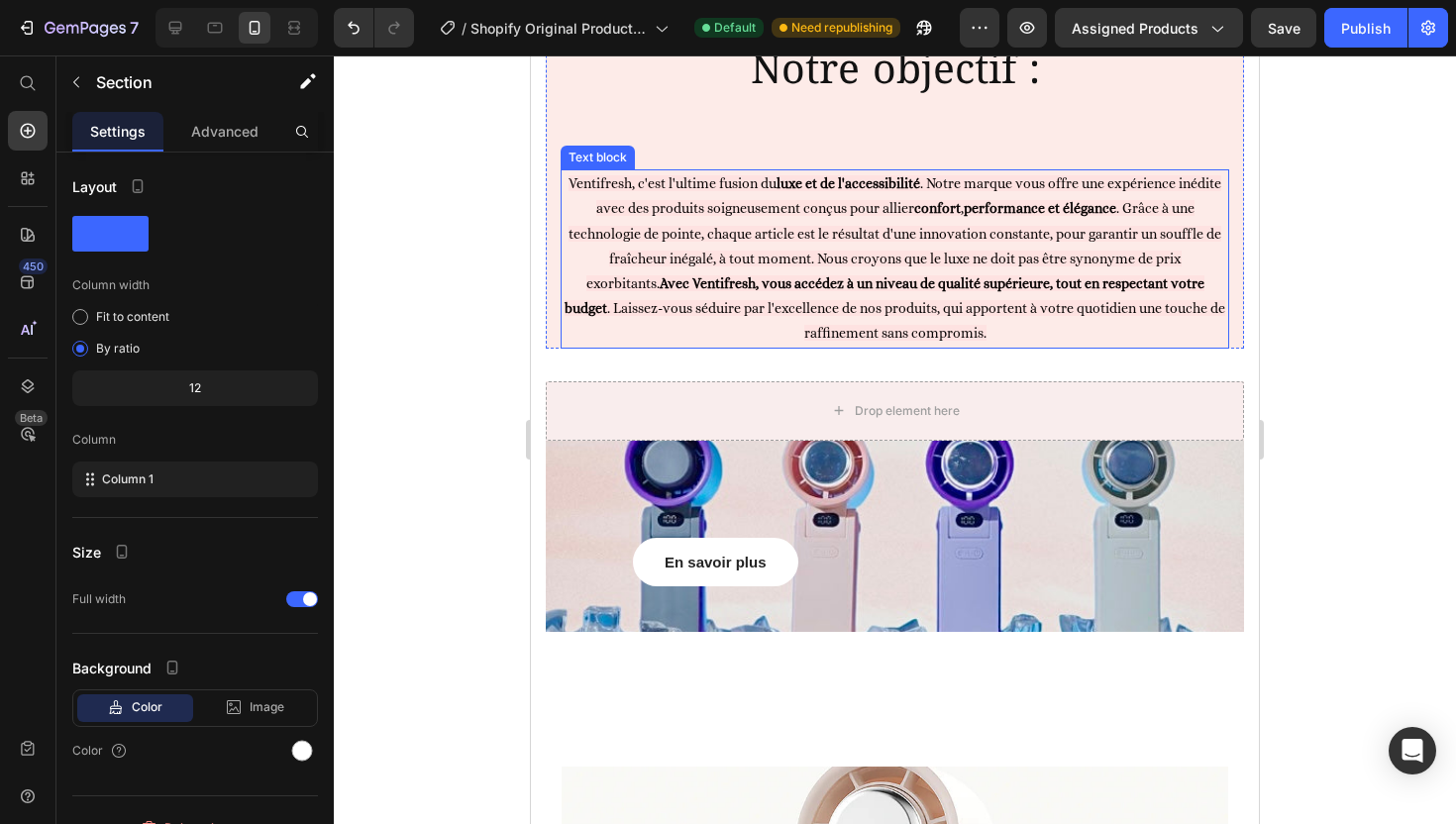 scroll, scrollTop: 6399, scrollLeft: 0, axis: vertical 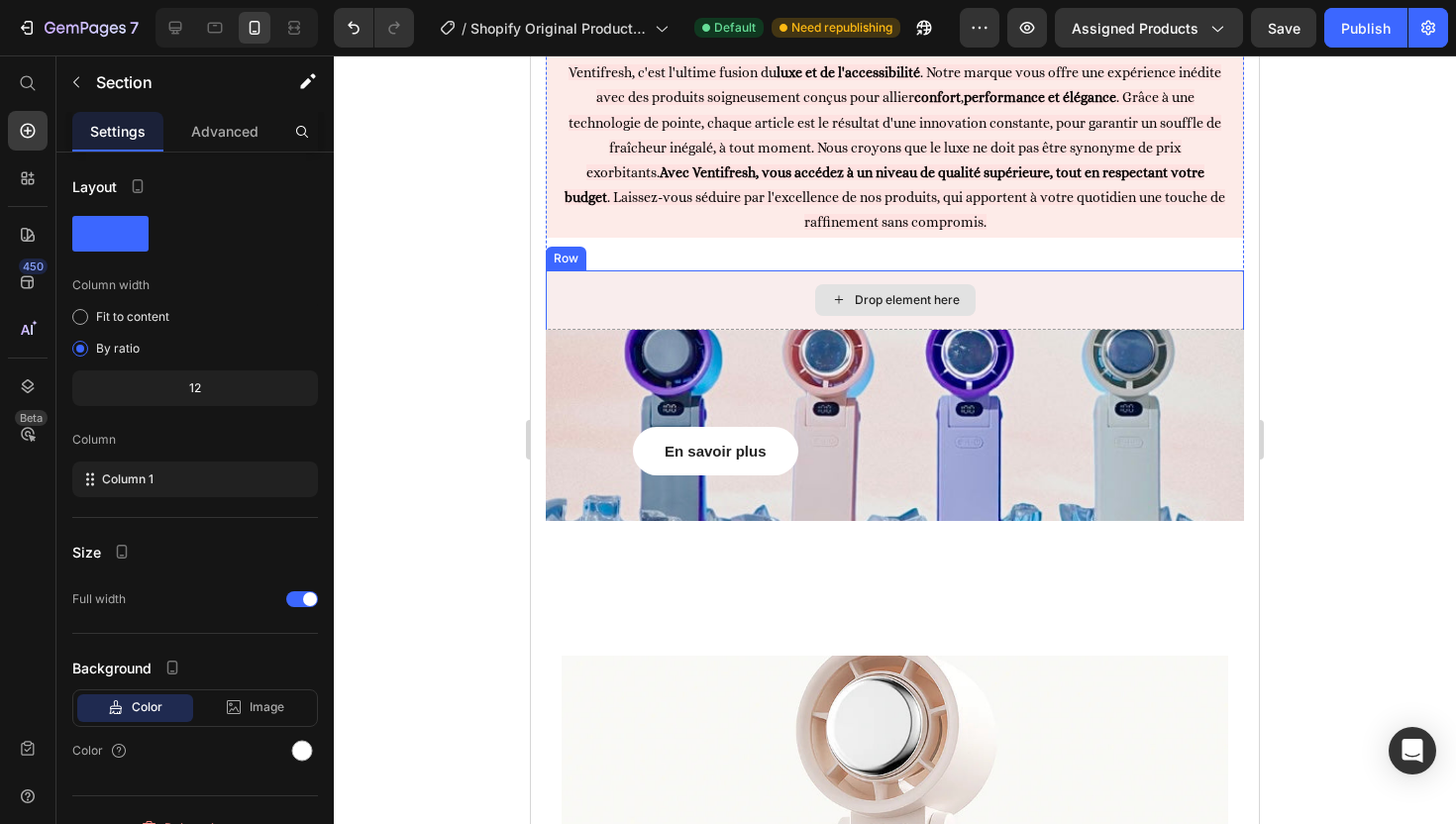 click on "Drop element here" at bounding box center (894, 300) 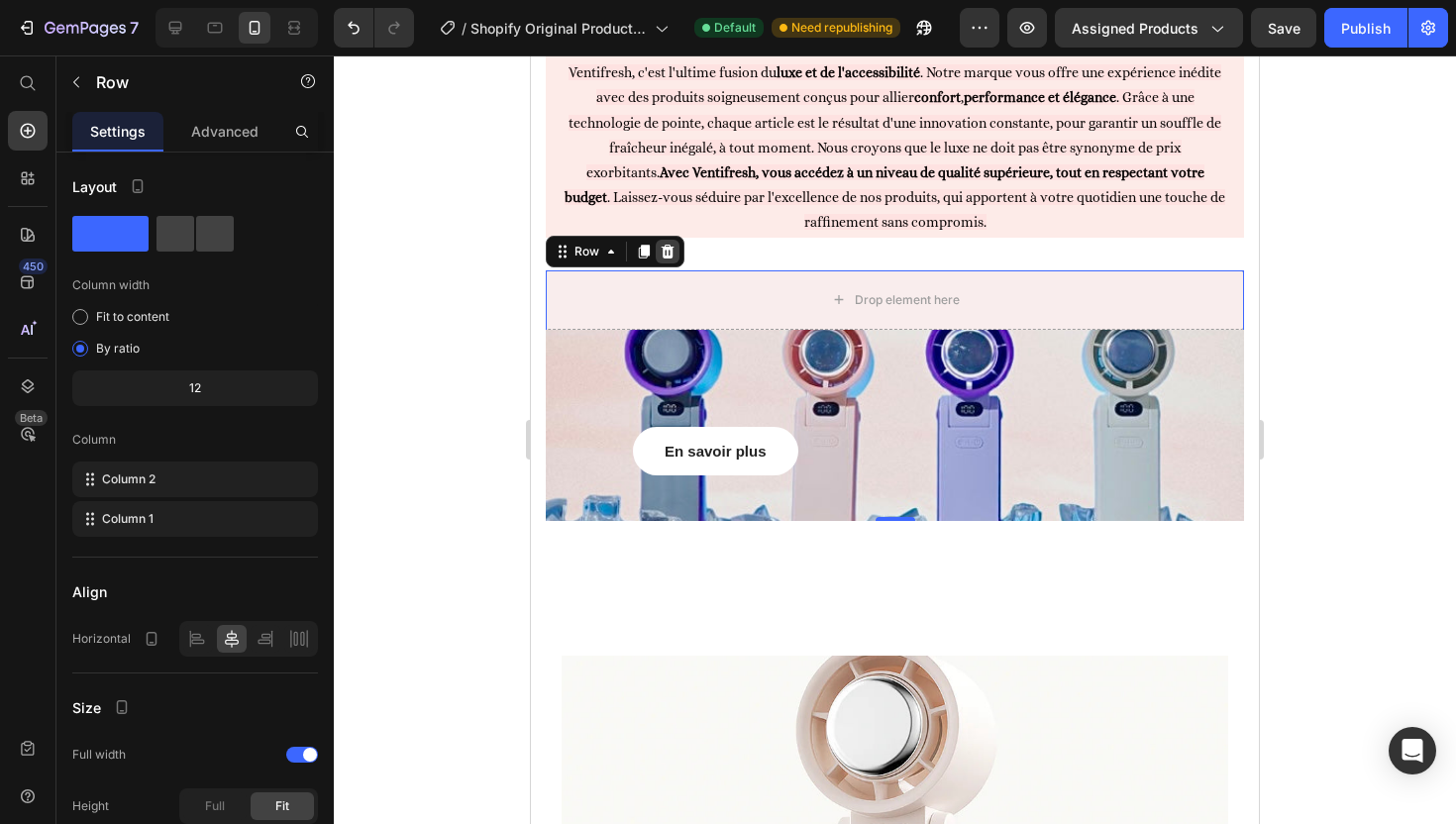 click 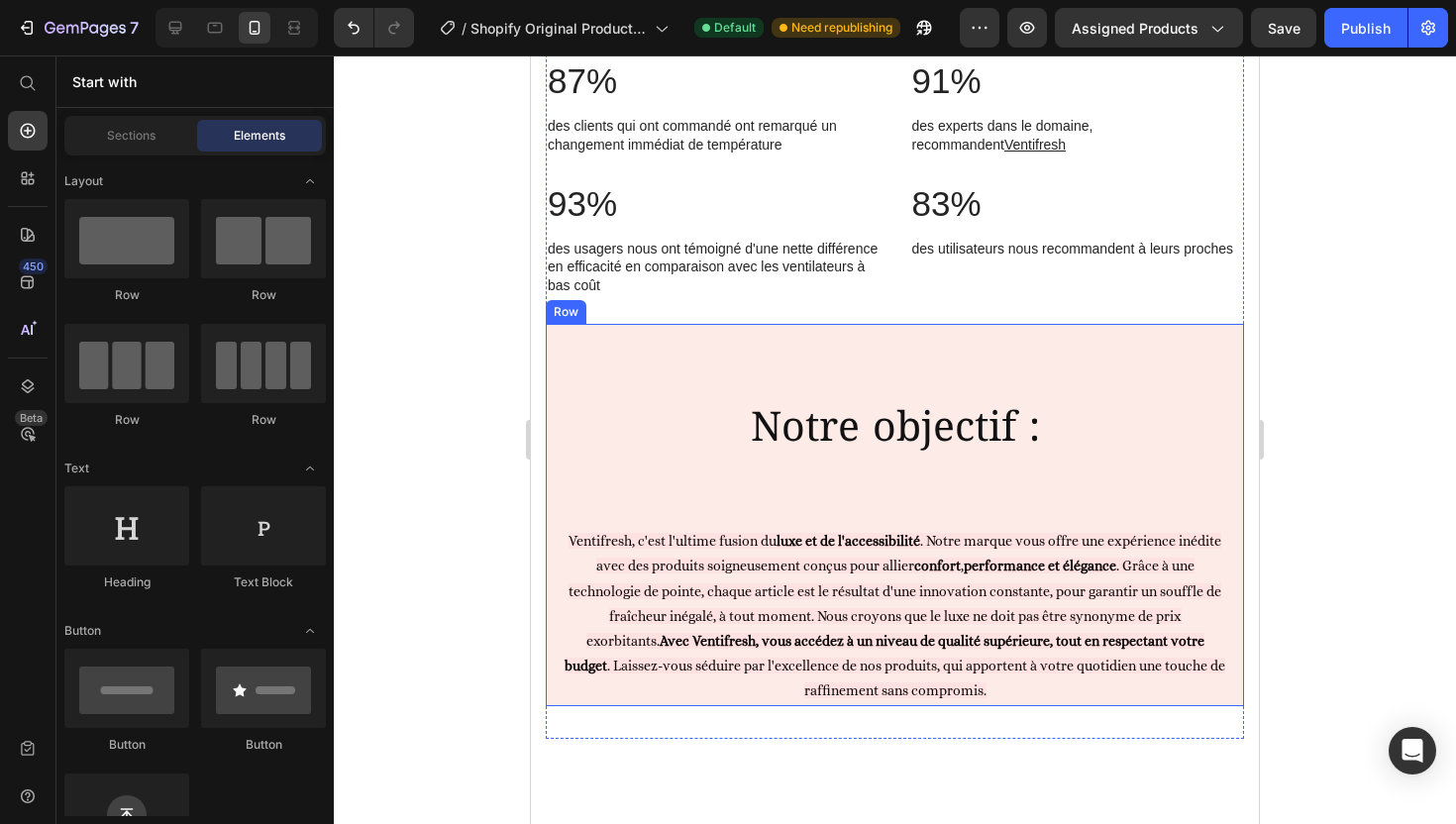 scroll, scrollTop: 5931, scrollLeft: 0, axis: vertical 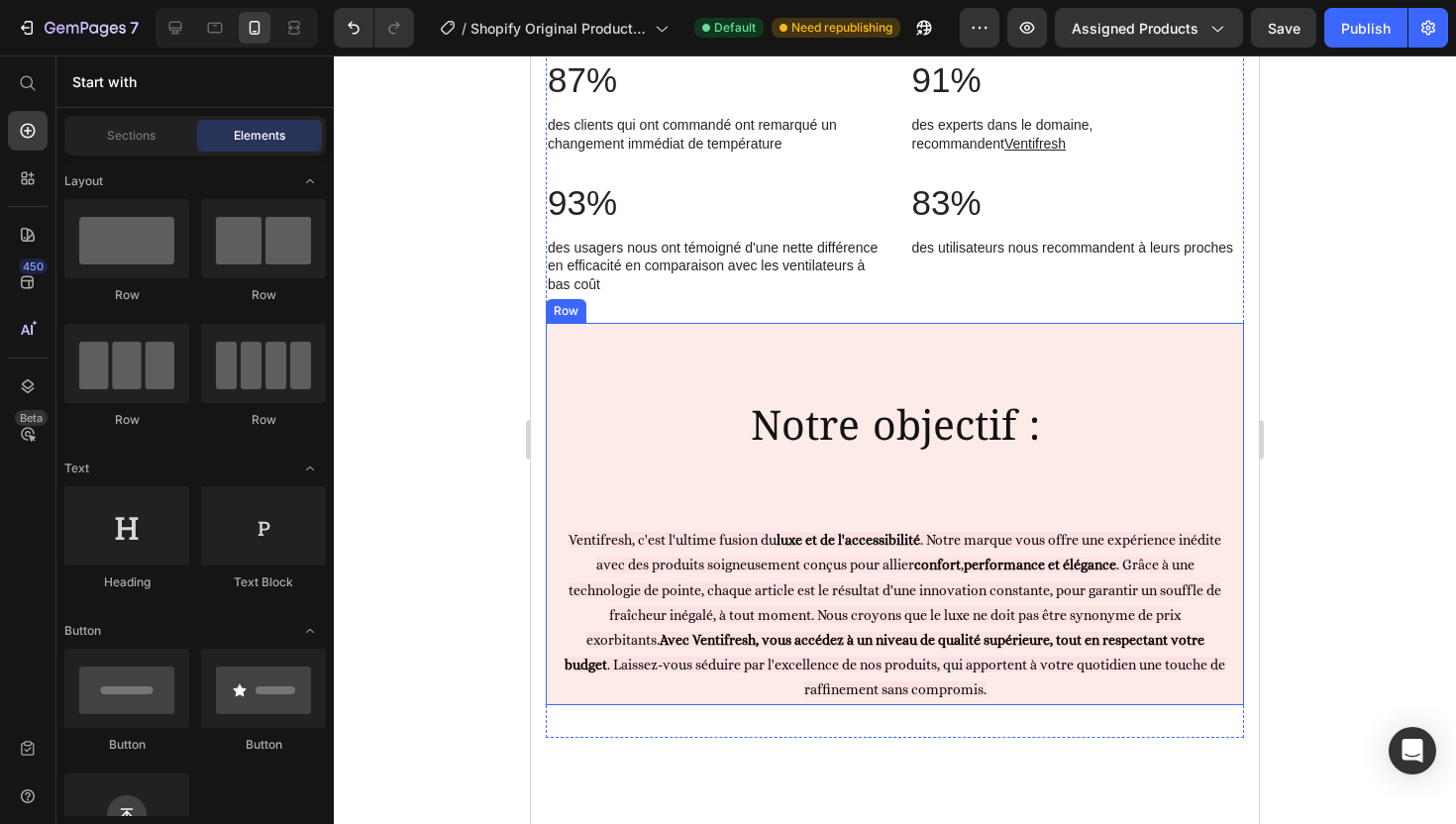 click on "Notre objectif :  Heading Heading Ventifresh, c'est l'ultime fusion du  luxe et de l'accessibilité . Notre marque vous offre une expérience inédite avec des produits soigneusement conçus pour allier  confort ,  performance et élégance . Grâce à une technologie de pointe, chaque article est le résultat d'une innovation constante, pour garantir un souffle de fraîcheur inégalé, à tout moment. Nous croyons que le luxe ne doit pas être synonyme de prix exorbitants.  Avec Ventifresh, vous accédez à un niveau de qualité supérieure, tout en respectant votre budget . Laissez-vous séduire par l'excellence de nos produits, qui apportent à votre quotidien une touche de raffinement sans compromis.  Text block Row" at bounding box center [894, 514] 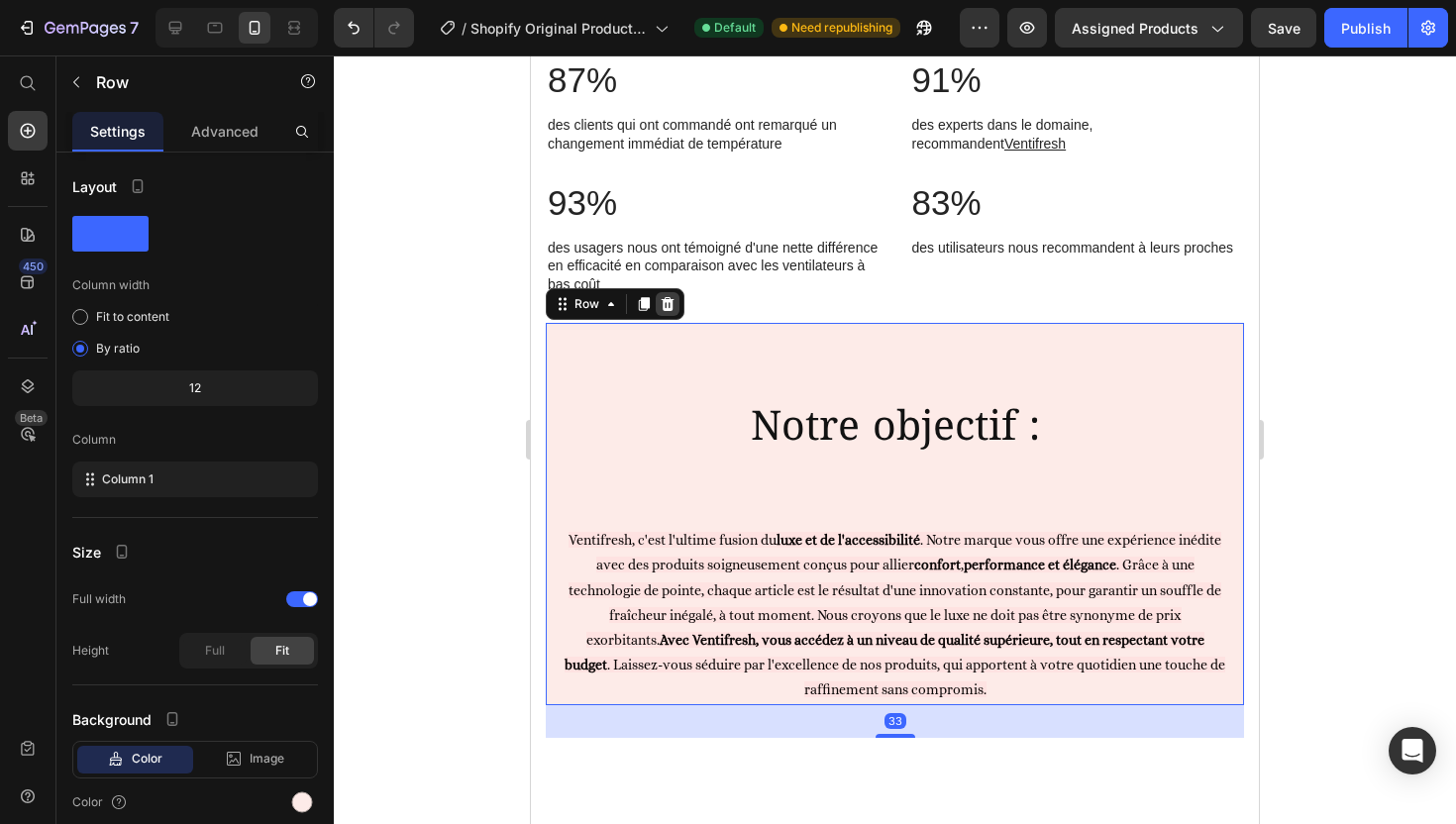 click at bounding box center (668, 304) 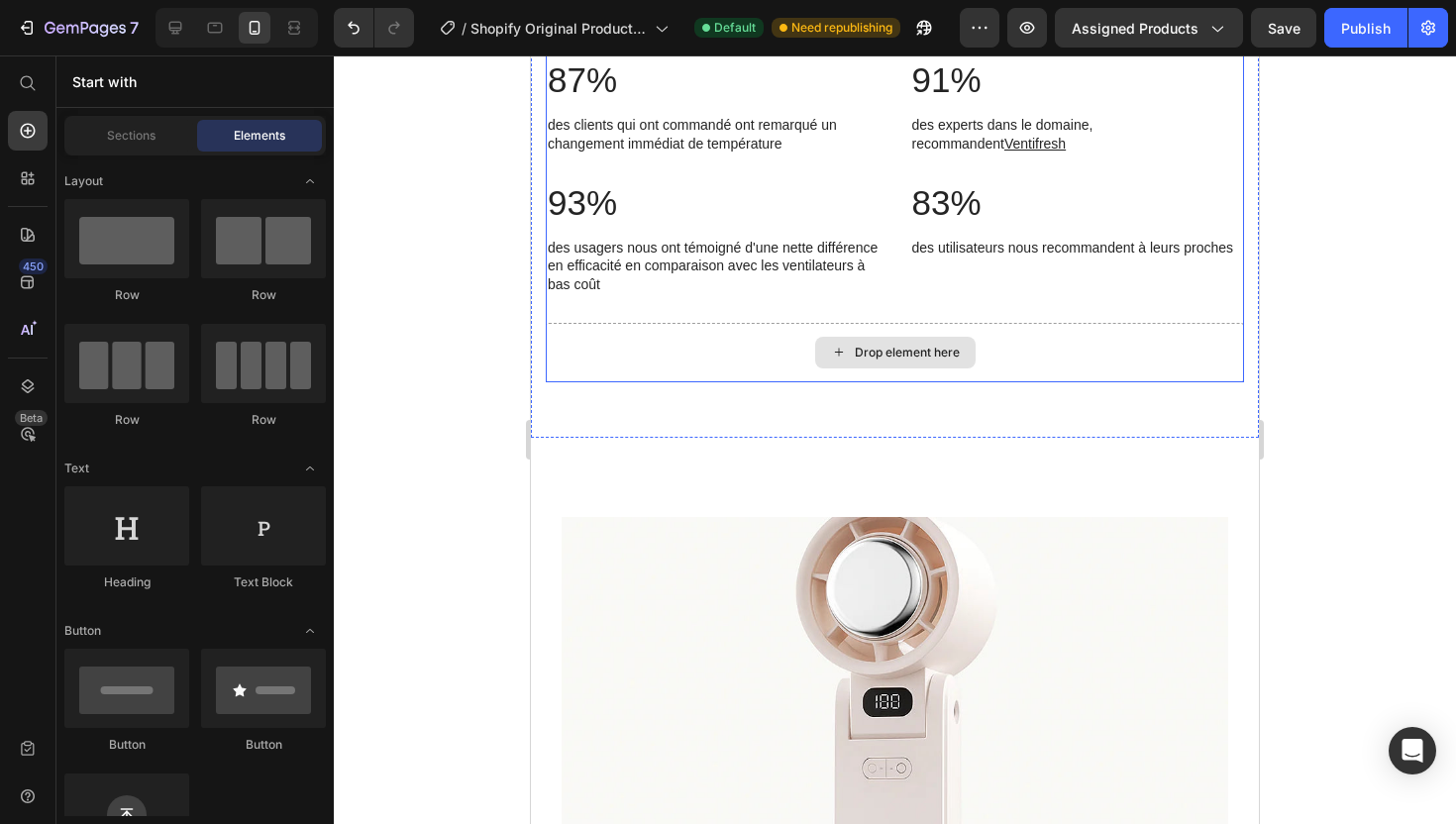 click on "Drop element here" at bounding box center [907, 353] 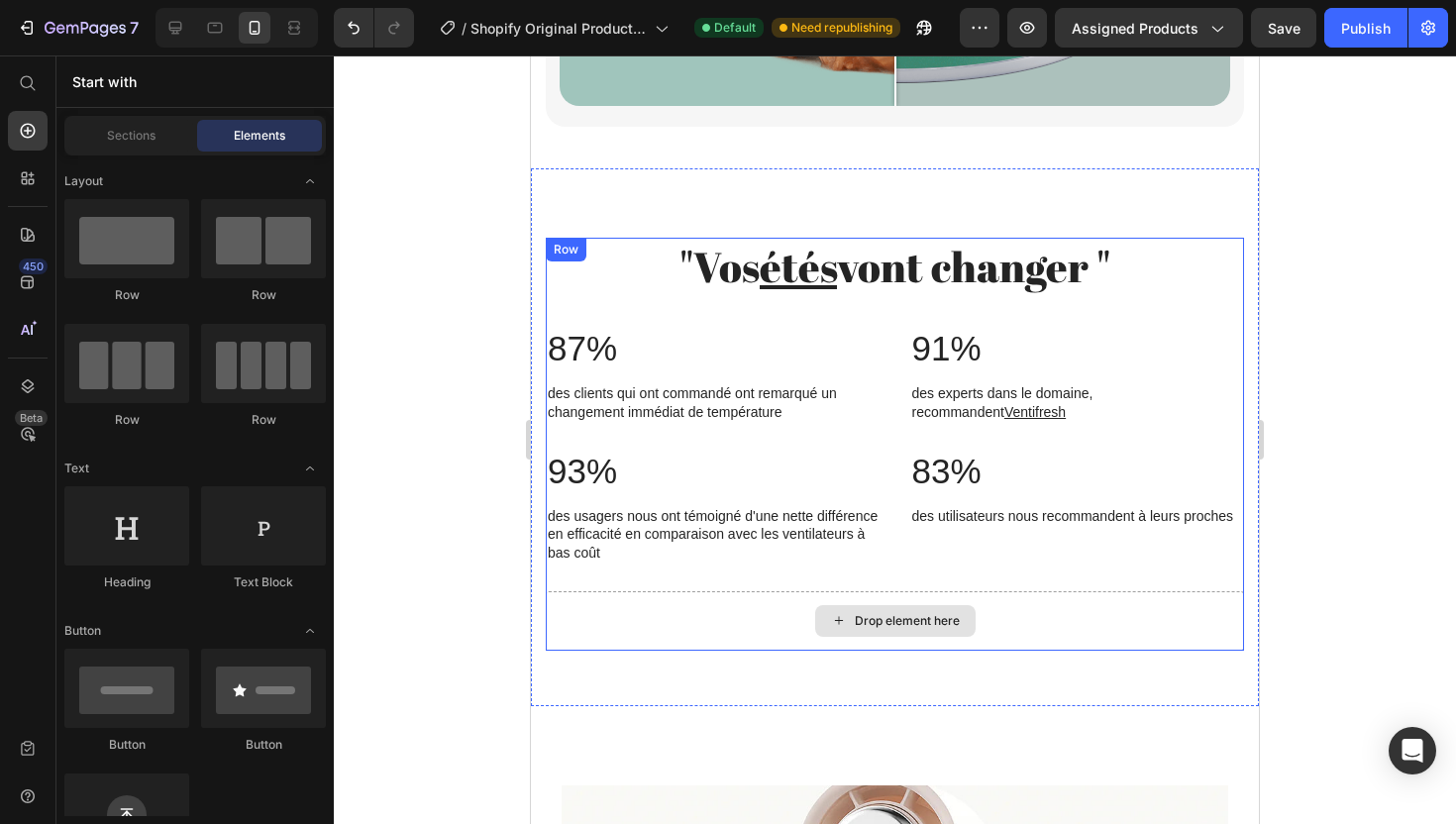 scroll, scrollTop: 4907, scrollLeft: 0, axis: vertical 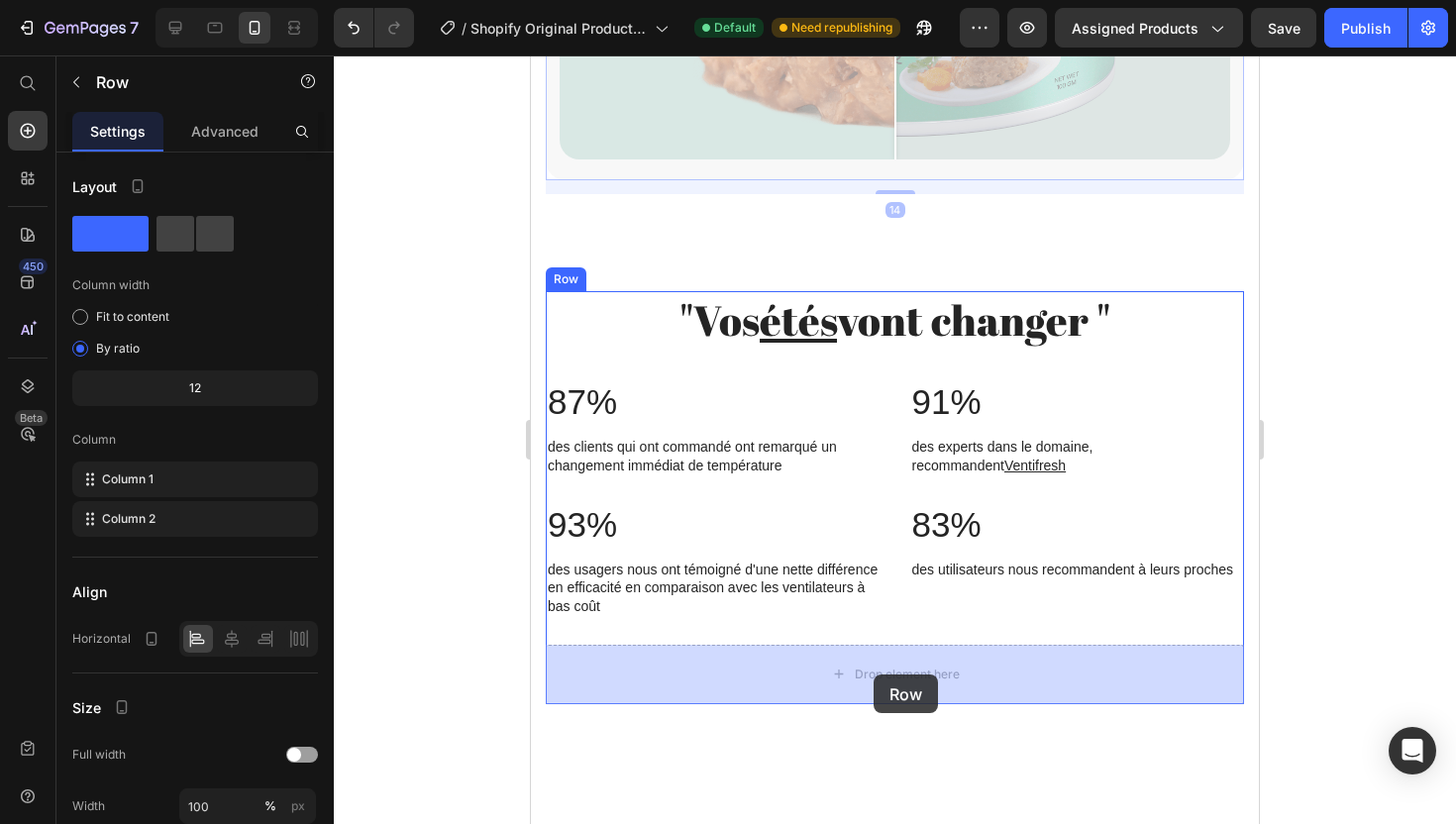 drag, startPoint x: 810, startPoint y: 329, endPoint x: 874, endPoint y: 674, distance: 350.88602 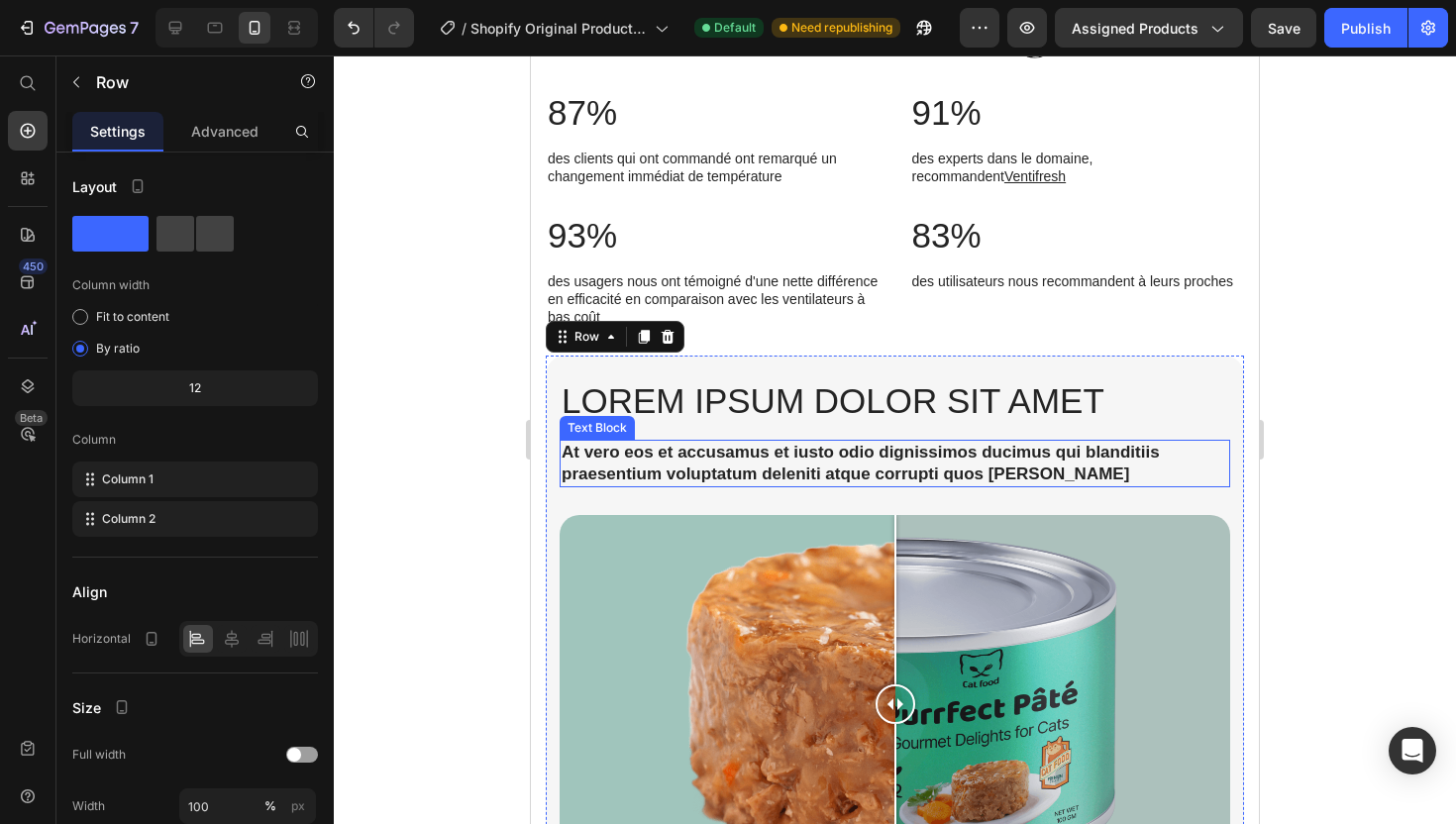scroll, scrollTop: 5371, scrollLeft: 0, axis: vertical 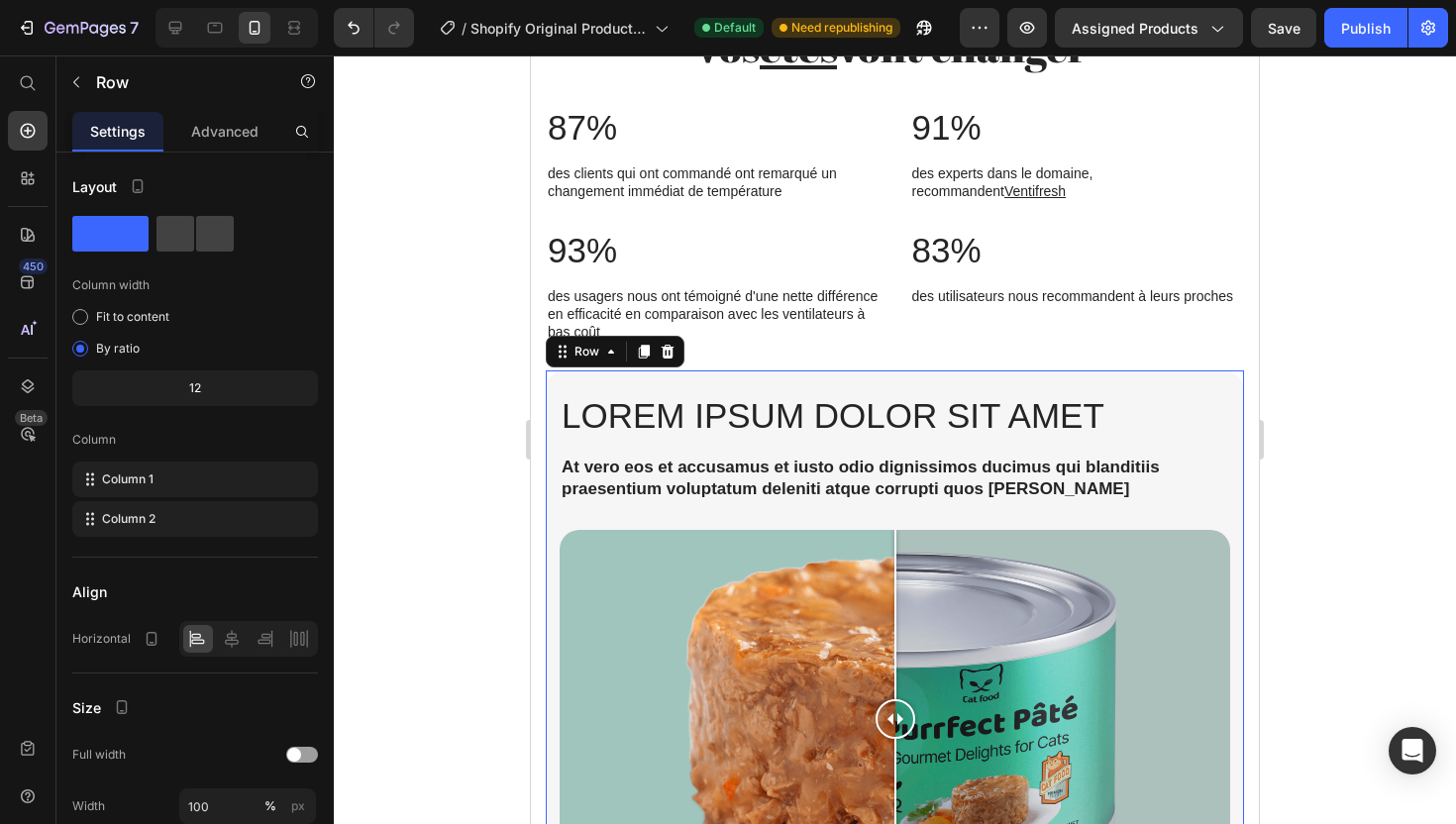 click 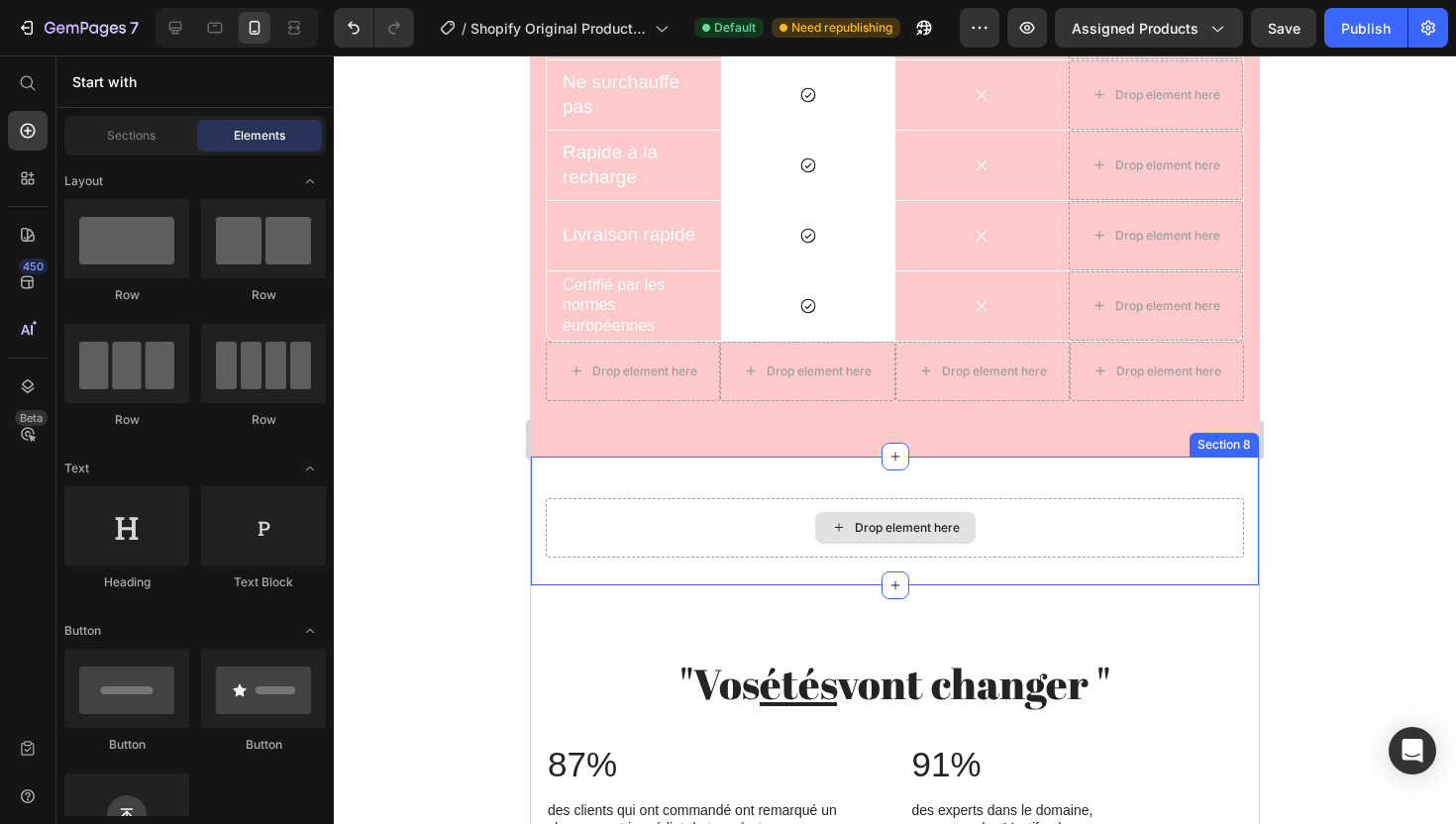 scroll, scrollTop: 4765, scrollLeft: 0, axis: vertical 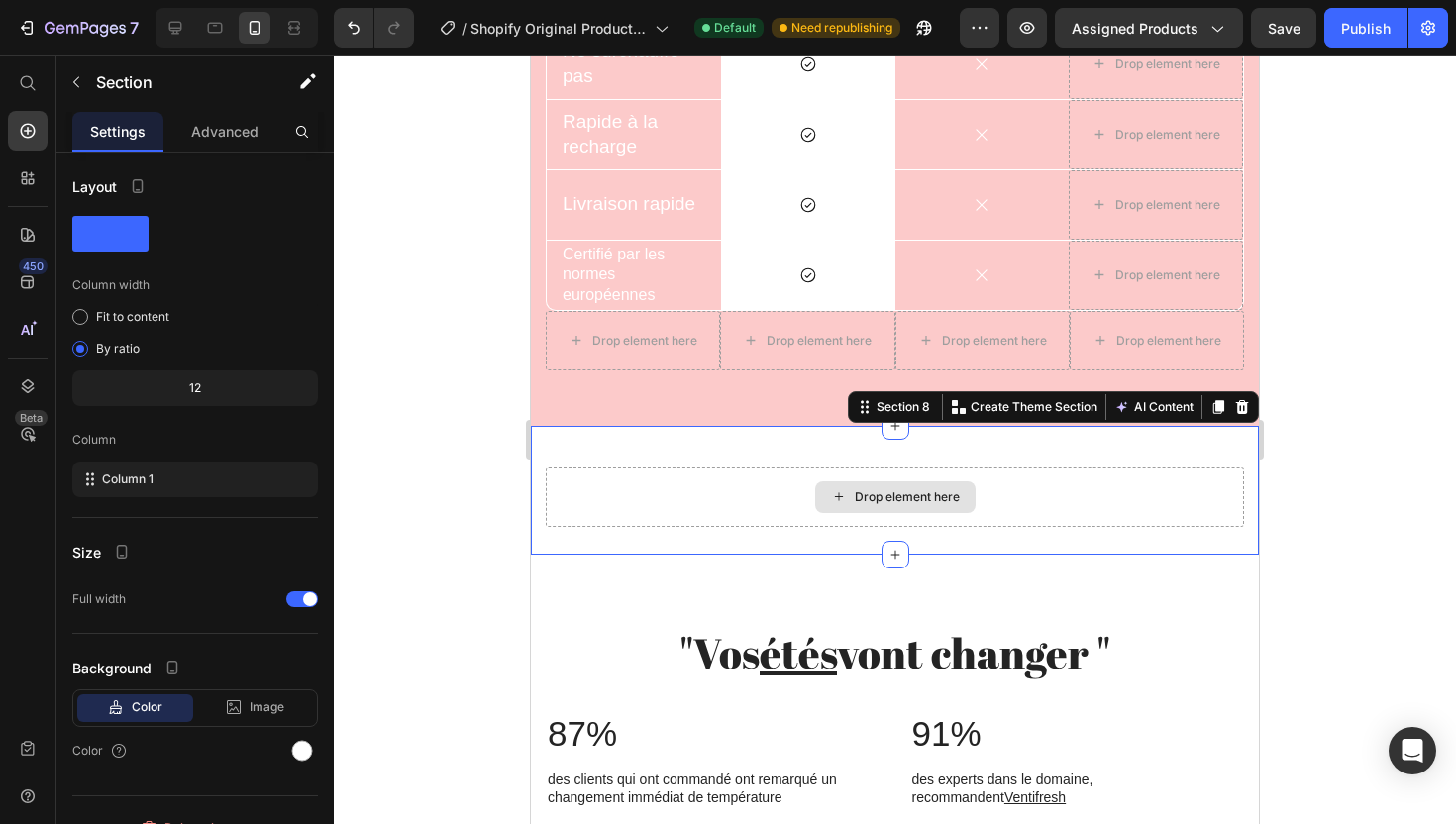 click on "Drop element here" at bounding box center (894, 497) 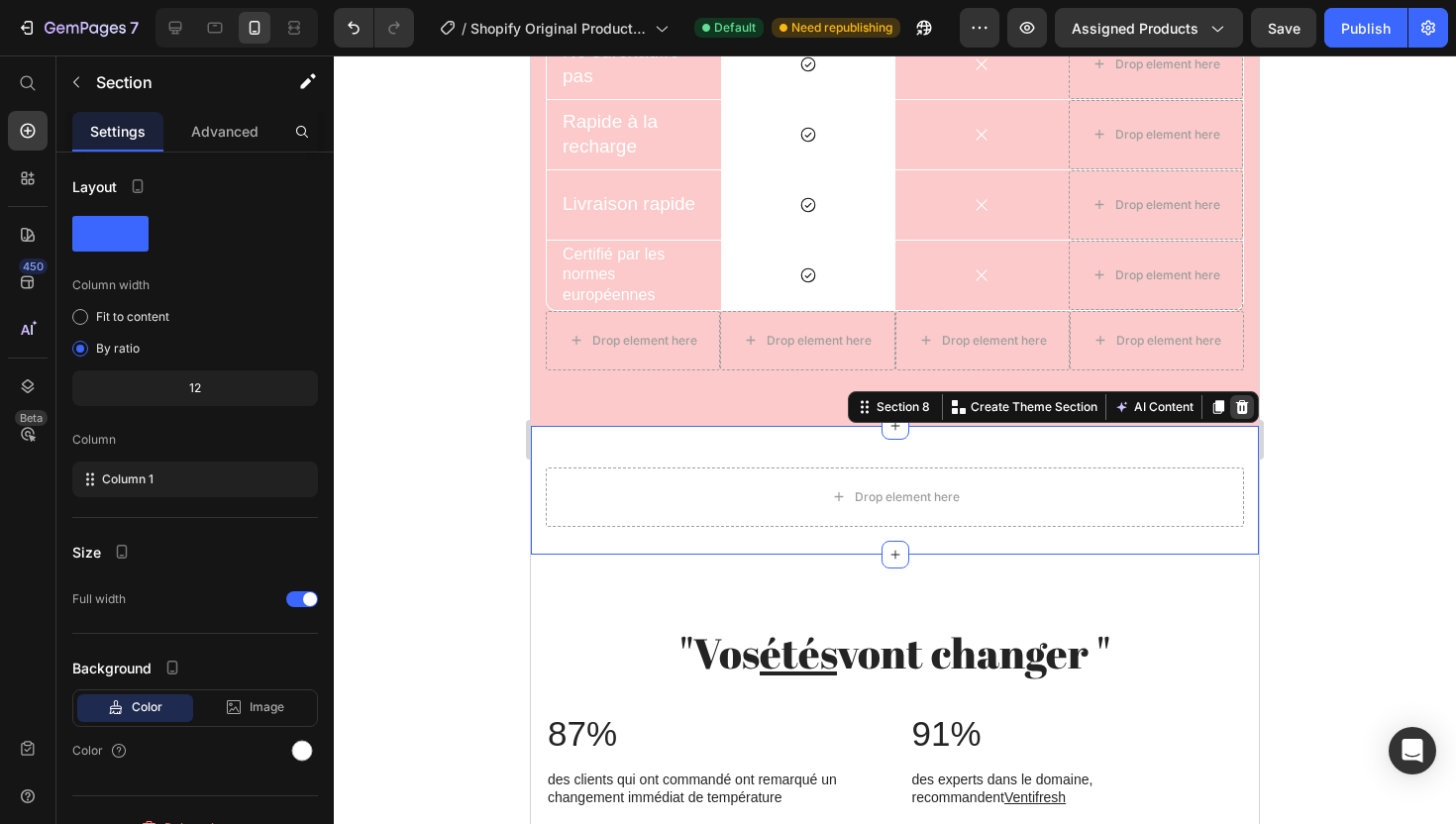click 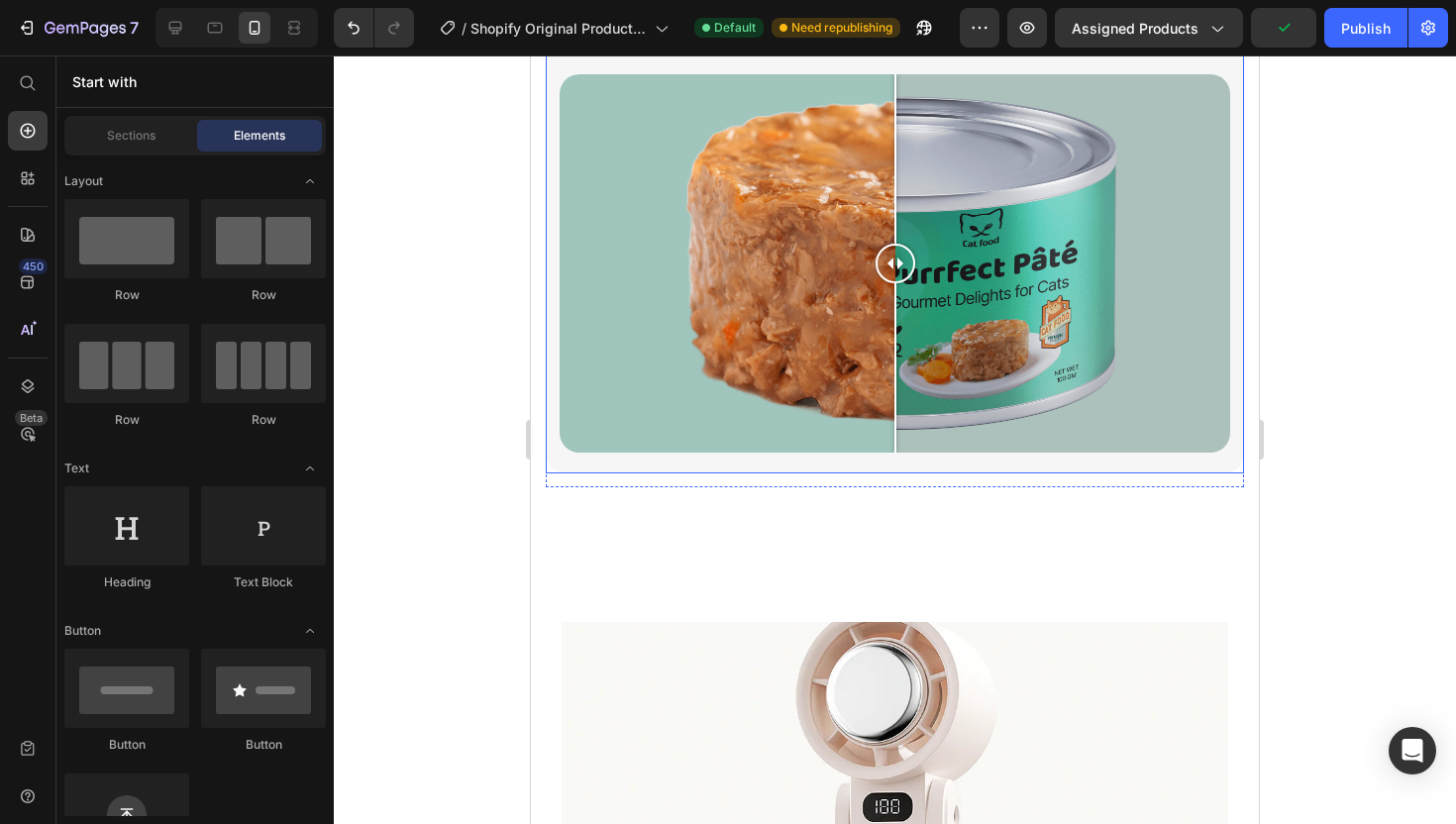 scroll, scrollTop: 5727, scrollLeft: 0, axis: vertical 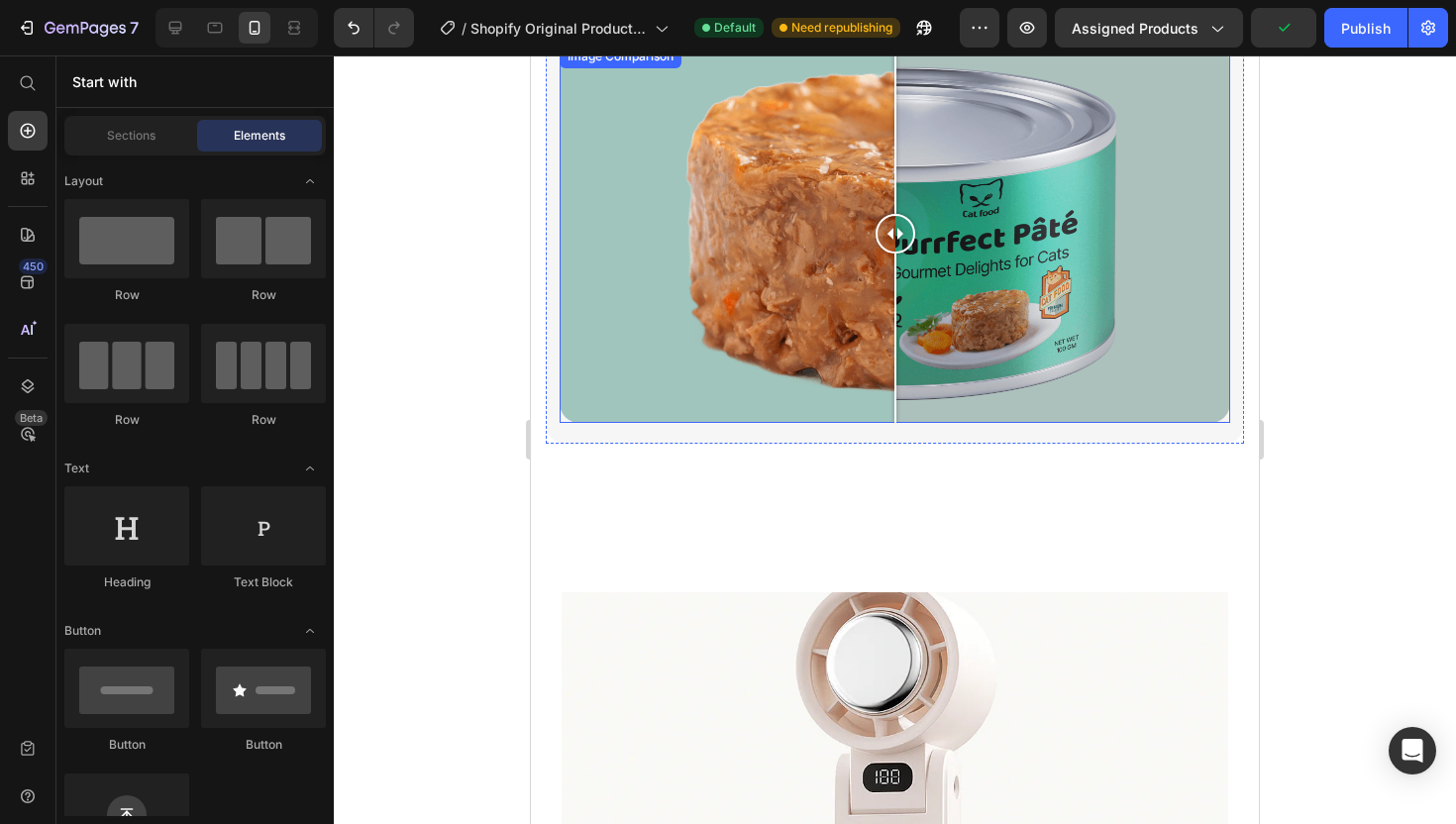 click at bounding box center [894, 234] 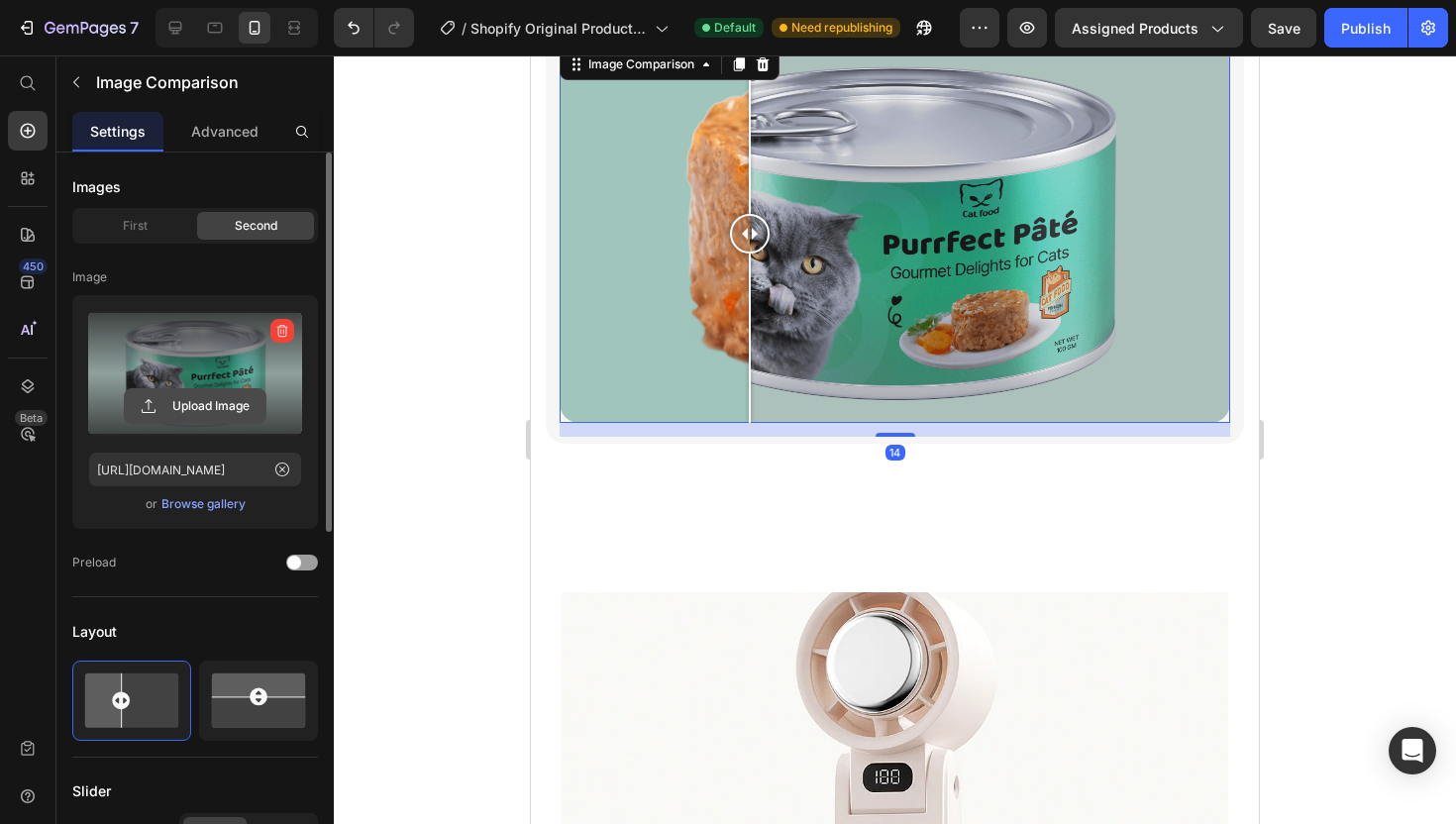 click 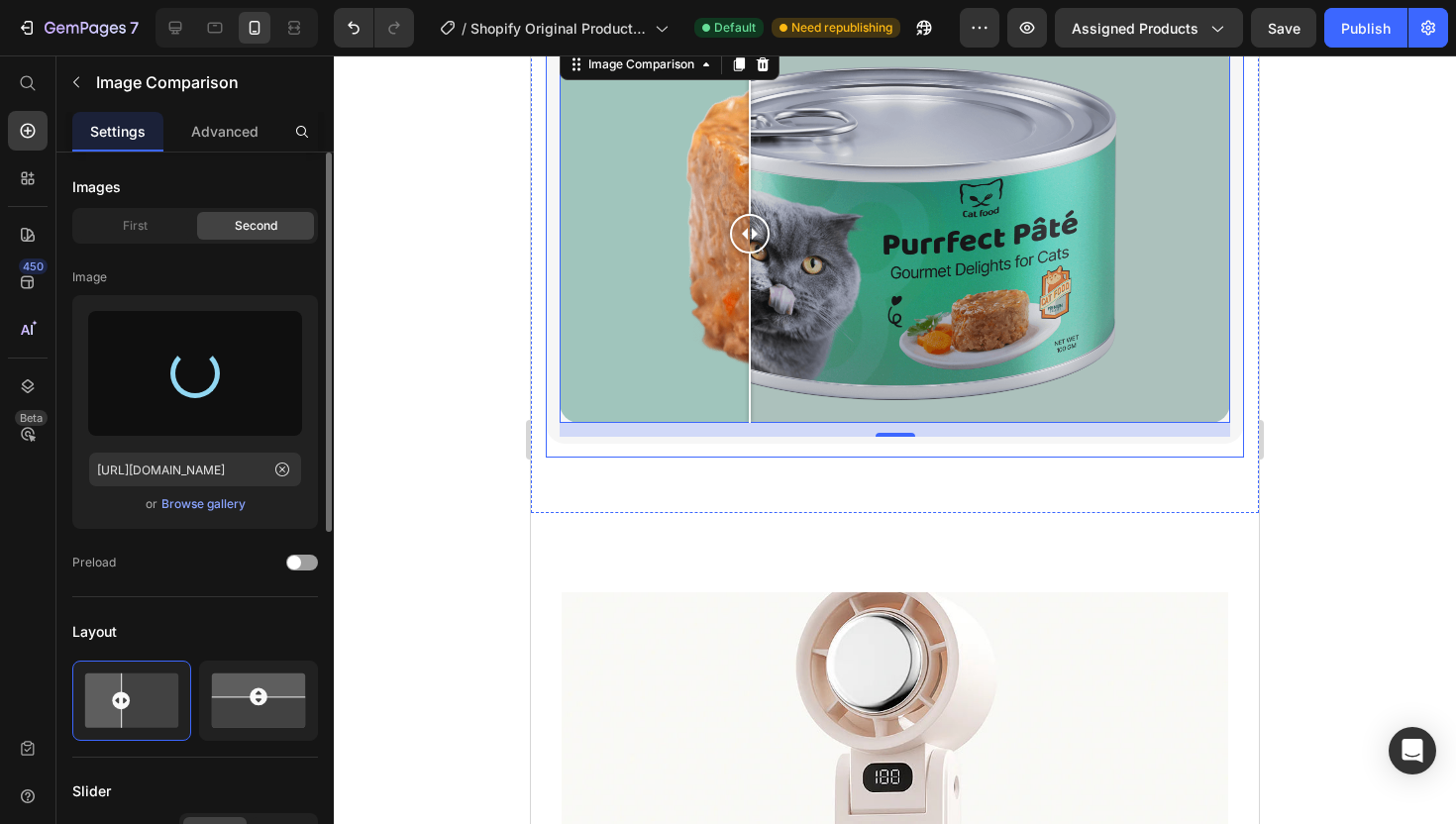 type on "[URL][DOMAIN_NAME]" 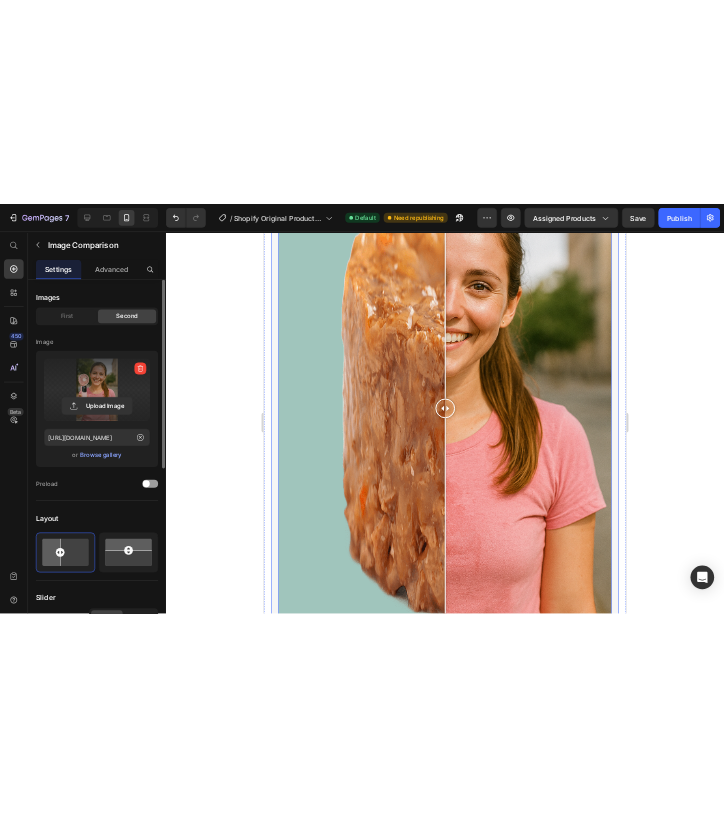 scroll, scrollTop: 6301, scrollLeft: 0, axis: vertical 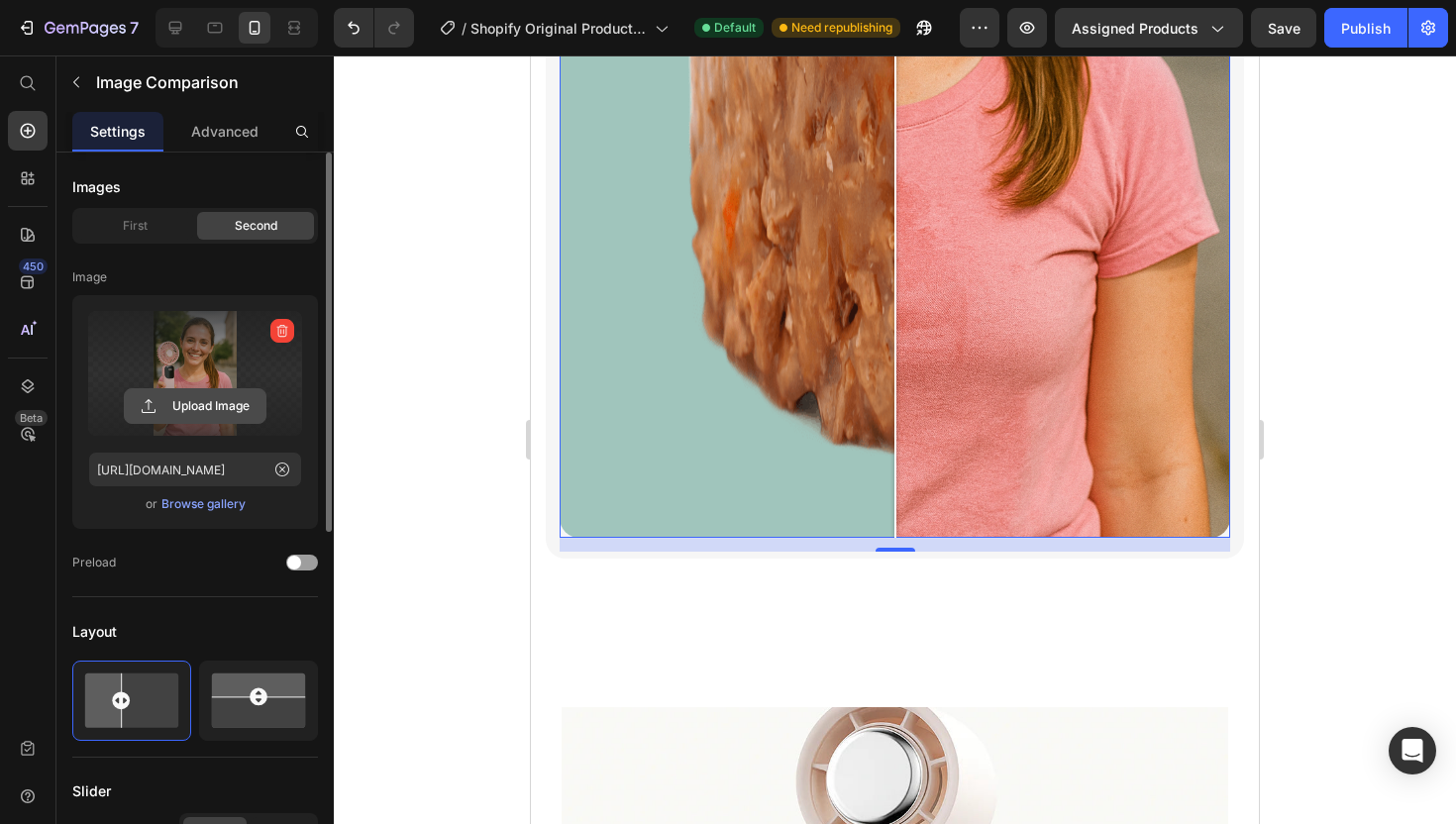 click 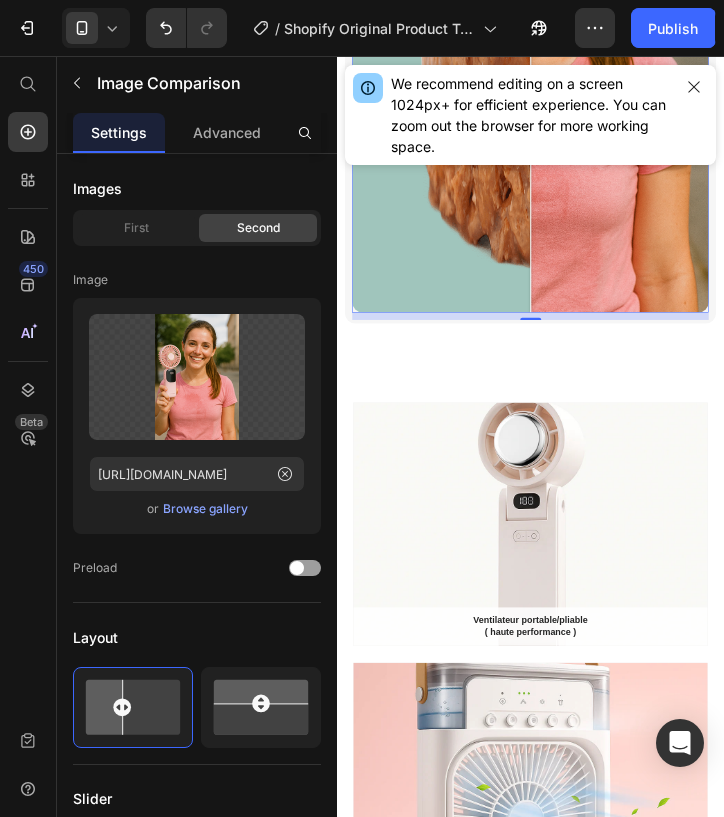 click at bounding box center (704, 35) 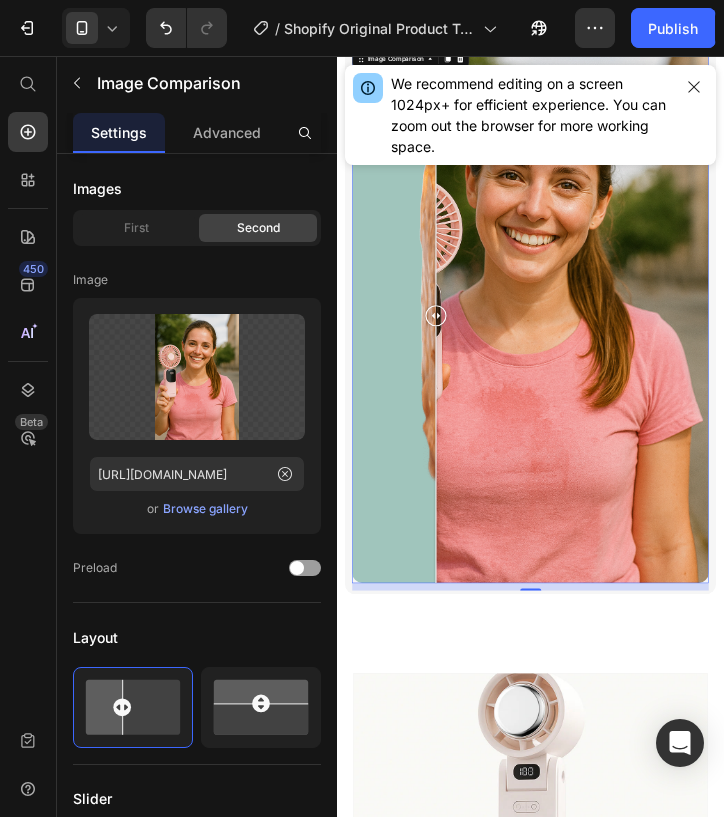scroll, scrollTop: 5738, scrollLeft: 0, axis: vertical 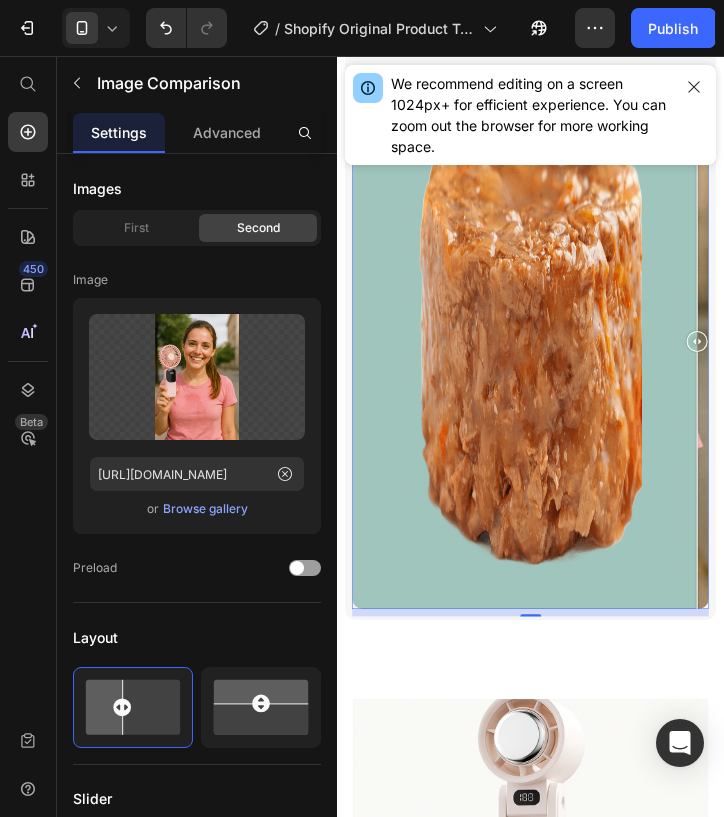 drag, startPoint x: 526, startPoint y: 603, endPoint x: 1129, endPoint y: 631, distance: 603.6497 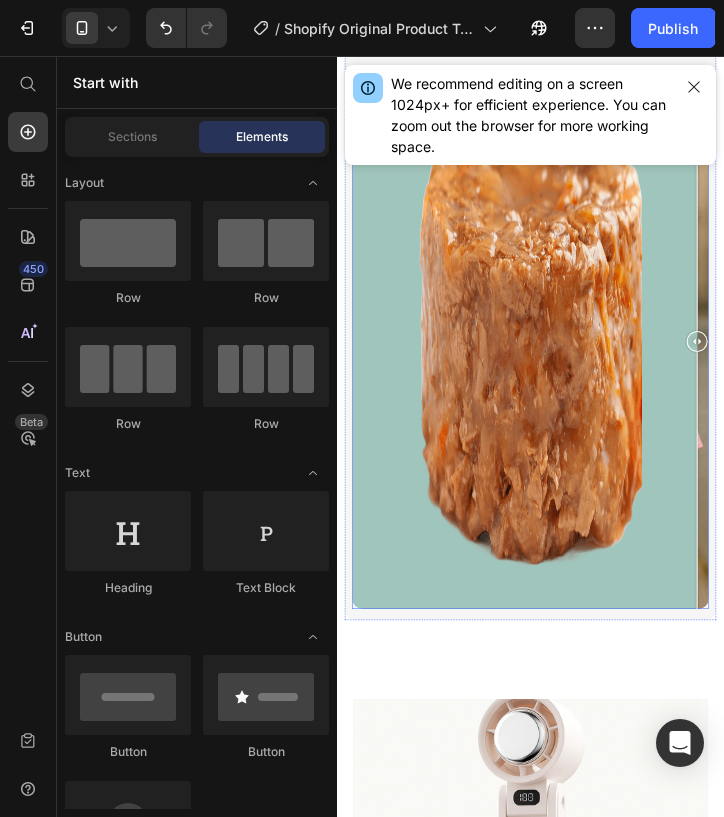 click at bounding box center [704, 598] 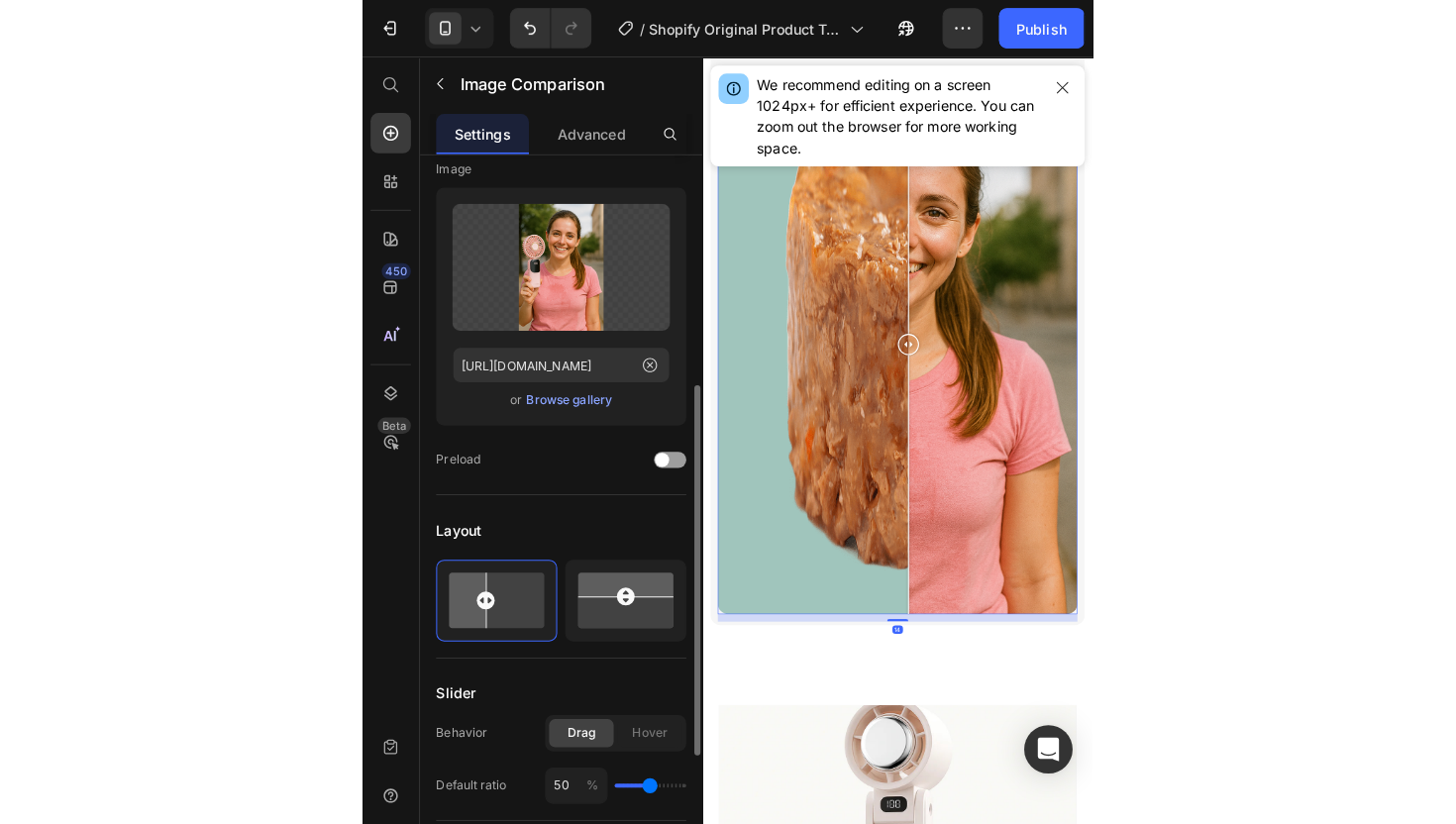 scroll, scrollTop: 309, scrollLeft: 0, axis: vertical 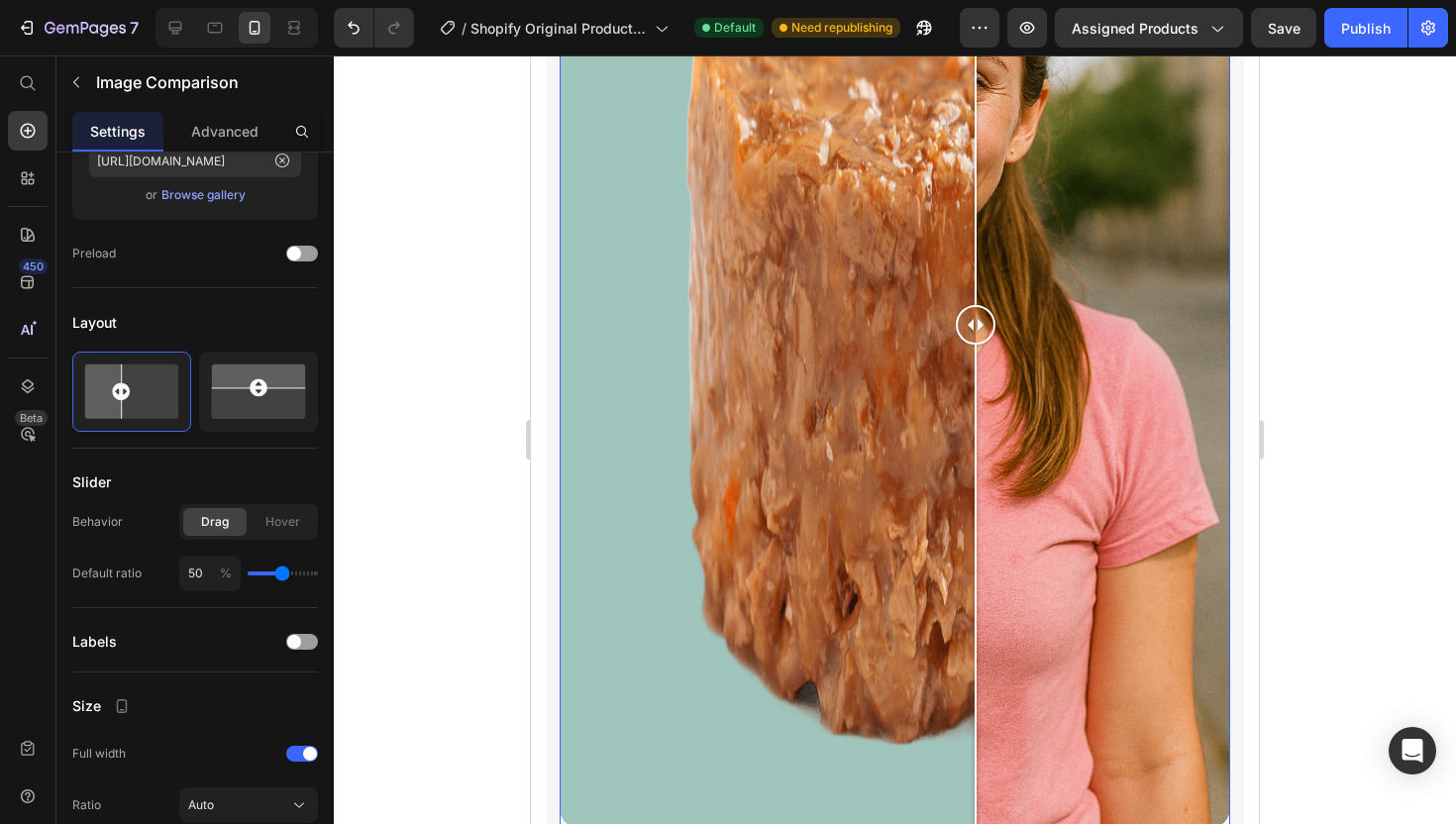 click at bounding box center [894, 325] 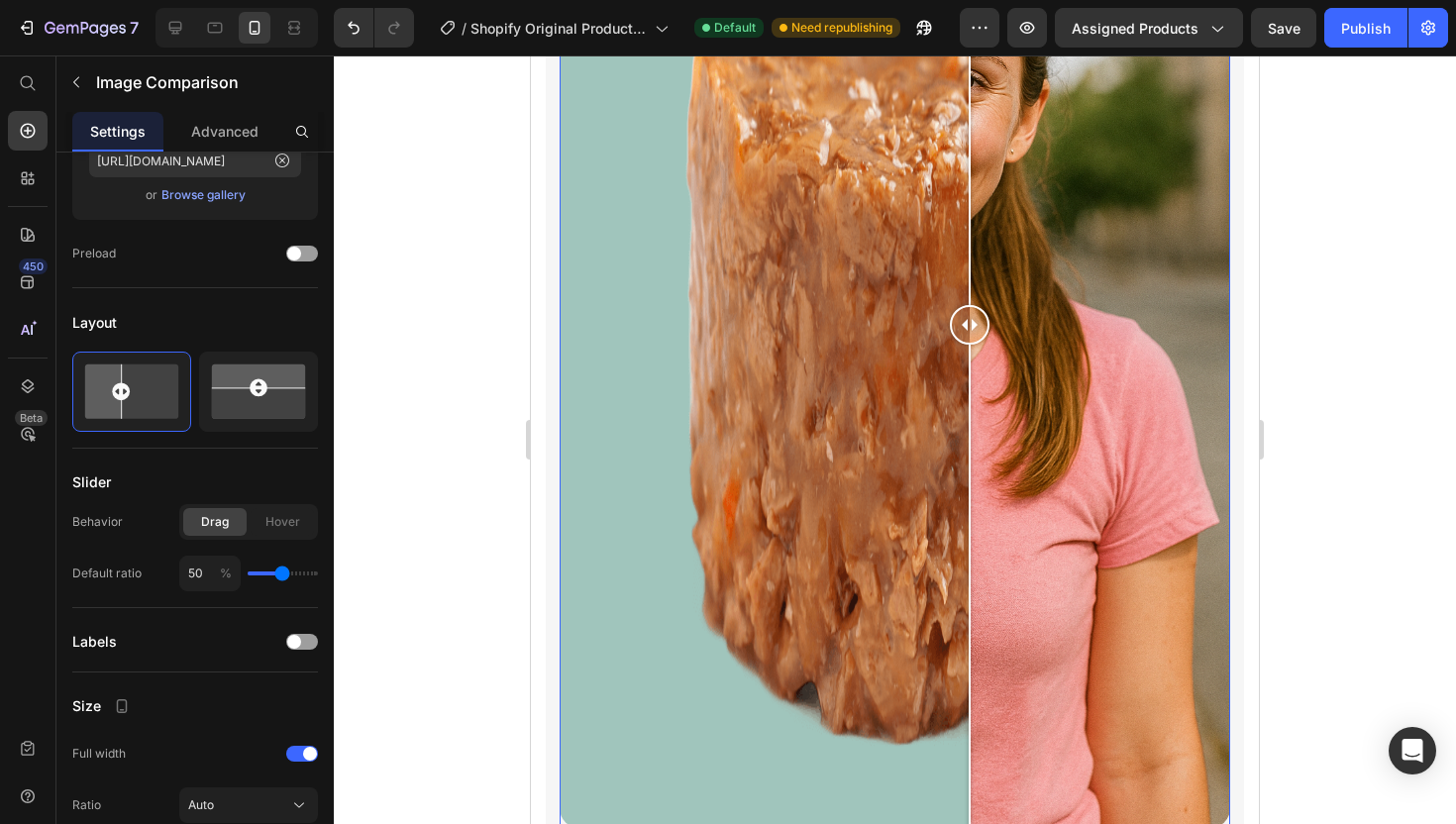 drag, startPoint x: 970, startPoint y: 325, endPoint x: 958, endPoint y: 325, distance: 12 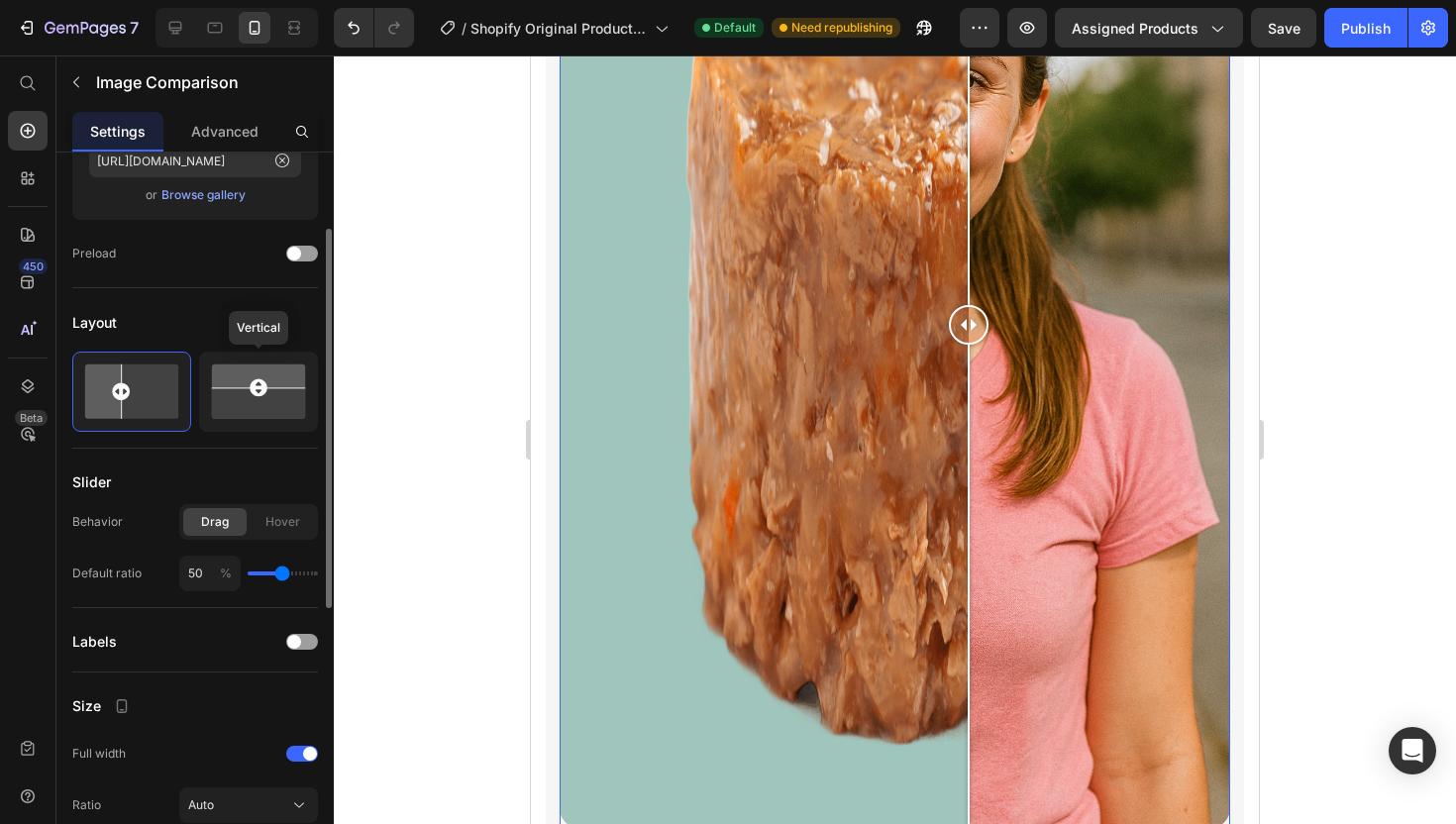 scroll, scrollTop: 0, scrollLeft: 0, axis: both 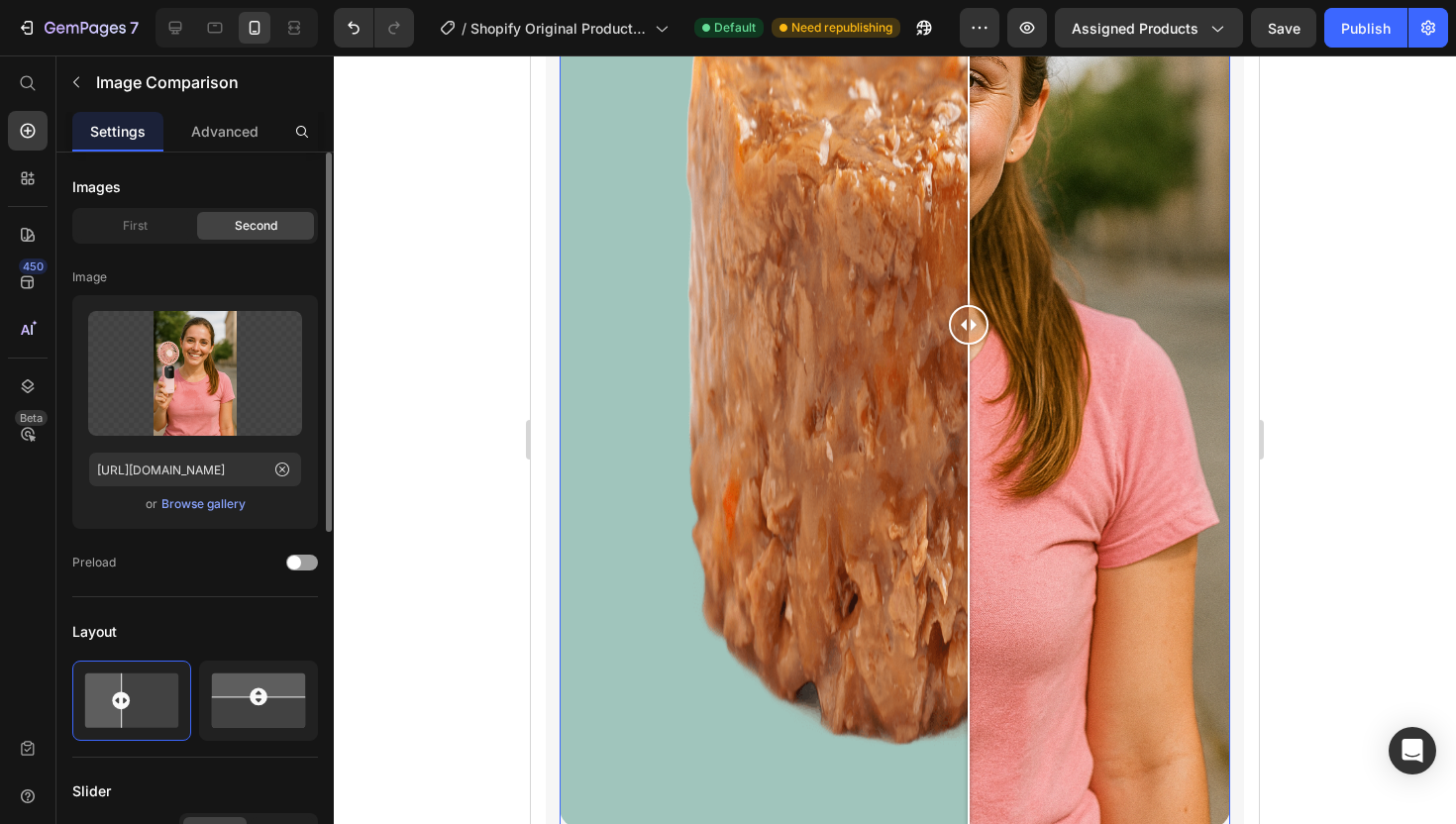 click on "Images" at bounding box center [195, 186] 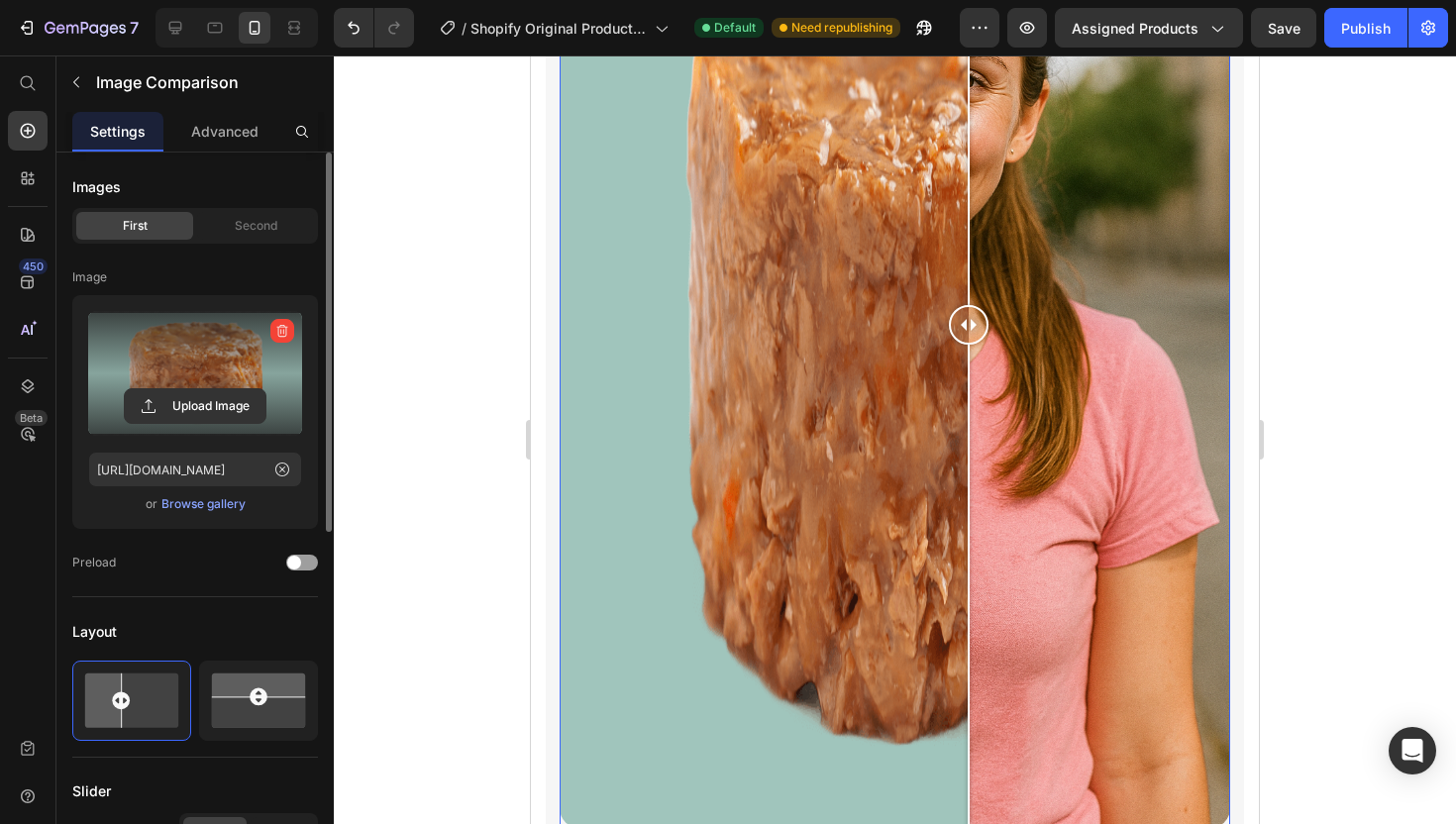 click at bounding box center (195, 373) 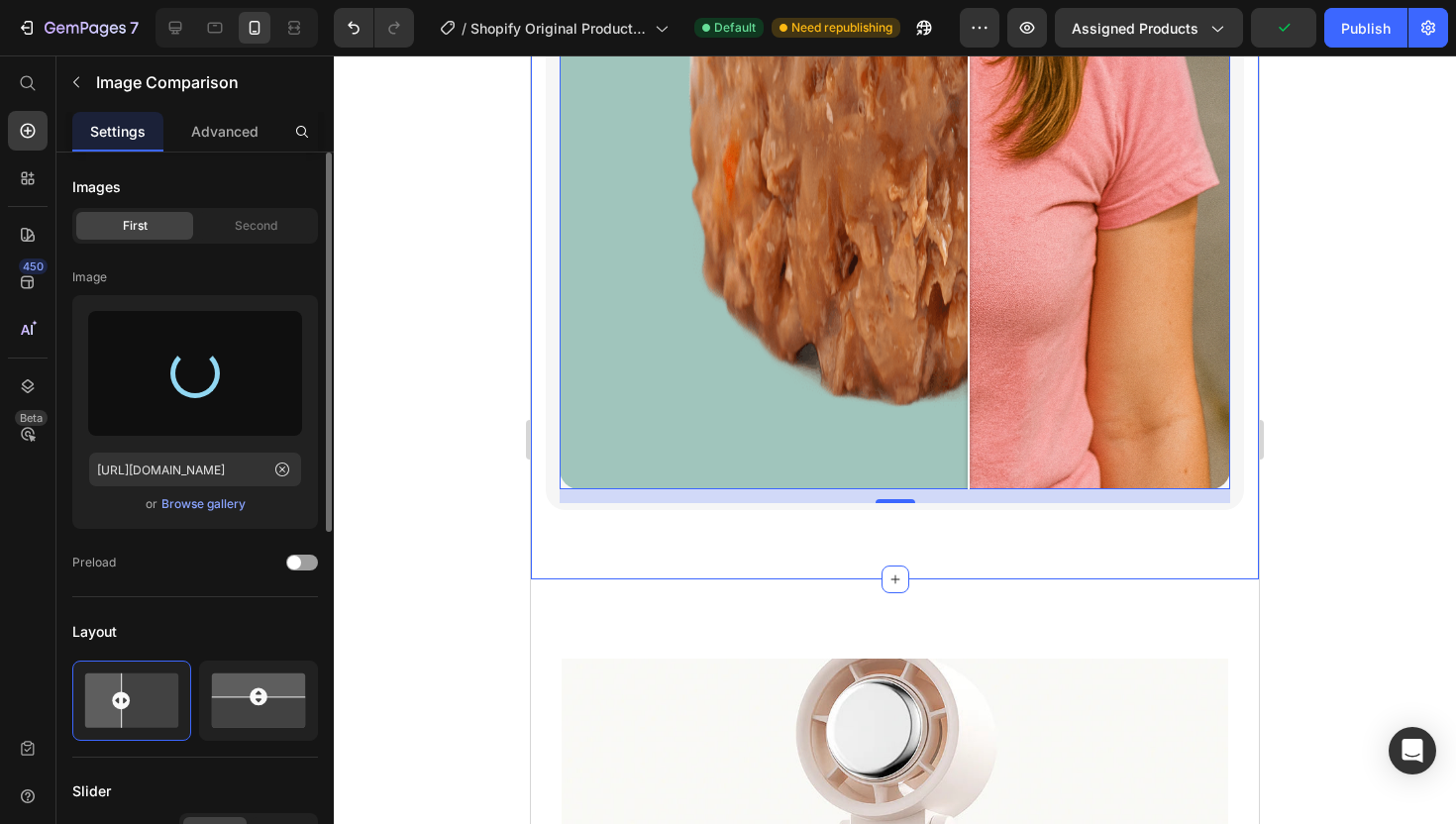 type on "[URL][DOMAIN_NAME]" 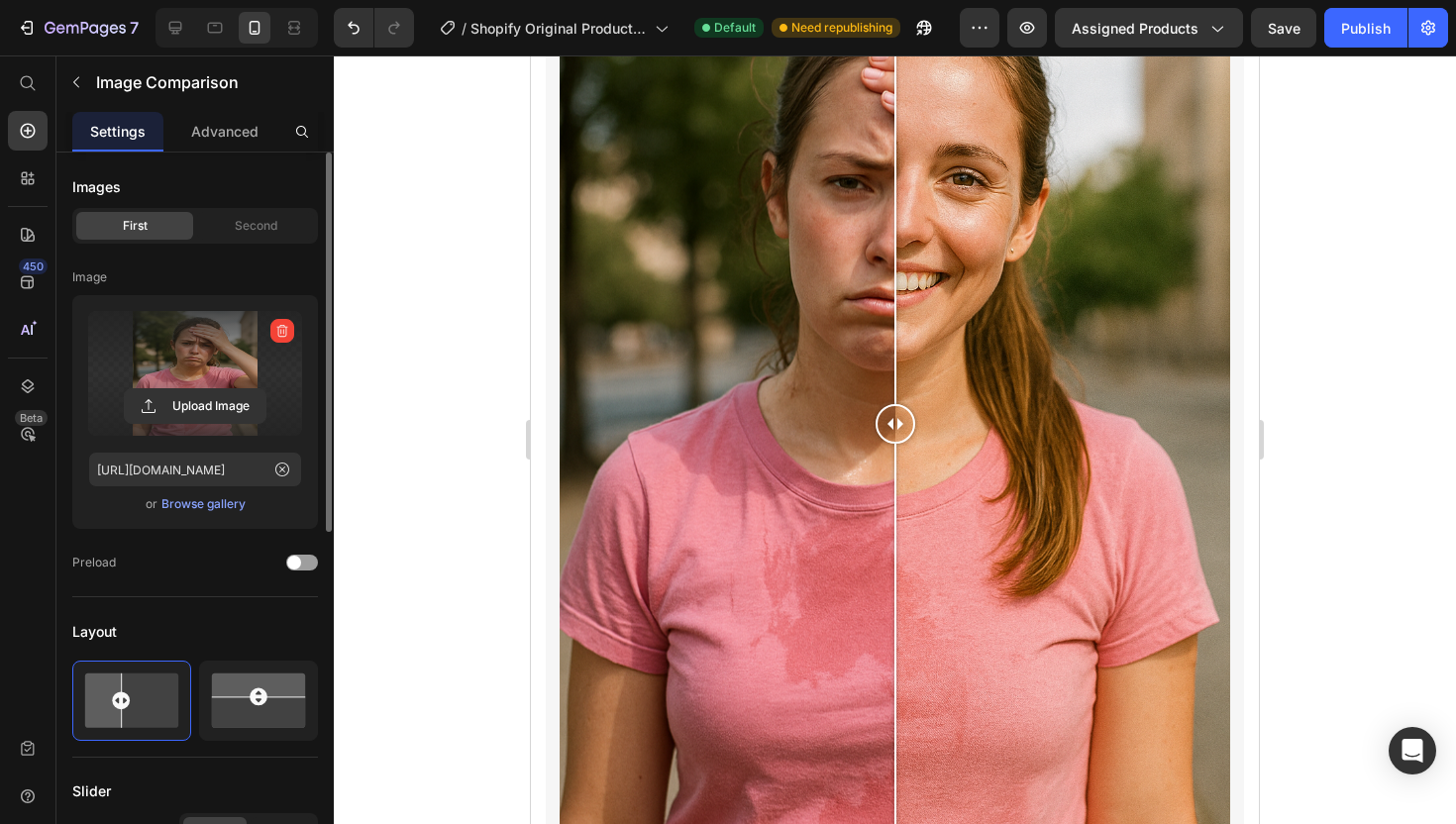 scroll, scrollTop: 5820, scrollLeft: 0, axis: vertical 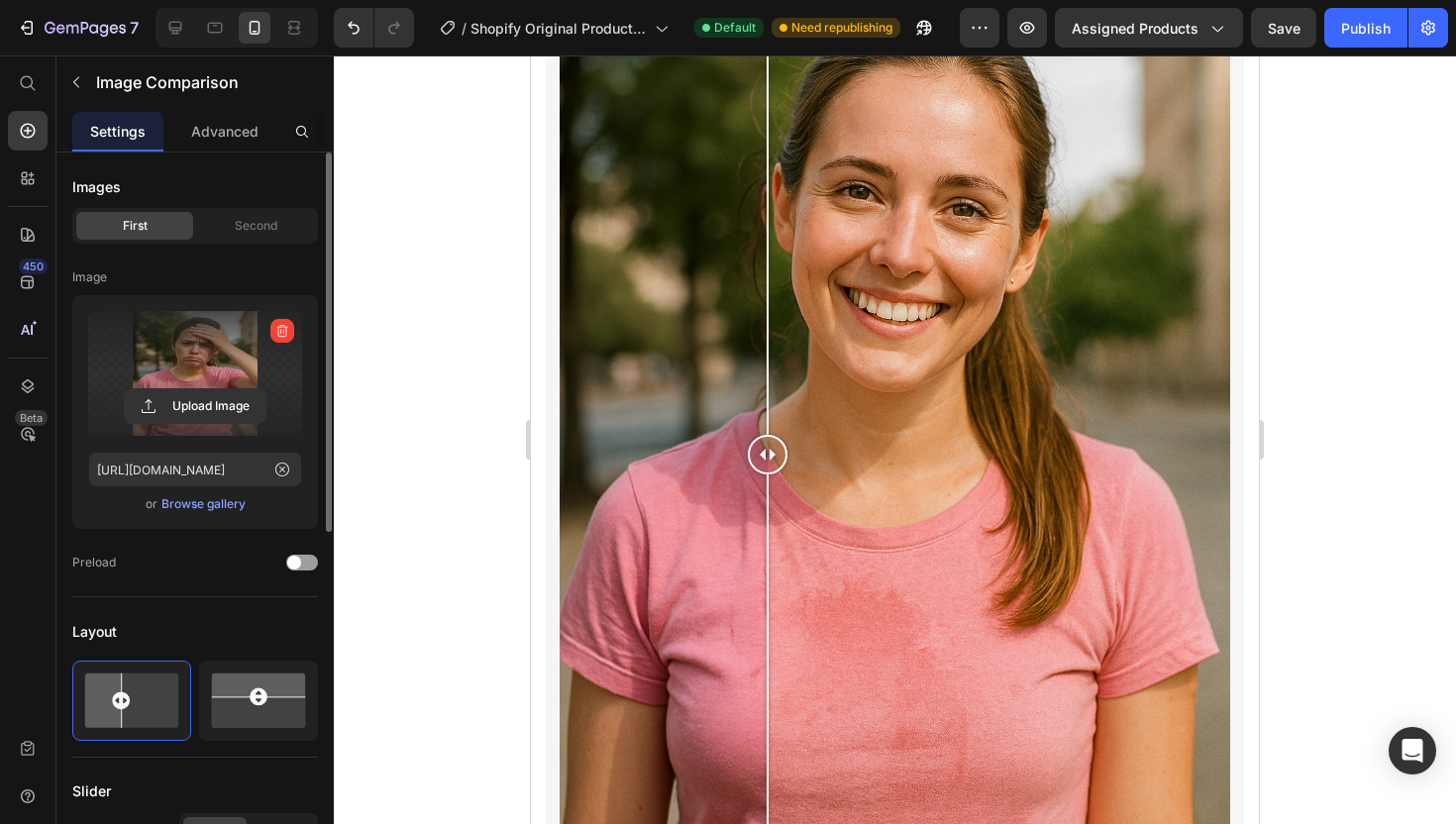 drag, startPoint x: 905, startPoint y: 439, endPoint x: 1290, endPoint y: 448, distance: 385.10518 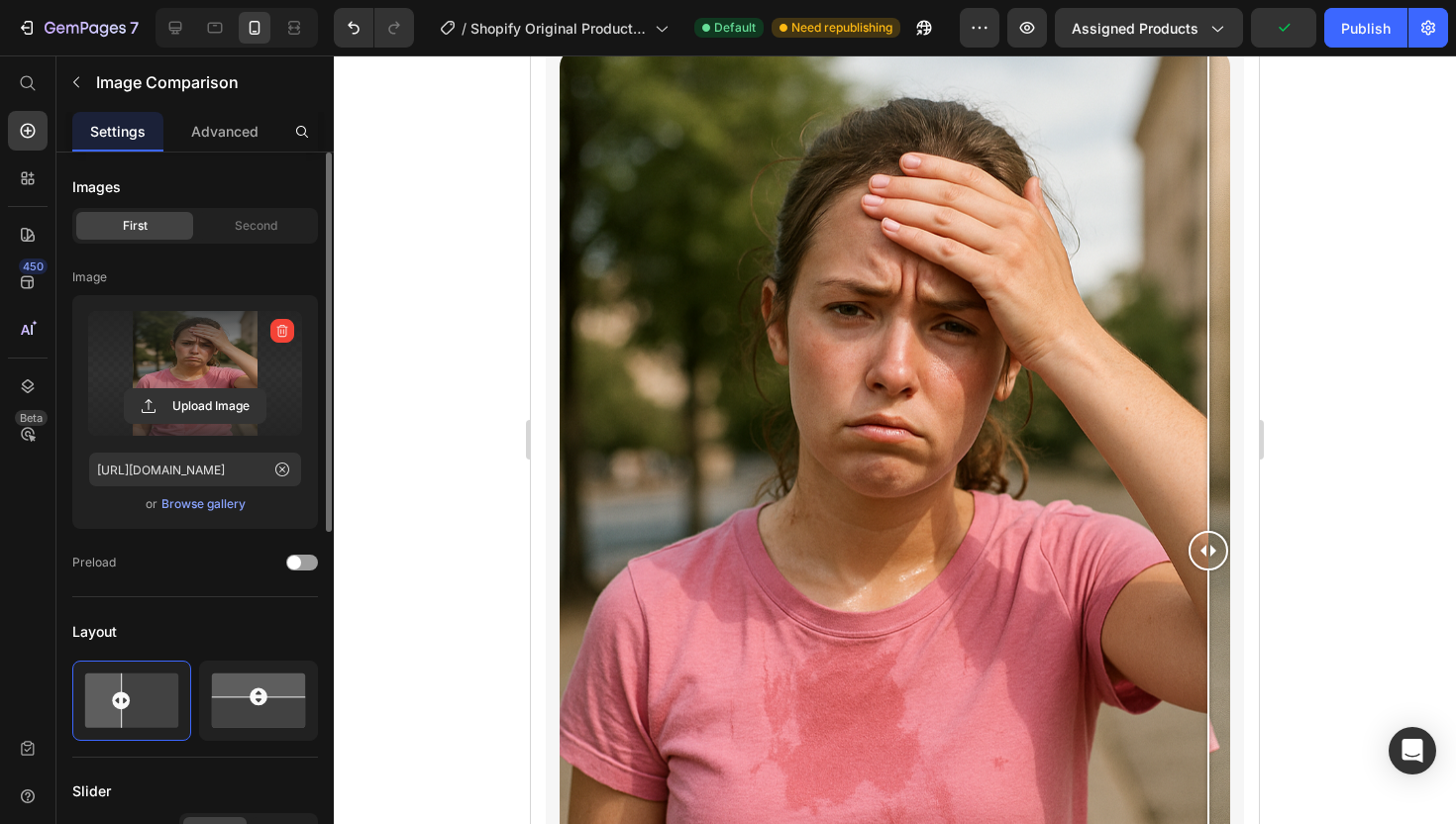 scroll, scrollTop: 5851, scrollLeft: 0, axis: vertical 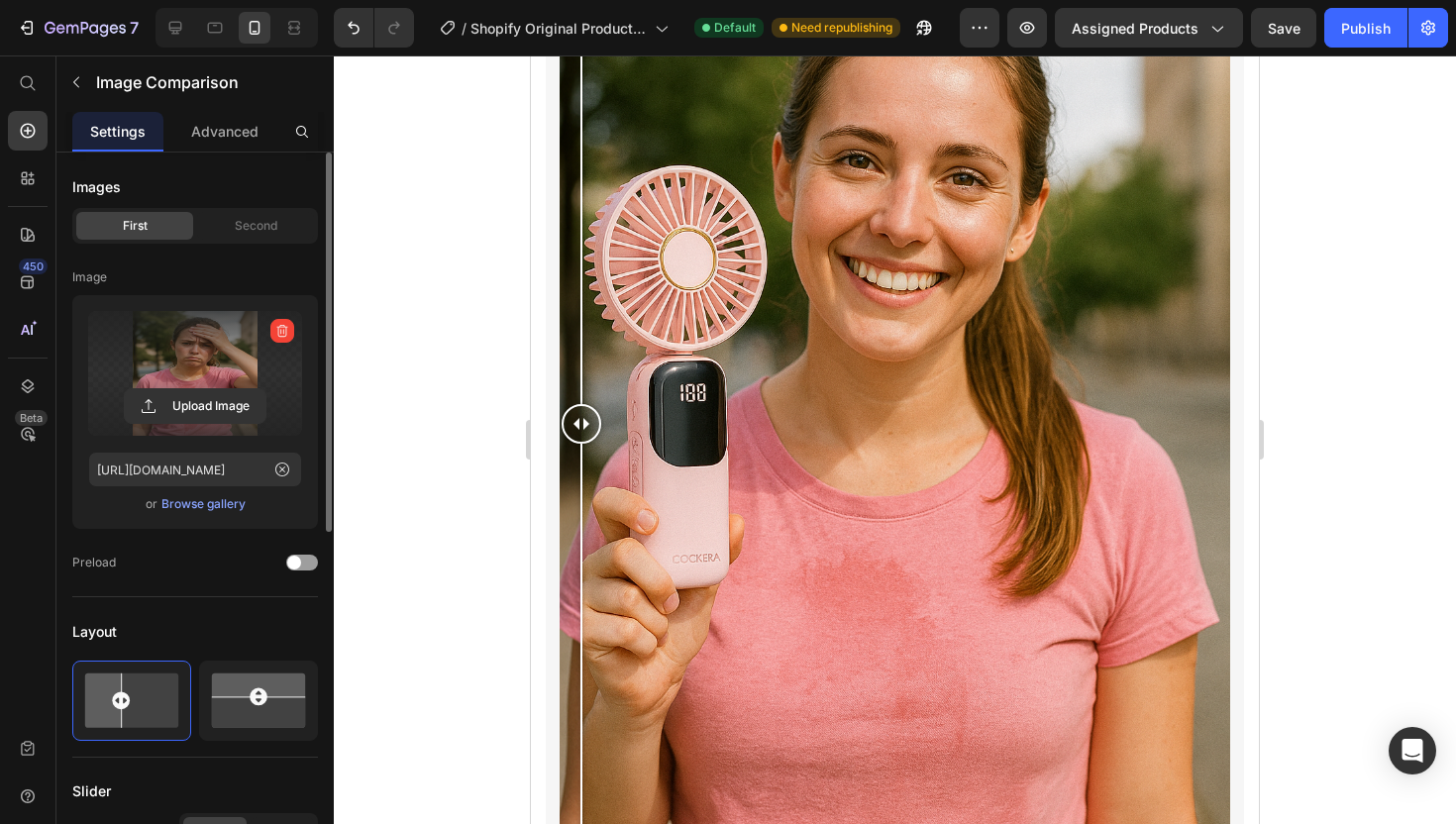 drag, startPoint x: 1202, startPoint y: 419, endPoint x: 366, endPoint y: 373, distance: 837.2646 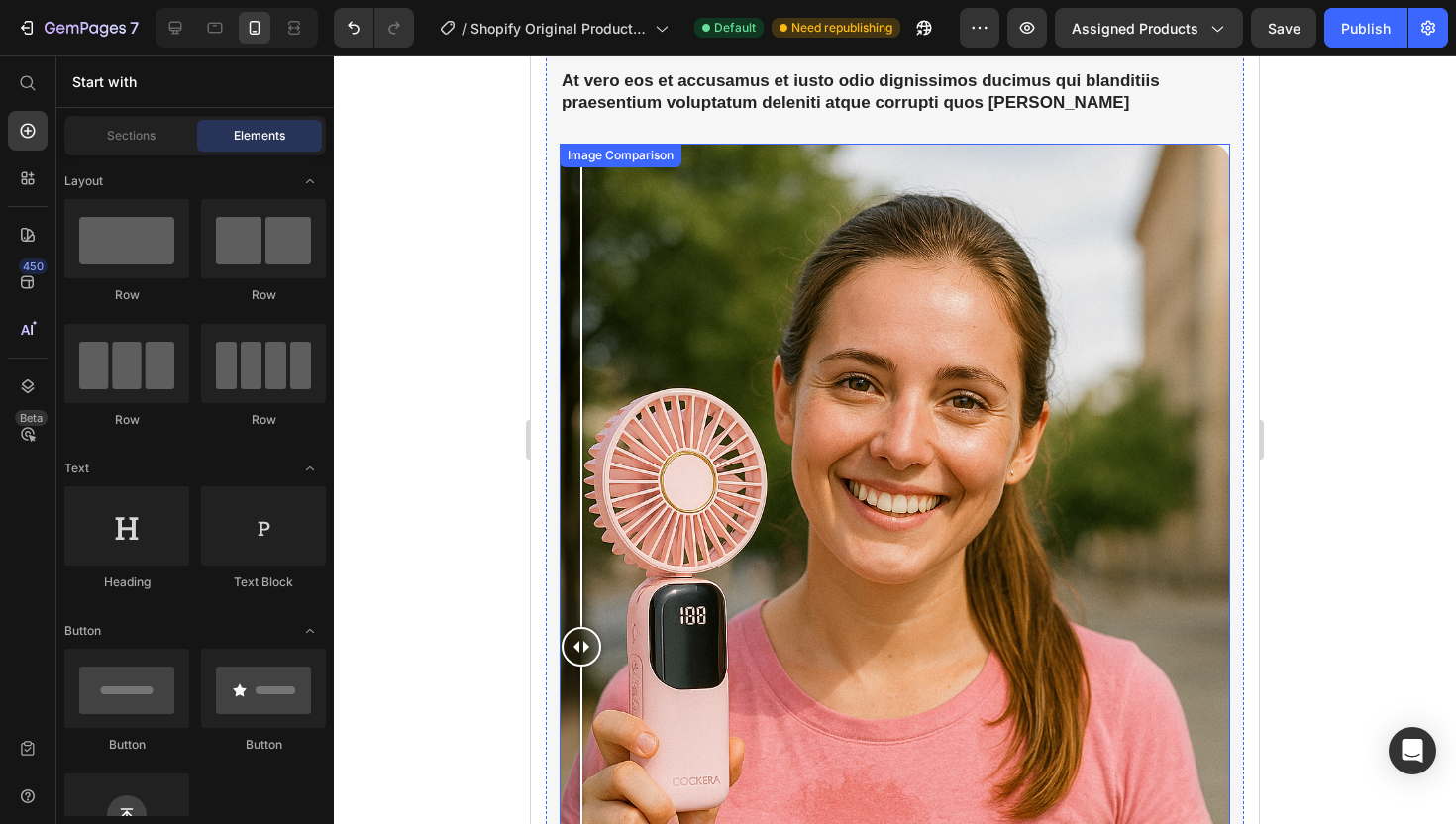 scroll, scrollTop: 5802, scrollLeft: 0, axis: vertical 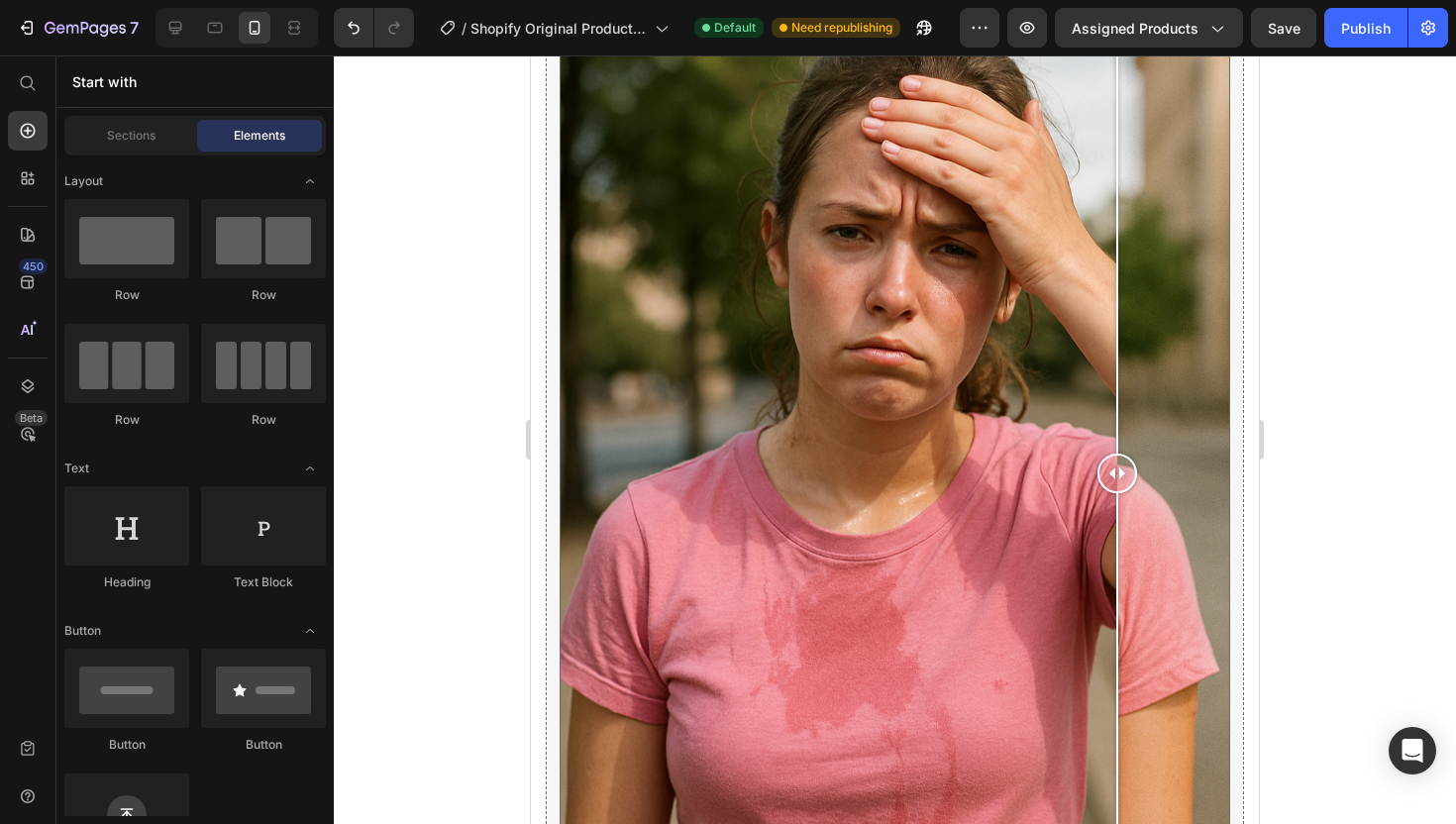 drag, startPoint x: 582, startPoint y: 467, endPoint x: 1133, endPoint y: 329, distance: 568.01849 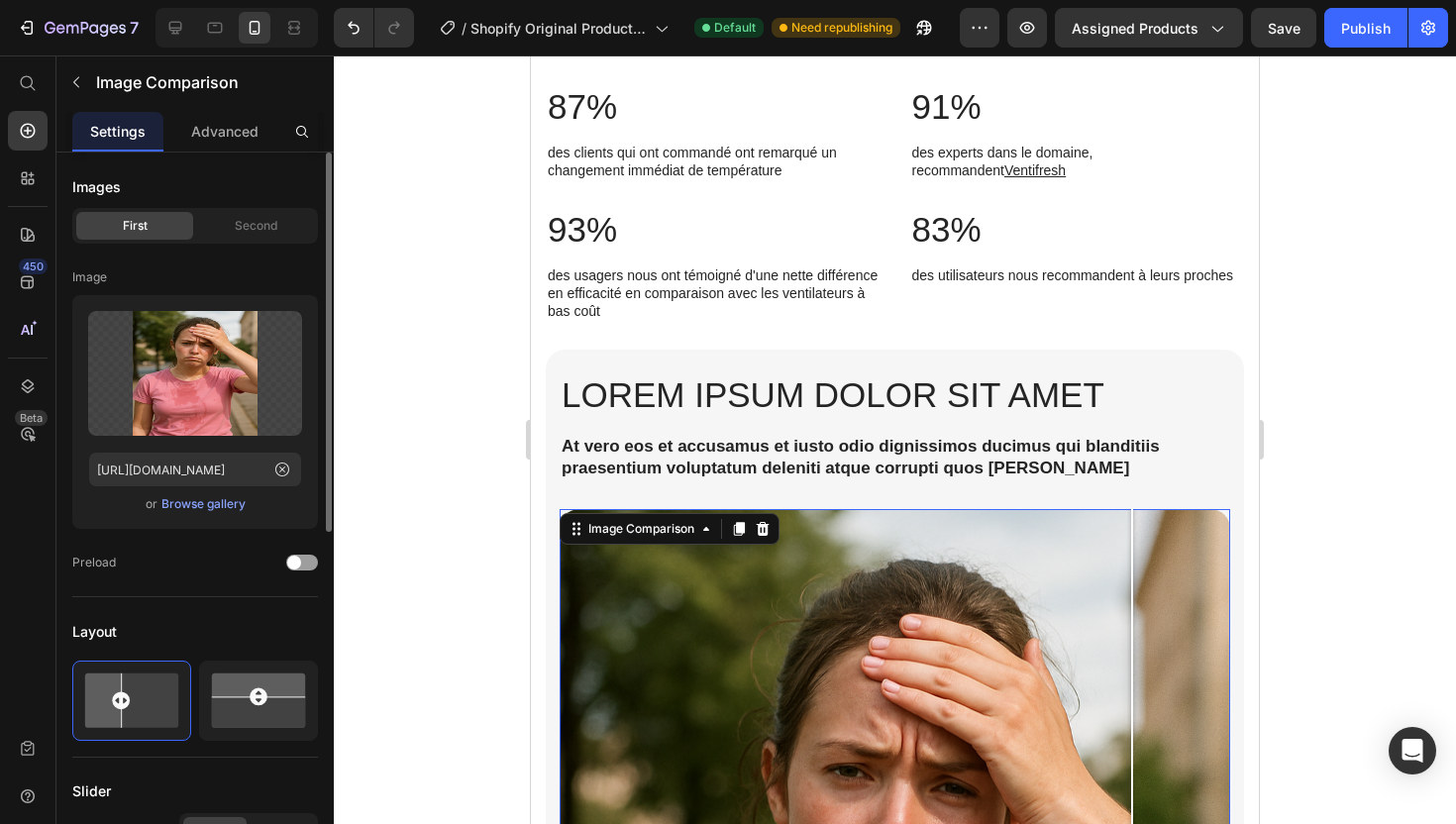 scroll, scrollTop: 5224, scrollLeft: 0, axis: vertical 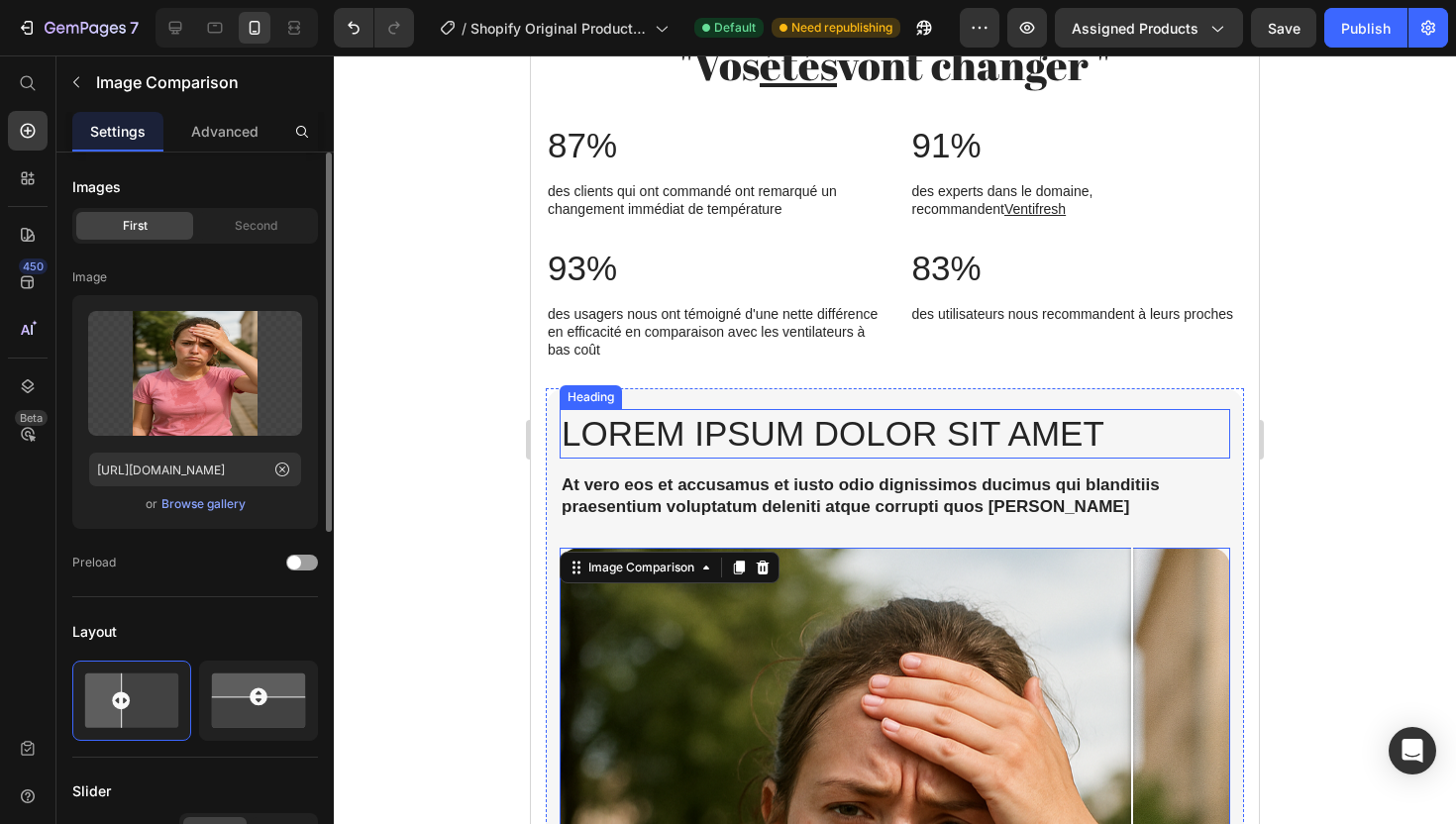 click on "Lorem ipsum dolor sit amet" at bounding box center [894, 434] 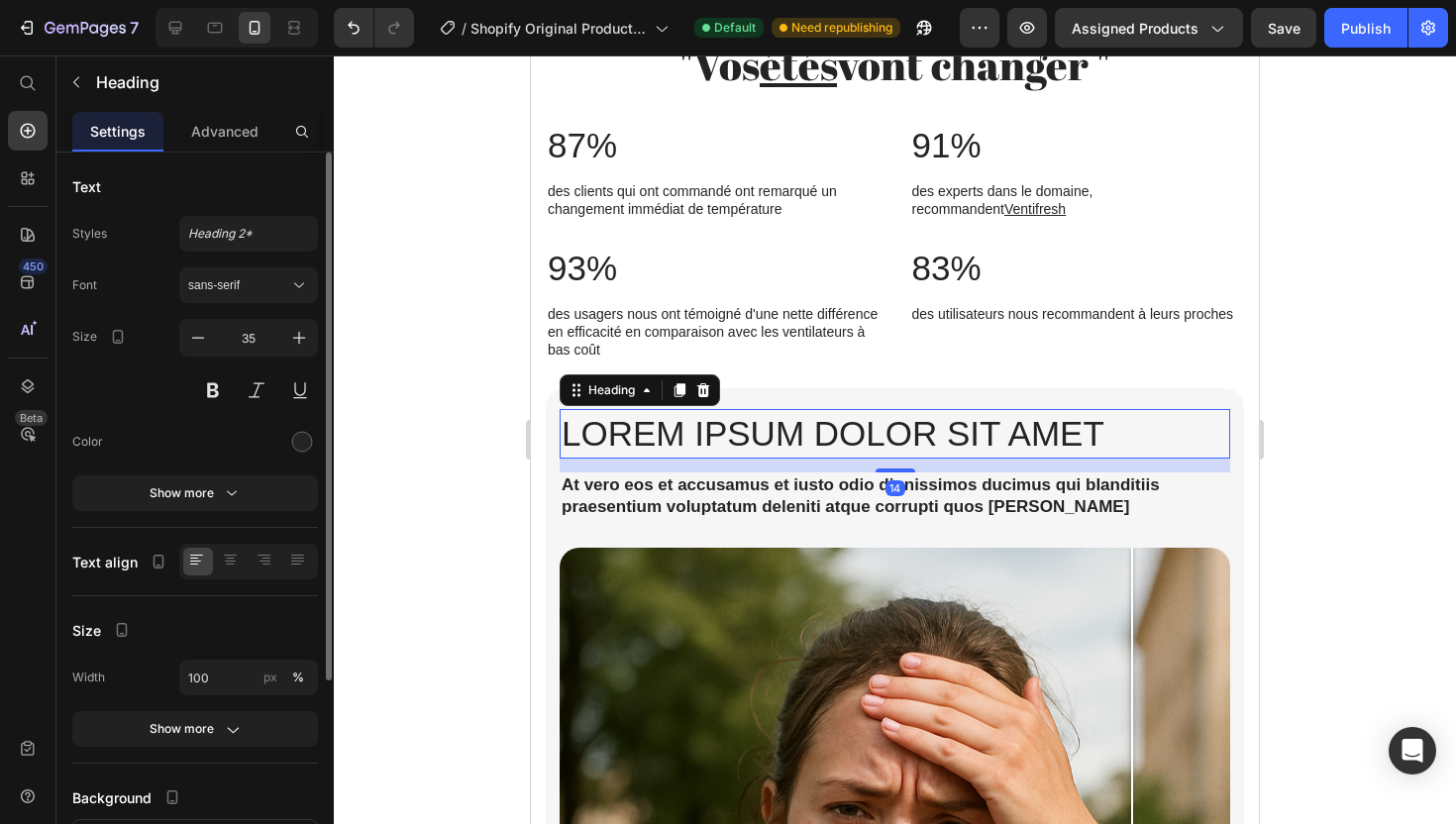 click on "Lorem ipsum dolor sit amet" at bounding box center (894, 434) 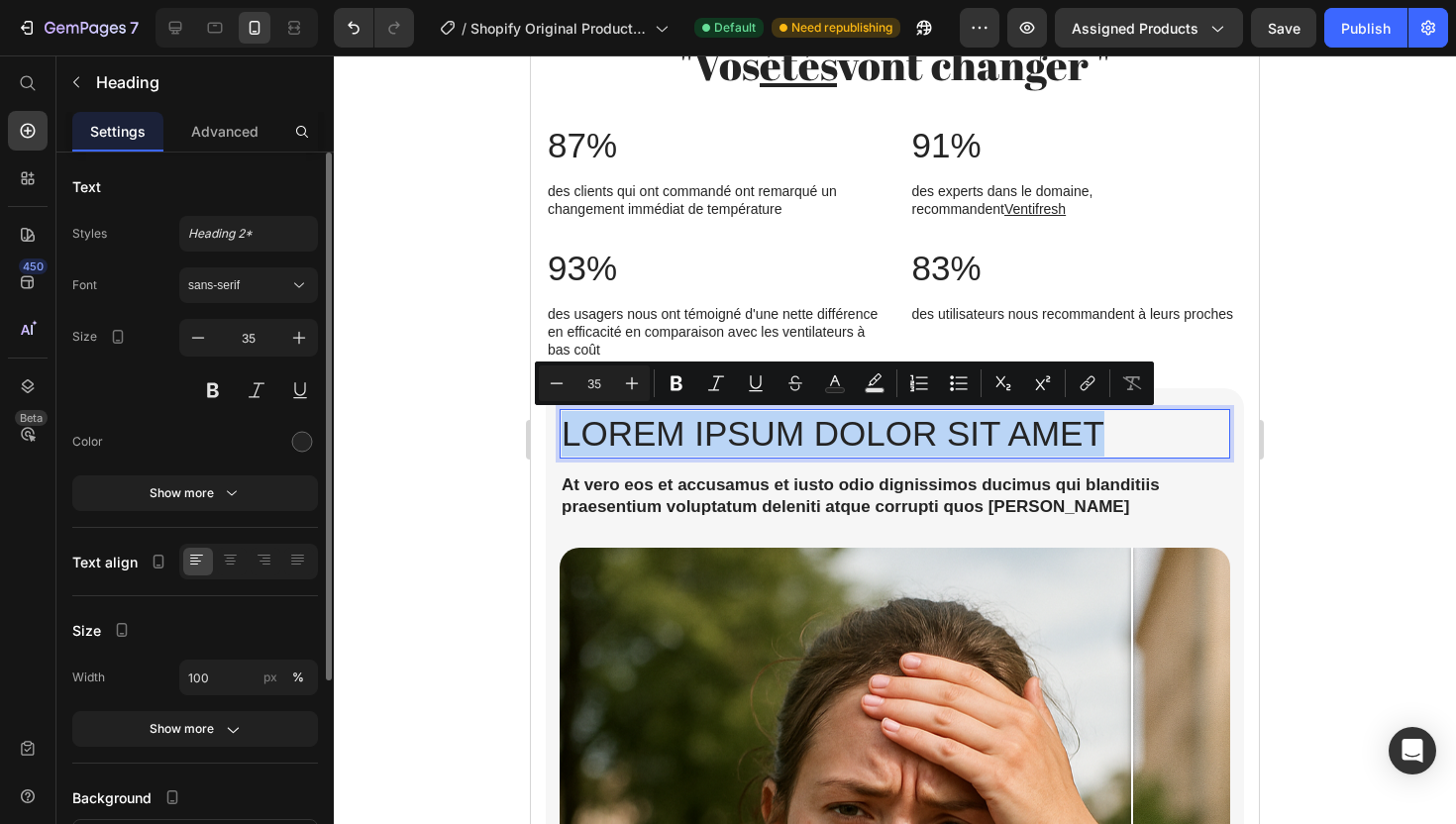 drag, startPoint x: 1103, startPoint y: 431, endPoint x: 665, endPoint y: 421, distance: 438.11414 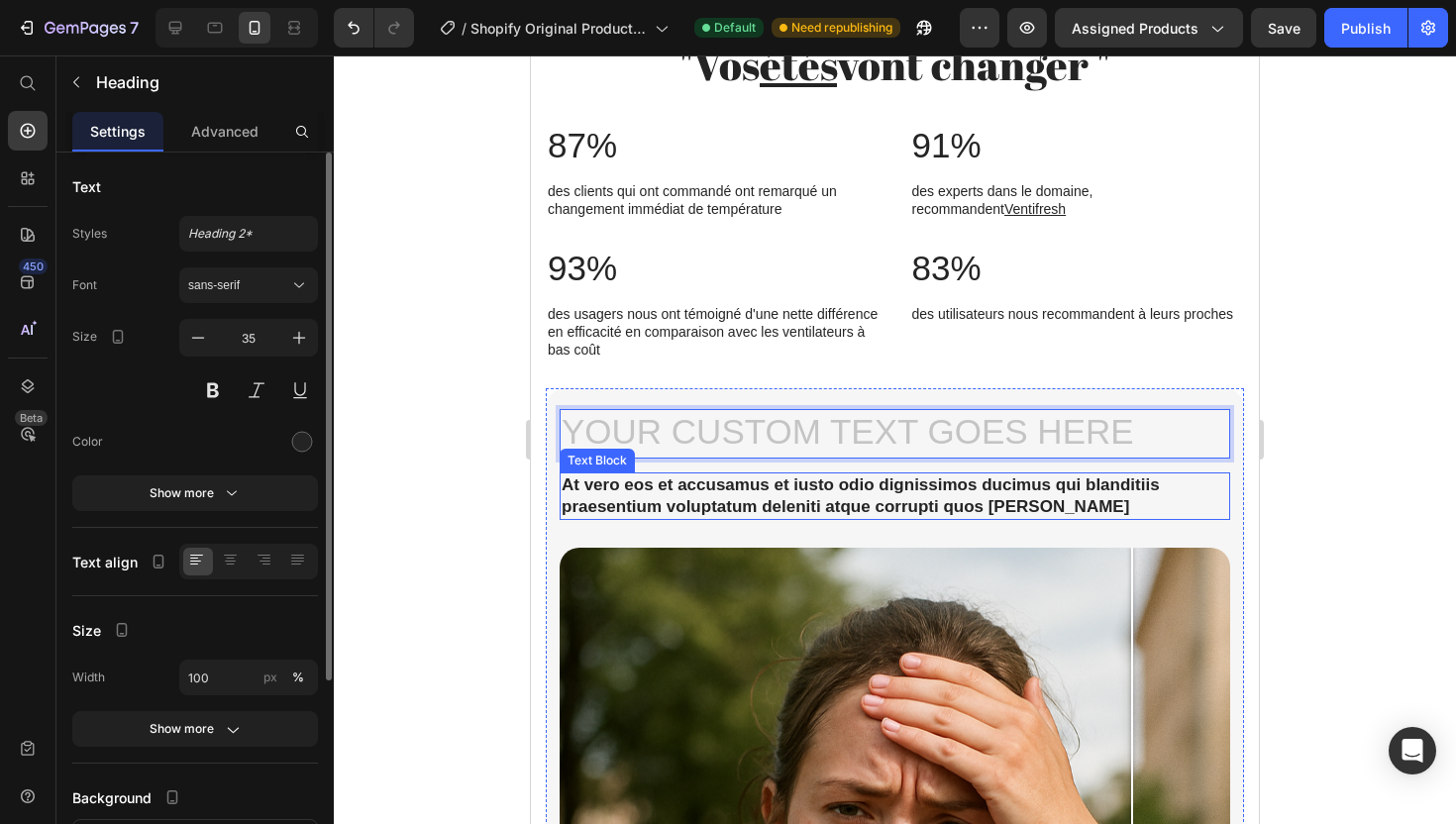 click on "At vero eos et accusamus et iusto odio dignissimos ducimus qui blanditiis praesentium voluptatum deleniti atque corrupti quos [PERSON_NAME]" at bounding box center (894, 496) 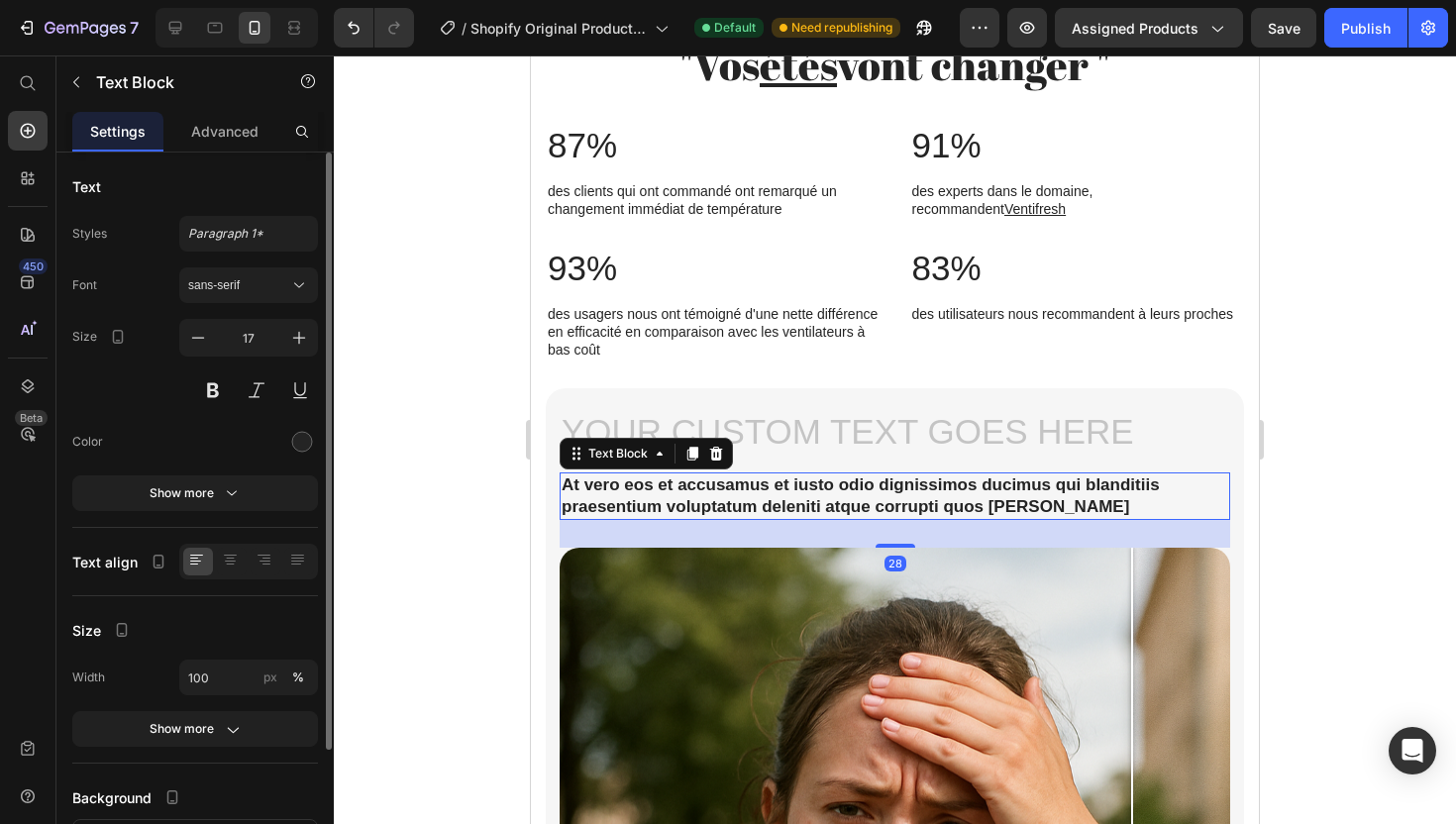 click on "At vero eos et accusamus et iusto odio dignissimos ducimus qui blanditiis praesentium voluptatum deleniti atque corrupti quos [PERSON_NAME]" at bounding box center (894, 496) 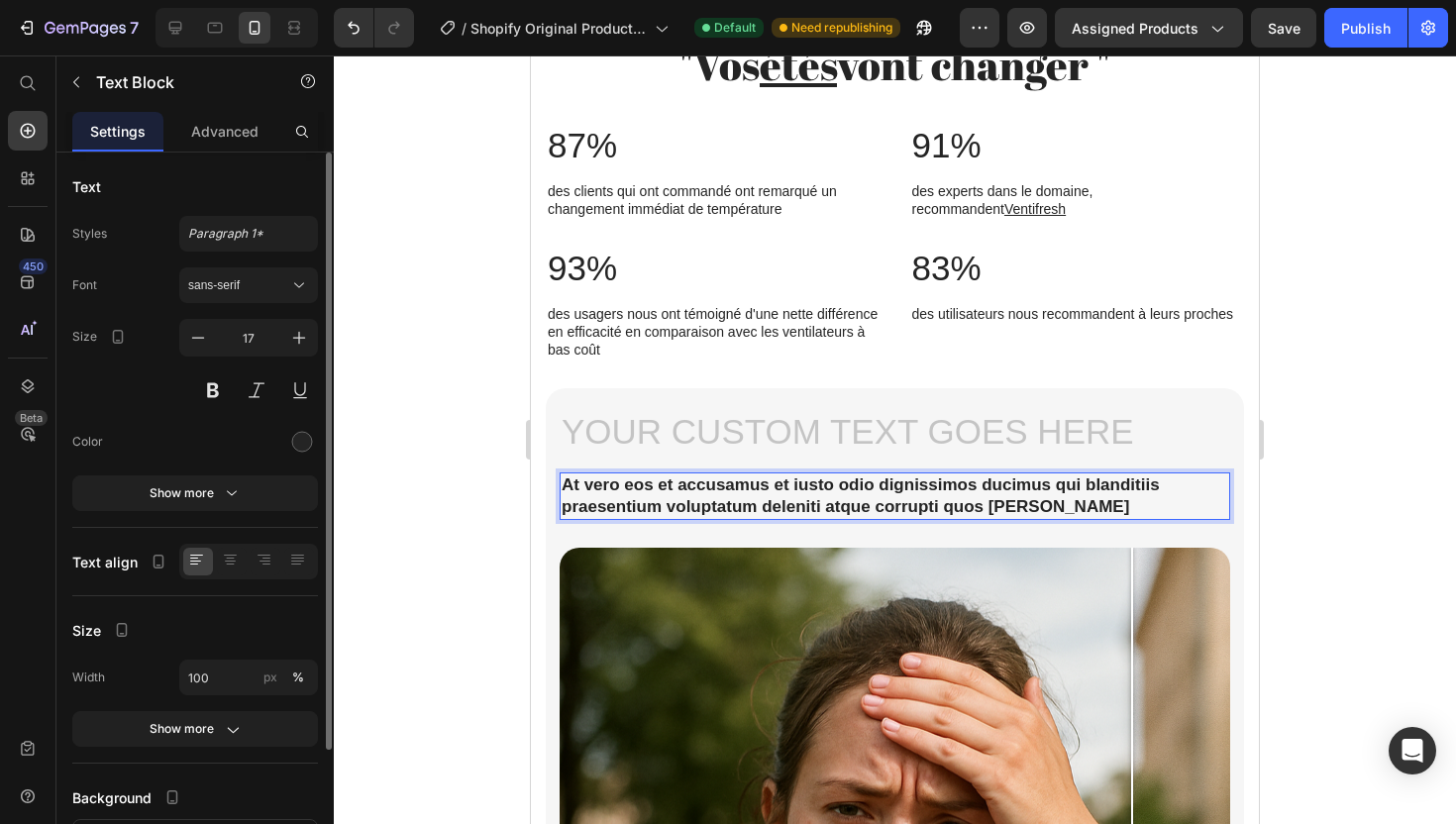 click on "At vero eos et accusamus et iusto odio dignissimos ducimus qui blanditiis praesentium voluptatum deleniti atque corrupti quos [PERSON_NAME]" at bounding box center (894, 496) 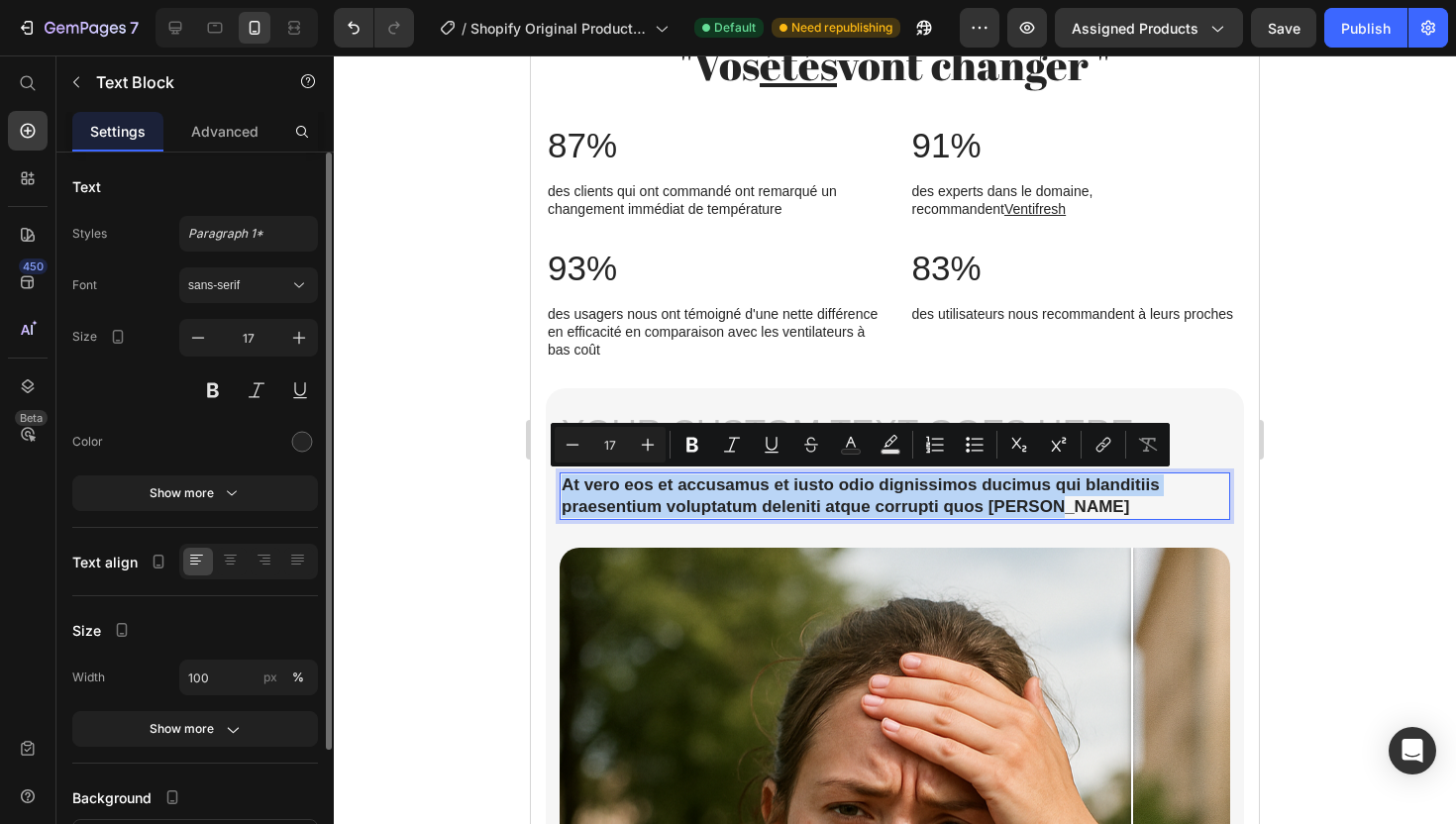 drag, startPoint x: 1054, startPoint y: 511, endPoint x: 574, endPoint y: 485, distance: 480.70365 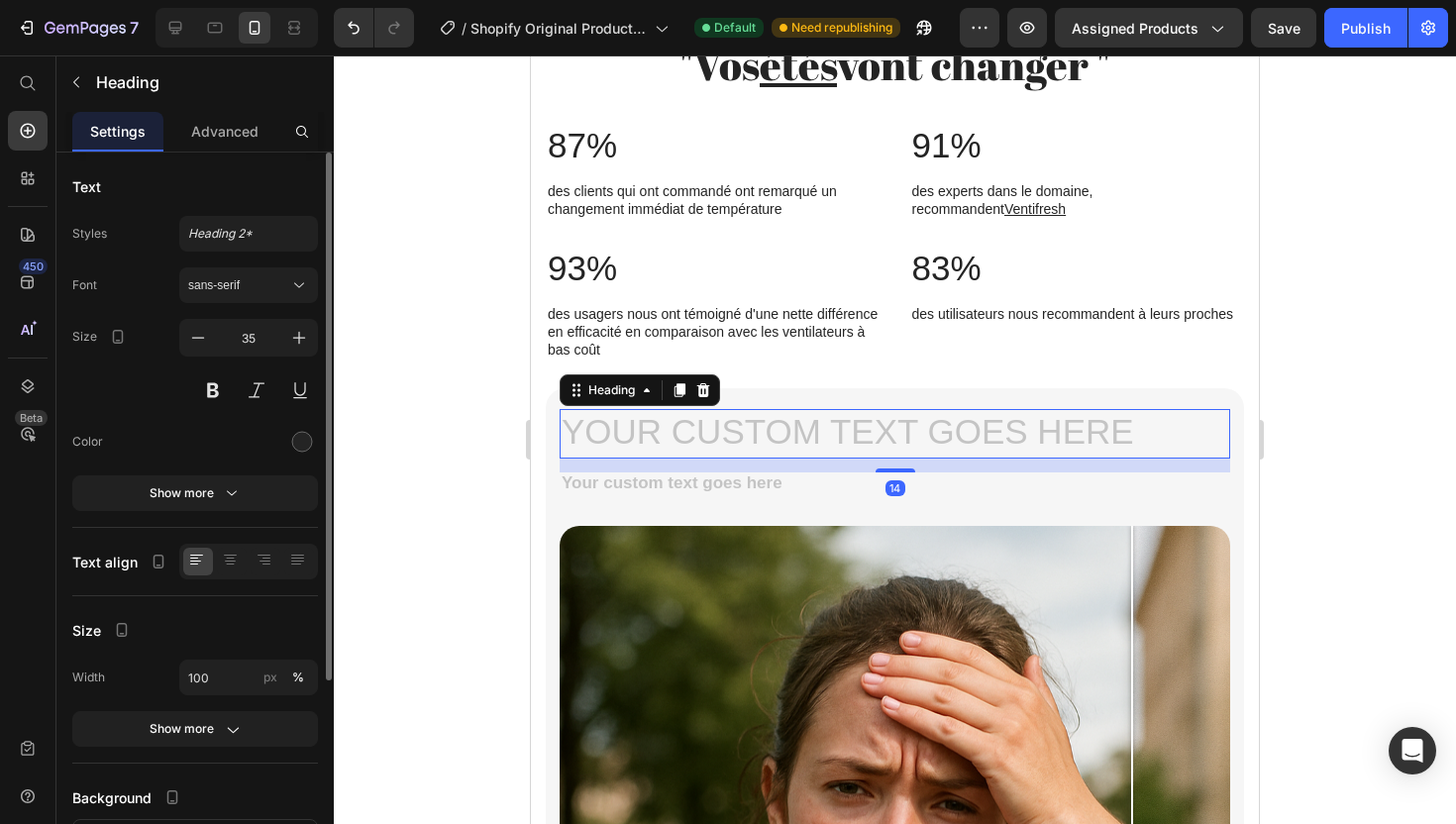 click at bounding box center (894, 434) 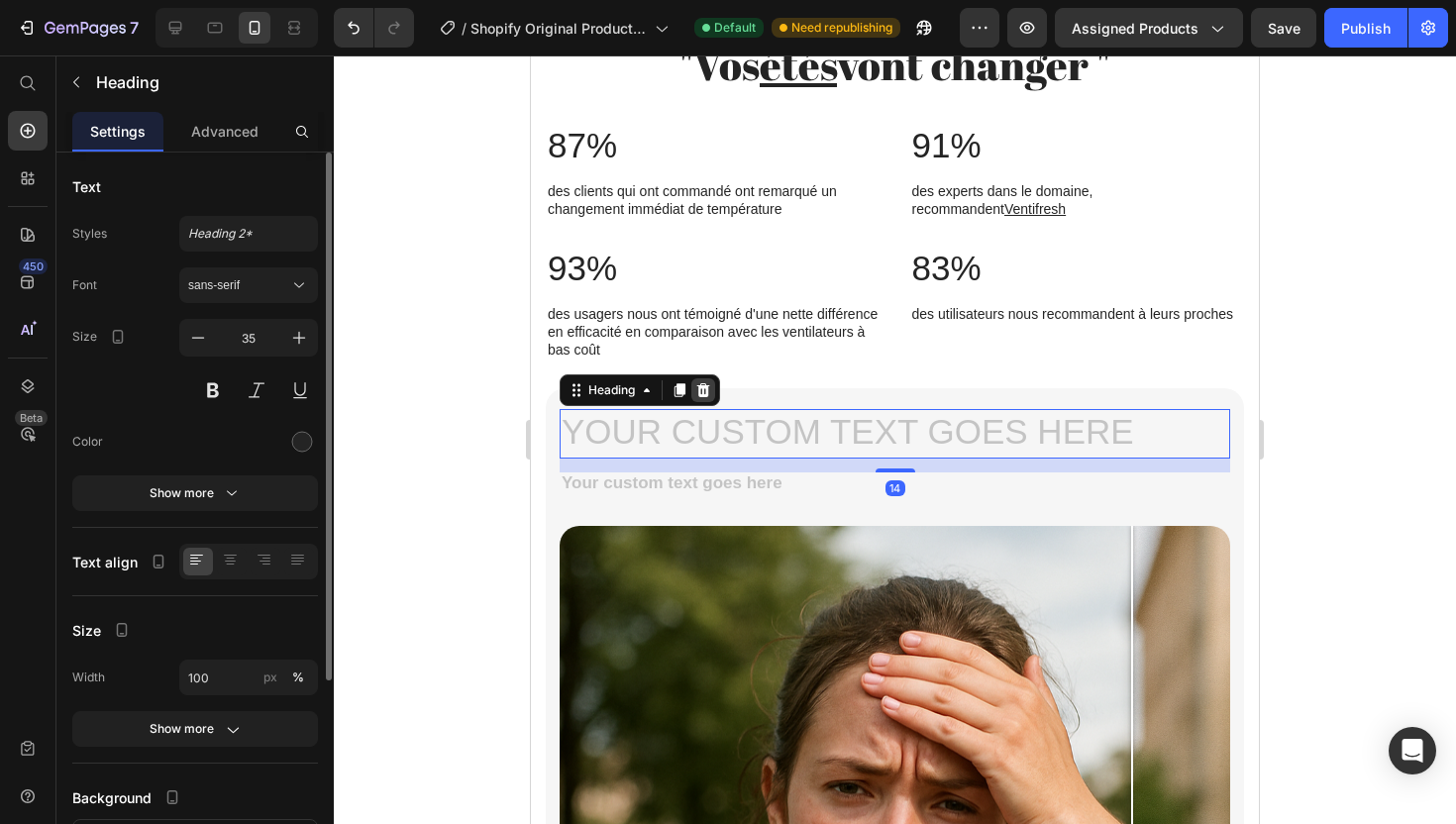 click 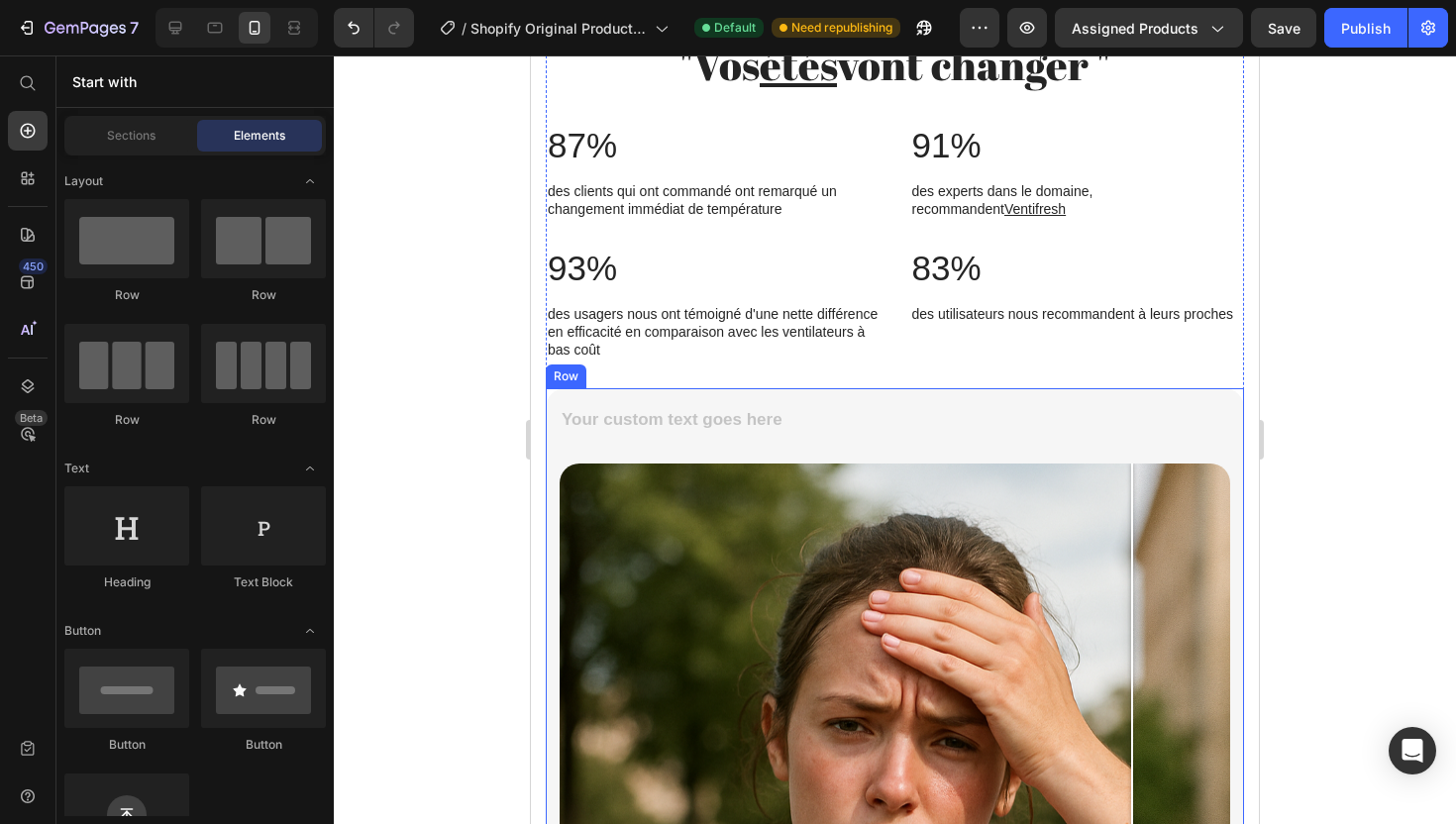 click on "Text Block Image Comparison Row" at bounding box center (894, 939) 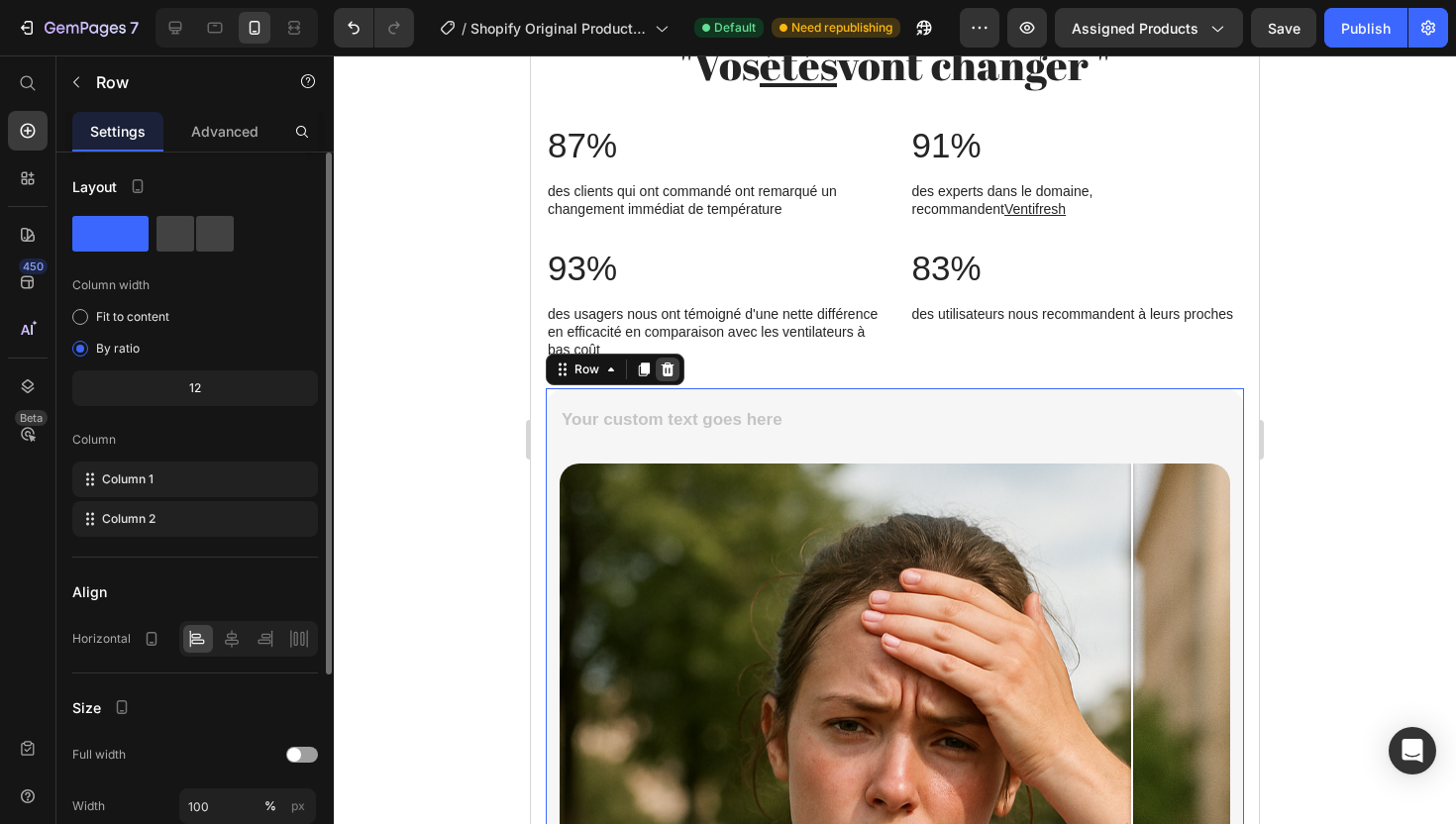 click 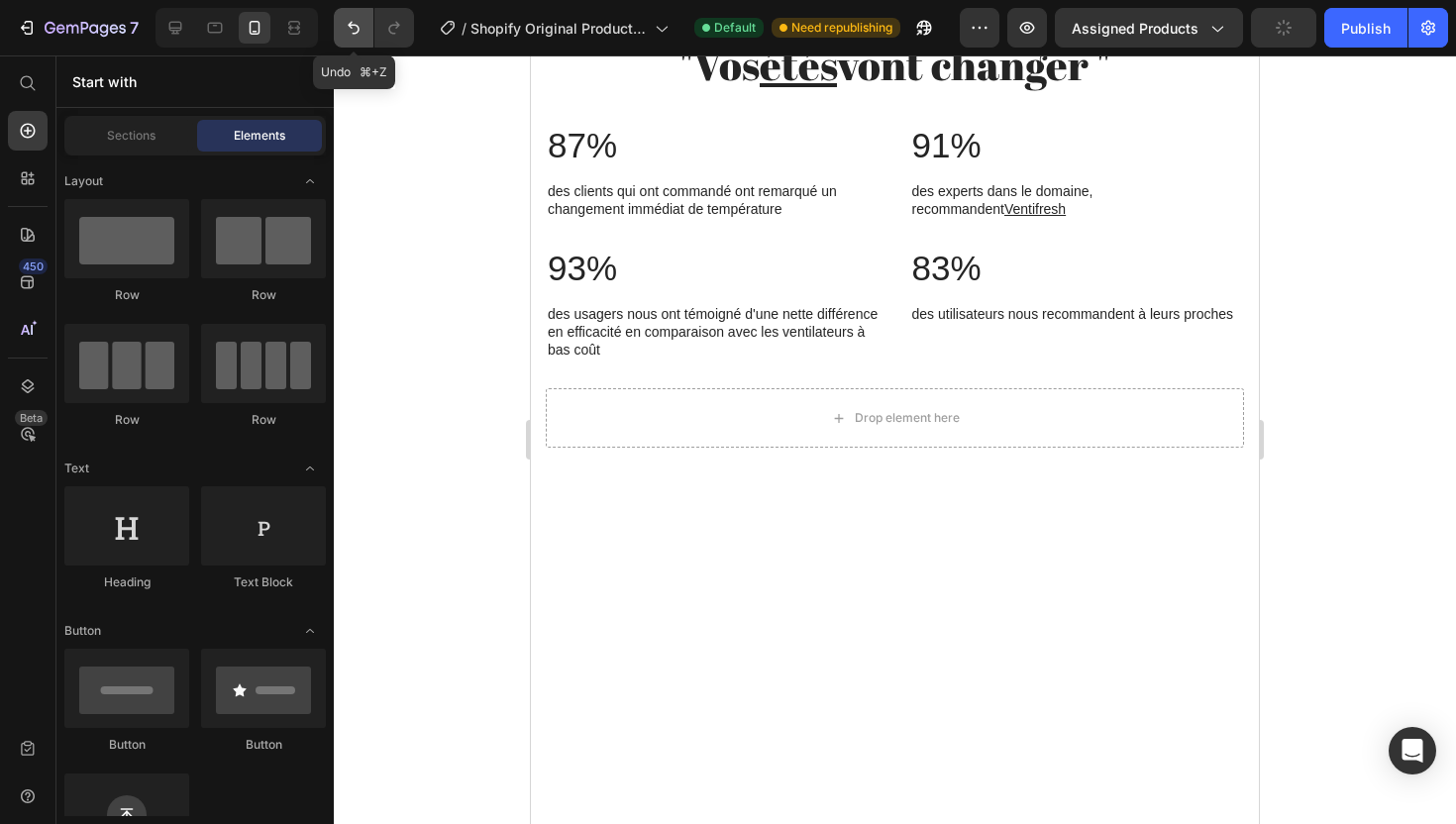 click 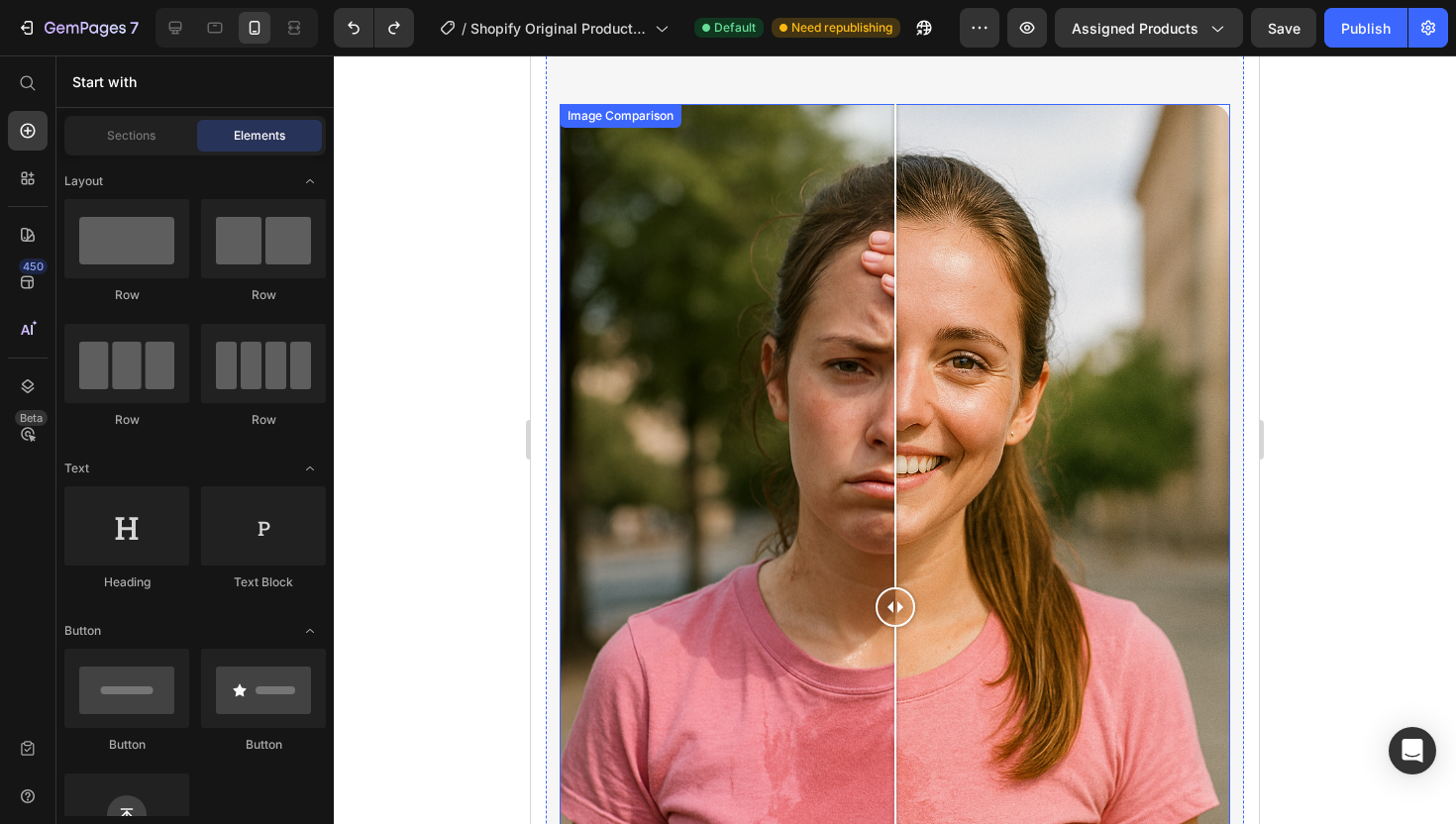 scroll, scrollTop: 5565, scrollLeft: 0, axis: vertical 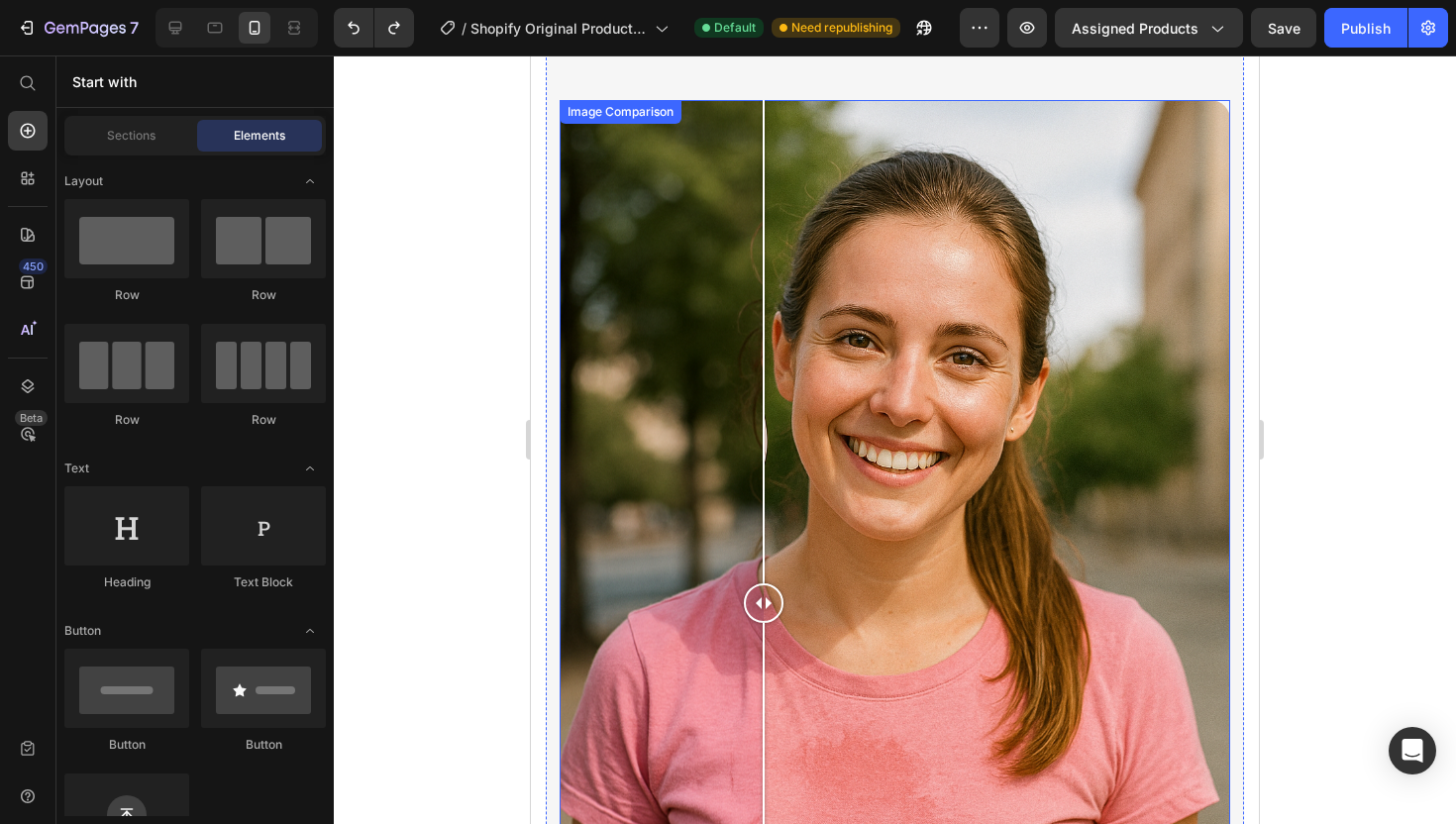 drag, startPoint x: 884, startPoint y: 598, endPoint x: 1179, endPoint y: 634, distance: 297.18849 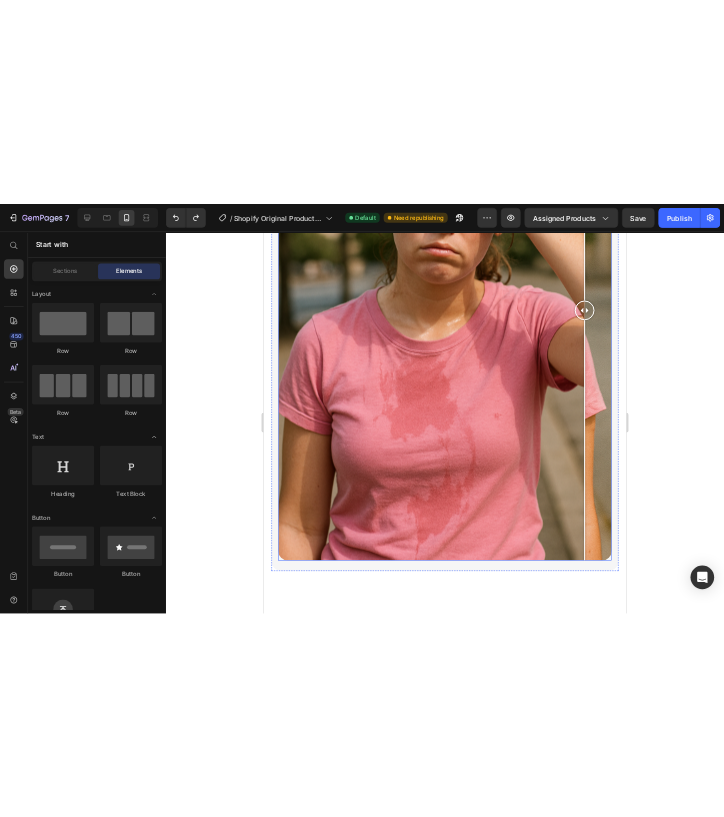scroll, scrollTop: 5797, scrollLeft: 0, axis: vertical 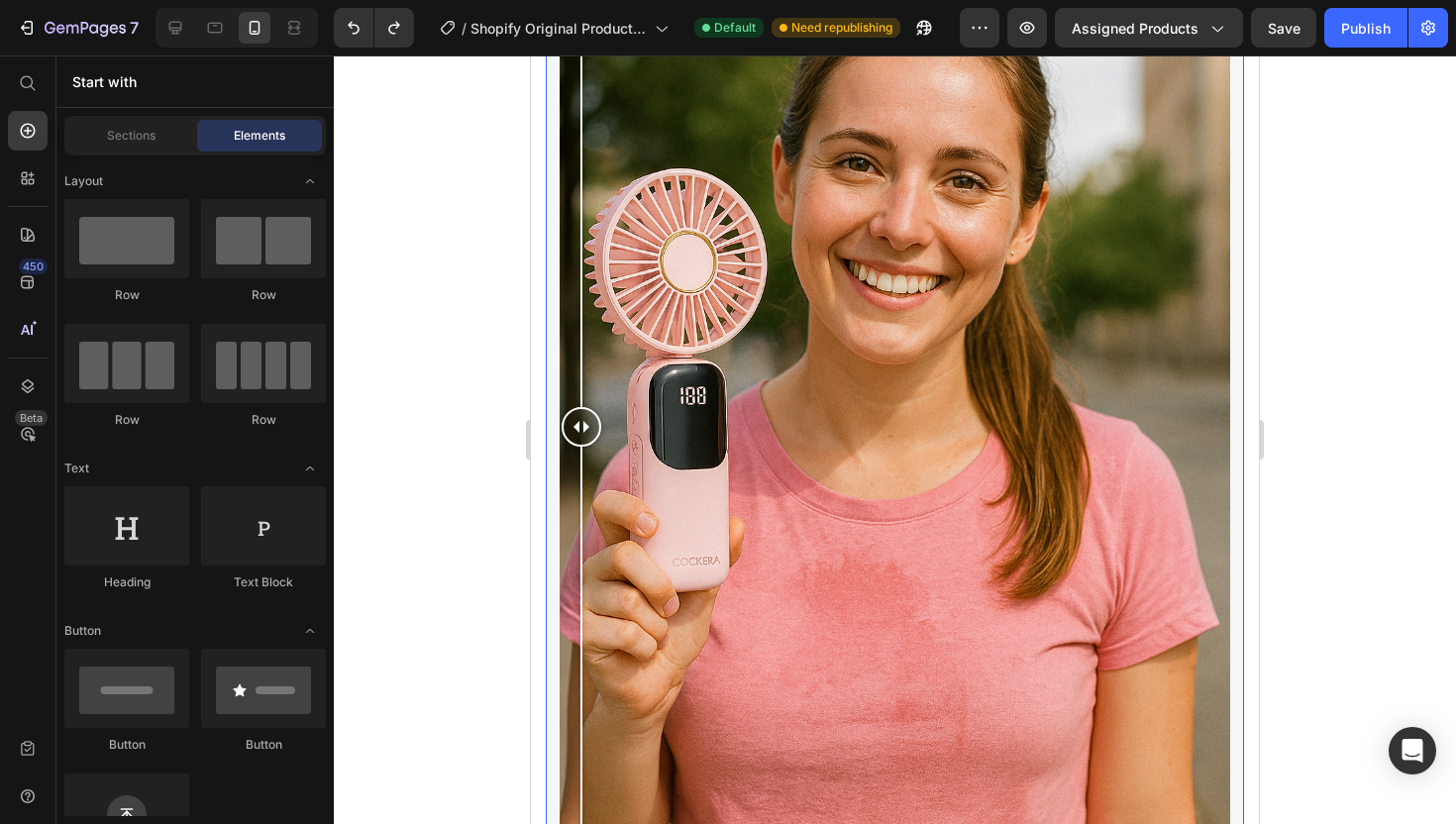drag, startPoint x: 1192, startPoint y: 449, endPoint x: 566, endPoint y: 446, distance: 626.00719 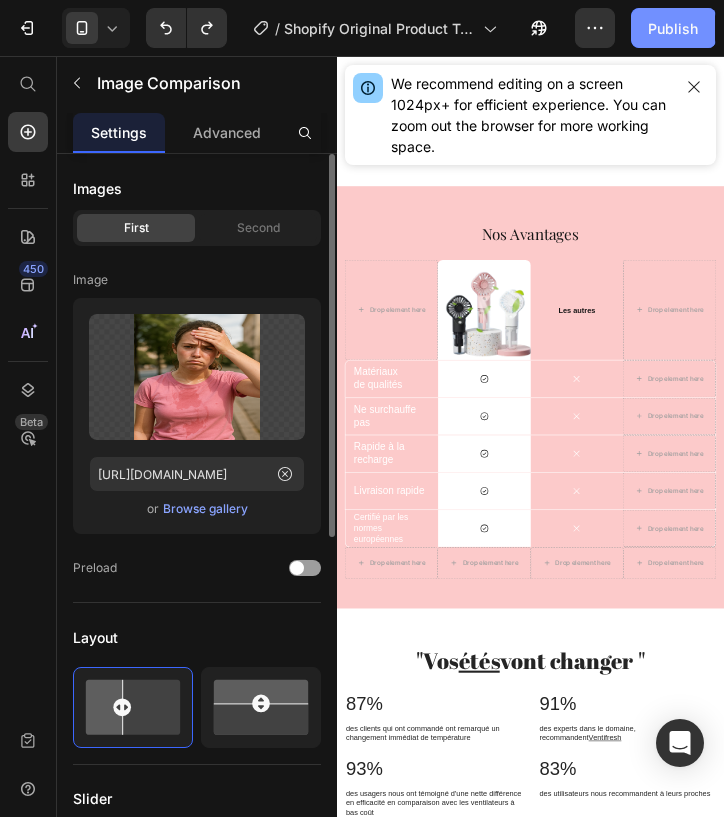 scroll, scrollTop: 4809, scrollLeft: 0, axis: vertical 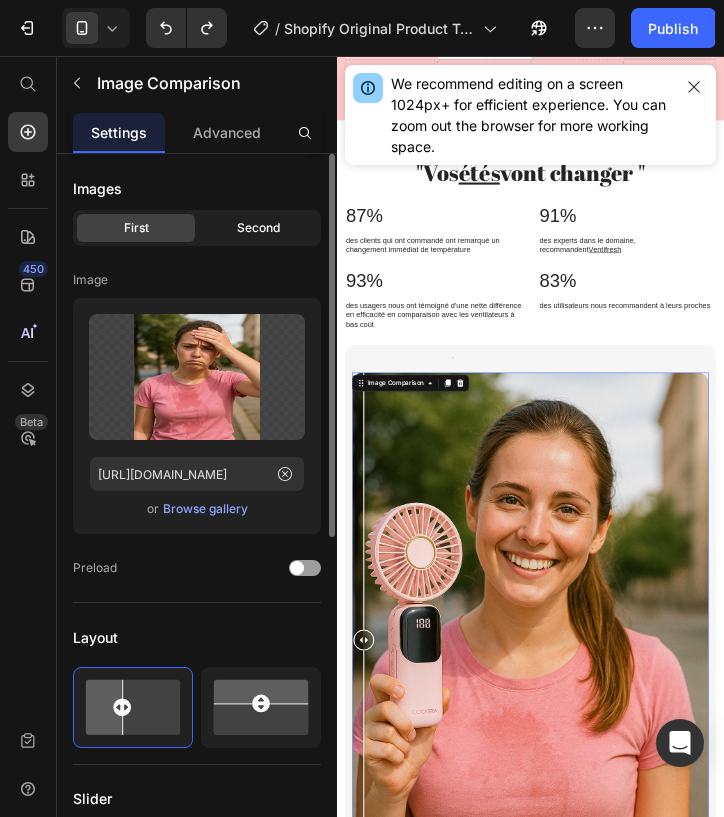 click on "Second" 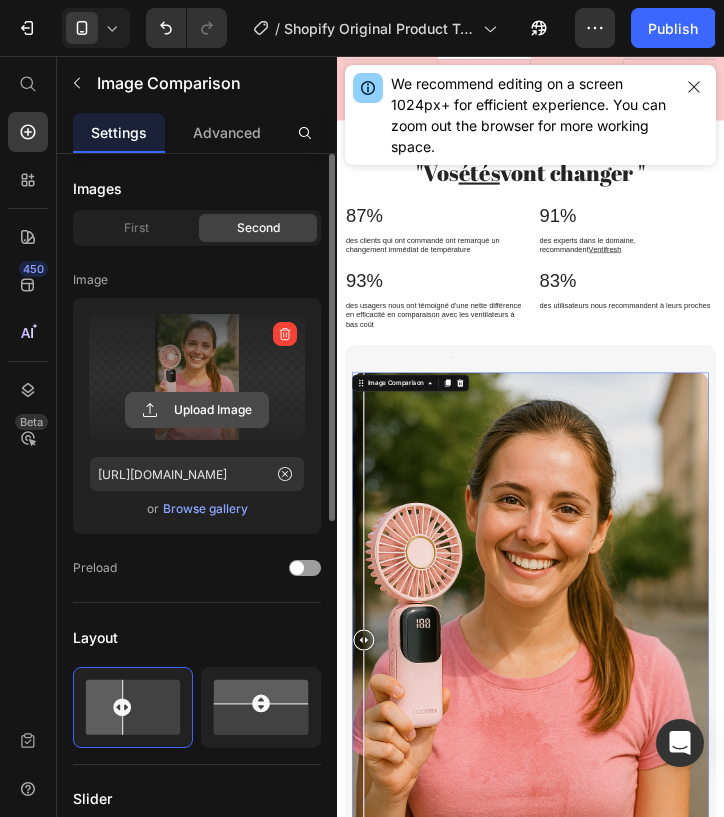 click 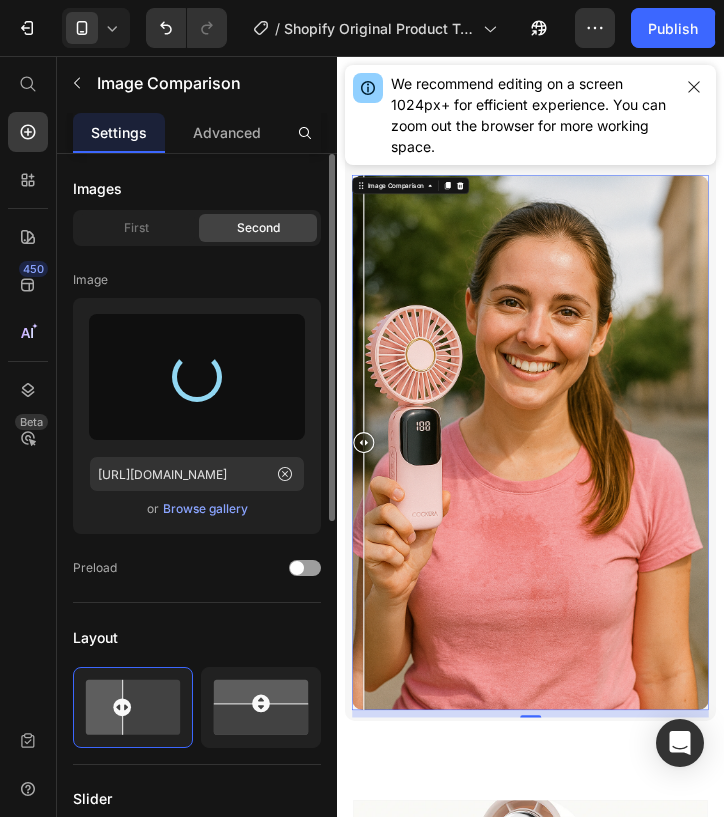 scroll, scrollTop: 5439, scrollLeft: 0, axis: vertical 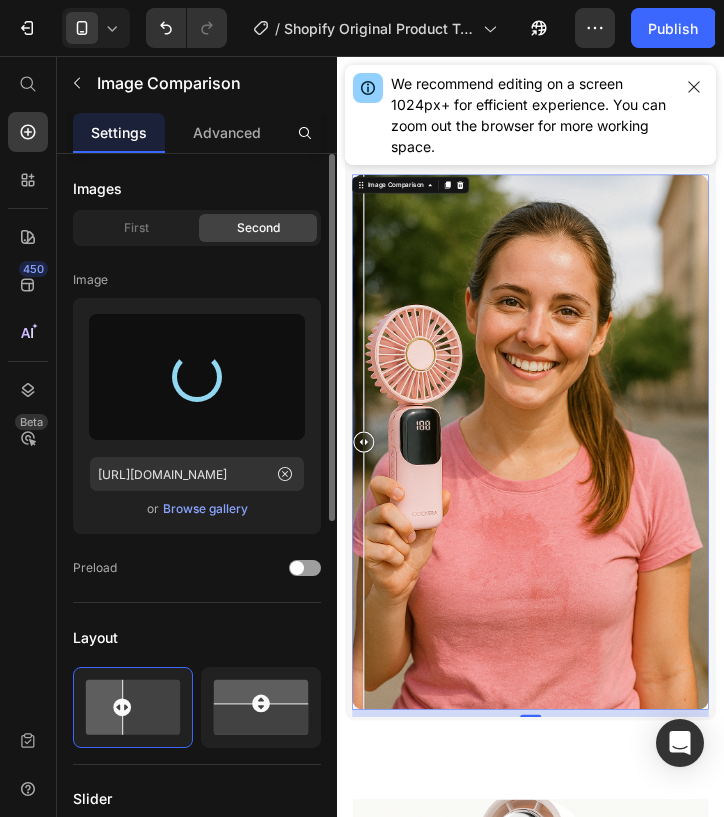 type on "[URL][DOMAIN_NAME]" 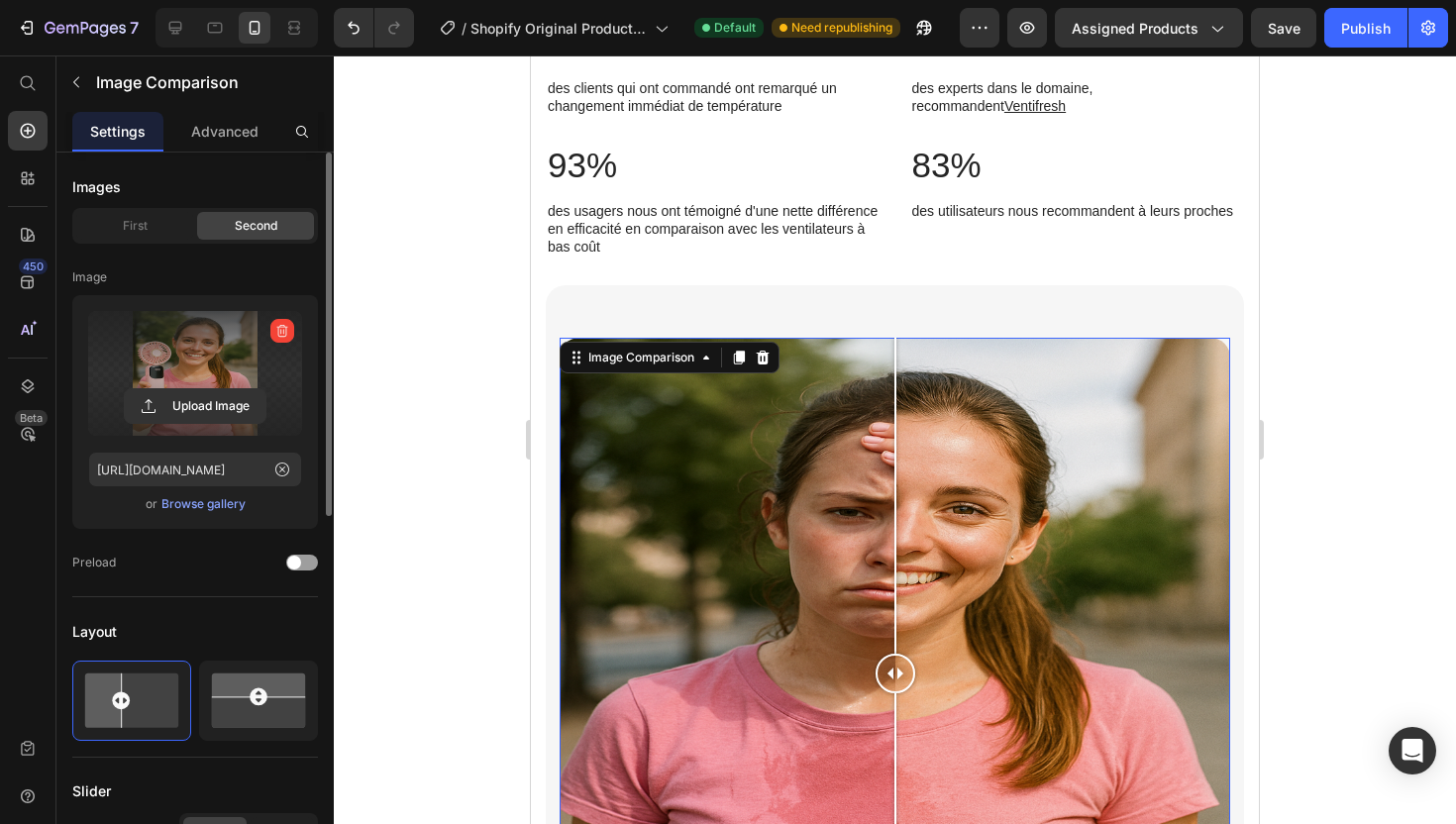 scroll, scrollTop: 5529, scrollLeft: 0, axis: vertical 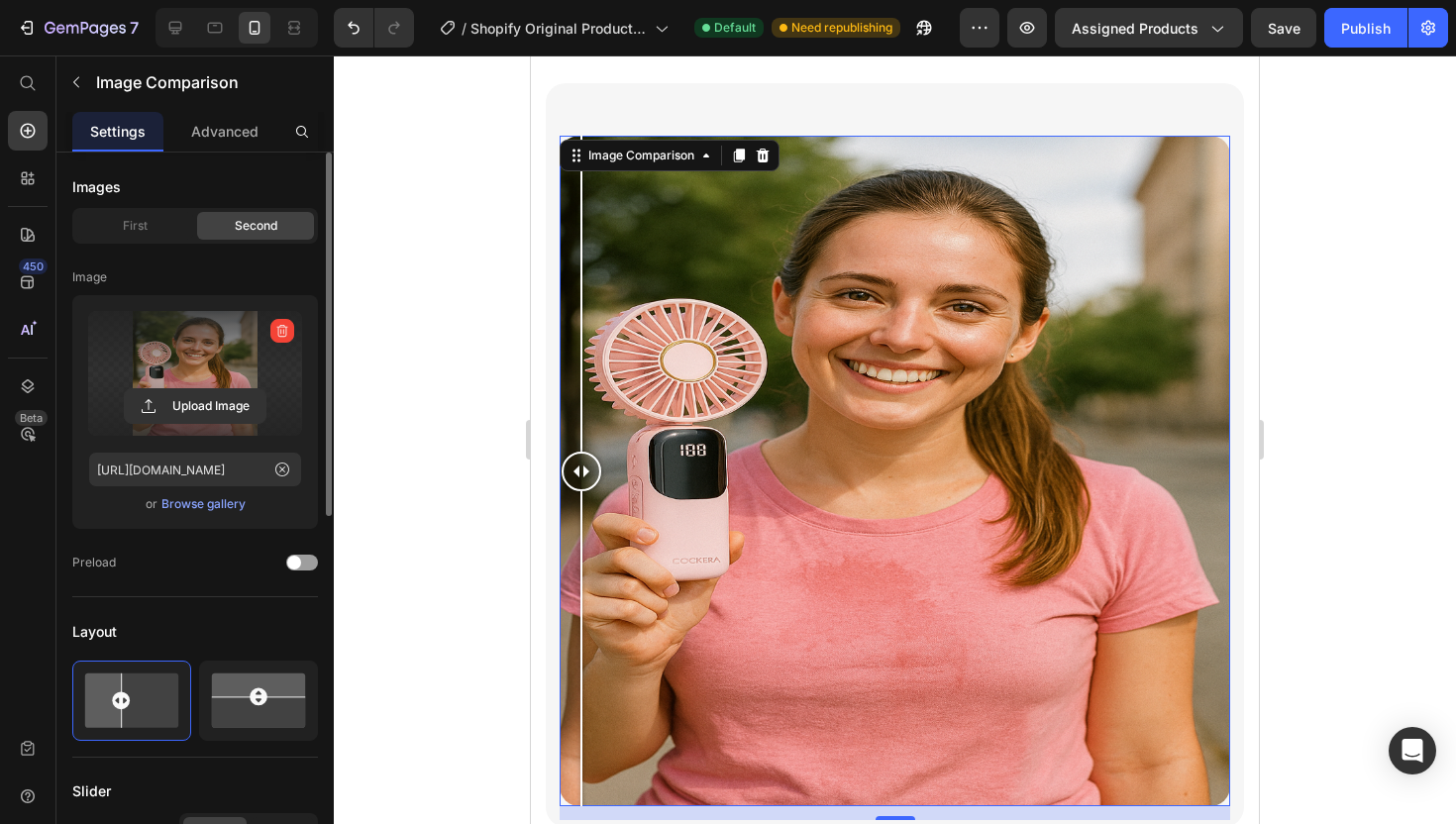 drag, startPoint x: 902, startPoint y: 480, endPoint x: 468, endPoint y: 455, distance: 434.719 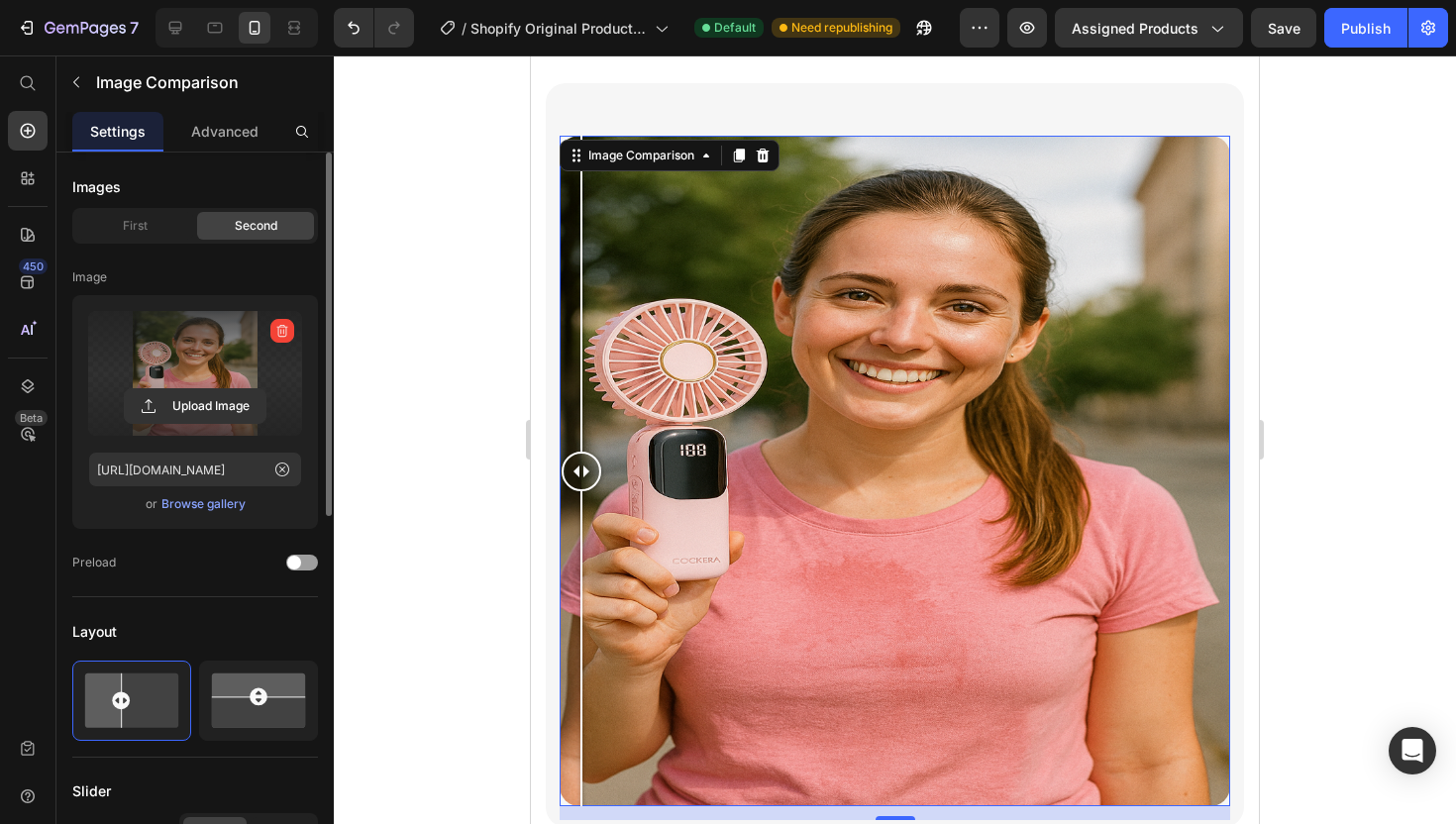 click on "Mobile  ( 735 px) iPhone 13 Mini iPhone 13 Pro iPhone 11 Pro Max iPhone 15 Pro Max Pixel 7 Galaxy S8+ Galaxy S20 Ultra iPad Mini iPad Air iPad Pro Nos Avantages  Heading
Drop element here Image Row Les autres  Text Block
Drop element here Row Matériaux  de qualités  Text Block
Icon Row
Icon
Drop element here Row Ne surchauffe pas  Text Block
Icon Row
Icon
Drop element here Row Rapide à la recharge   Text Block
Icon Row
Icon
Drop element here Row Livraison rapide  Text Block
Icon Row
Icon
Drop element here Row Certifié par les normes européennes   Text Block
Icon Row
Icon
Drop element here Row
Drop element here
Drop element here
Drop element here" at bounding box center [894, -707] 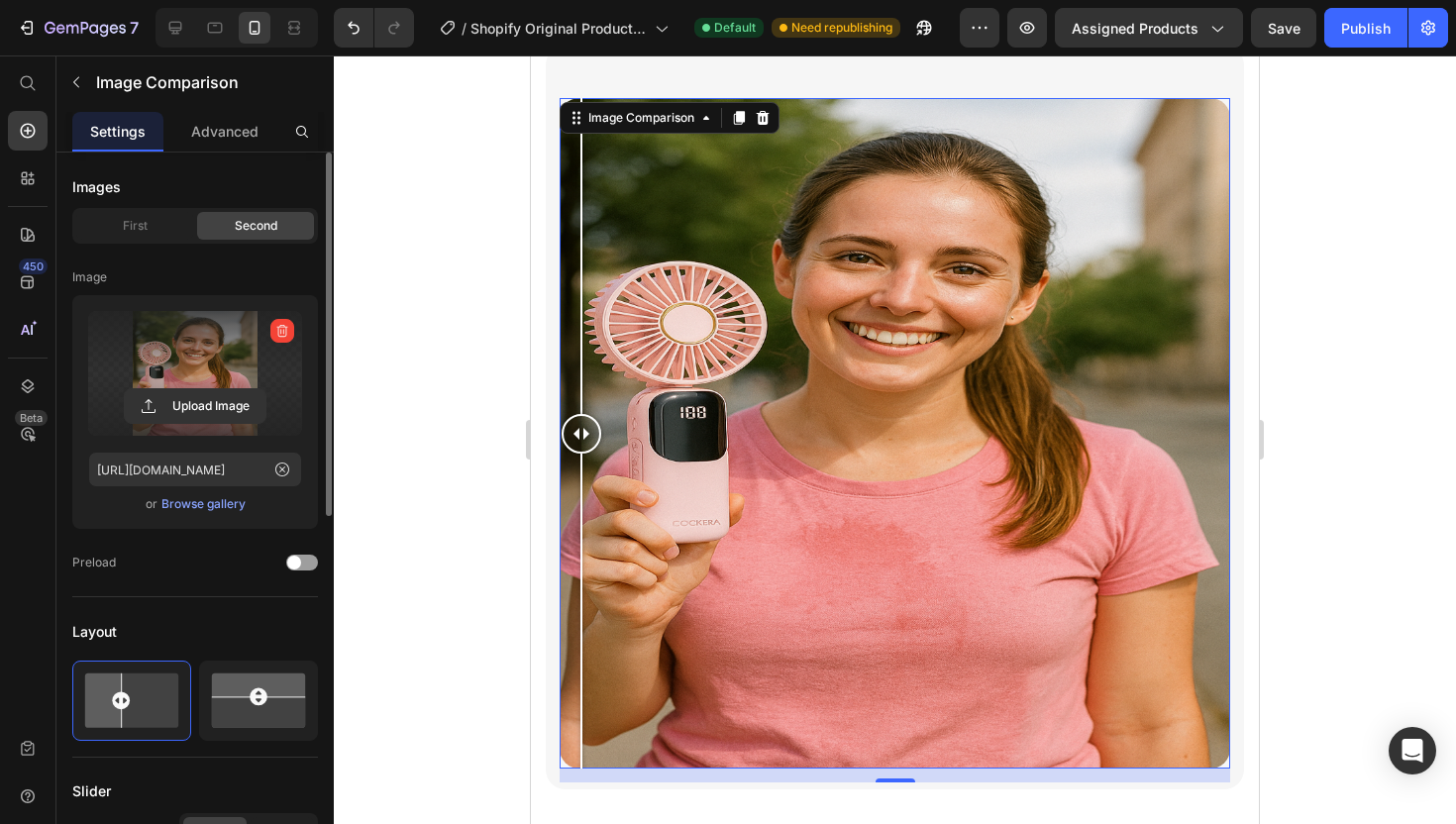 scroll, scrollTop: 5709, scrollLeft: 0, axis: vertical 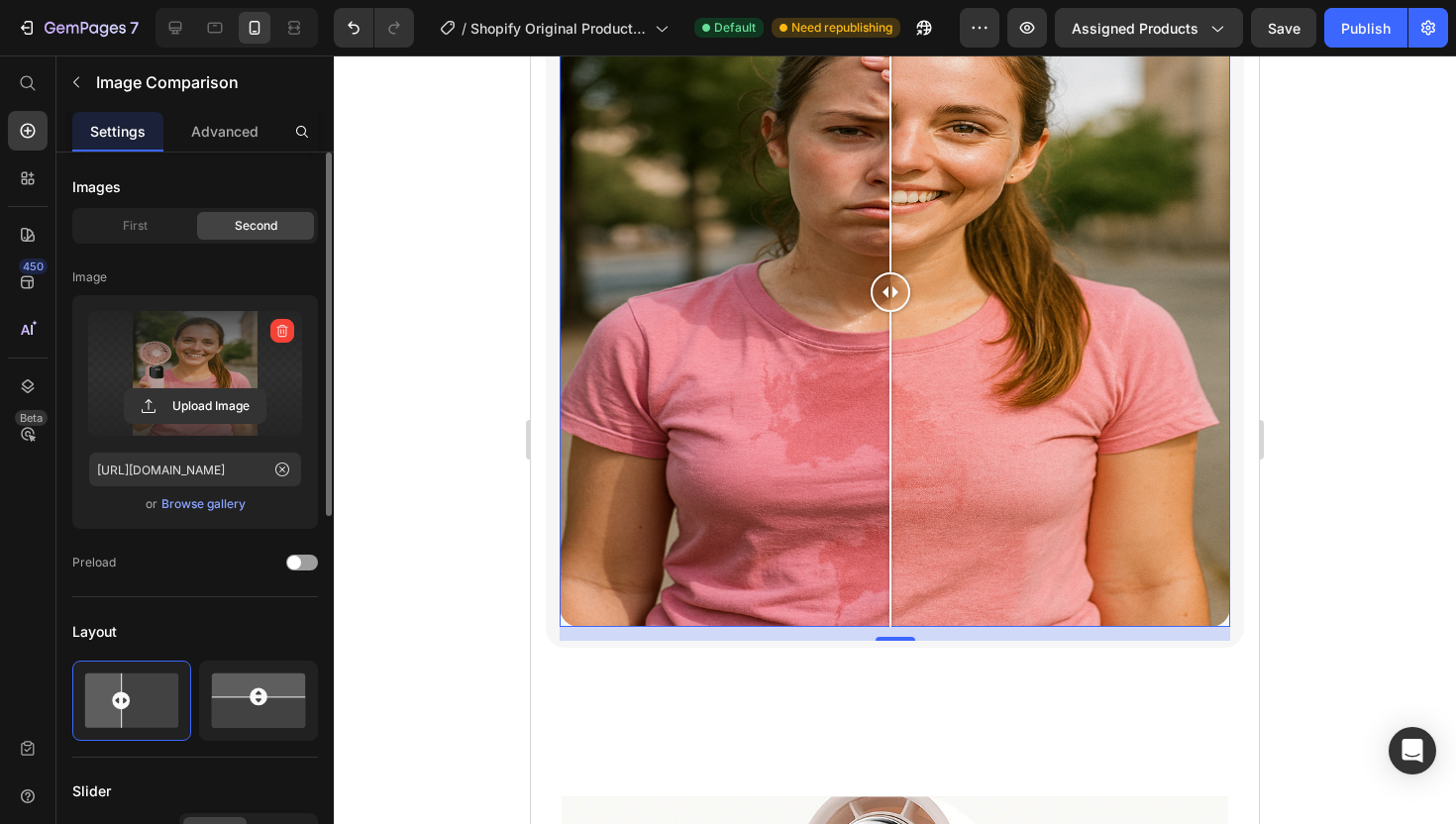 drag, startPoint x: 577, startPoint y: 305, endPoint x: 890, endPoint y: 470, distance: 353.82764 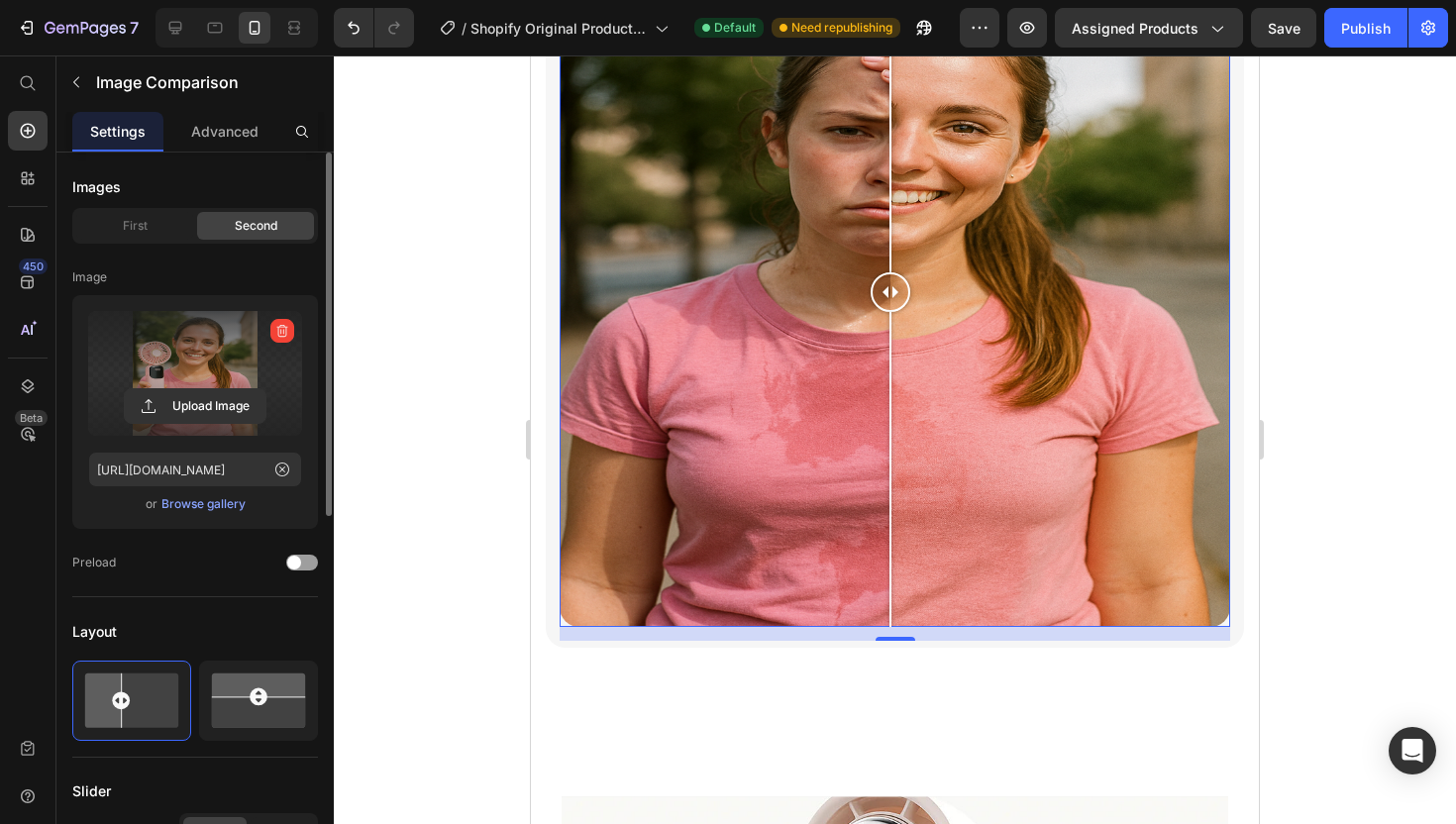 click at bounding box center [890, 291] 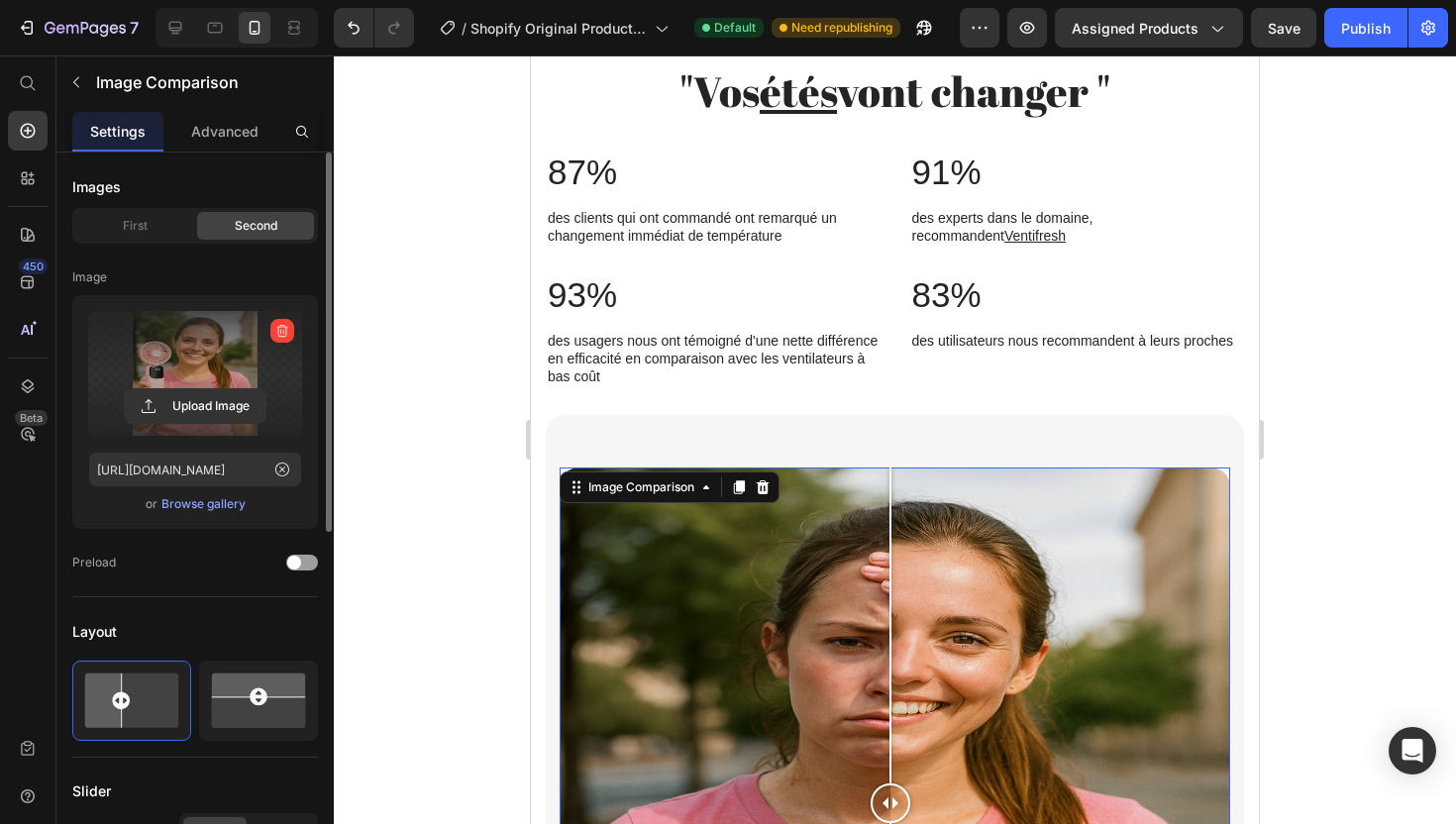 scroll, scrollTop: 4976, scrollLeft: 0, axis: vertical 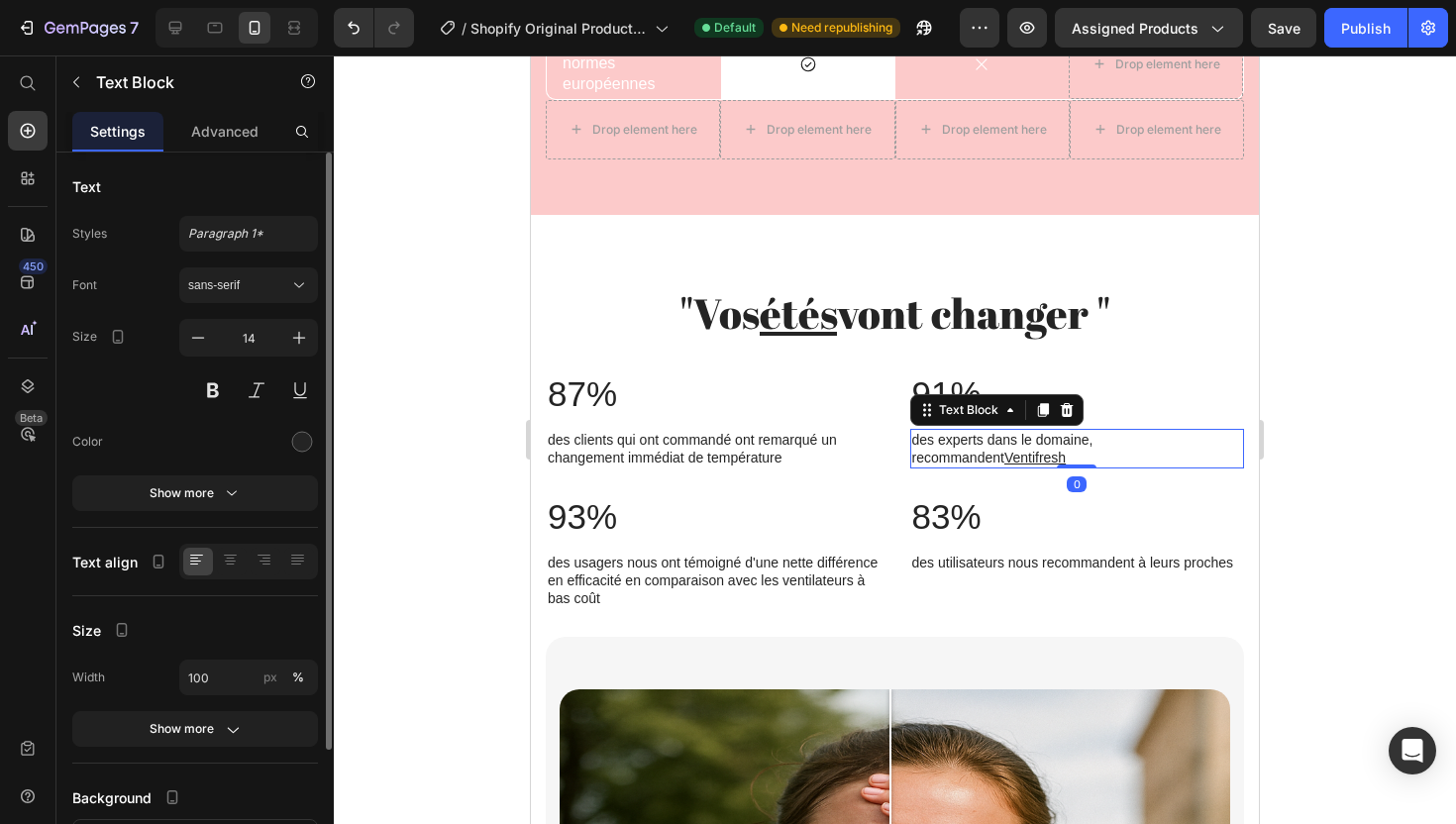 click on "des experts dans le domaine, recommandent  Ventifresh" at bounding box center [1078, 449] 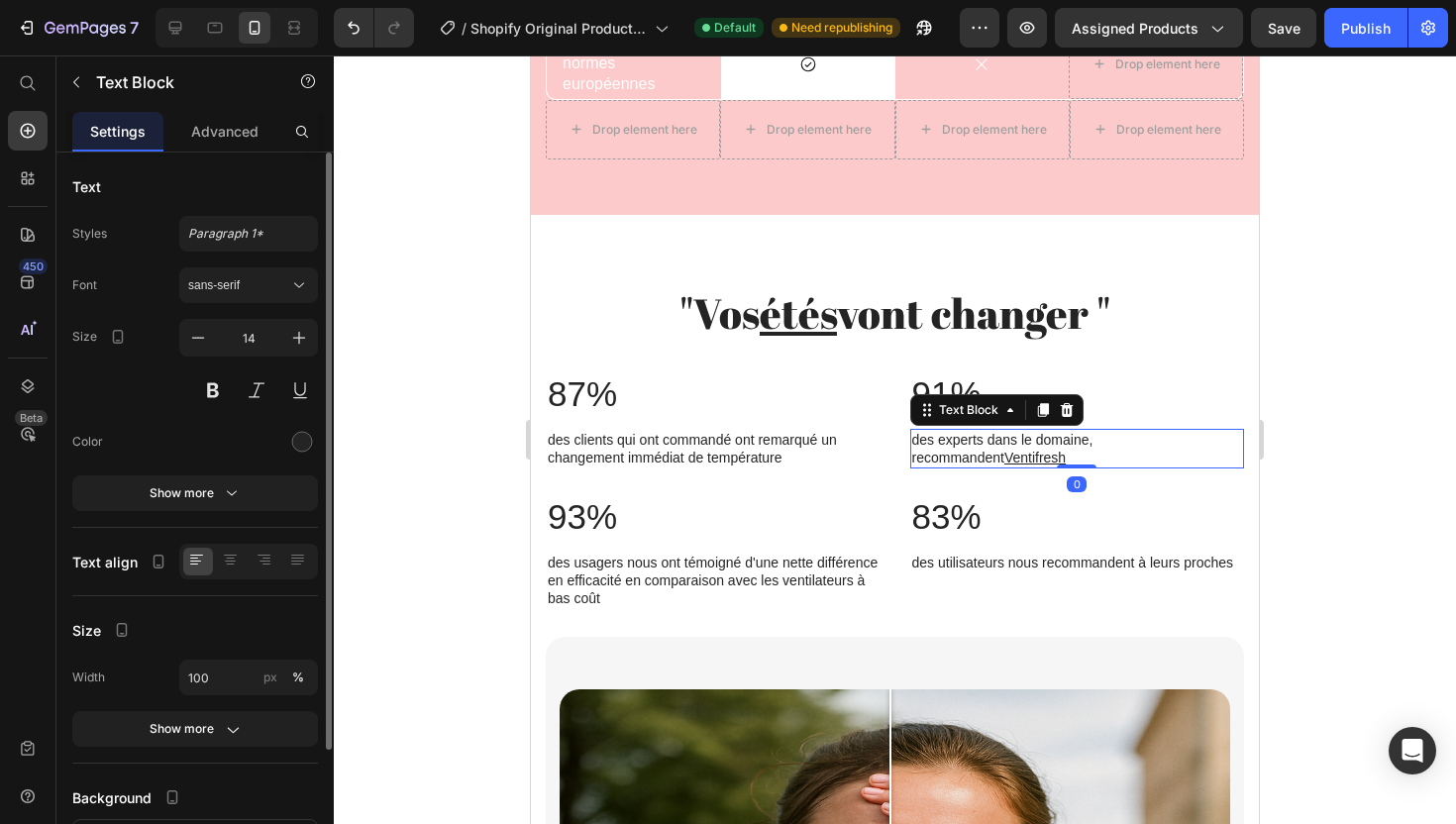 click on "des experts dans le domaine, recommandent  Ventifresh" at bounding box center [1078, 449] 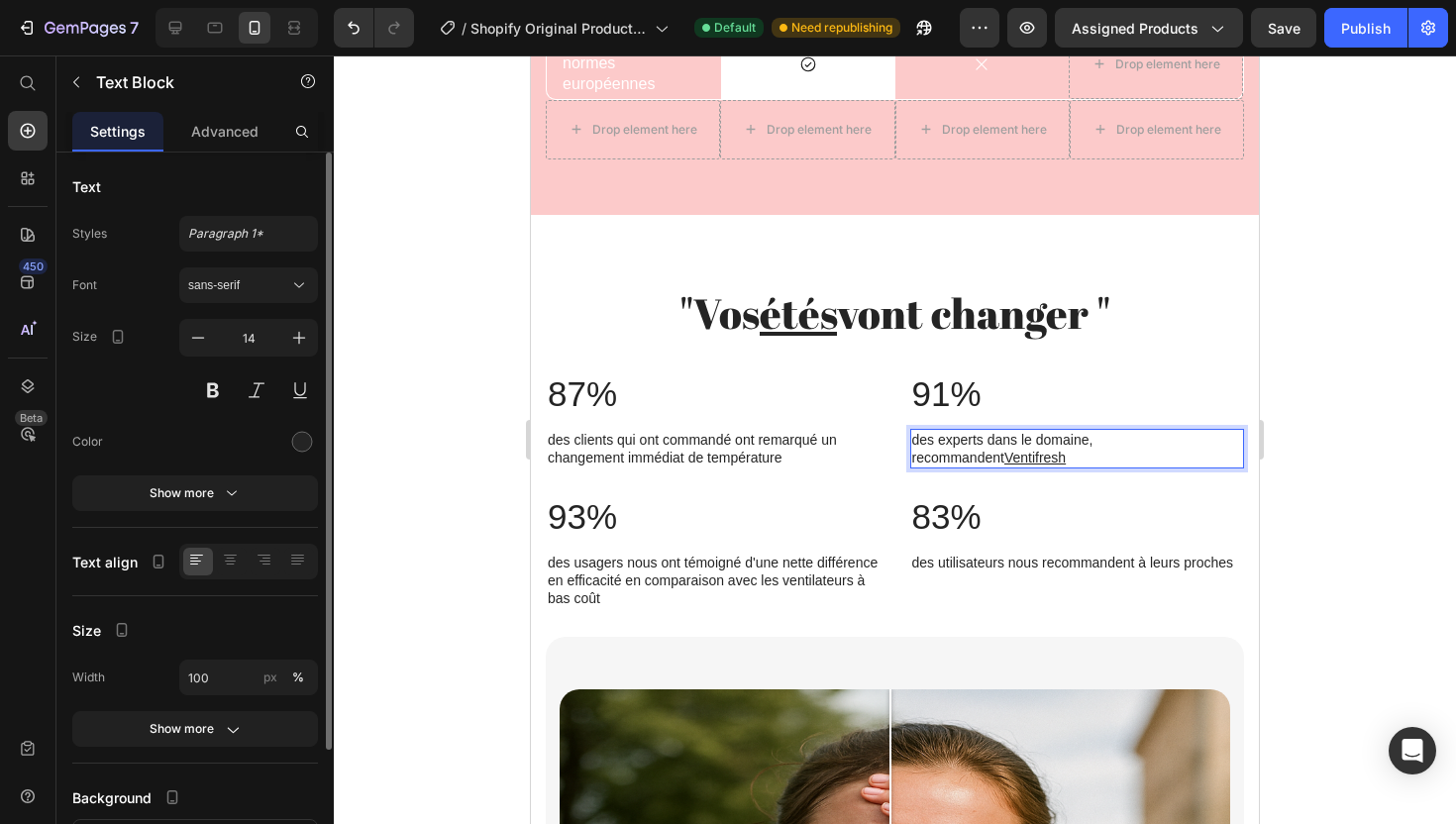 click on "des experts dans le domaine, recommandent  Ventifresh" at bounding box center [1078, 449] 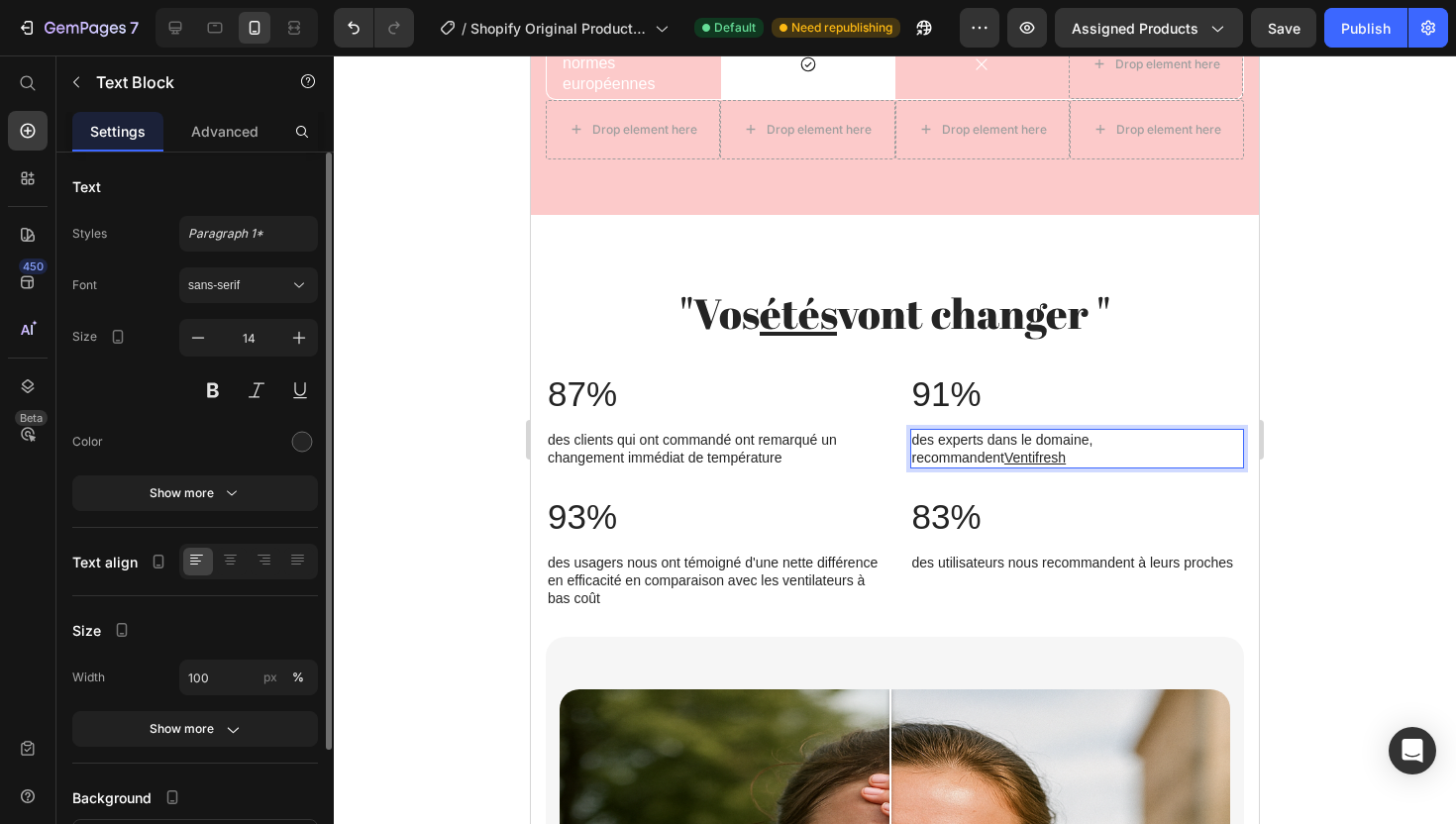 drag, startPoint x: 980, startPoint y: 463, endPoint x: 939, endPoint y: 444, distance: 45.188494 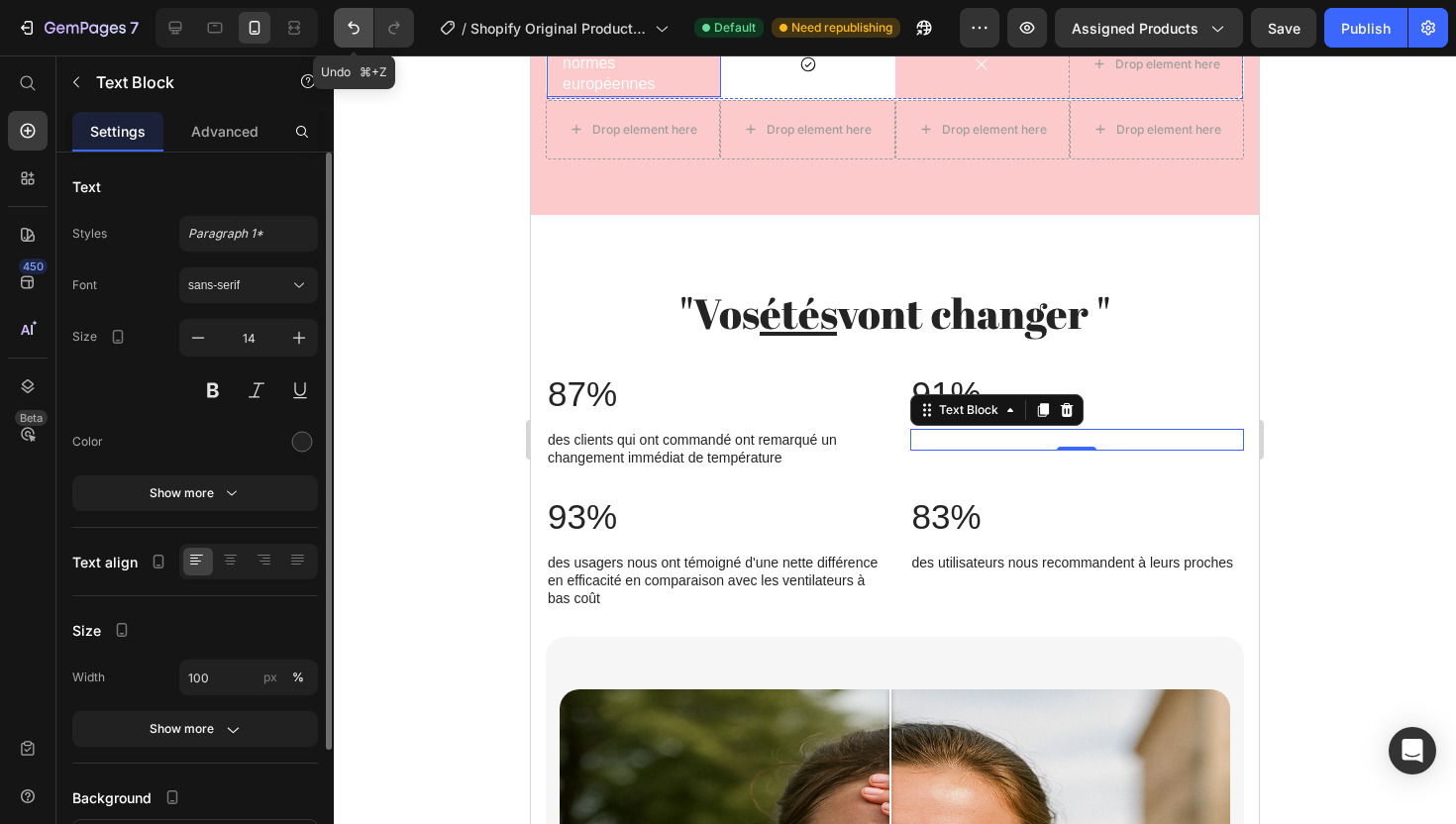 click 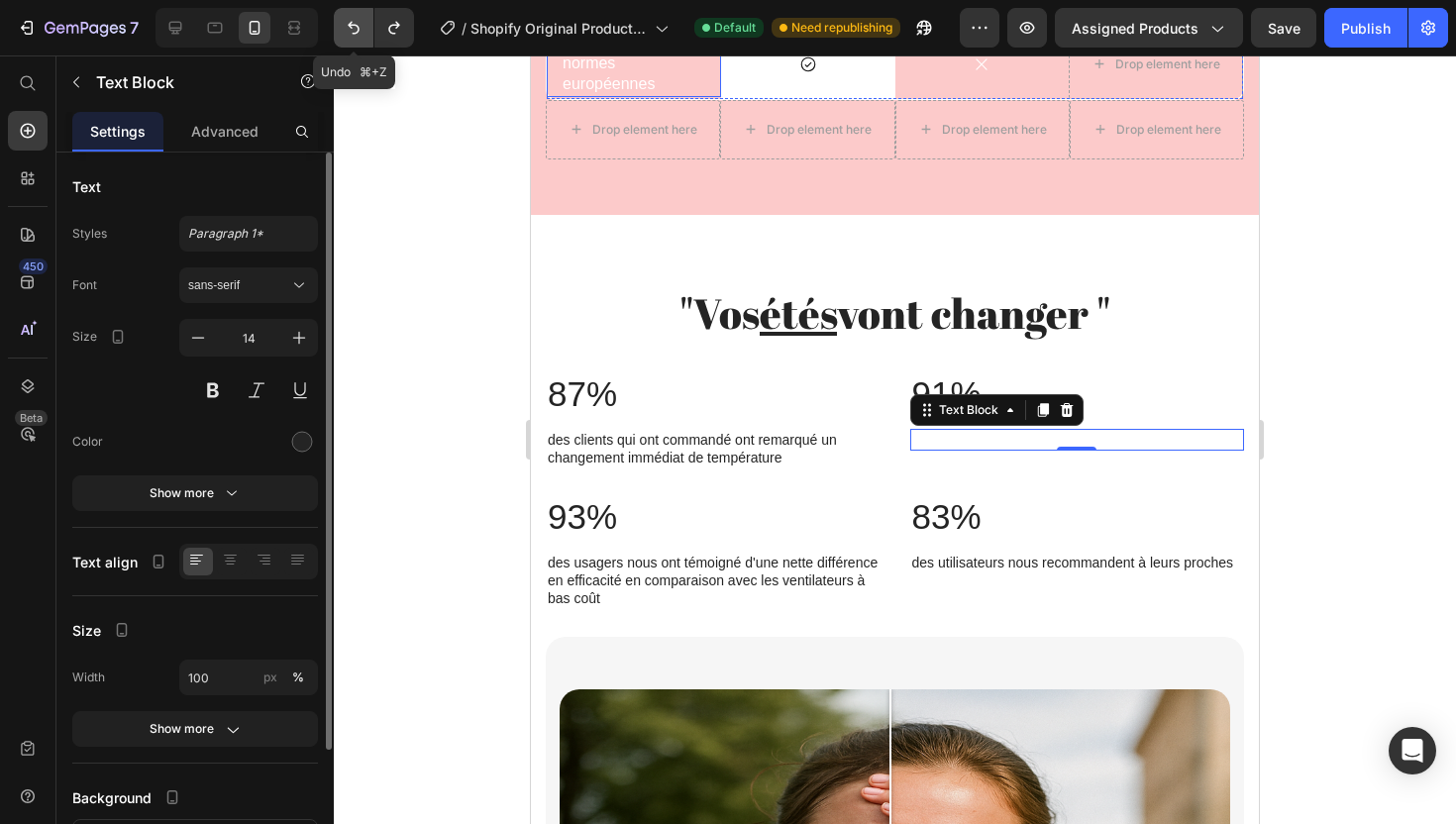 click 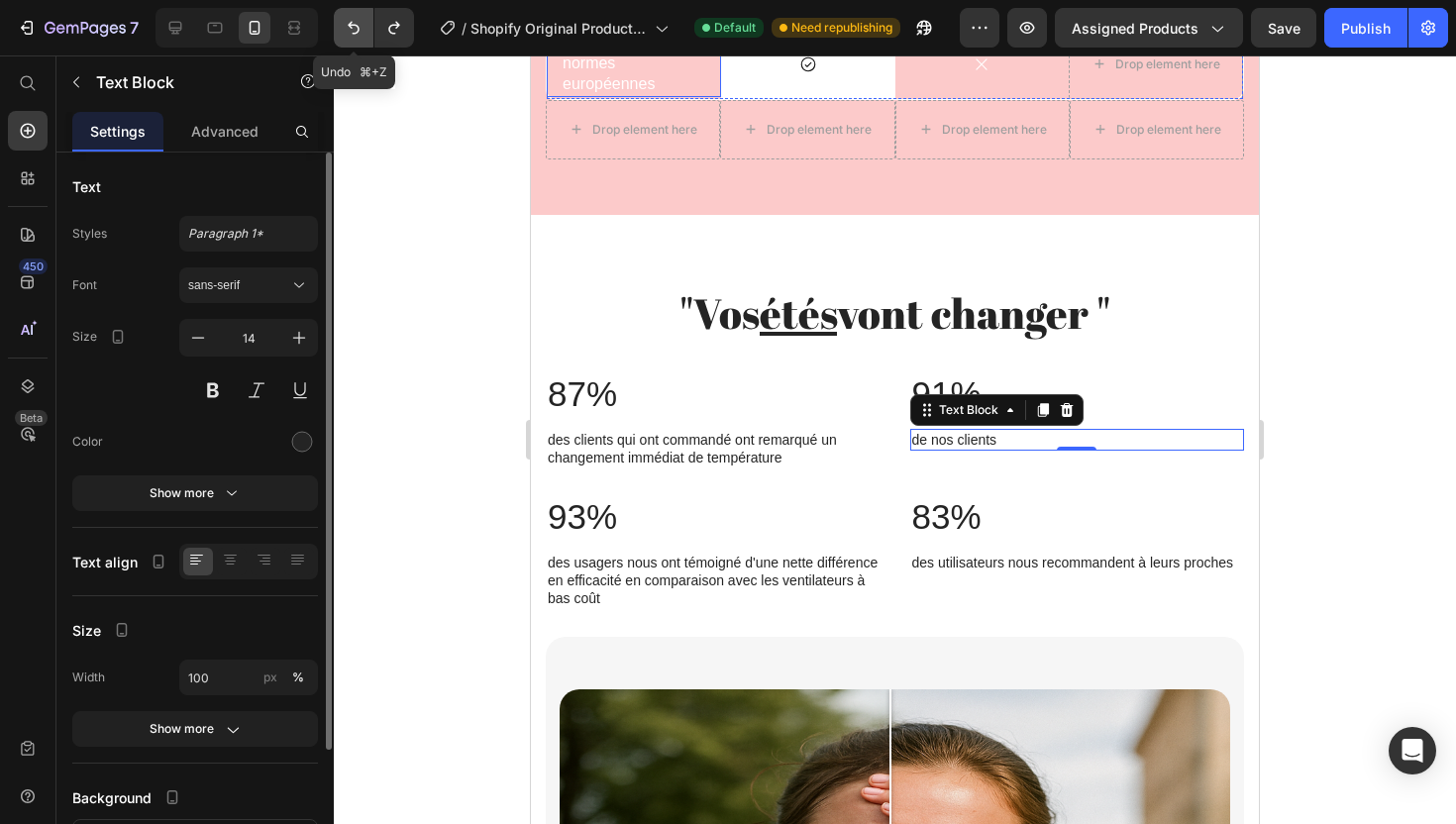 click 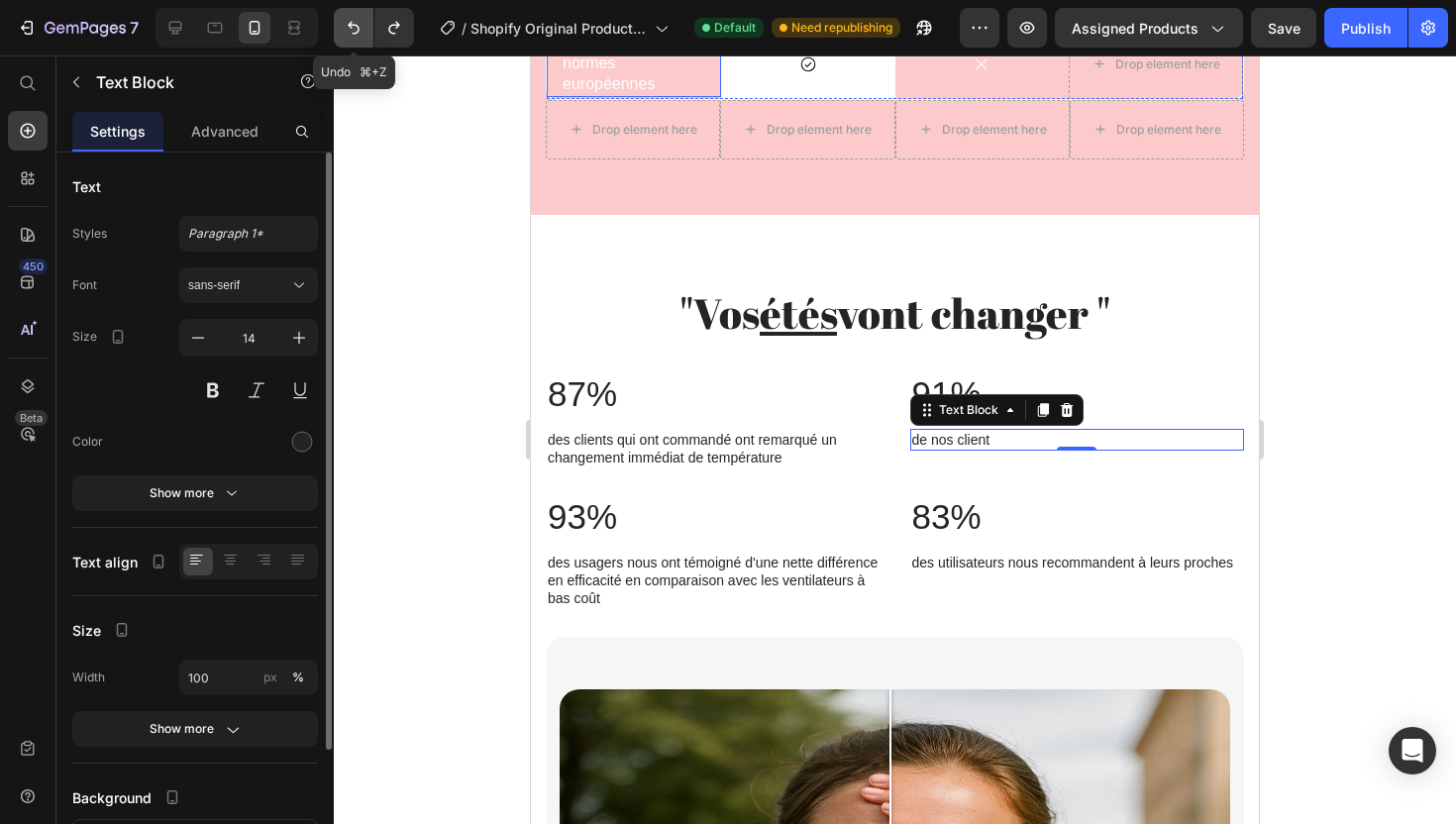 click 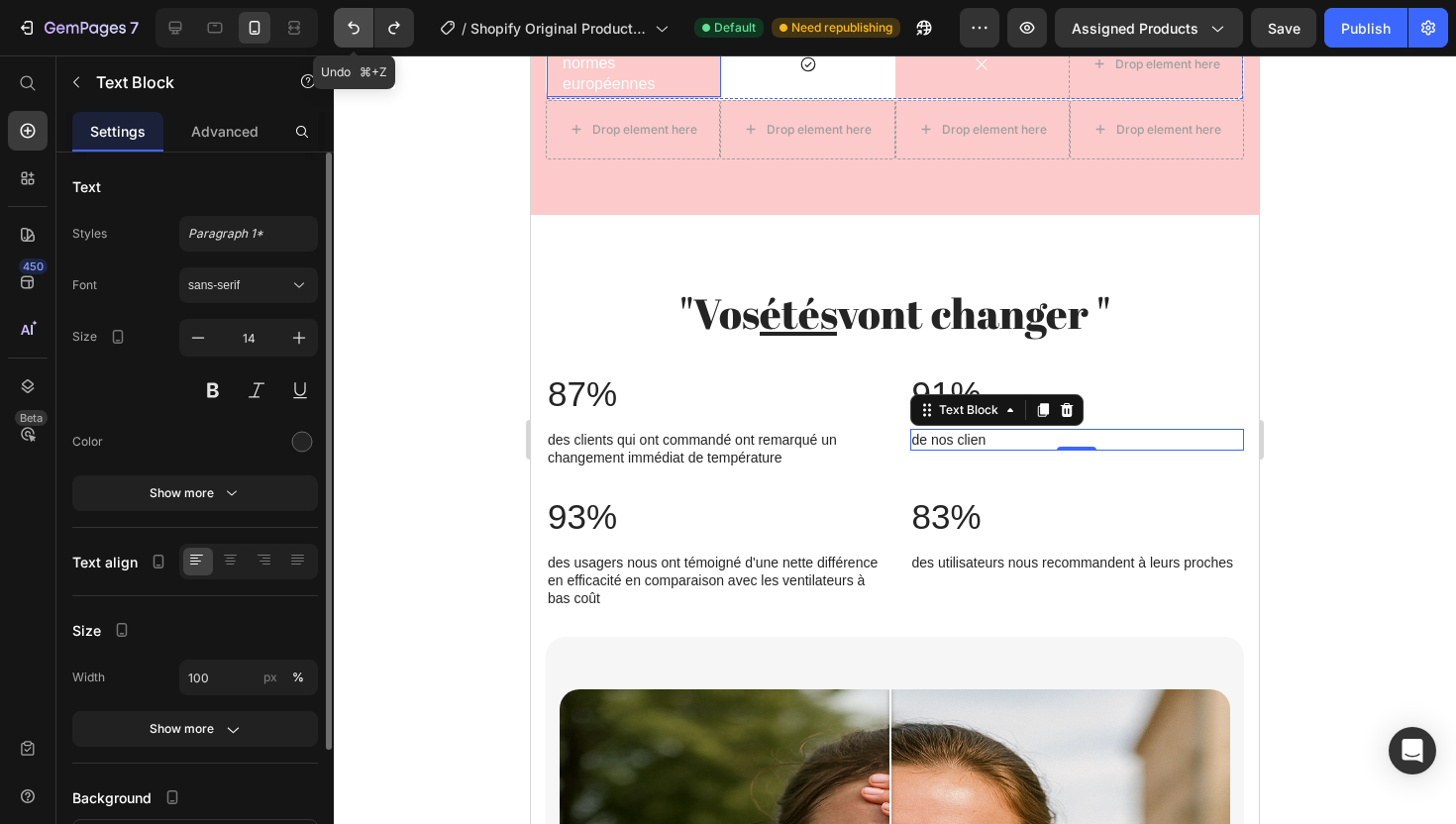 click 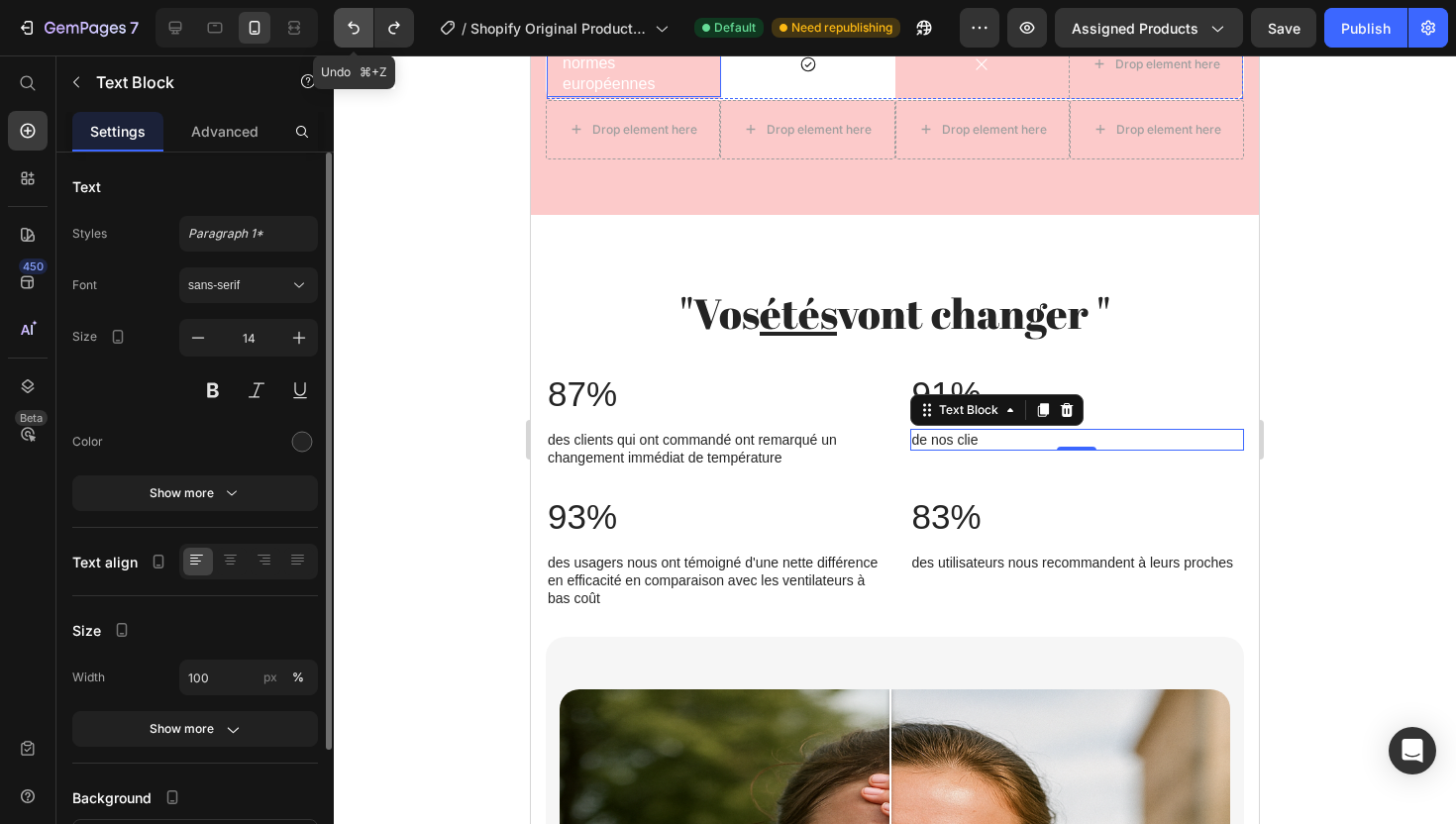 click 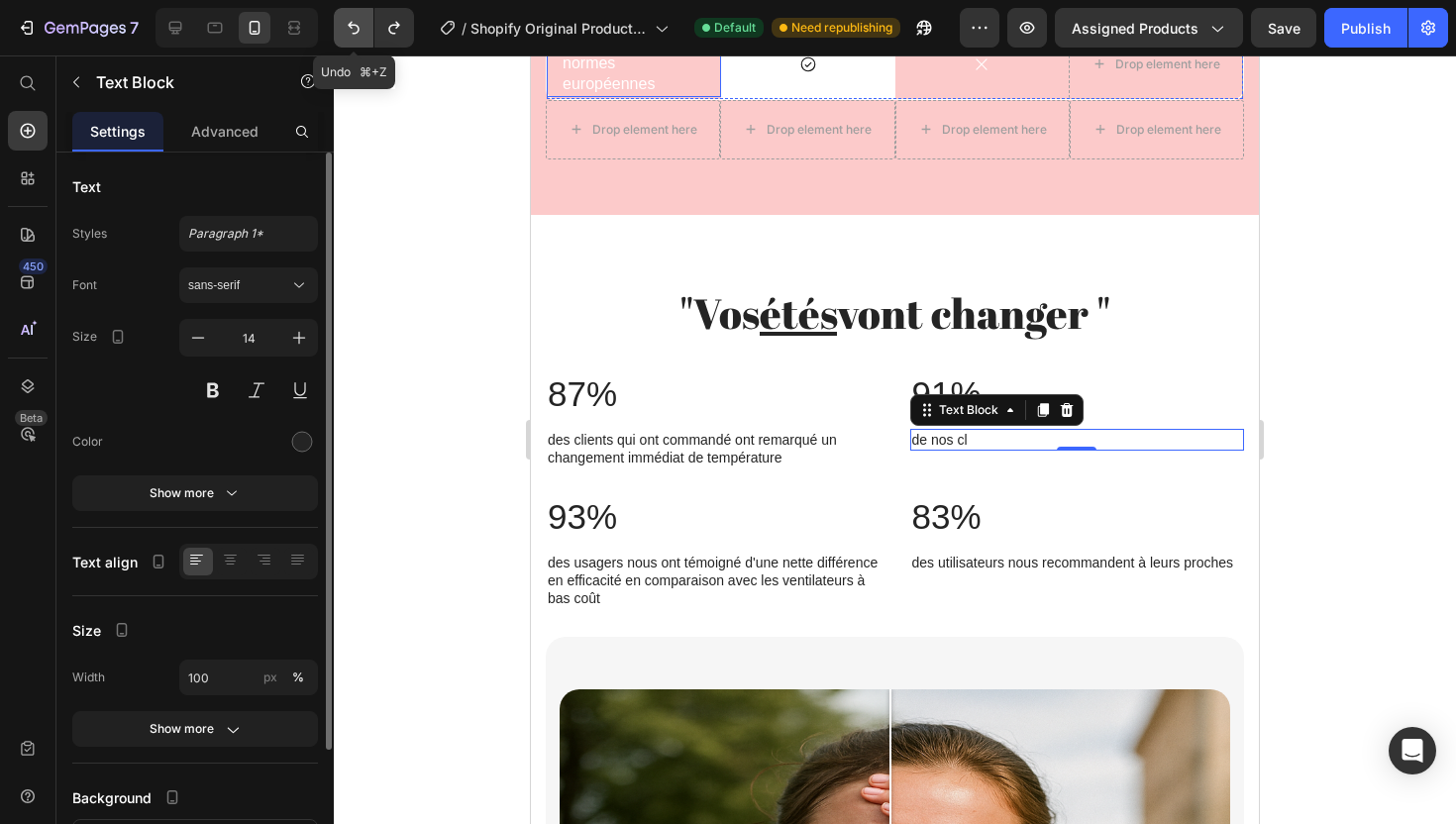 click 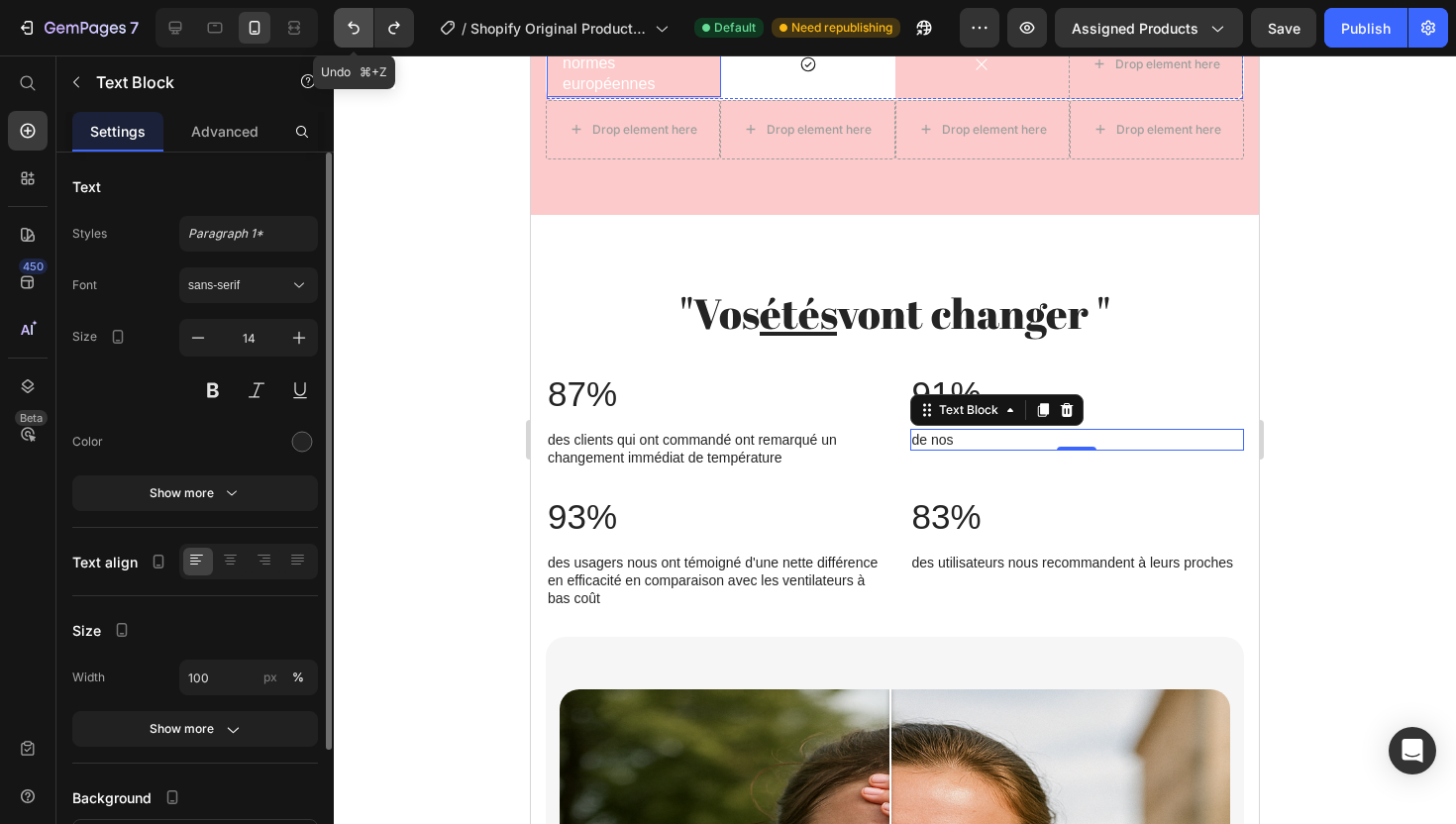 click 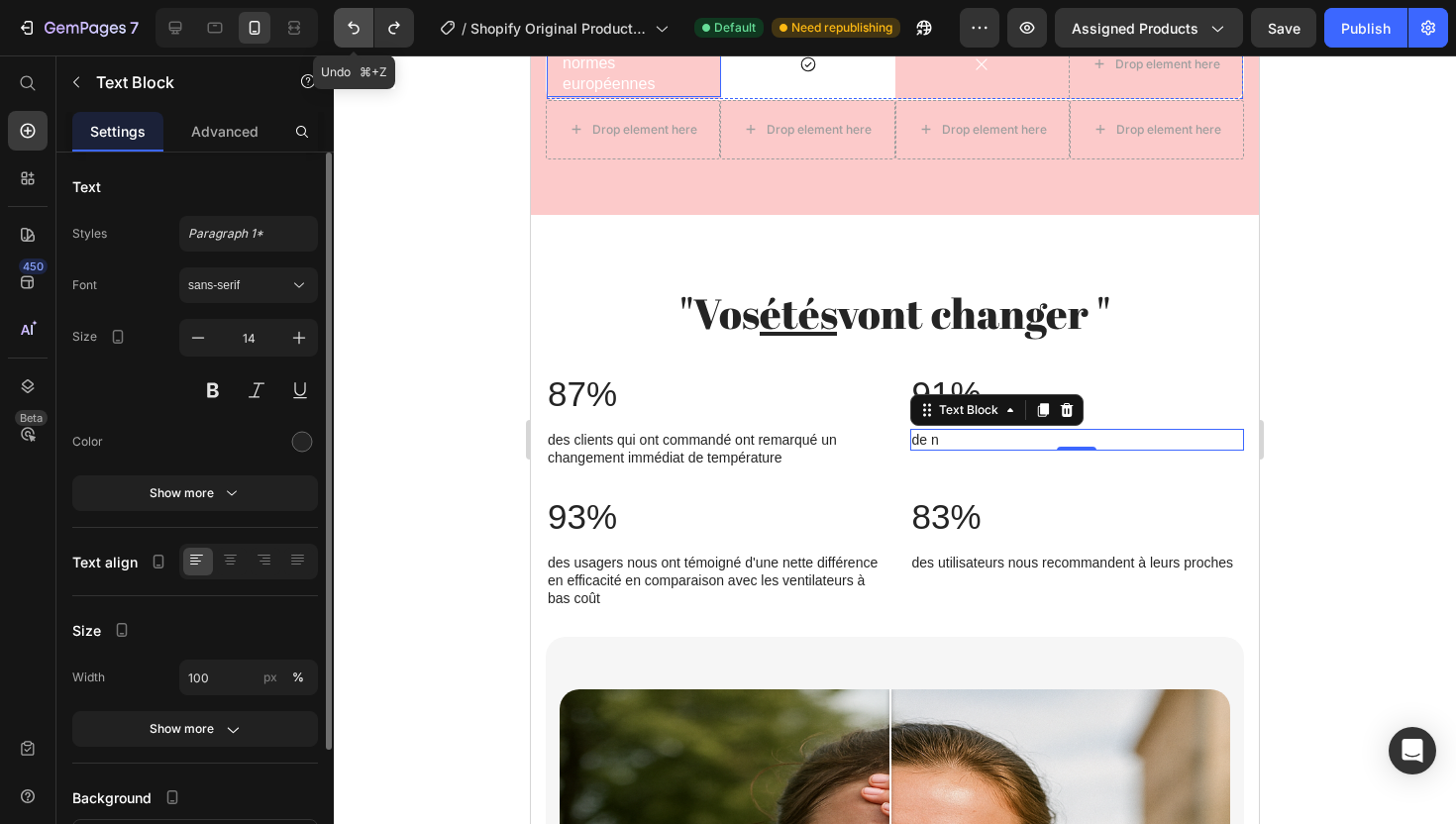 click 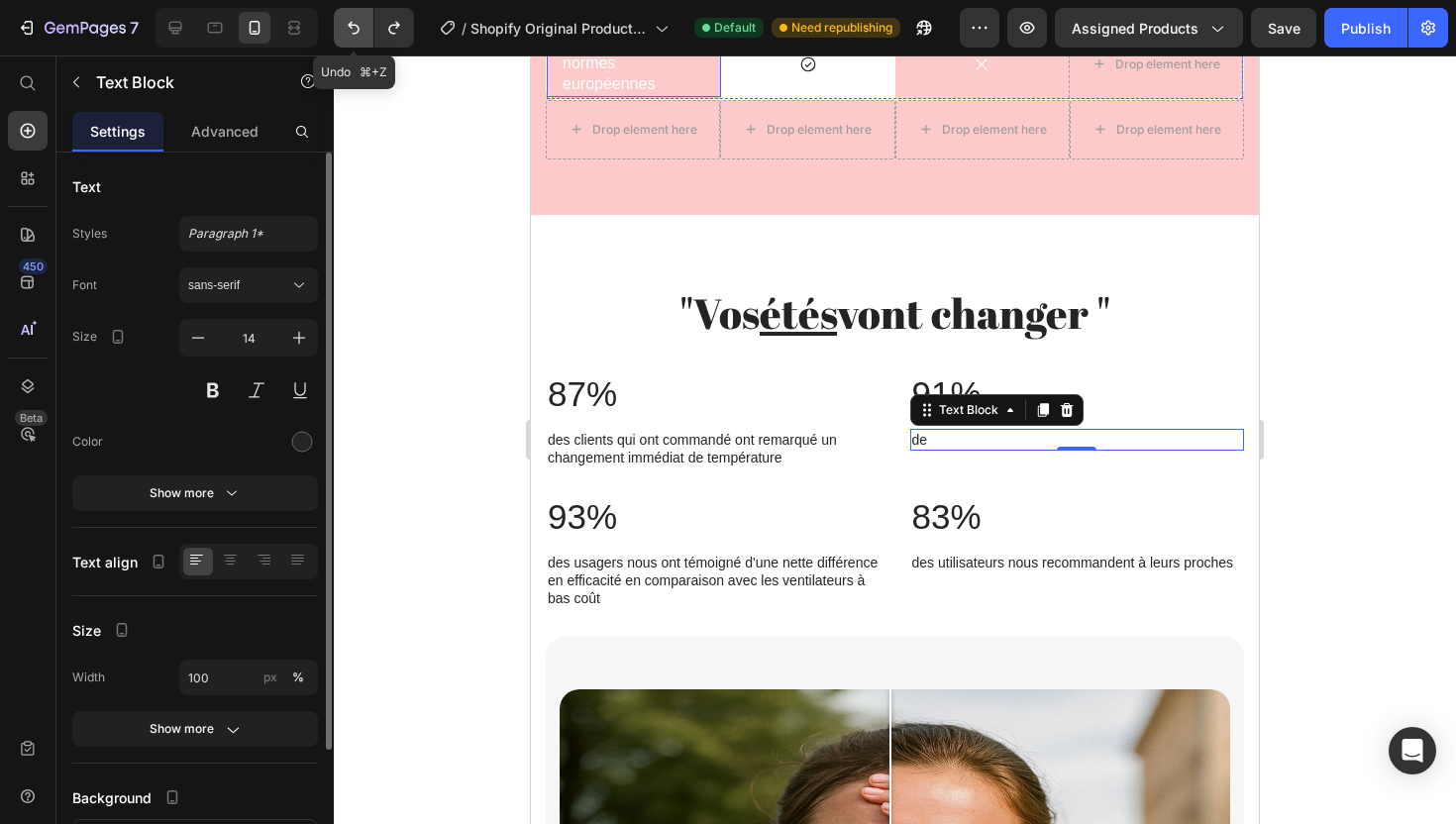 click 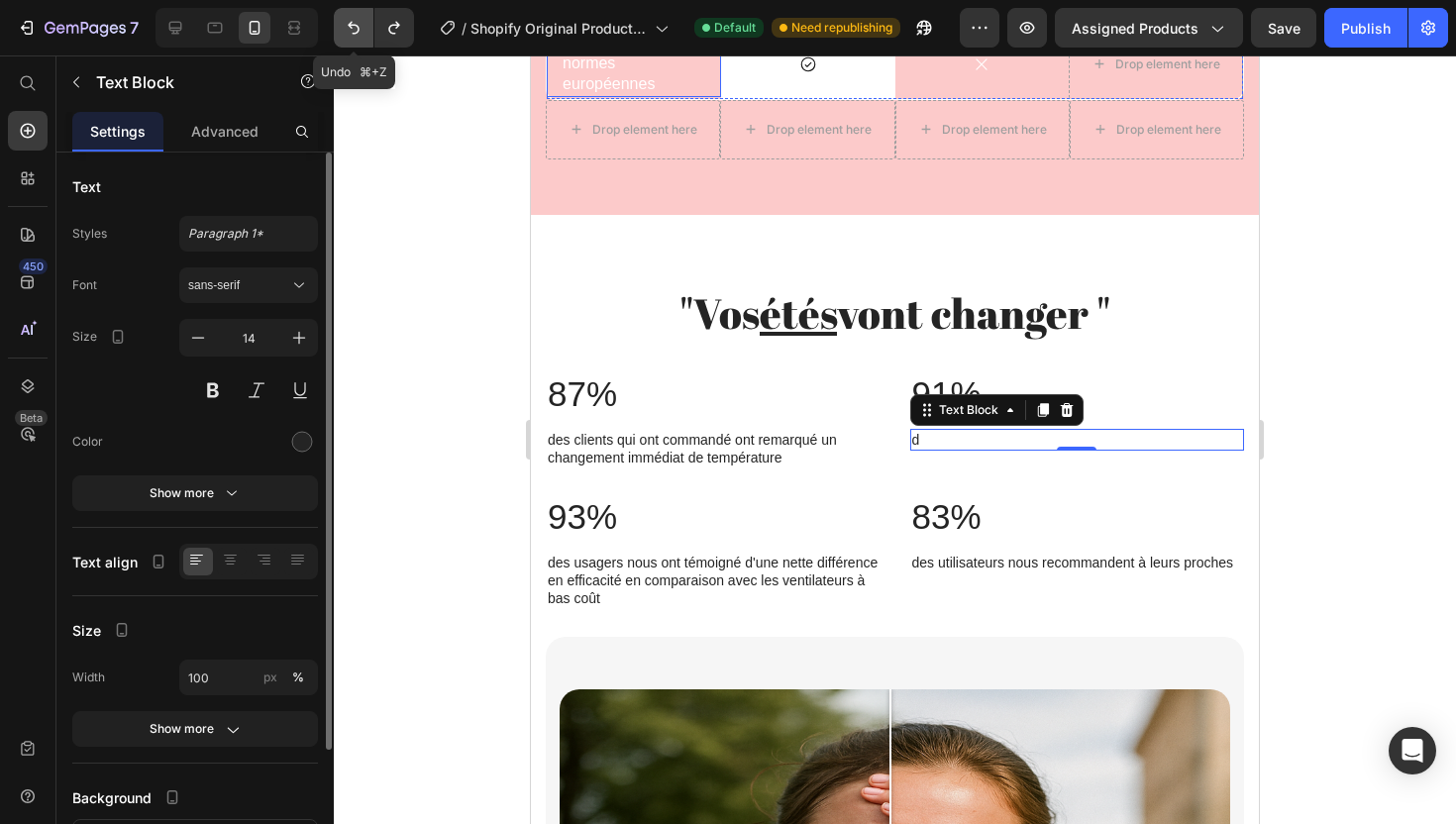 click 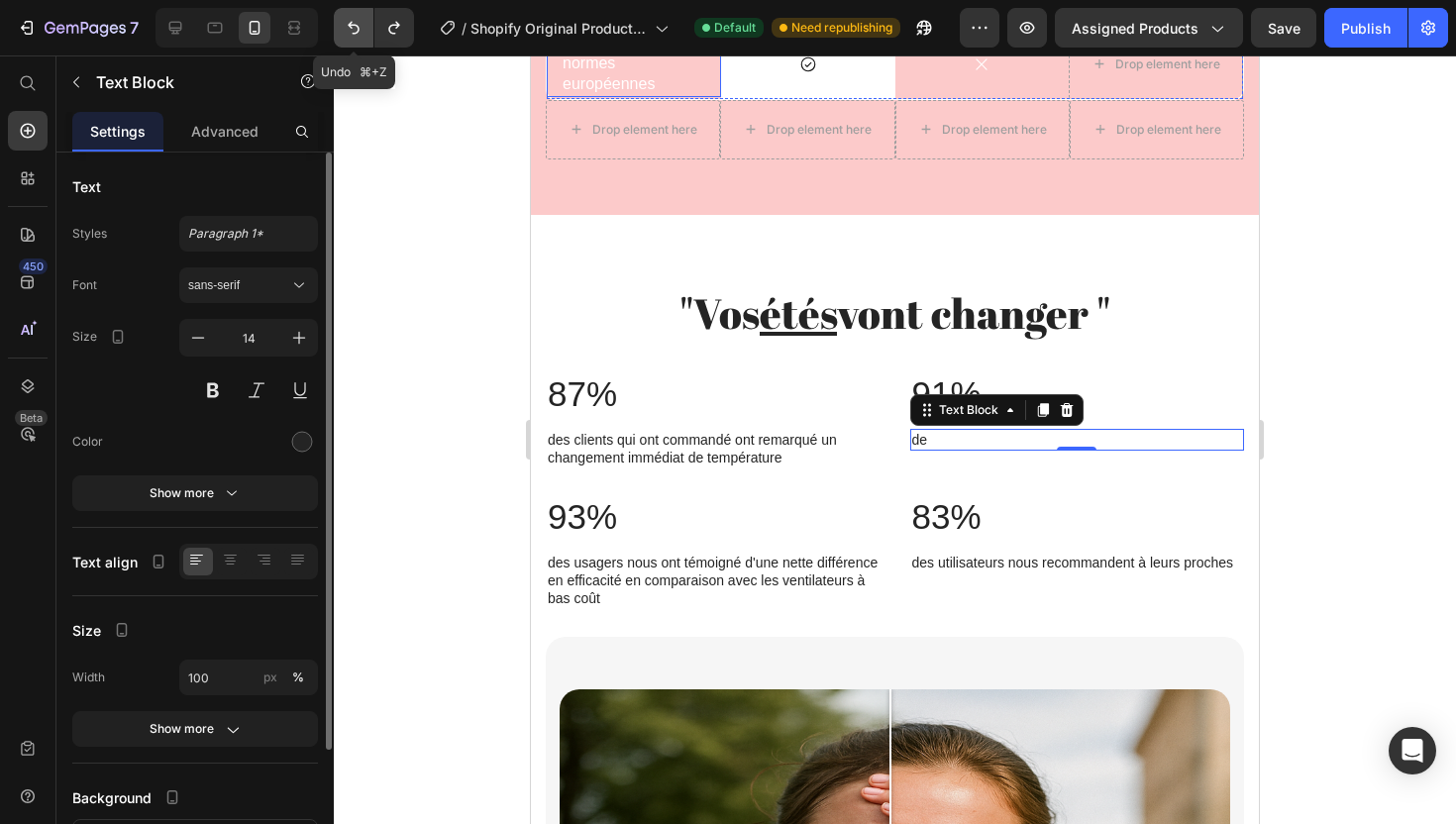 click 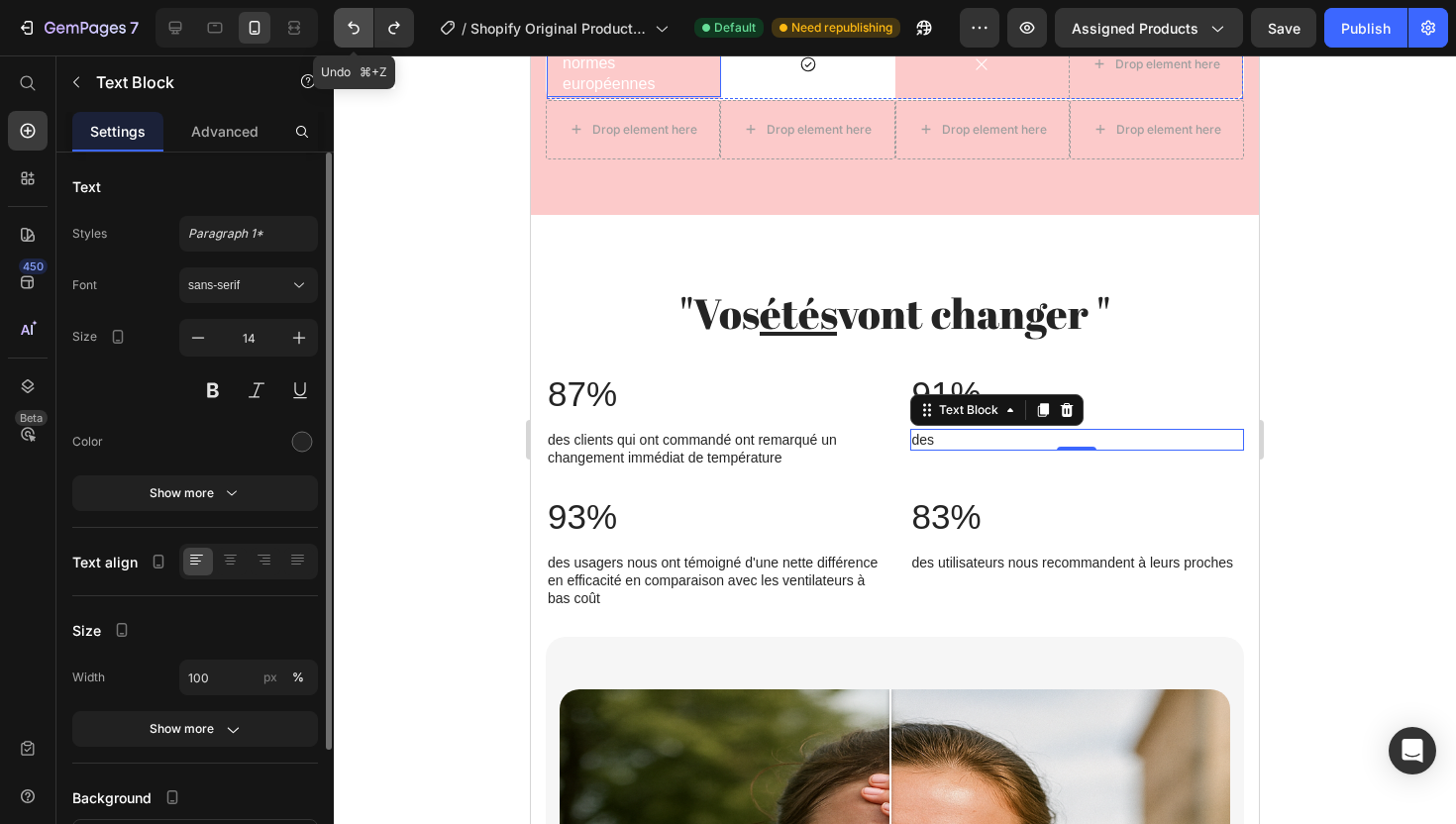 click 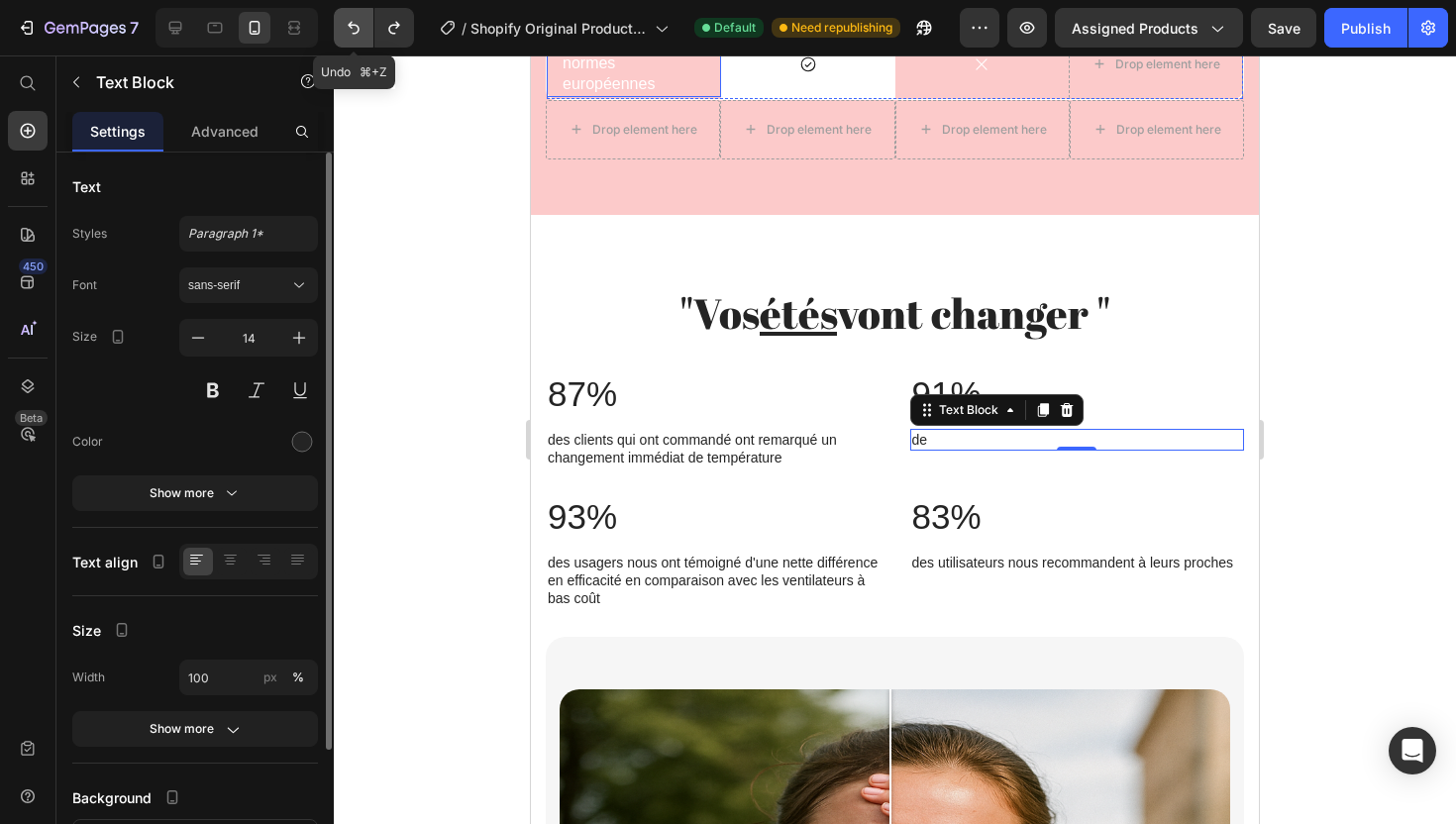 click 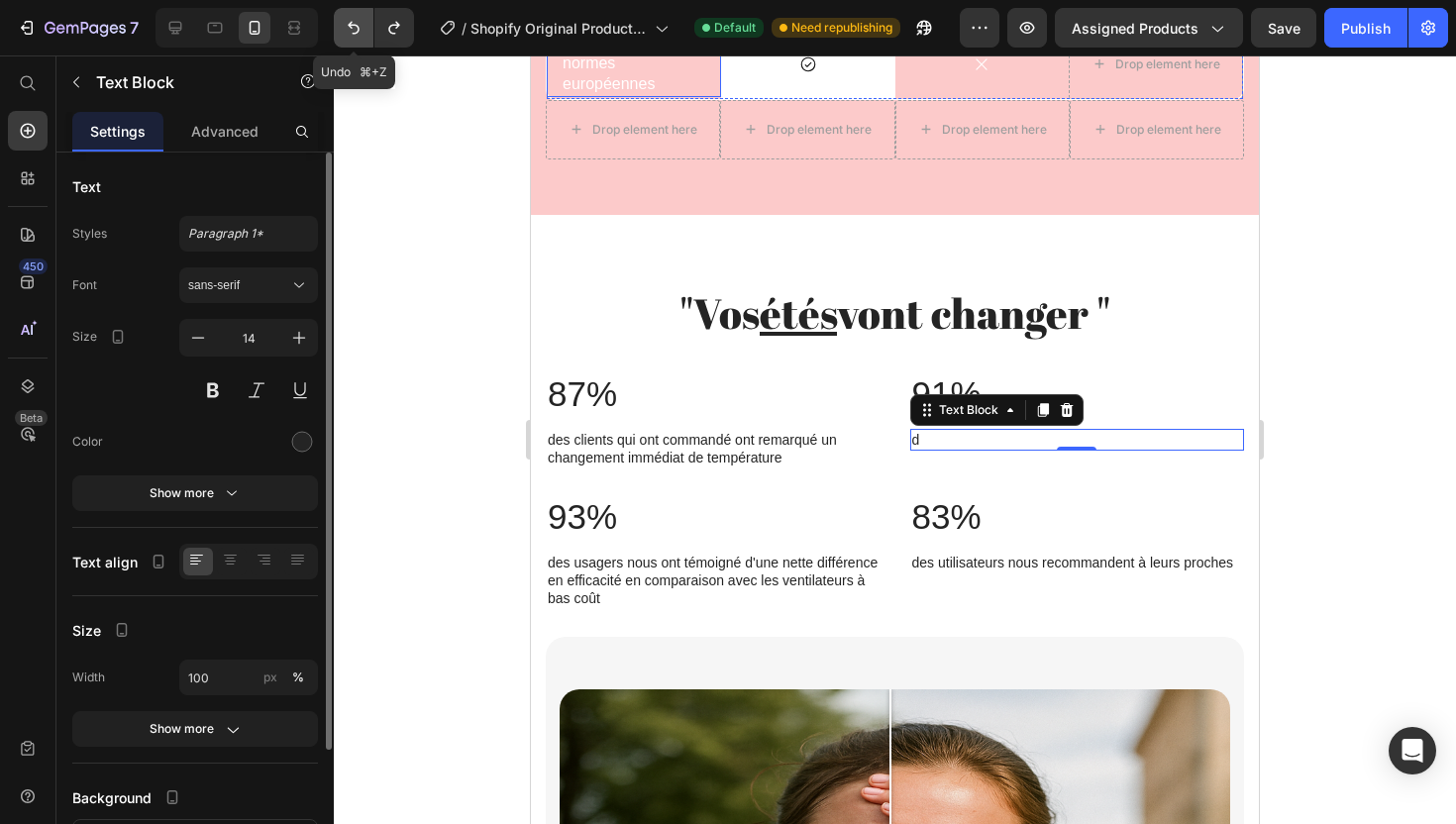click 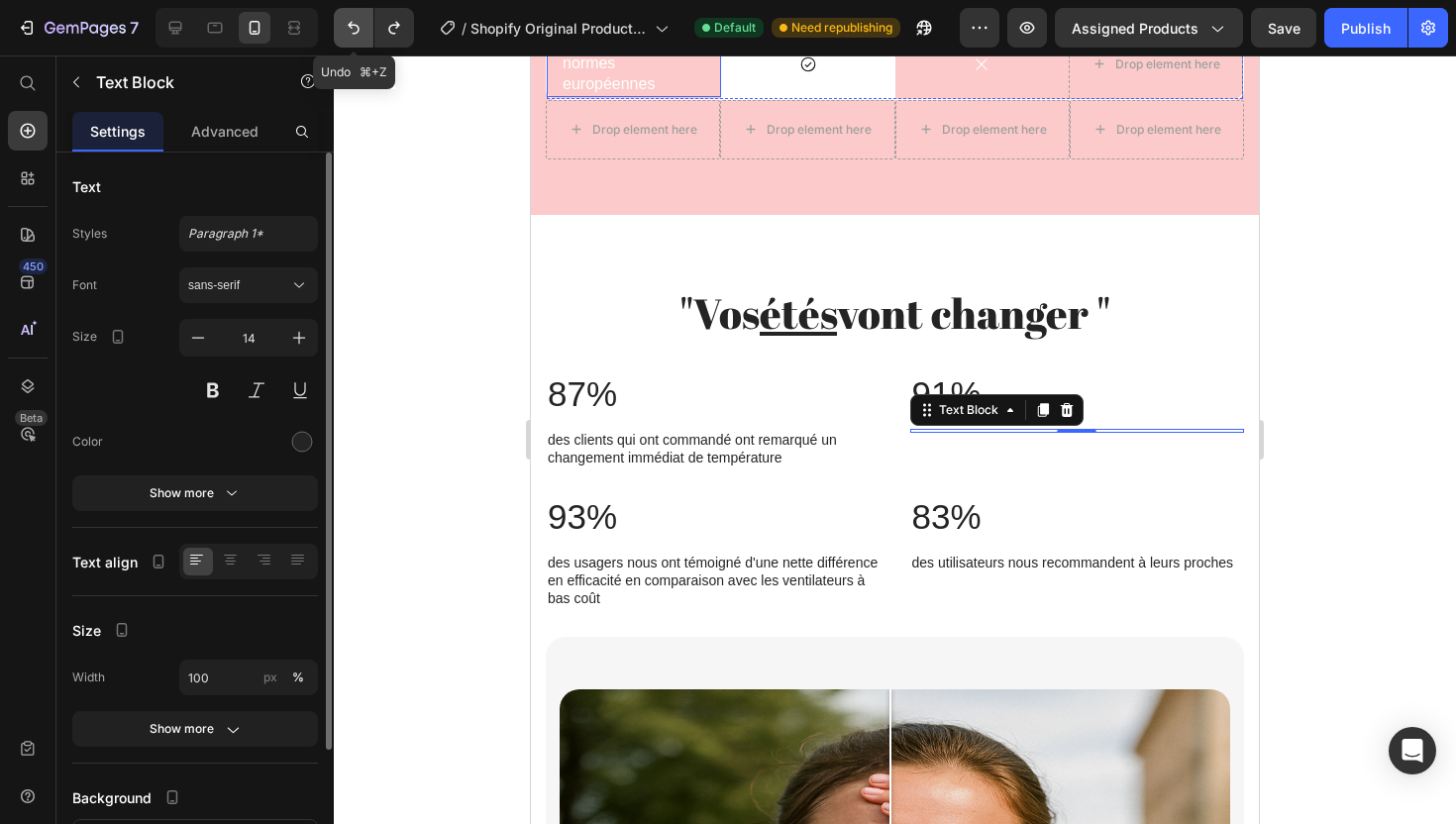 click 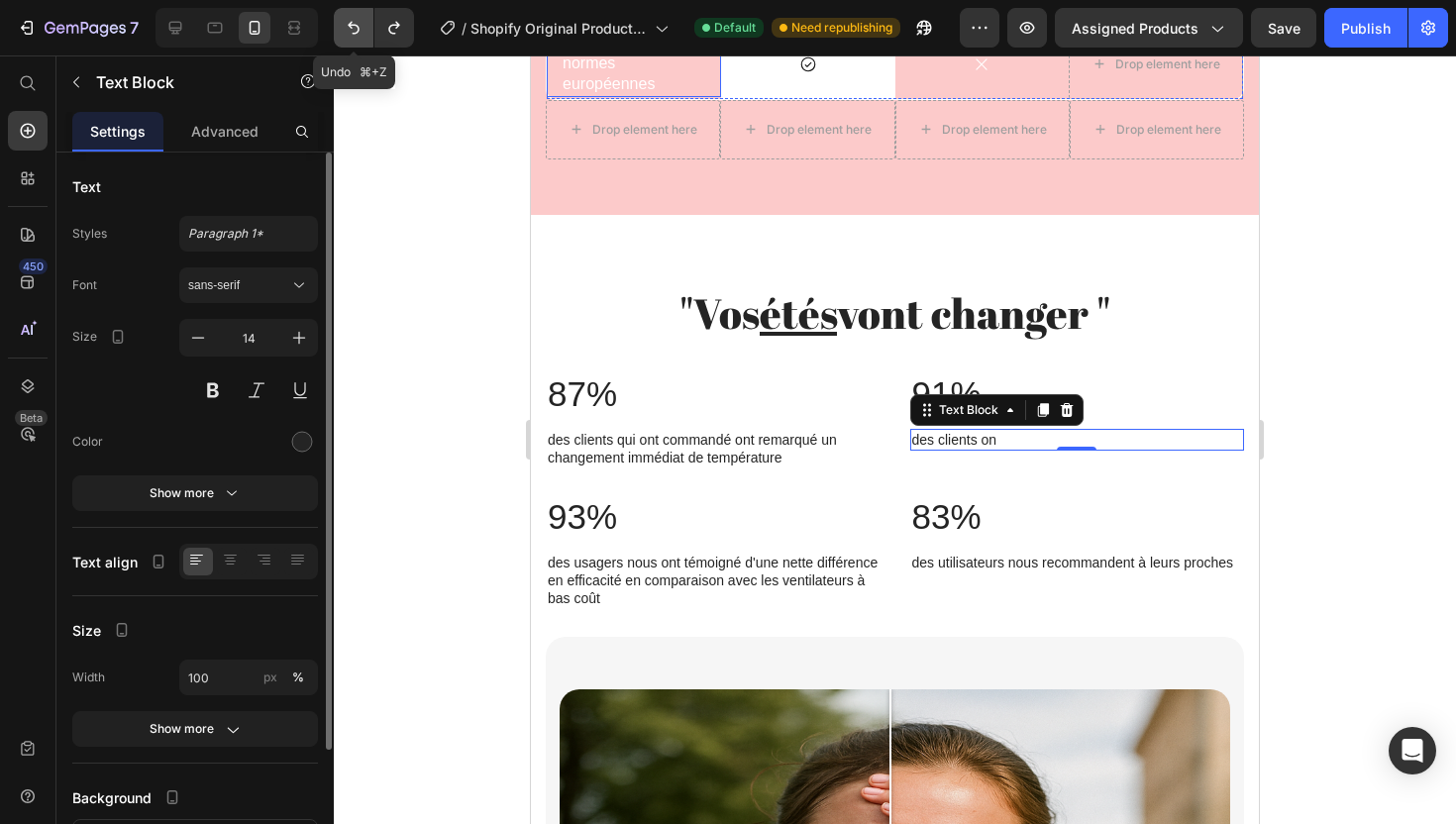 click 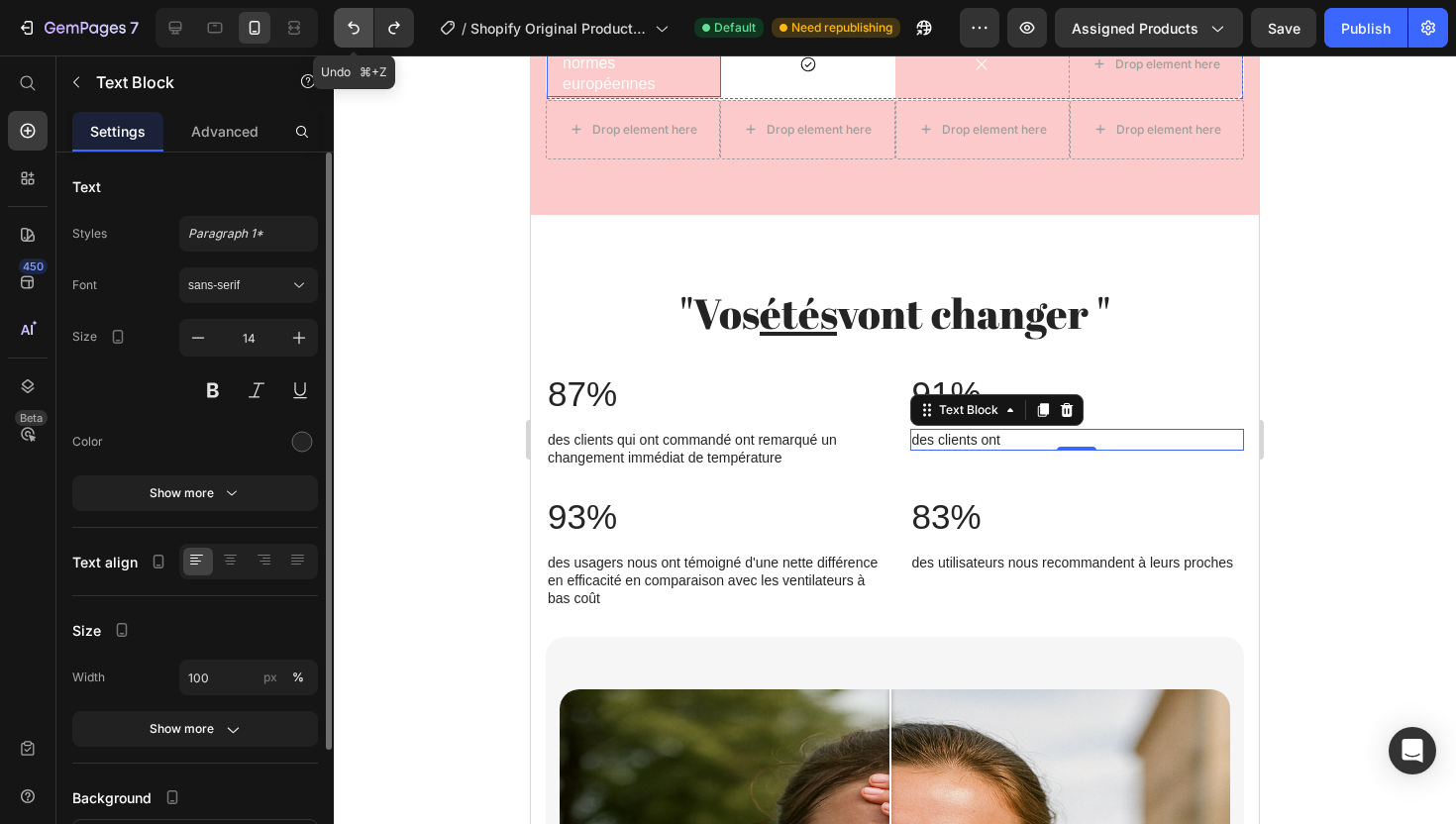 click 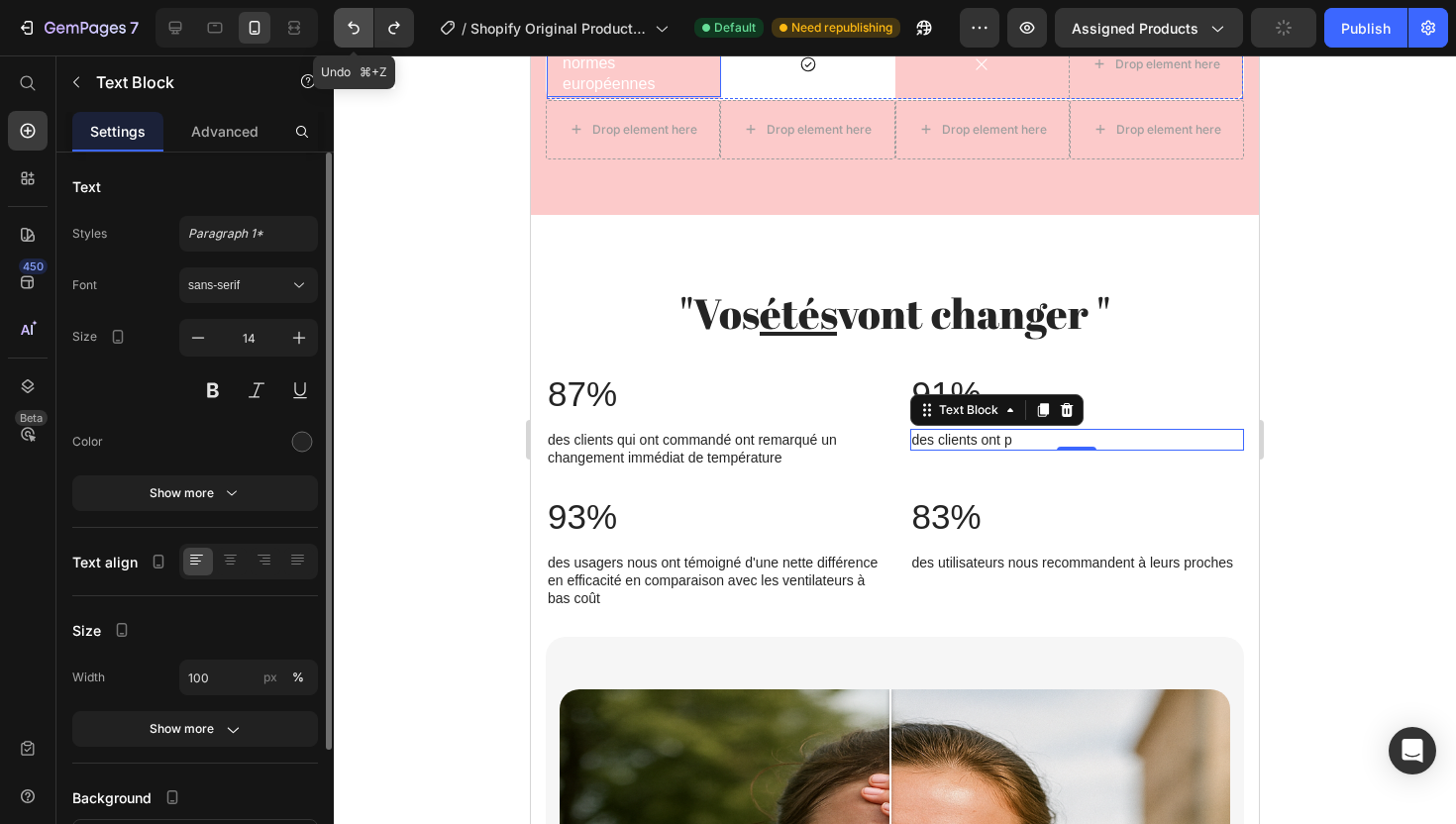 click 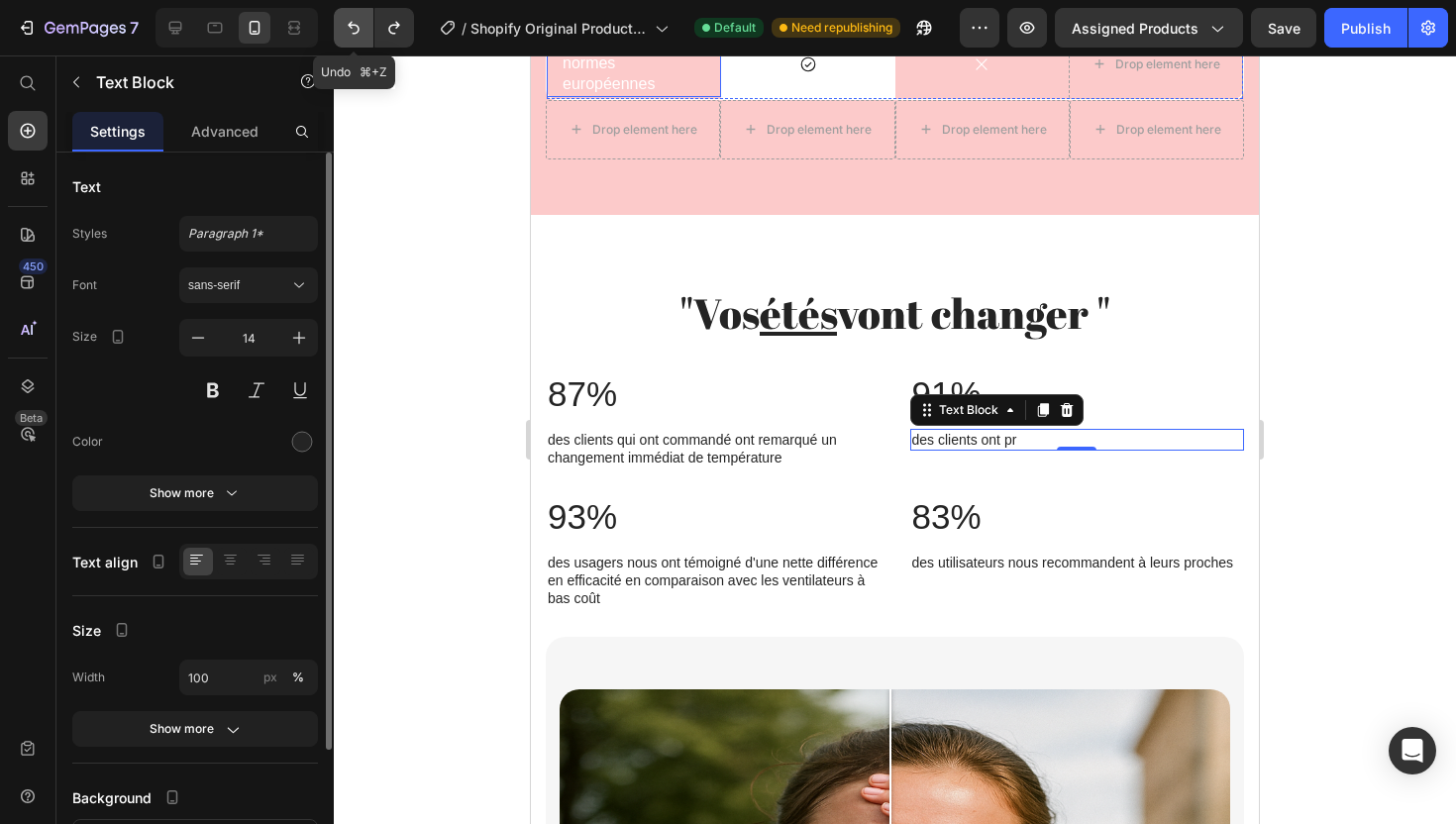 click 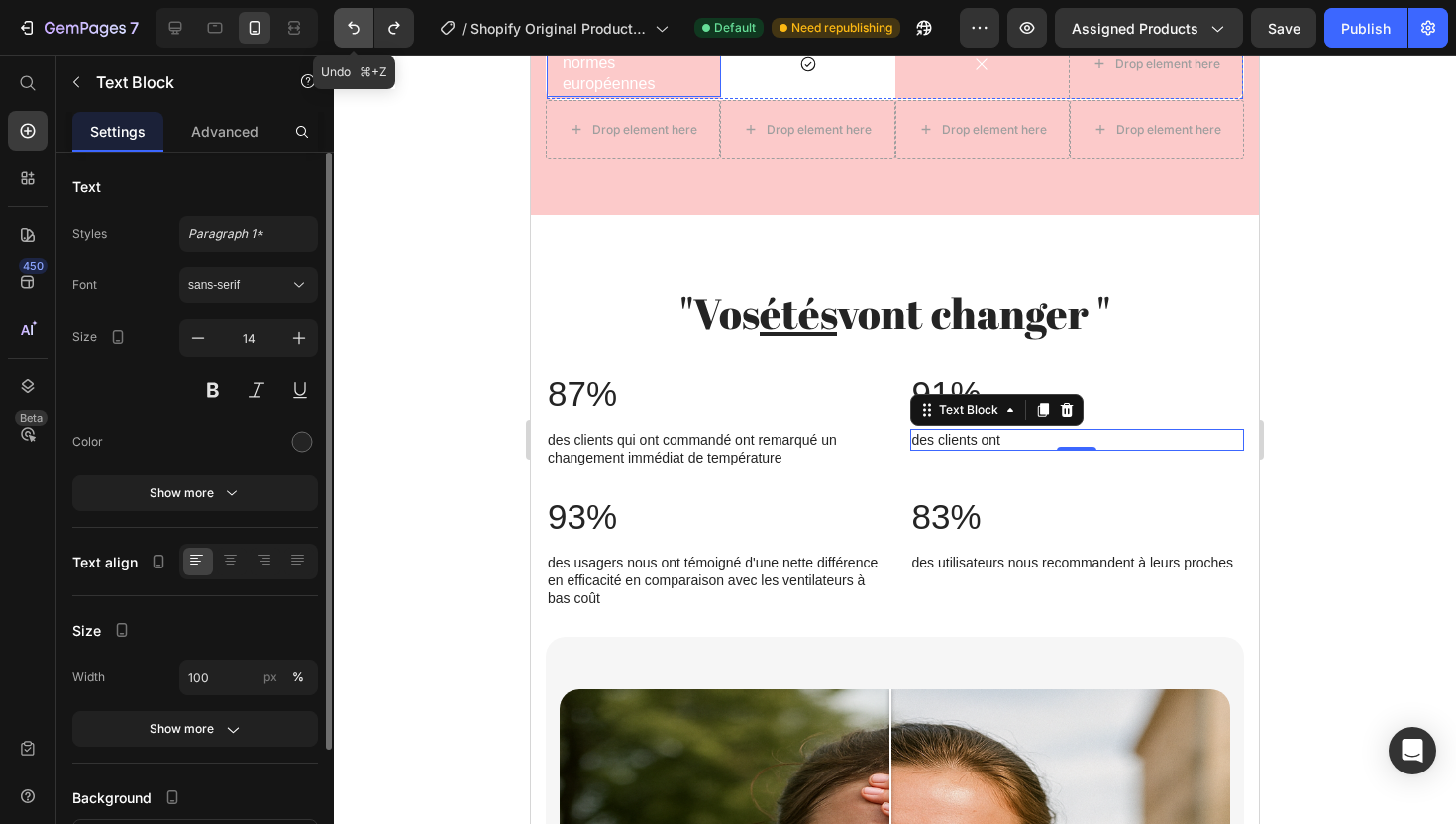 click 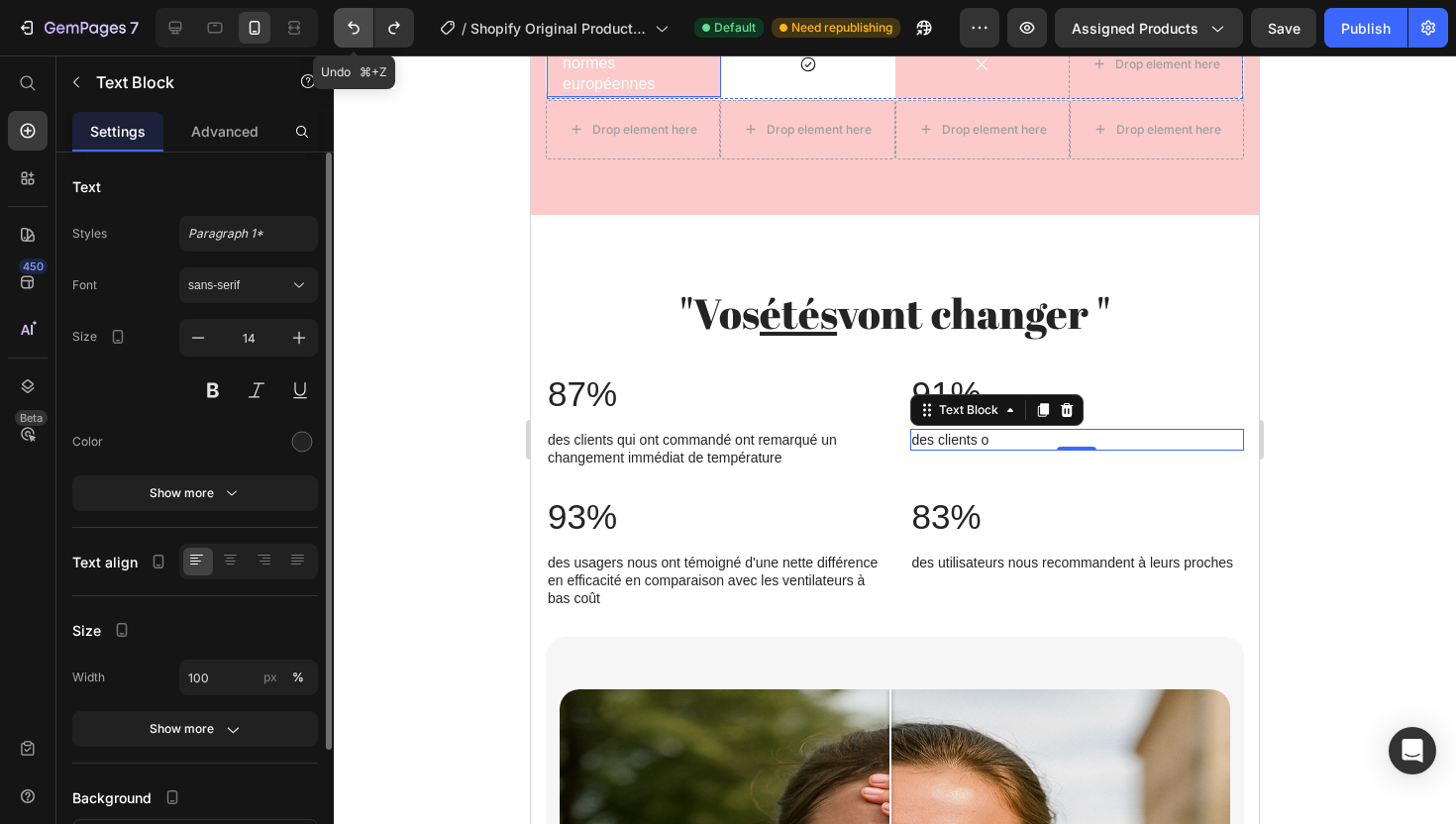click 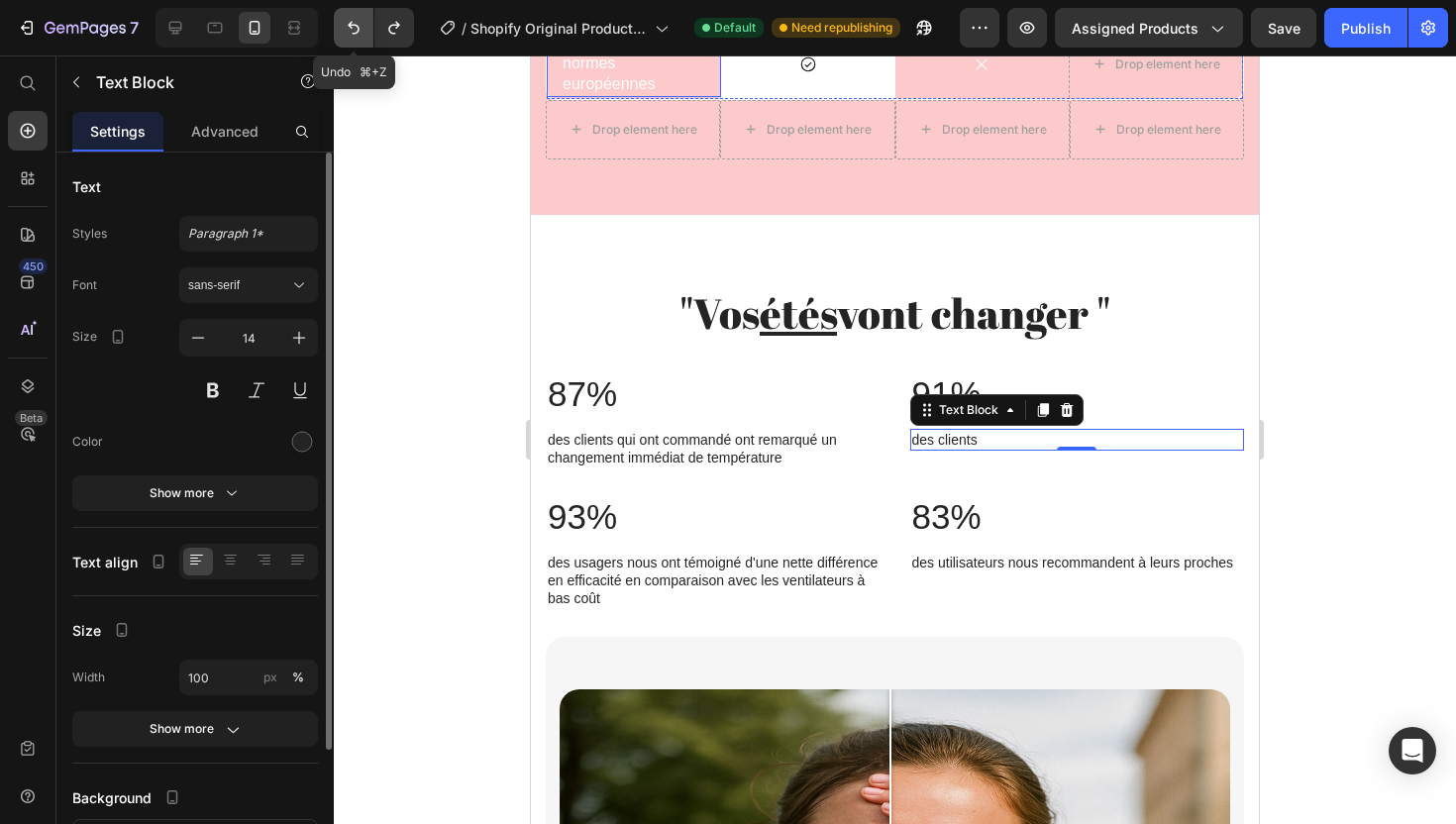 click 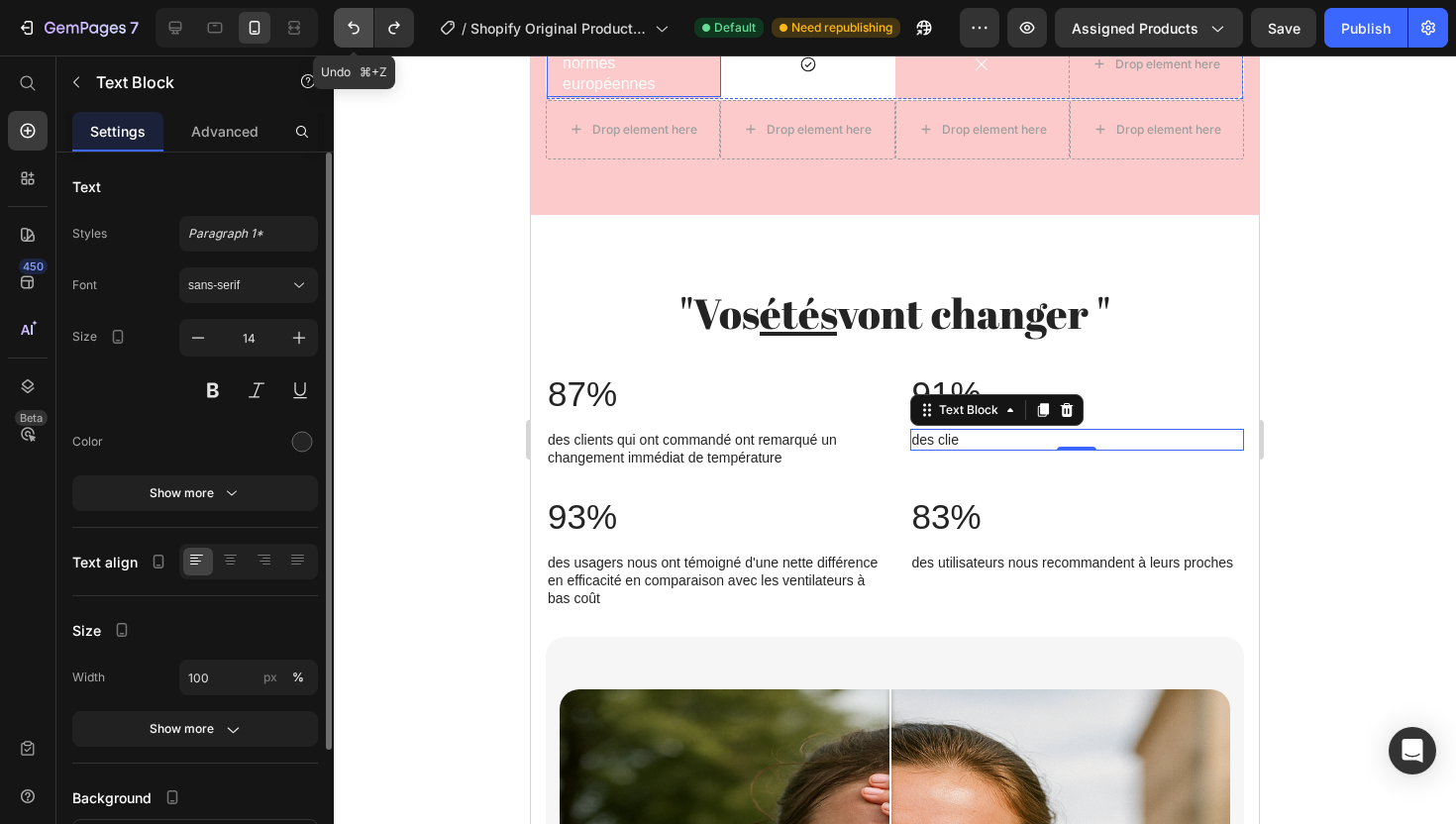 click 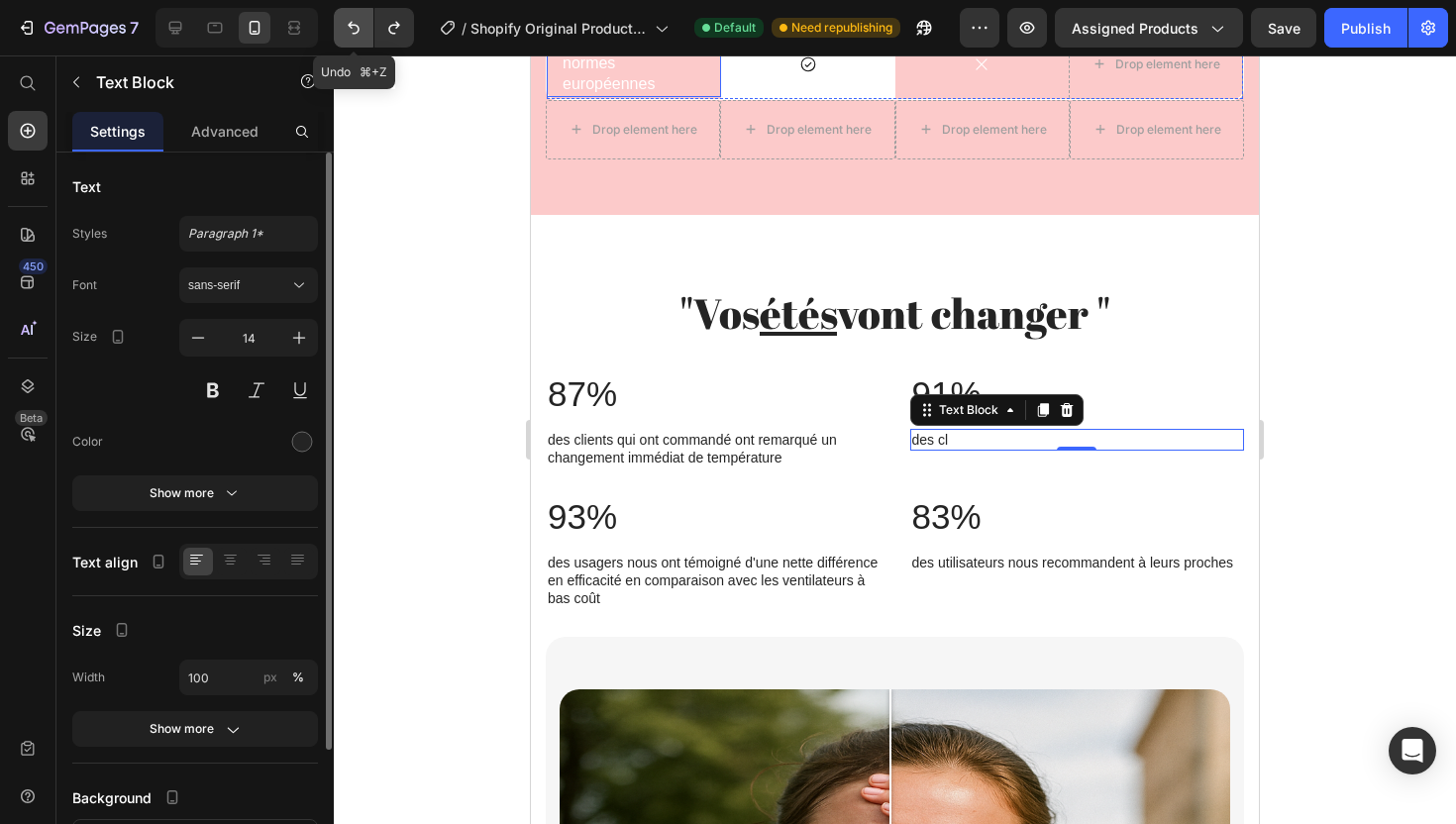 click 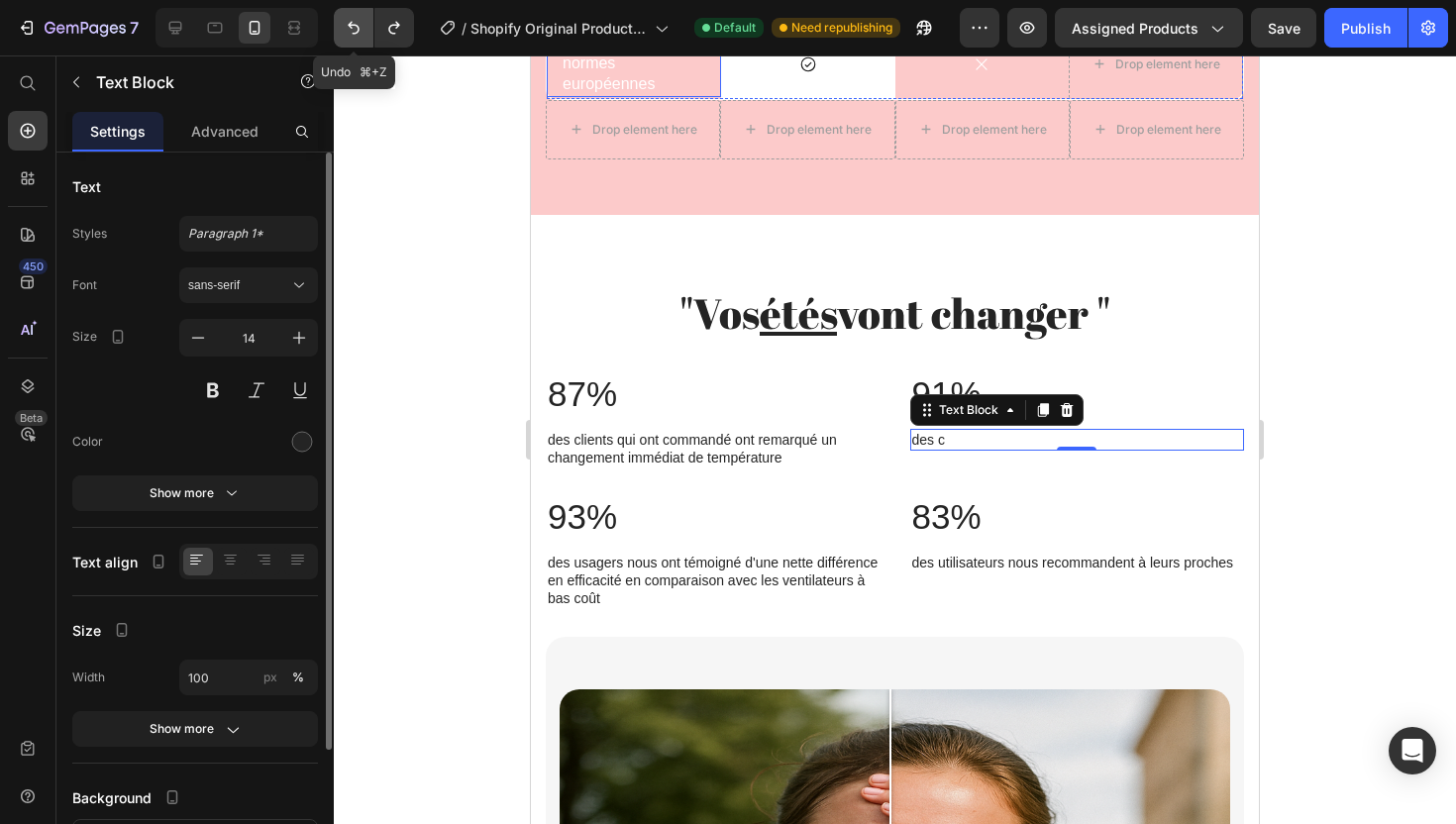 click 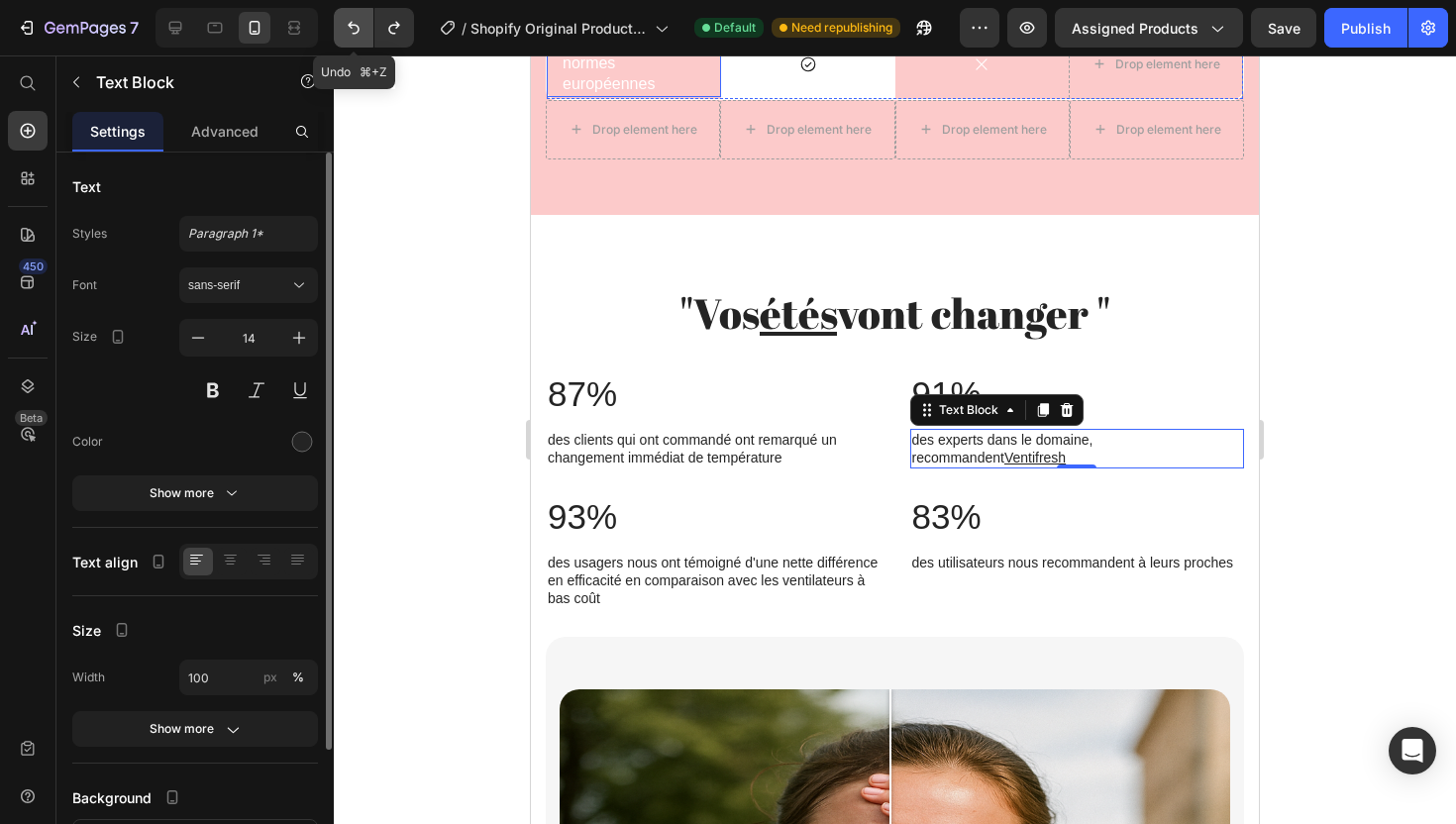 click 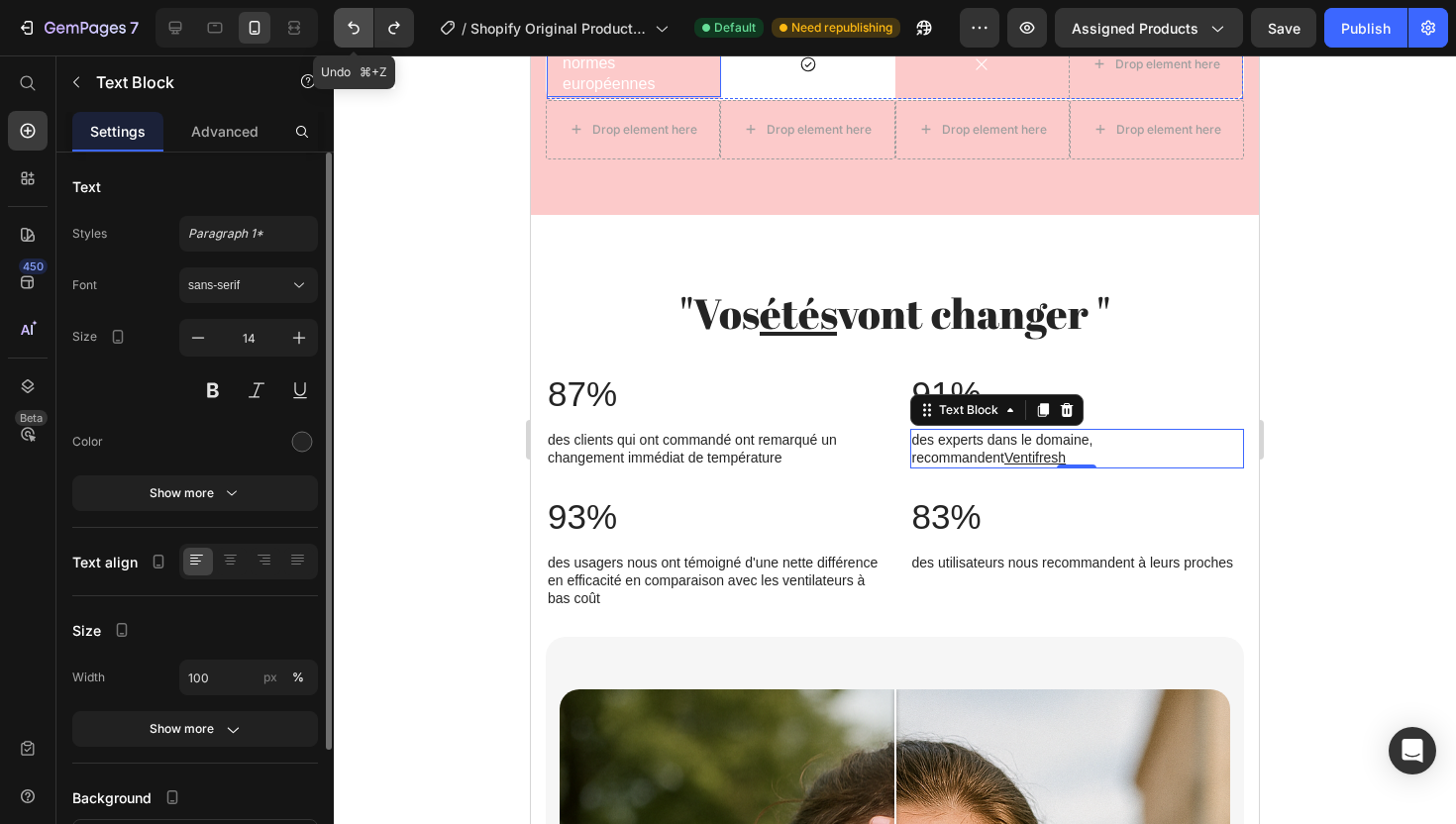 click 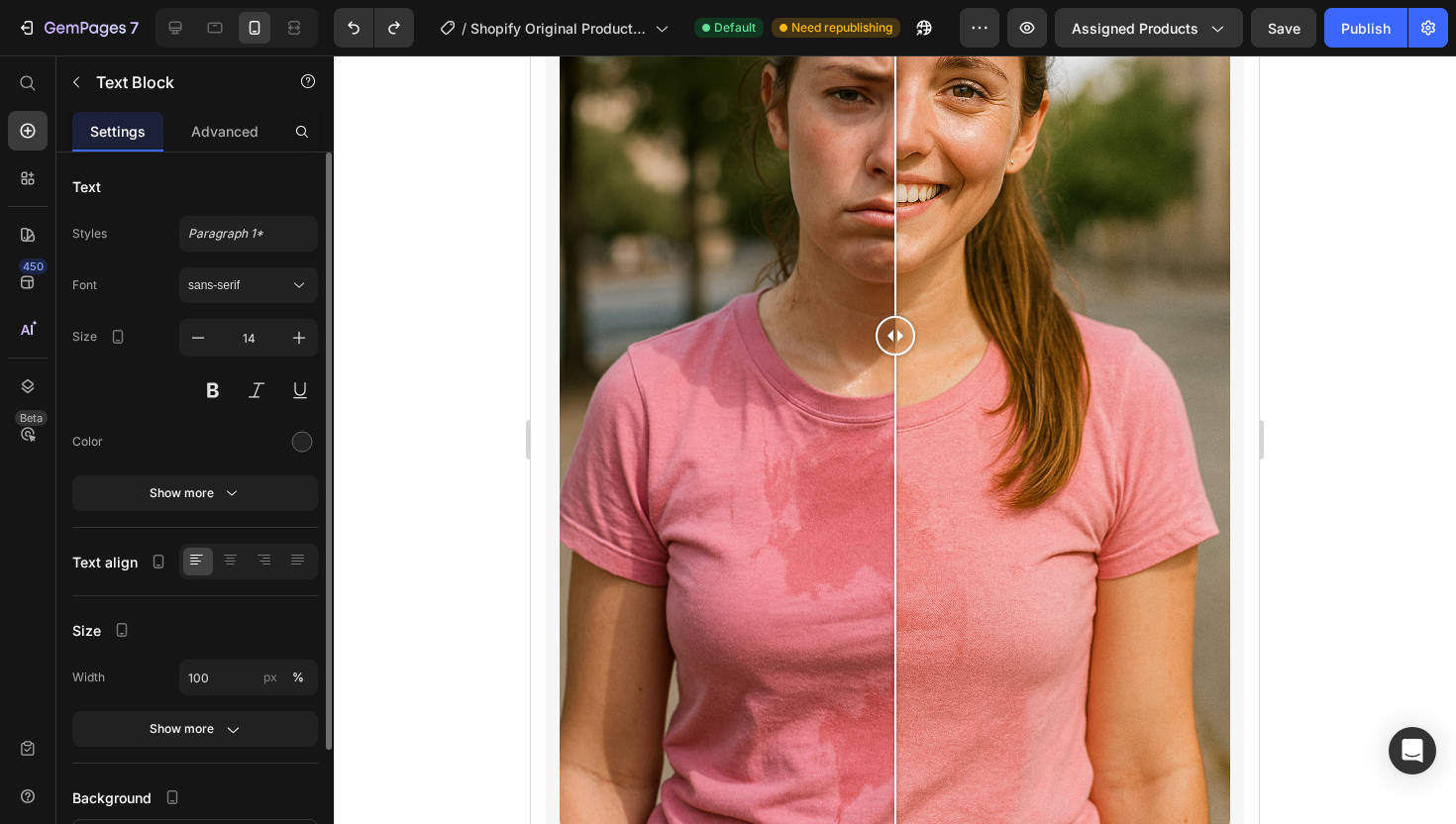 scroll, scrollTop: 5866, scrollLeft: 0, axis: vertical 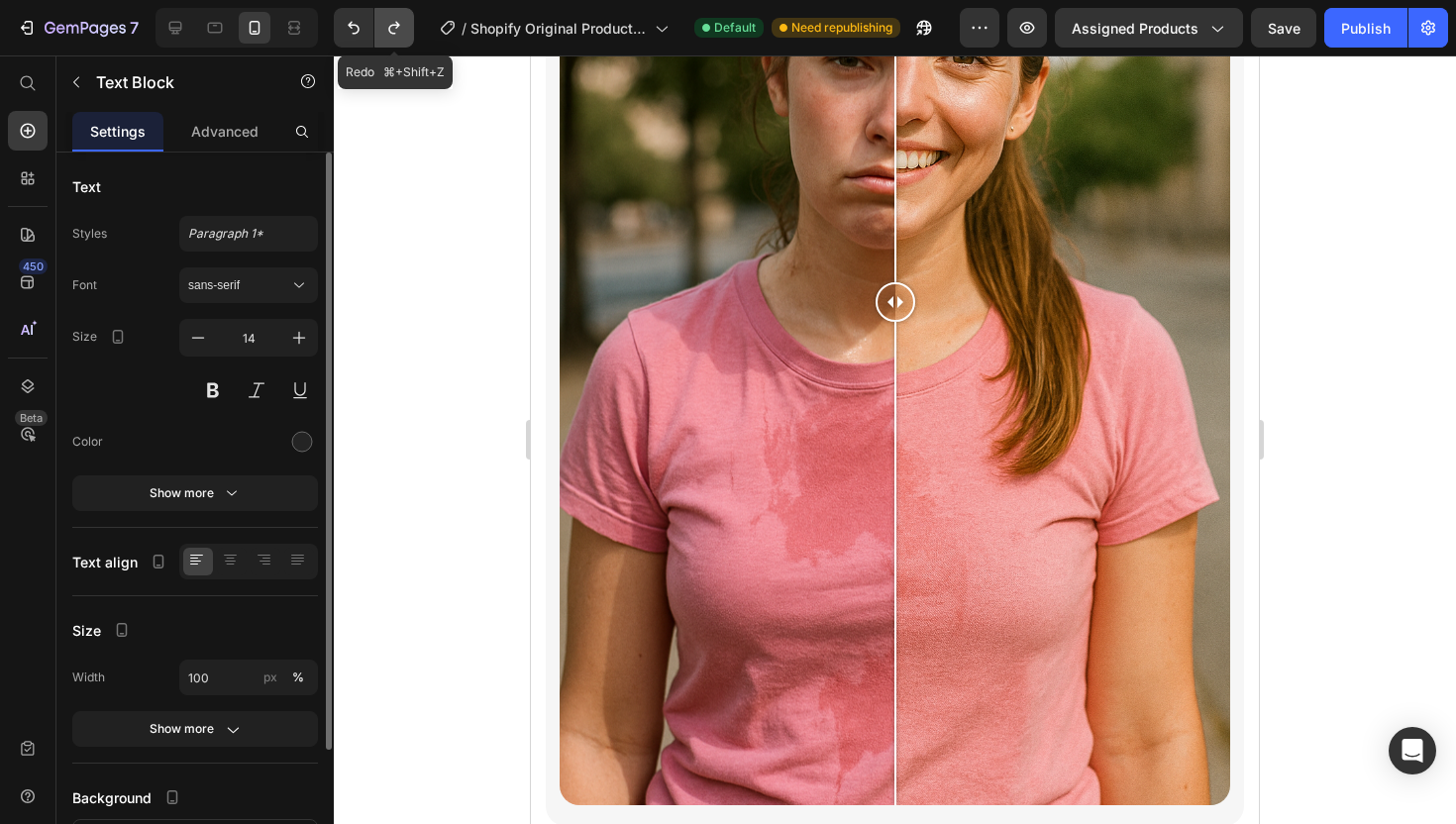 click 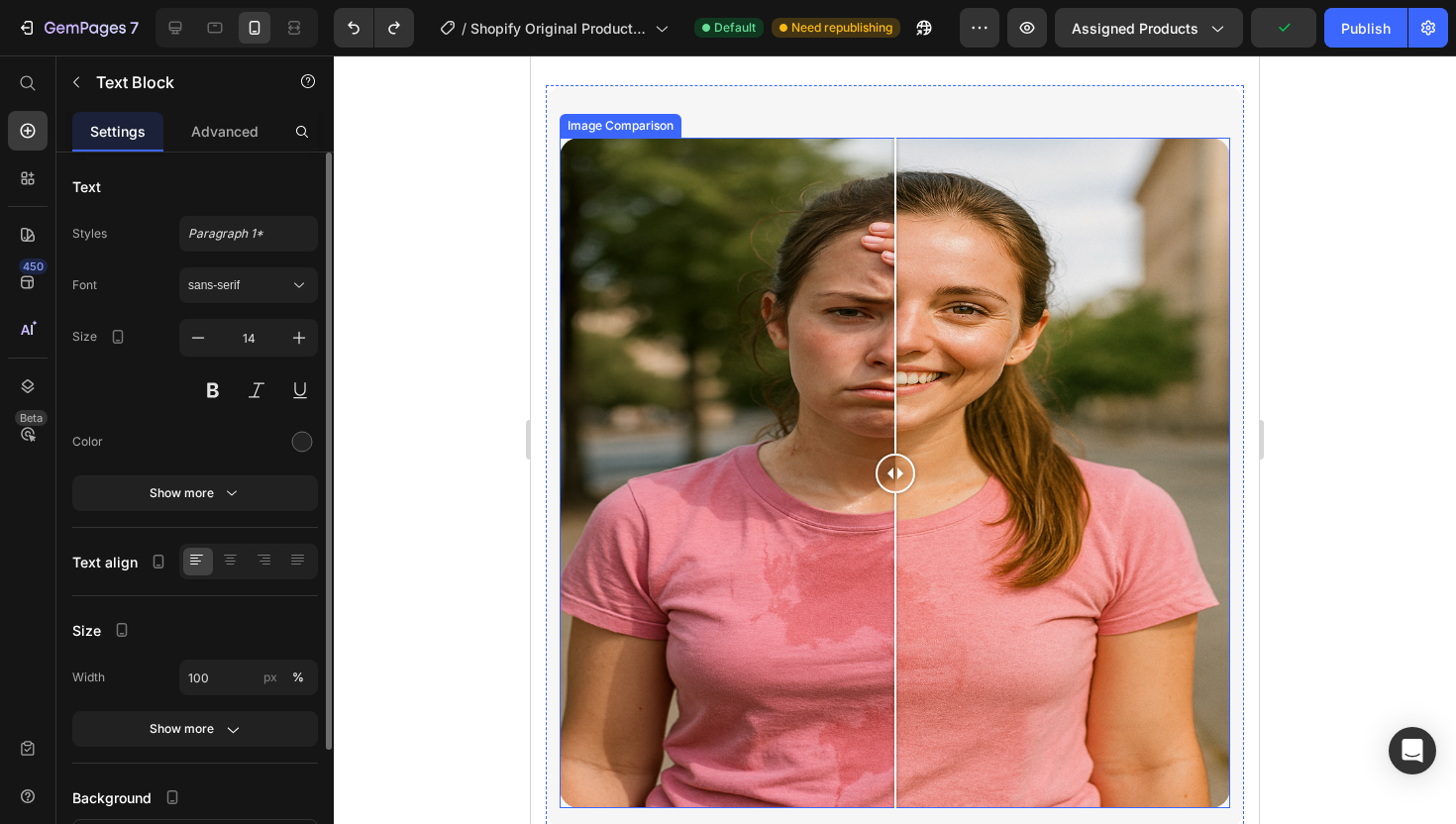 scroll, scrollTop: 5431, scrollLeft: 0, axis: vertical 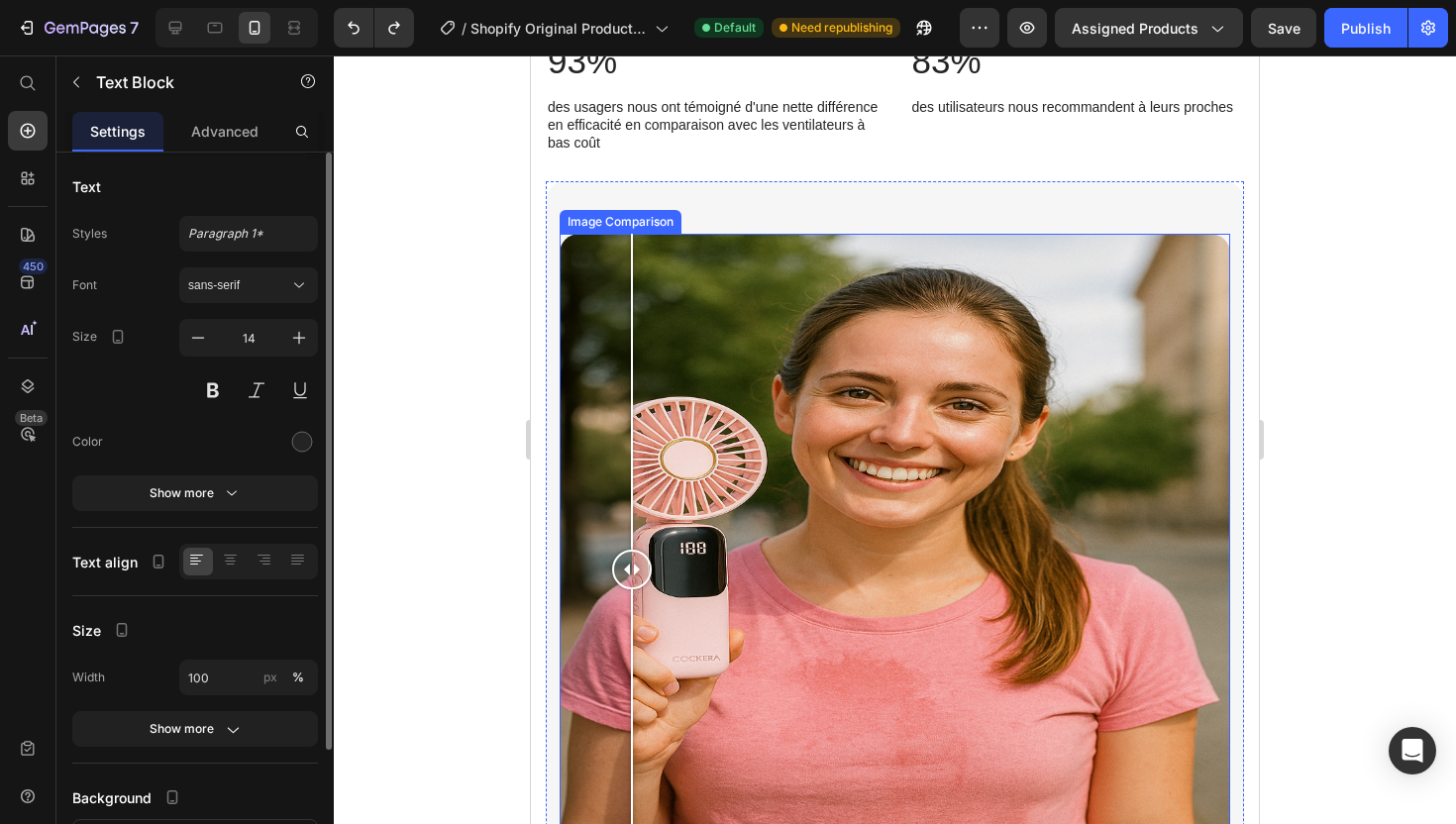 drag, startPoint x: 887, startPoint y: 567, endPoint x: 649, endPoint y: 524, distance: 241.85326 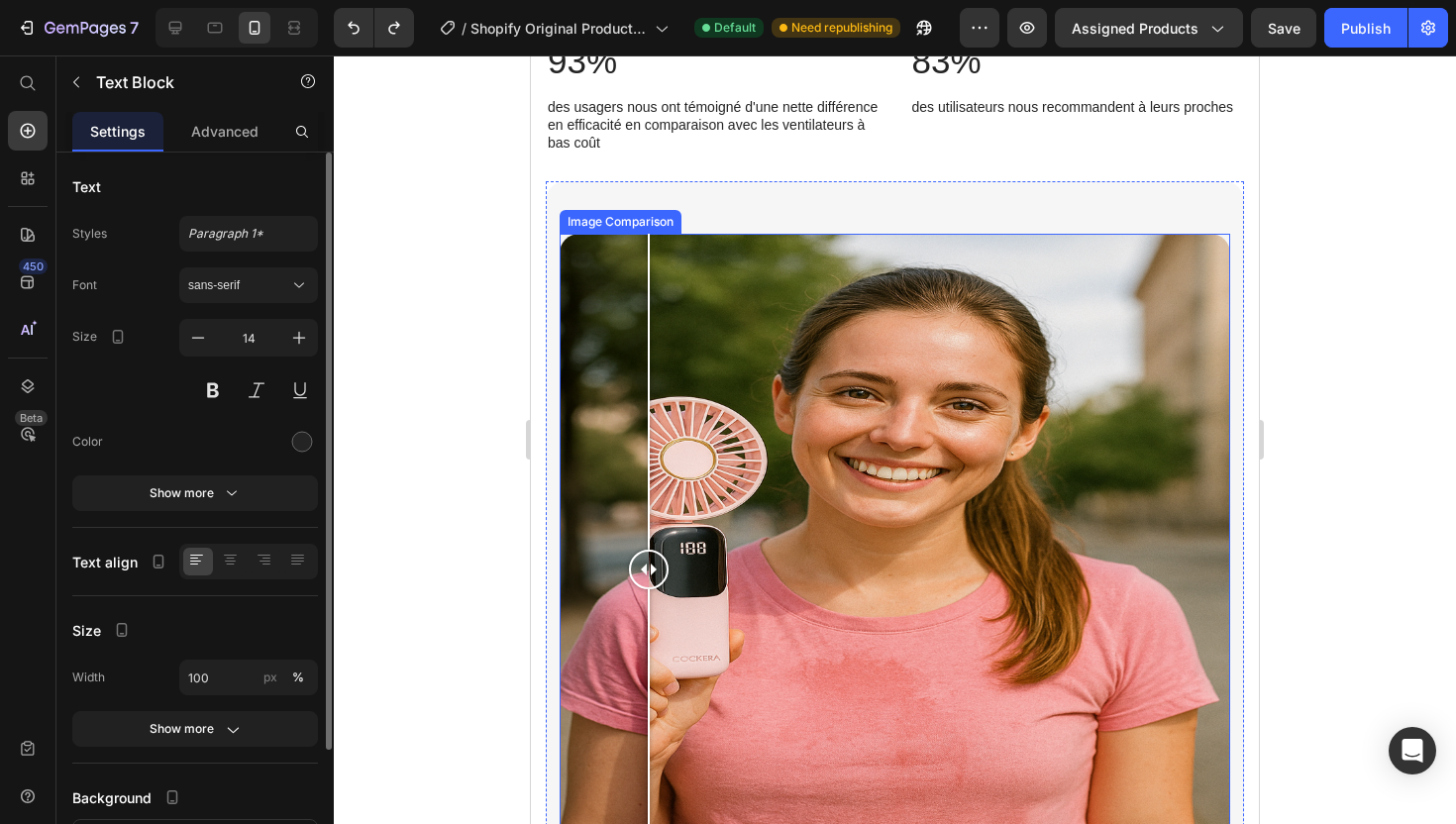 click at bounding box center [649, 568] 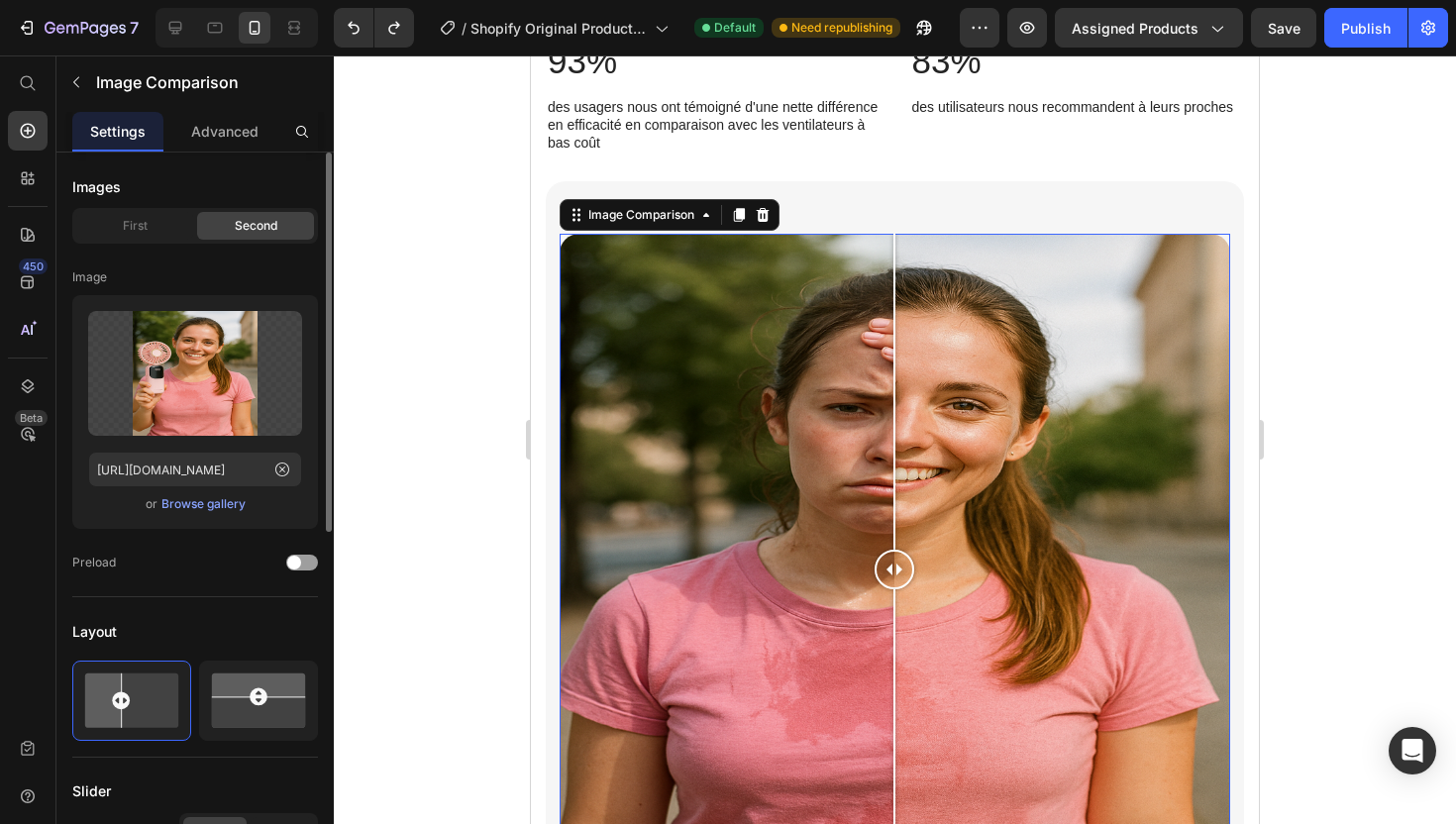 drag, startPoint x: 650, startPoint y: 561, endPoint x: 894, endPoint y: 561, distance: 244 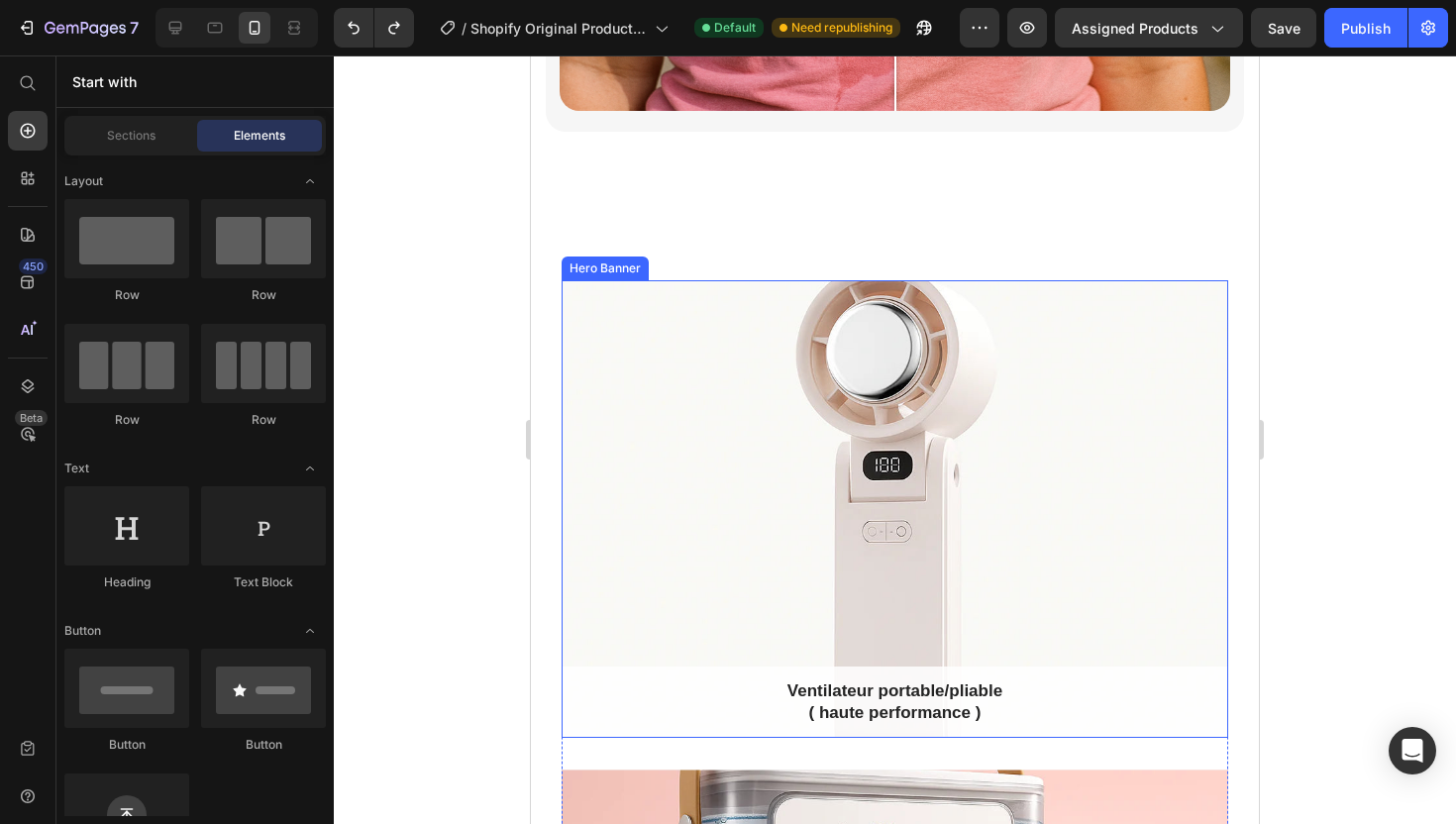 scroll, scrollTop: 6066, scrollLeft: 0, axis: vertical 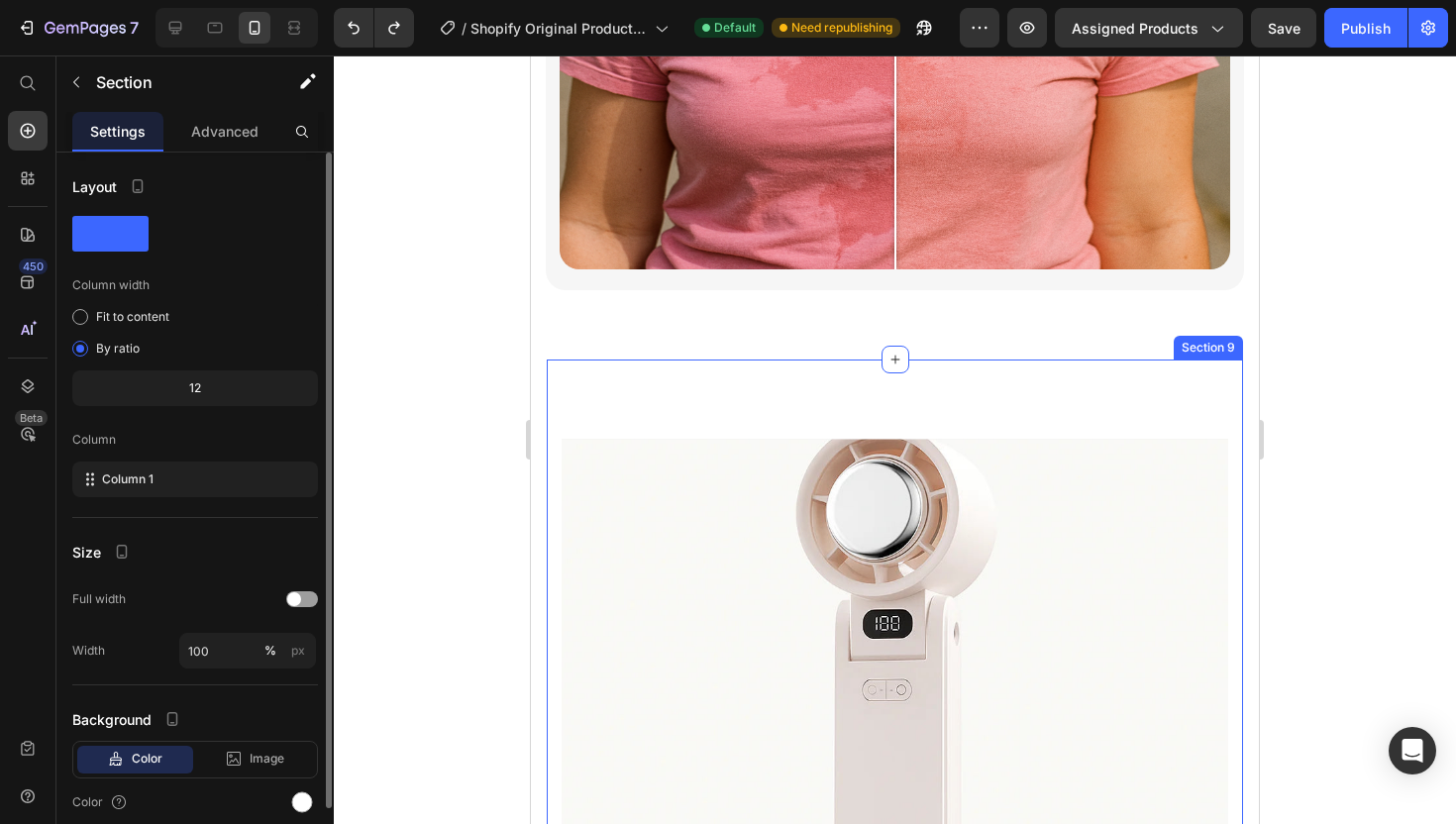click on "Ventilateur portable  Text block Row Hero Banner Ventilateur portable/pliable  ( haute performance )  Text block Row Hero Banner Ventilateur portable/portatif ( modèle discrétion )  Text block Row Hero Banner Row Section 9" at bounding box center (894, 1157) 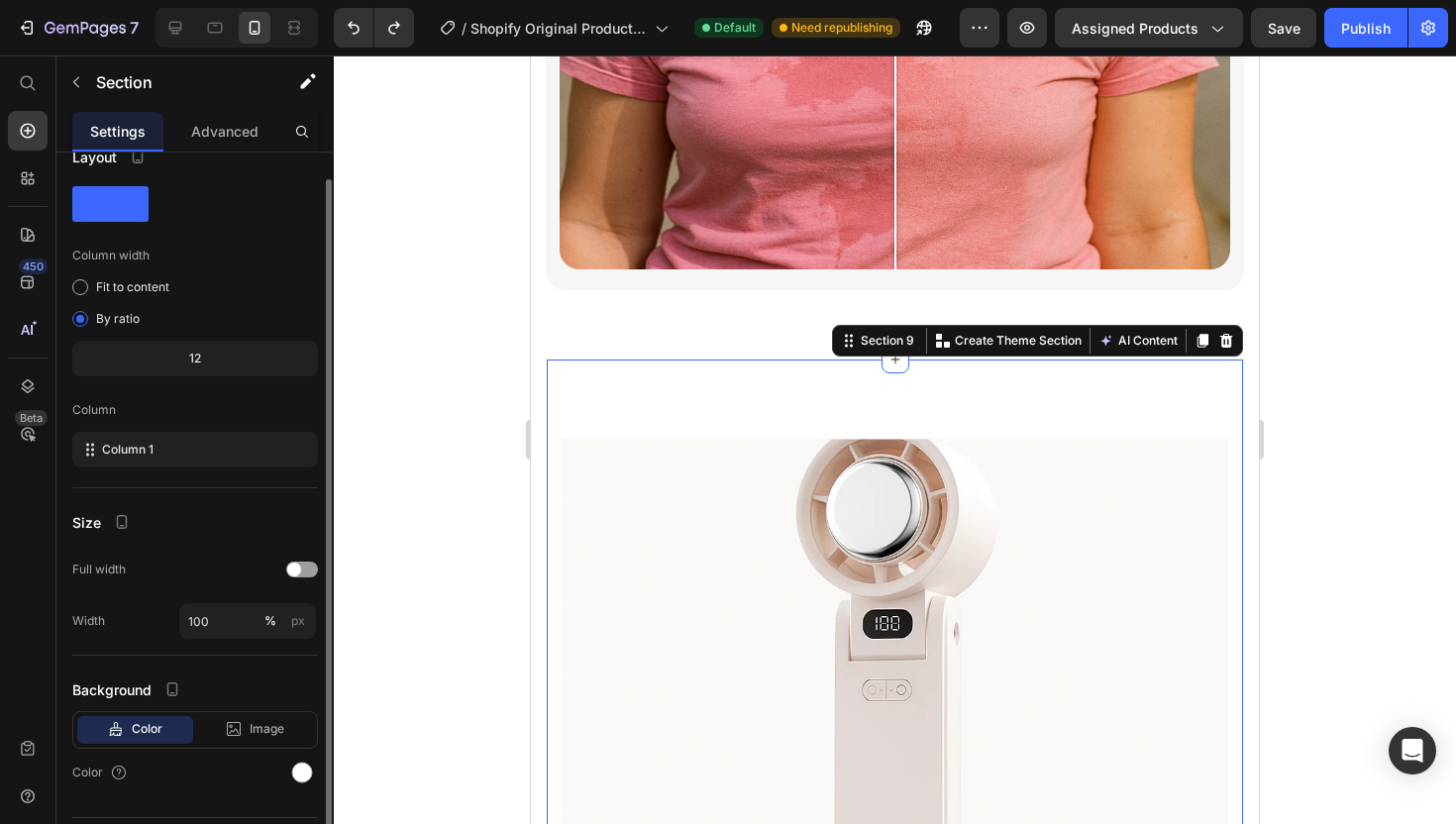 scroll, scrollTop: 80, scrollLeft: 0, axis: vertical 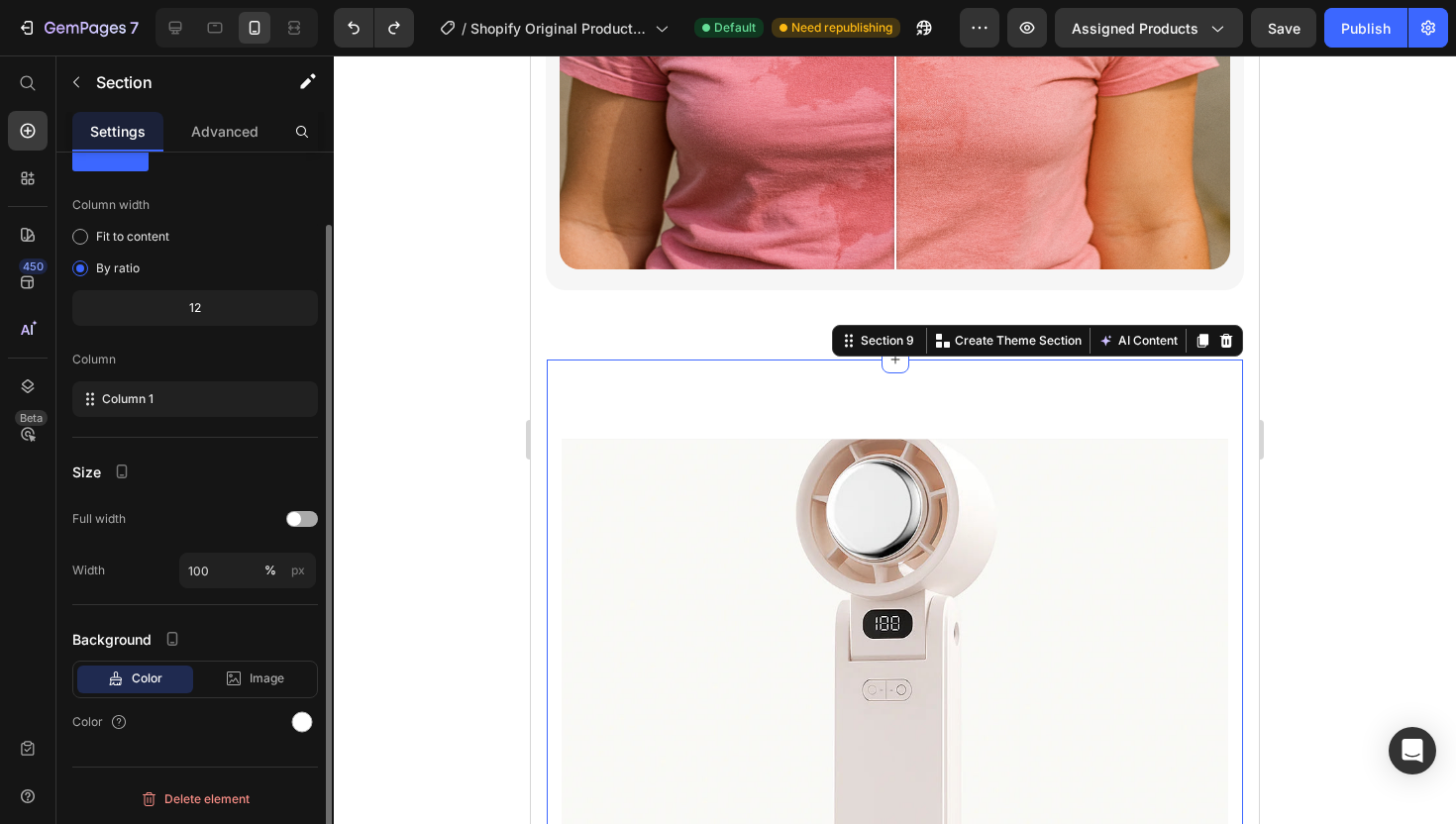 click at bounding box center (294, 519) 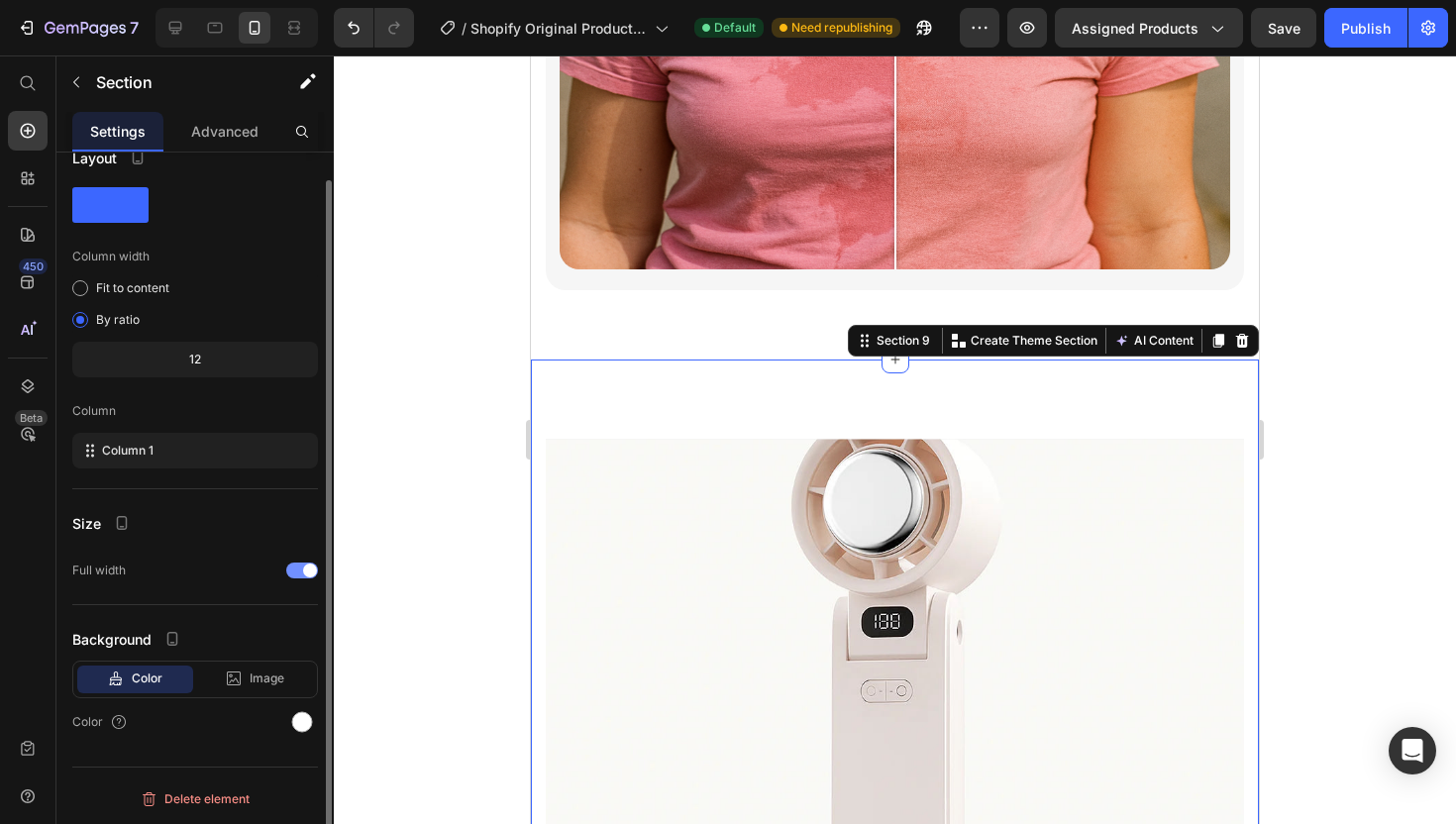 click at bounding box center [302, 570] 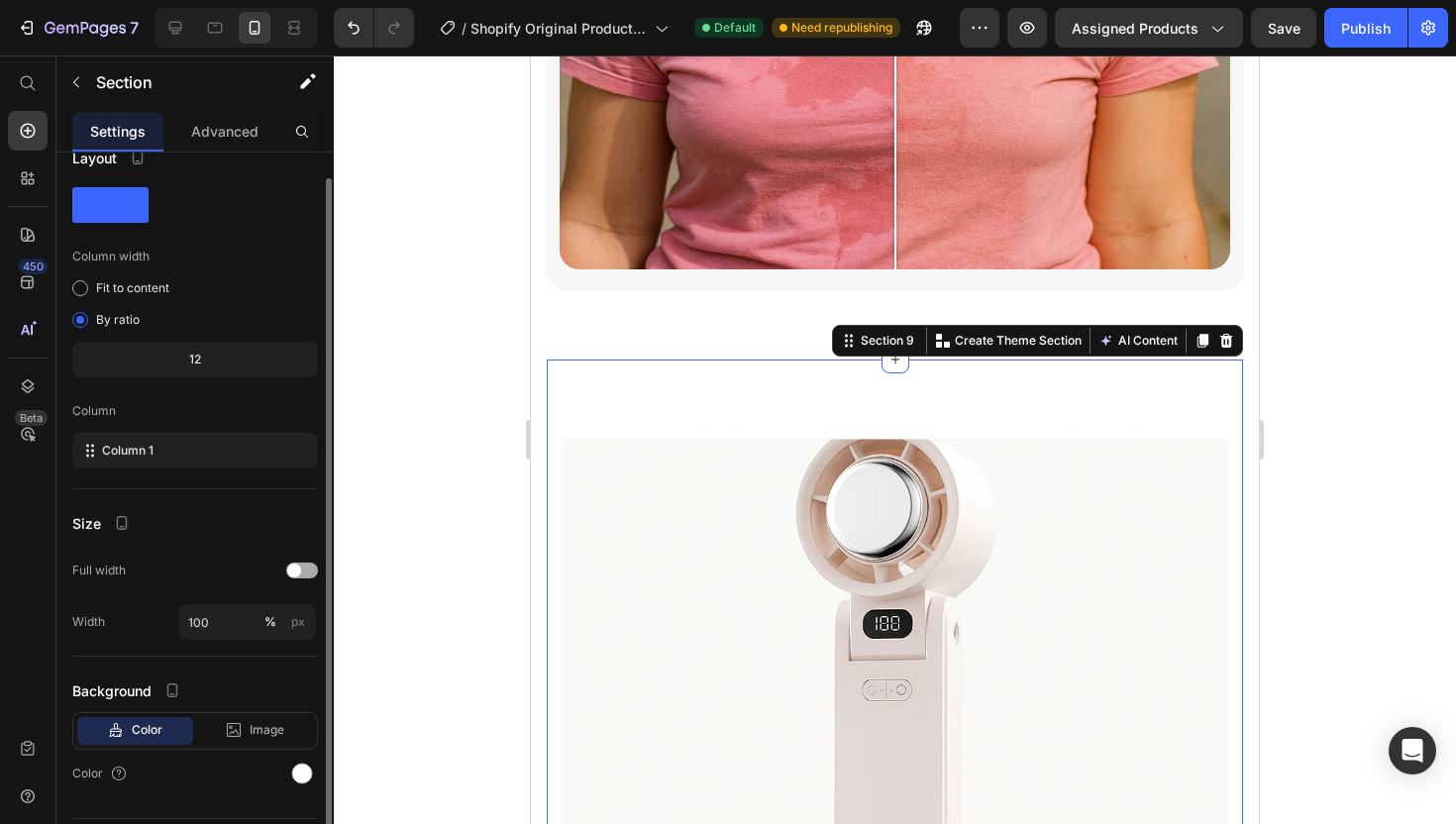 click at bounding box center [294, 570] 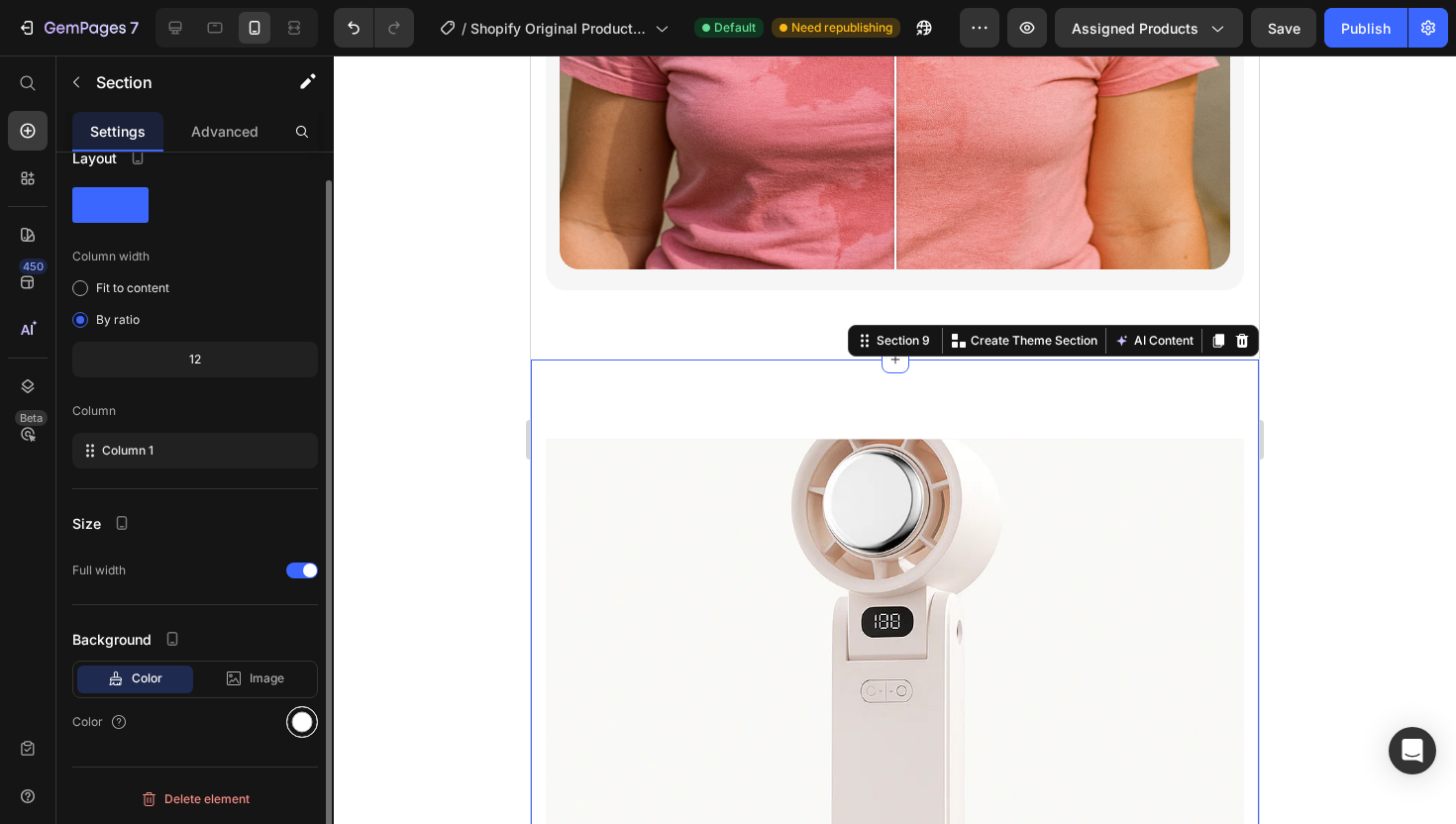 click at bounding box center (302, 722) 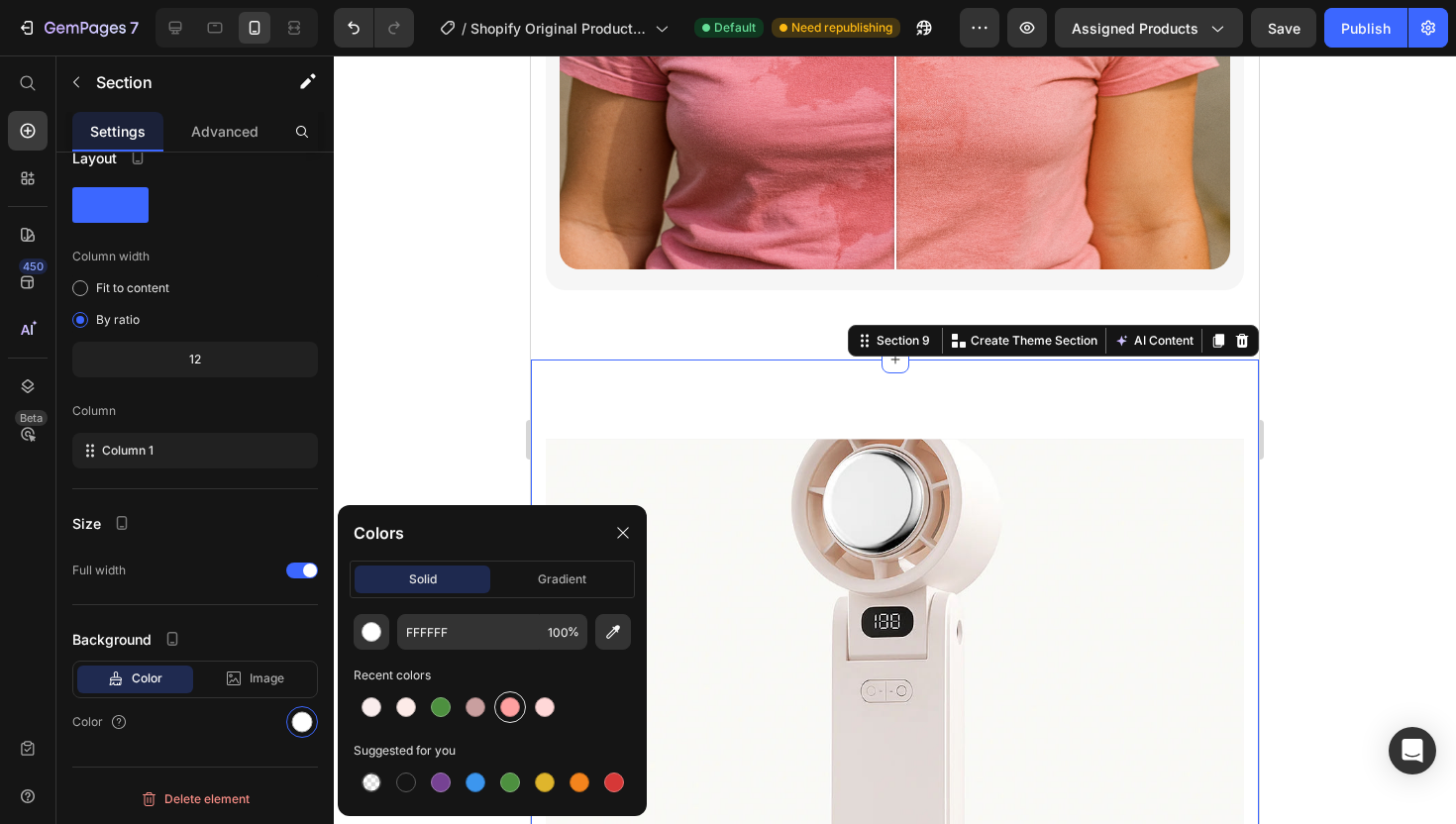 click at bounding box center (510, 707) 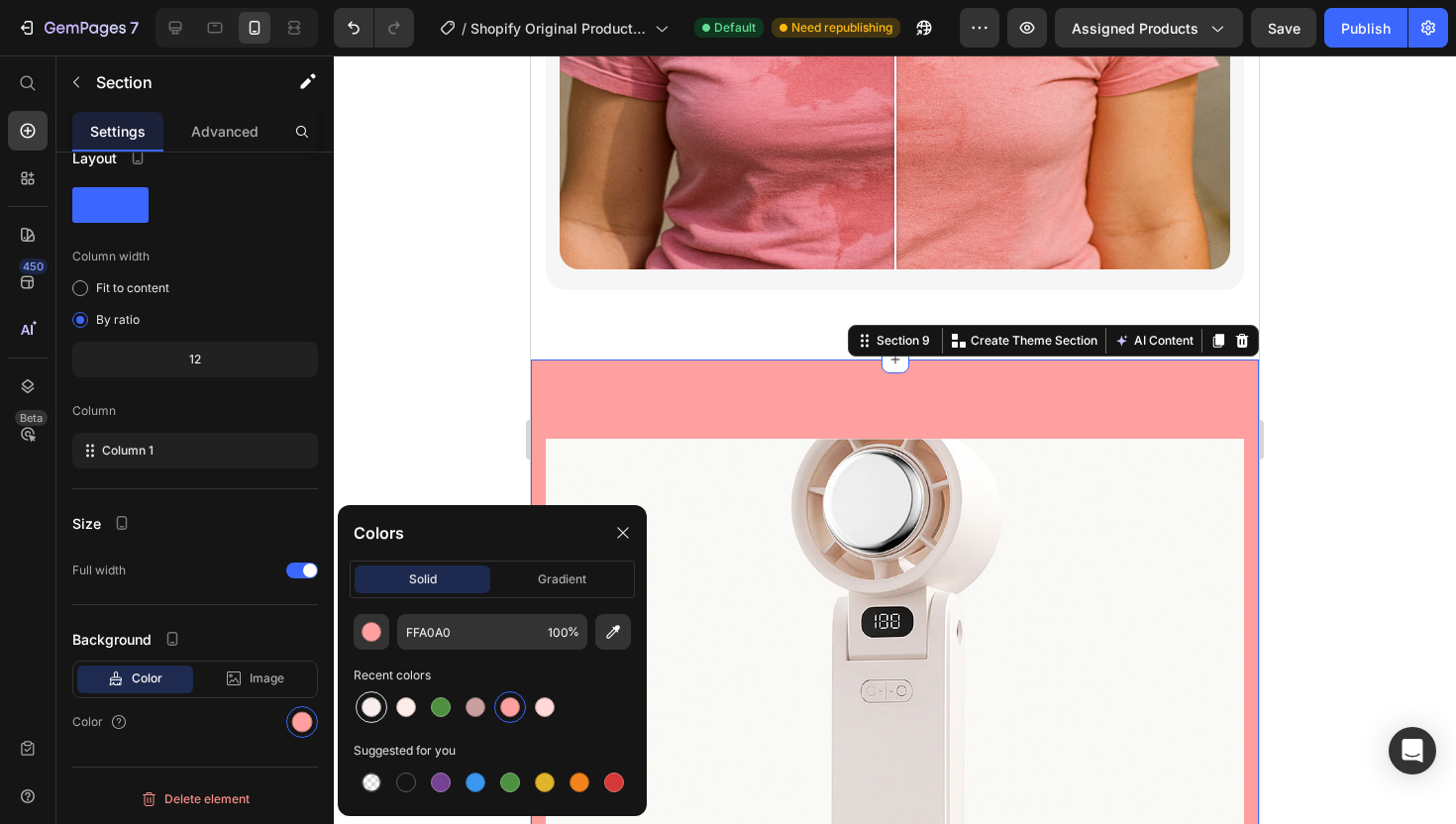 click at bounding box center [371, 707] 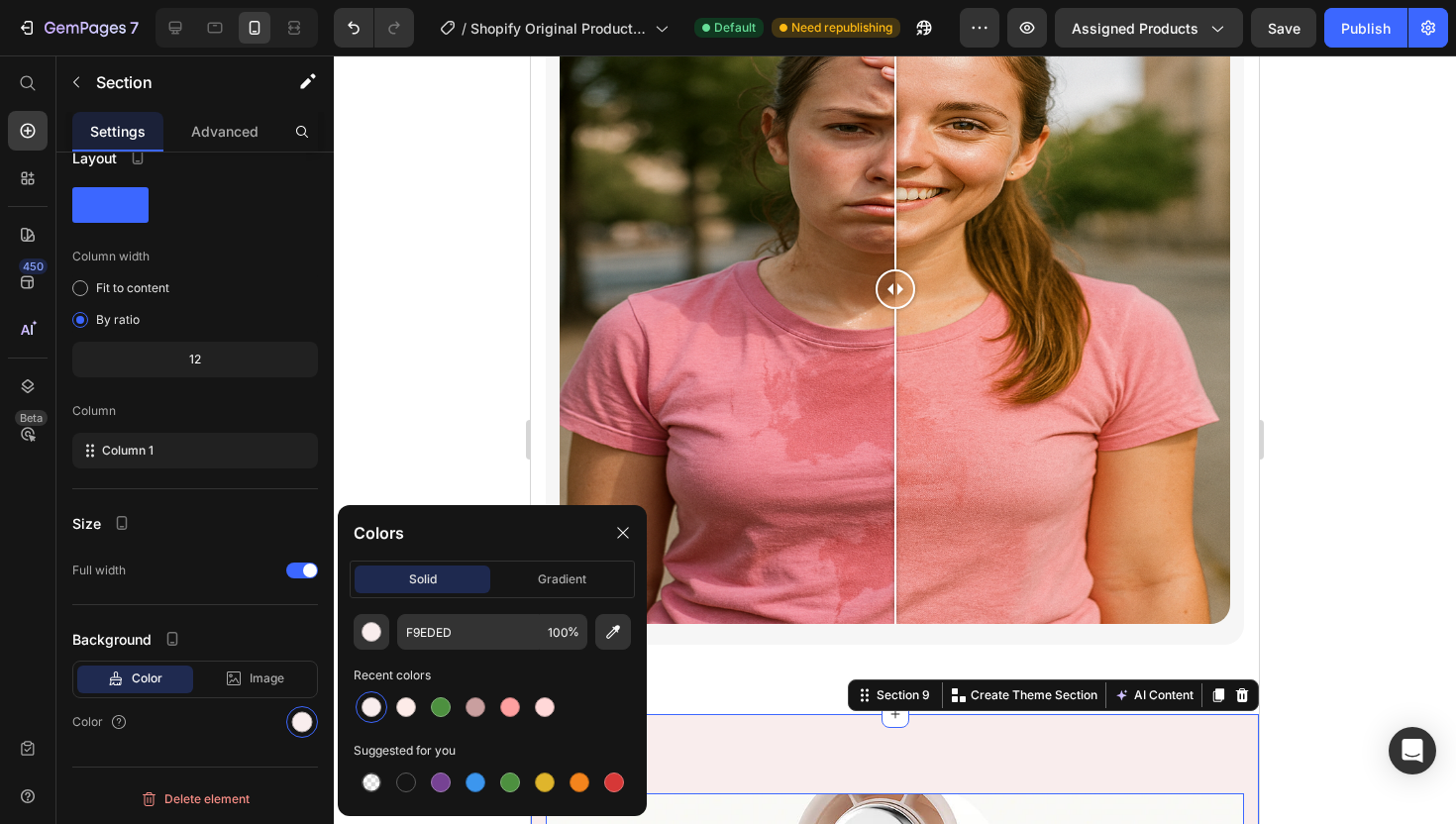 scroll, scrollTop: 5139, scrollLeft: 0, axis: vertical 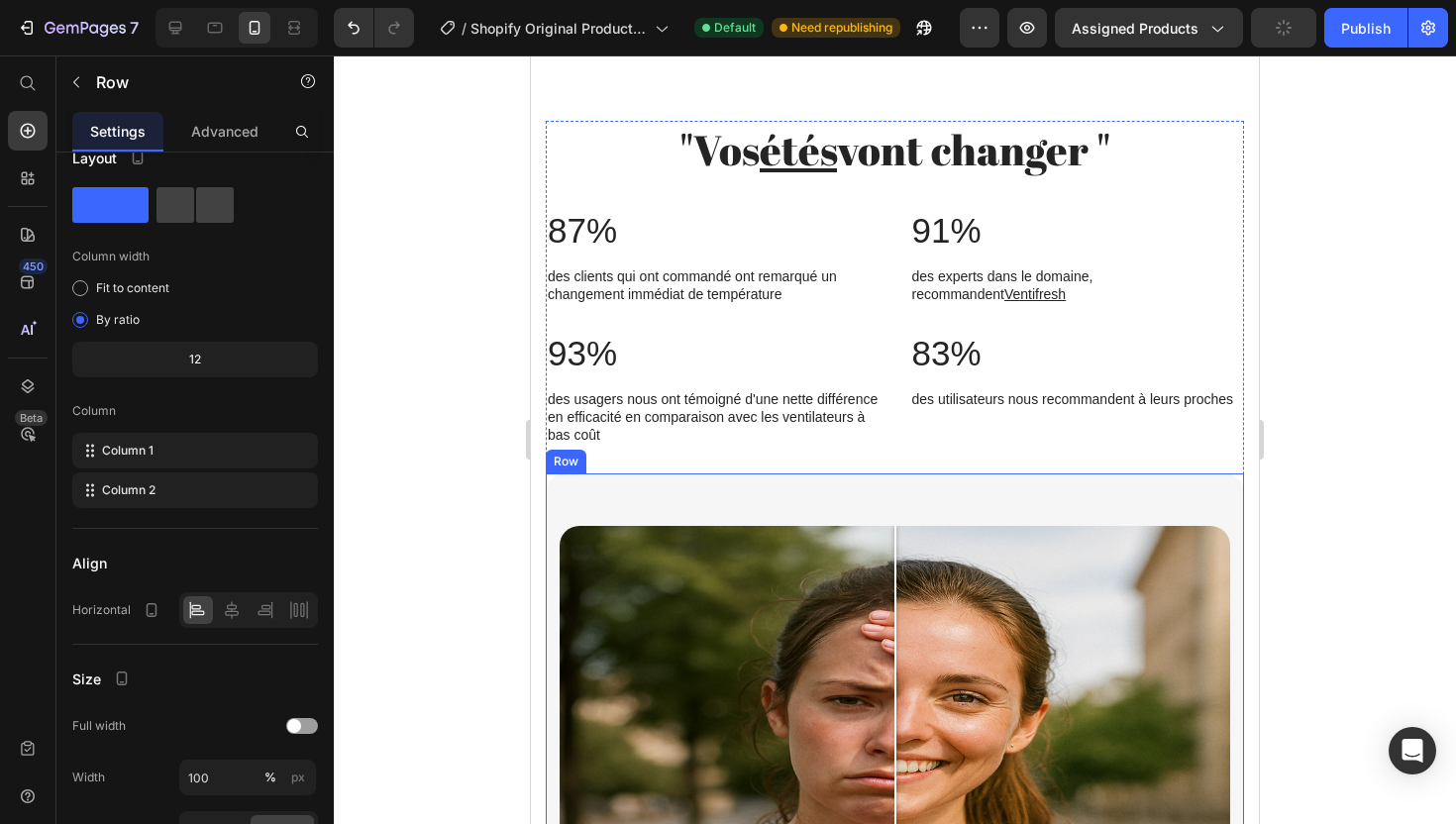 click on "Text Block Image Comparison Row" at bounding box center (894, 845) 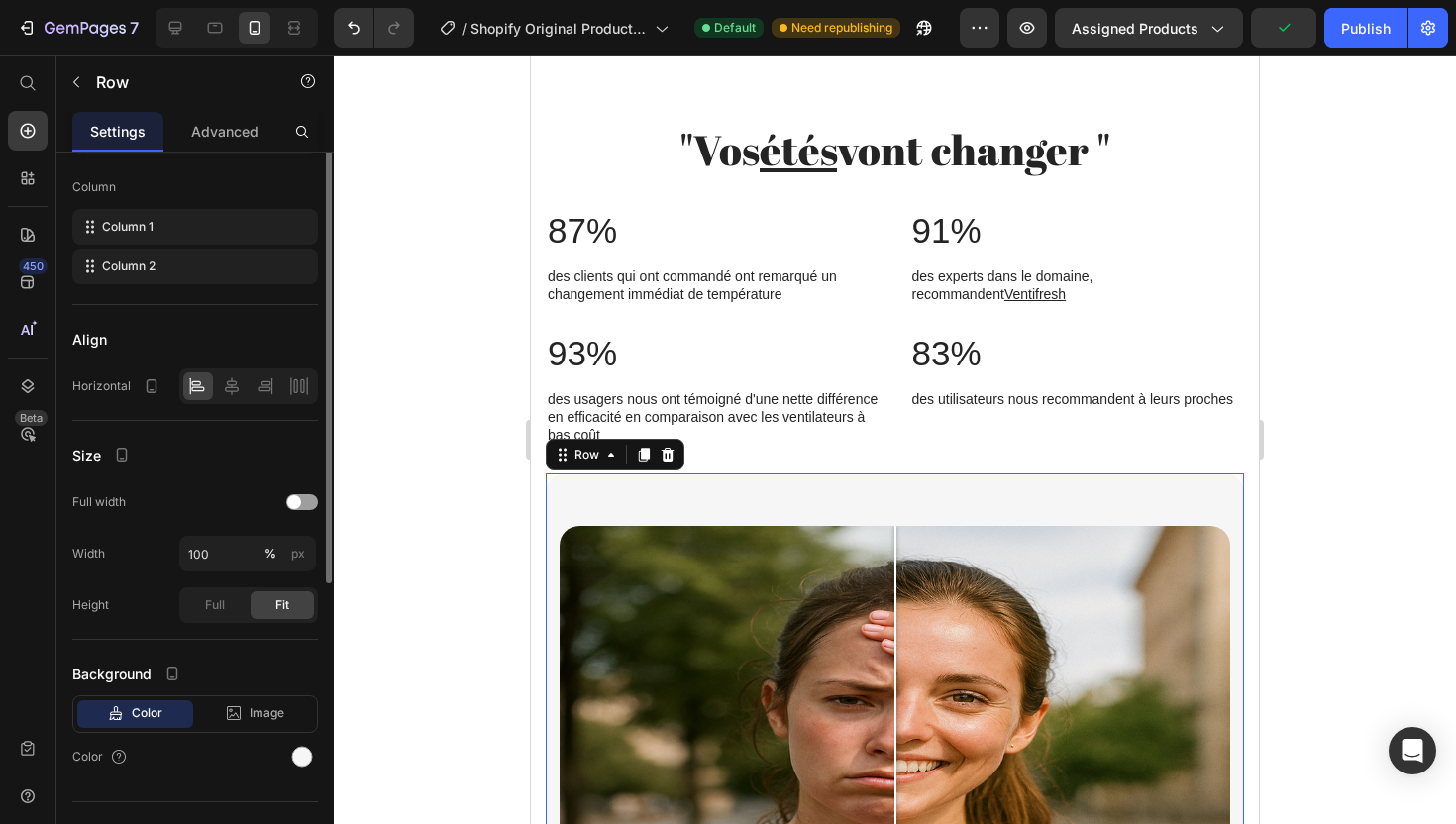 scroll, scrollTop: 287, scrollLeft: 0, axis: vertical 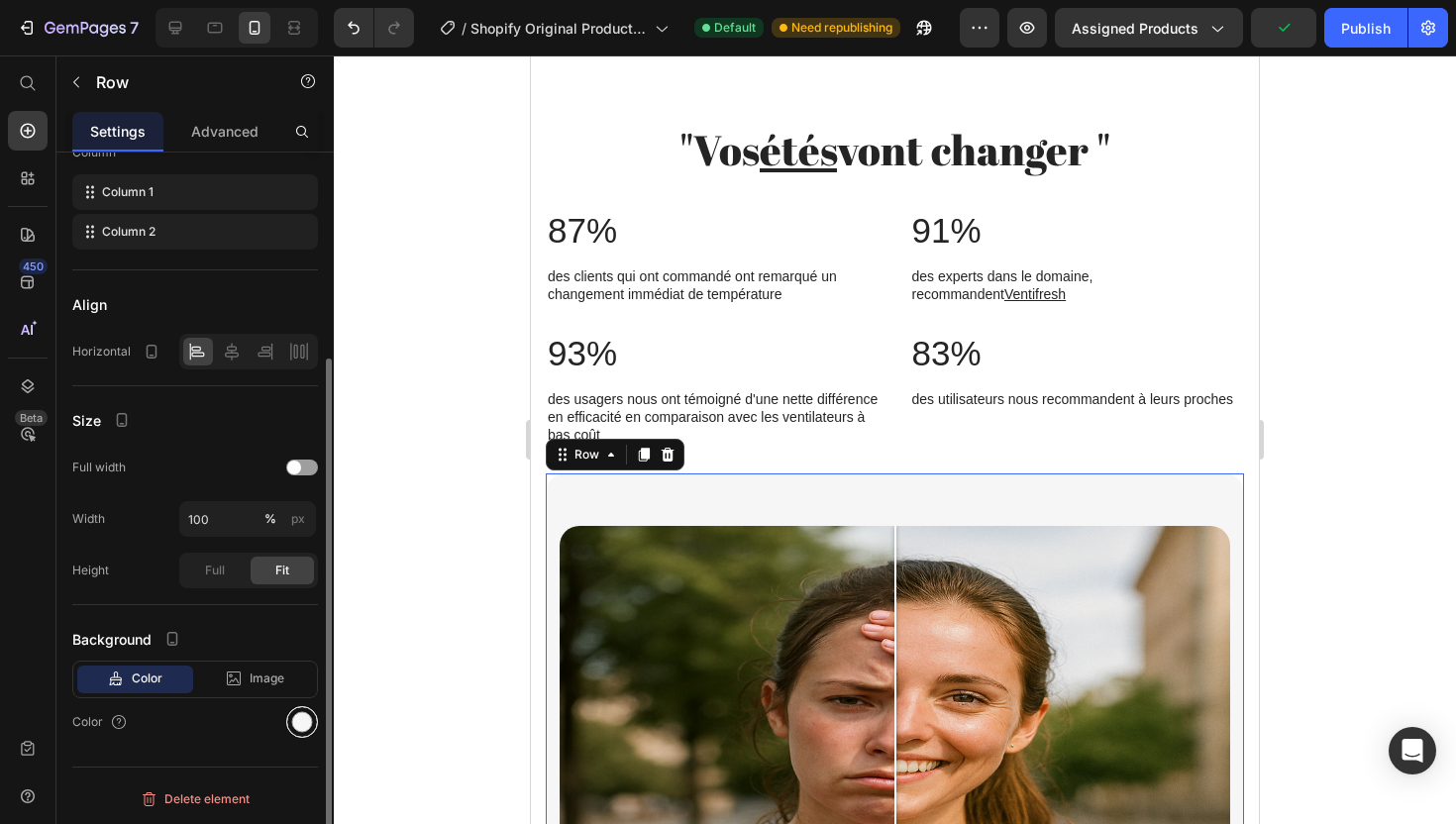 click at bounding box center (302, 722) 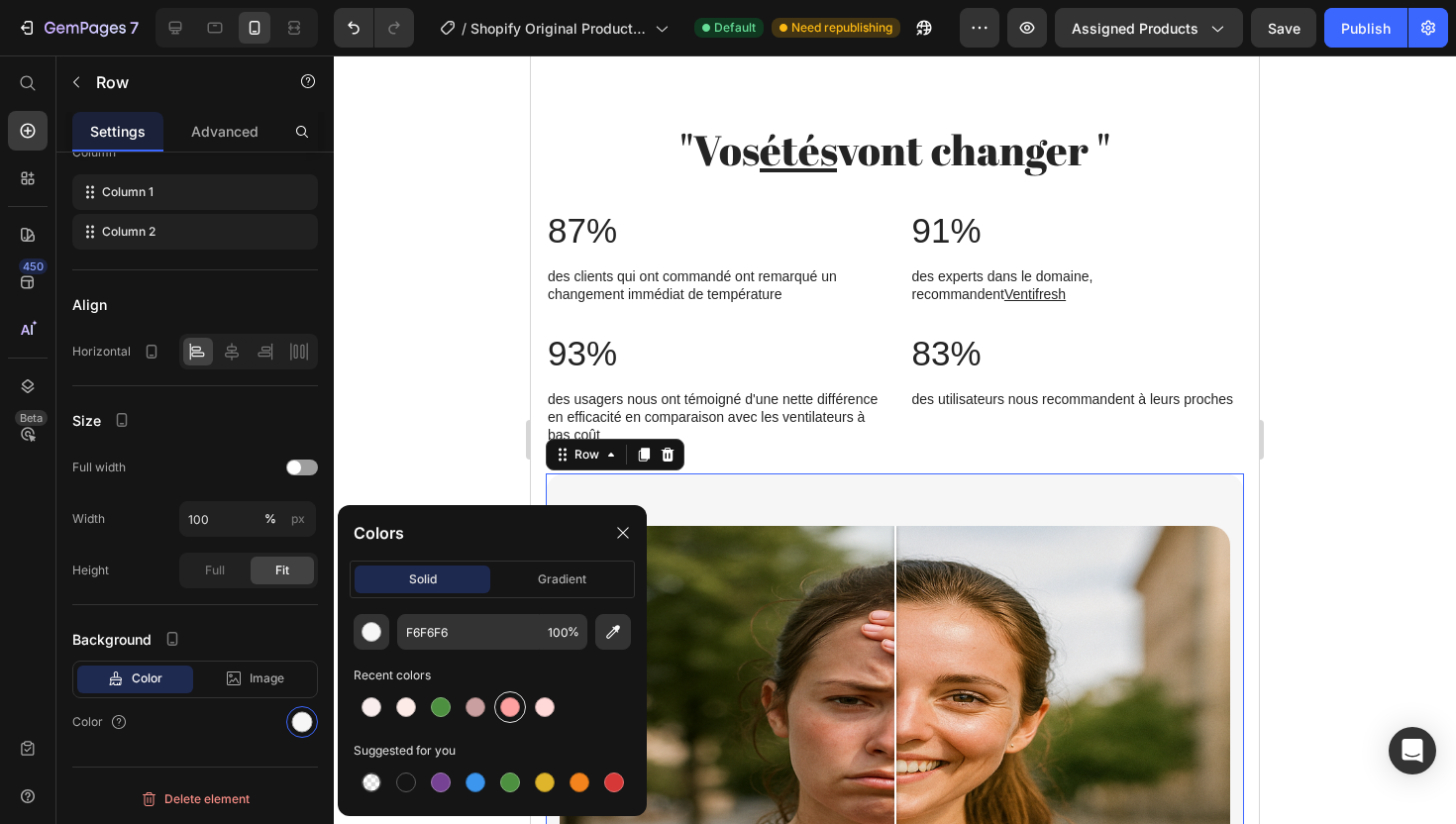 click at bounding box center (510, 707) 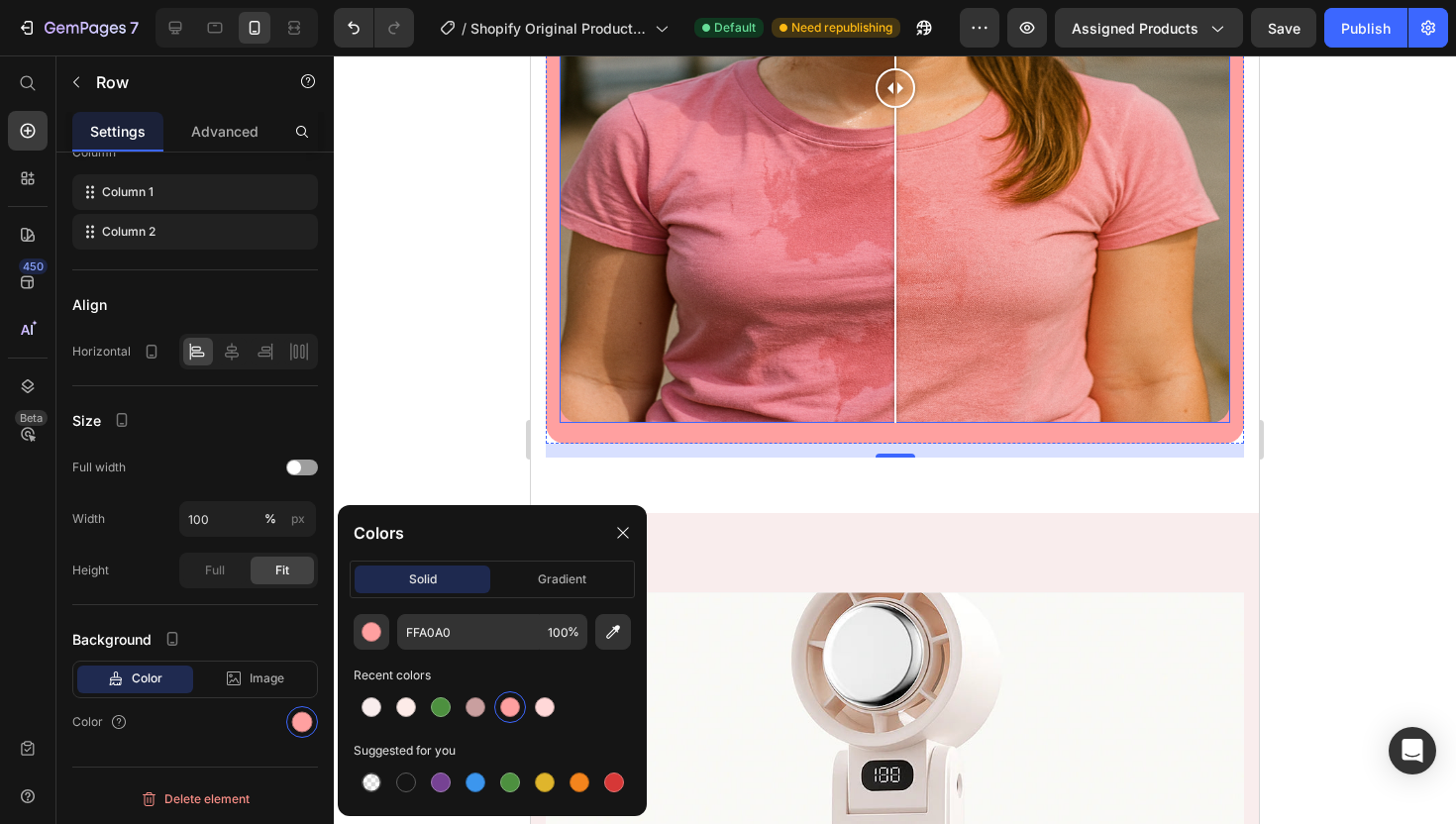 scroll, scrollTop: 6006, scrollLeft: 0, axis: vertical 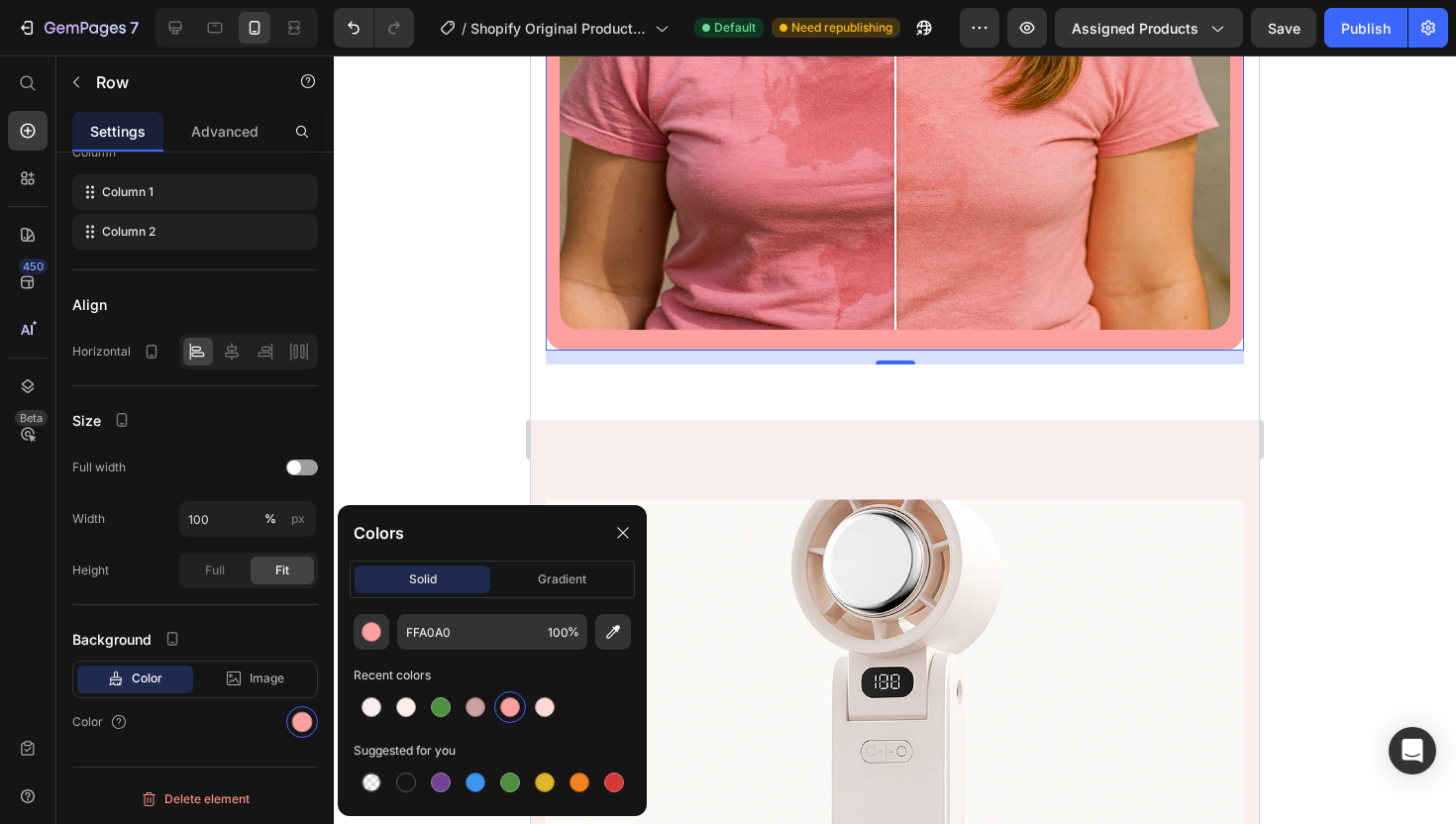 click 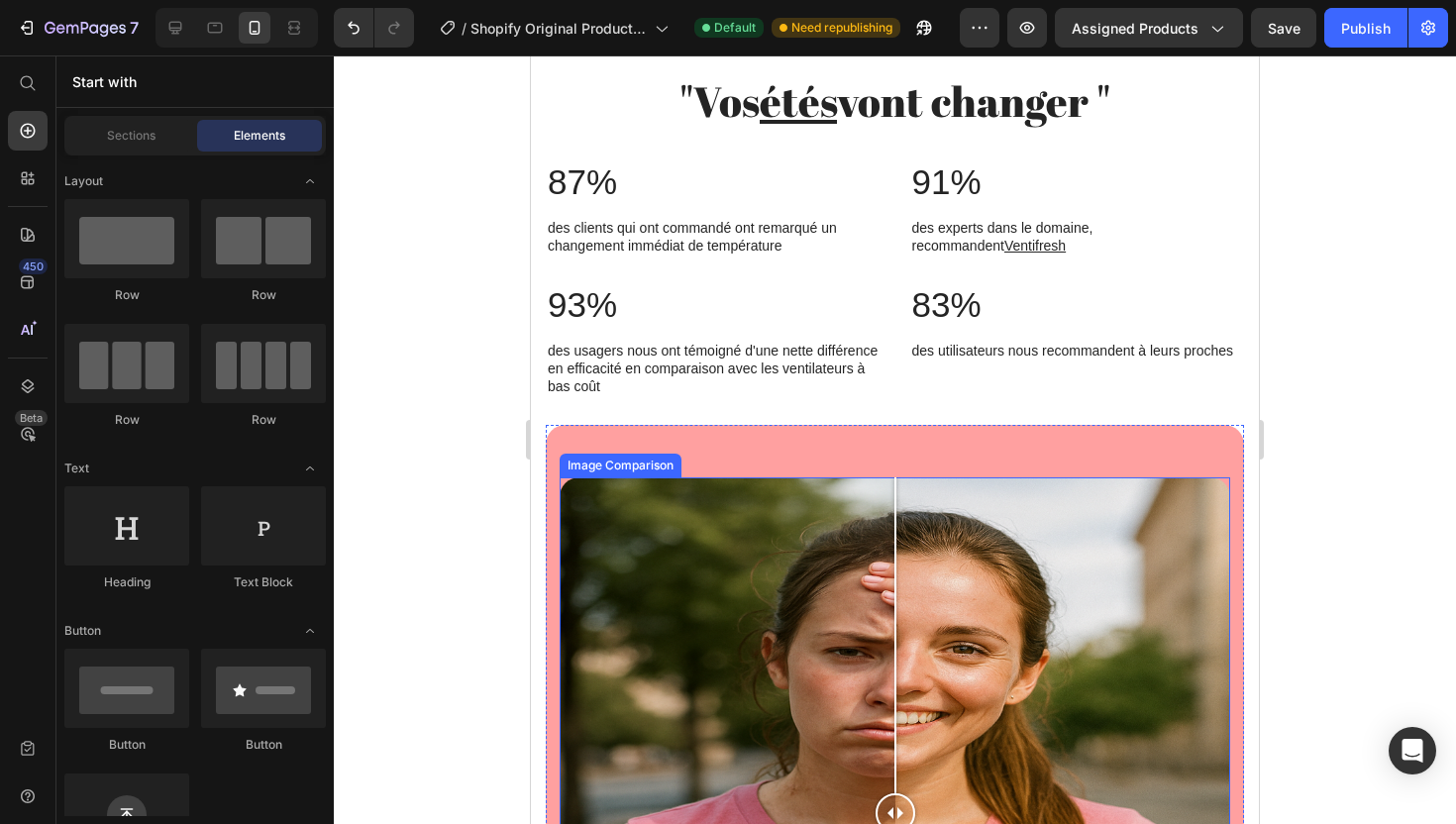 scroll, scrollTop: 5146, scrollLeft: 0, axis: vertical 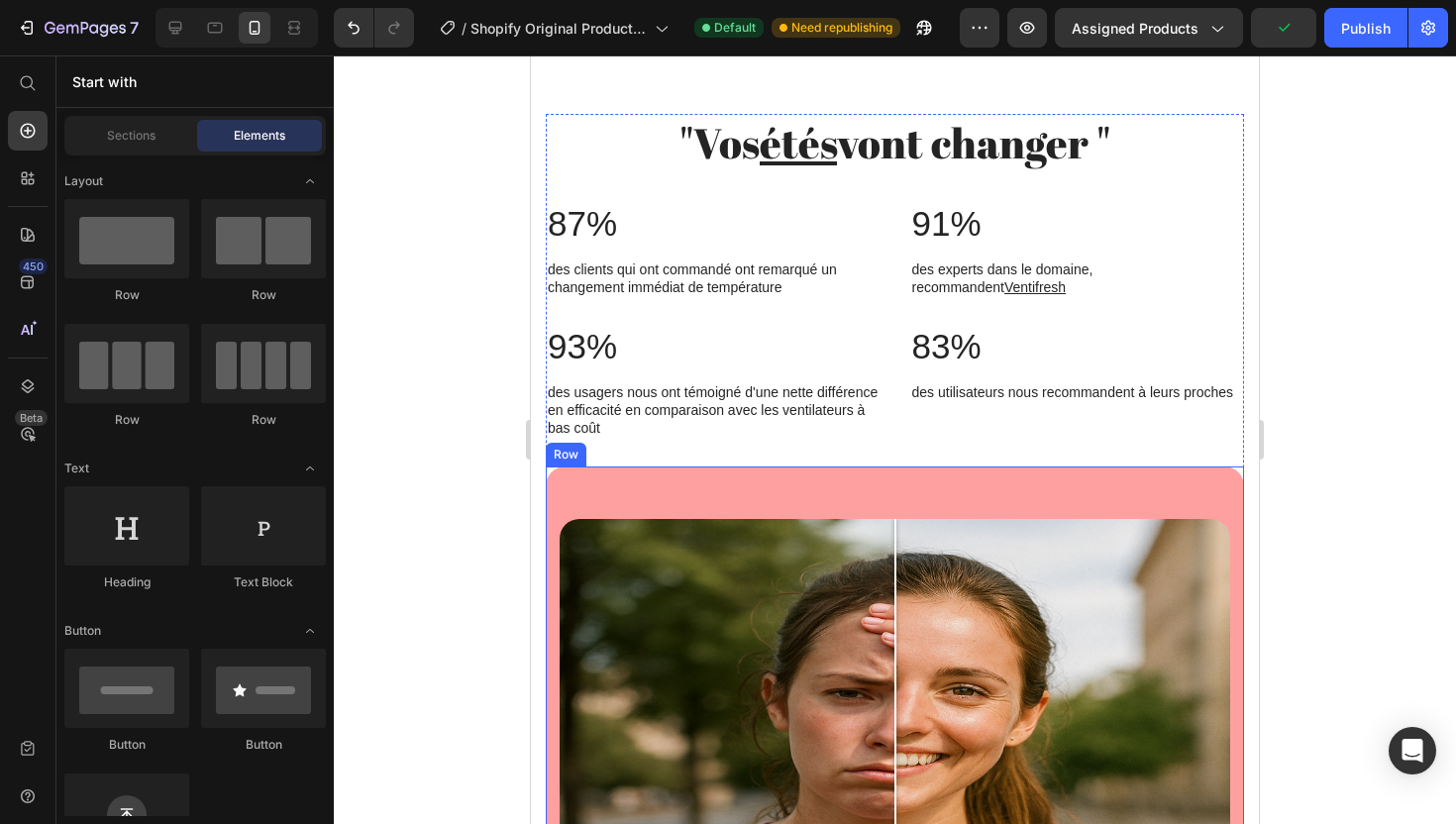 click on "Text Block Image Comparison Row" at bounding box center [894, 838] 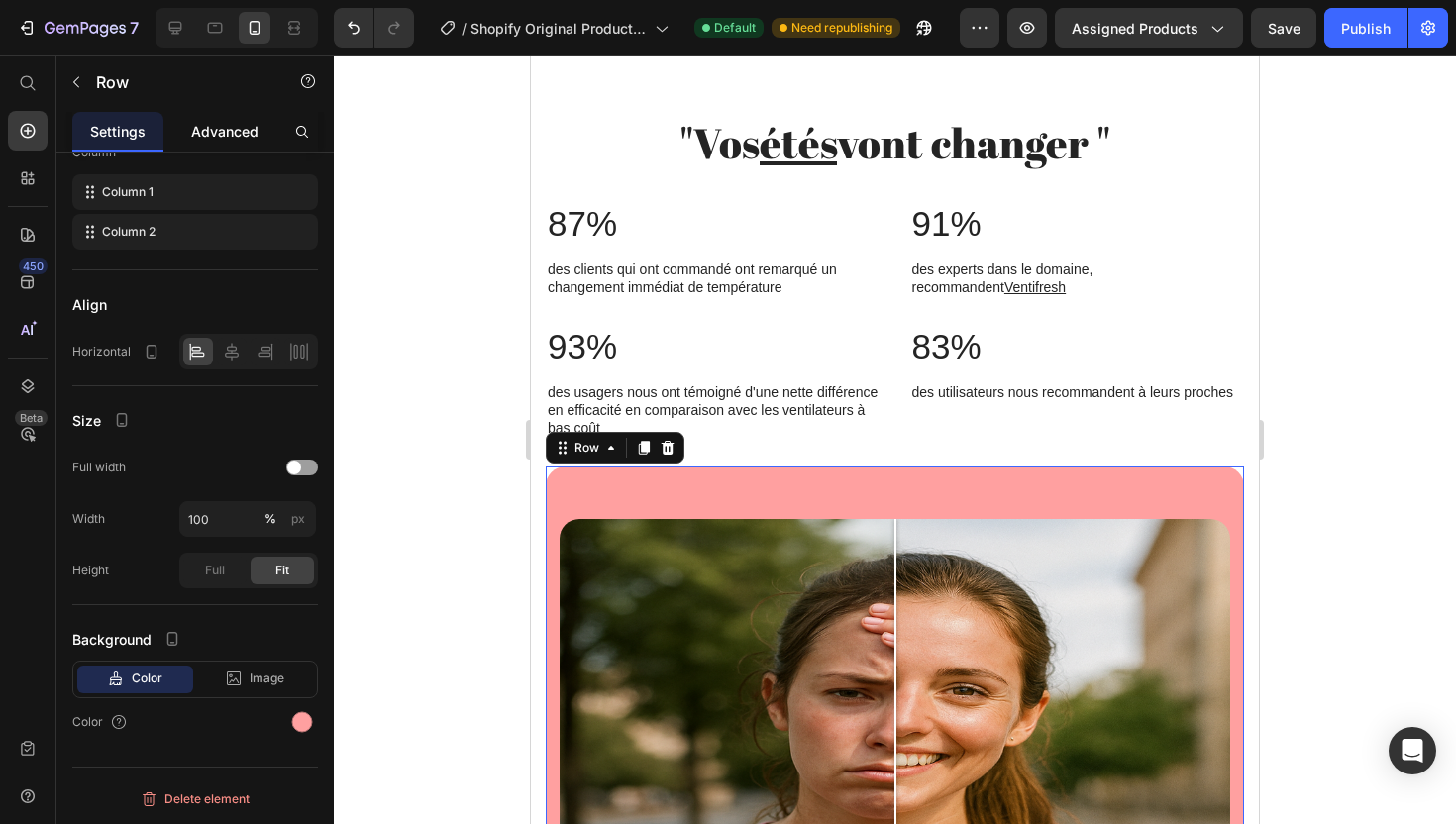 click on "Advanced" 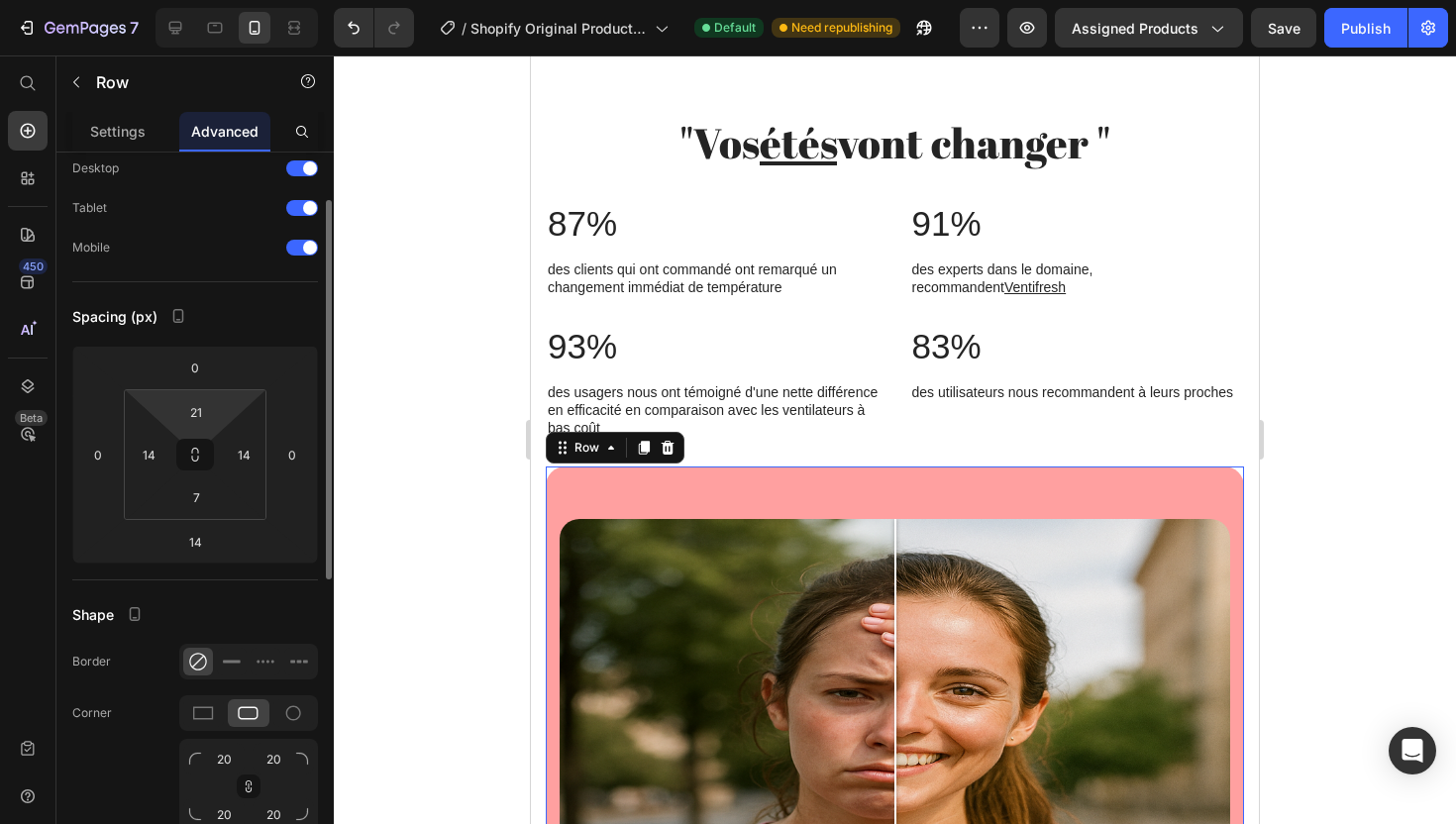 scroll, scrollTop: 167, scrollLeft: 0, axis: vertical 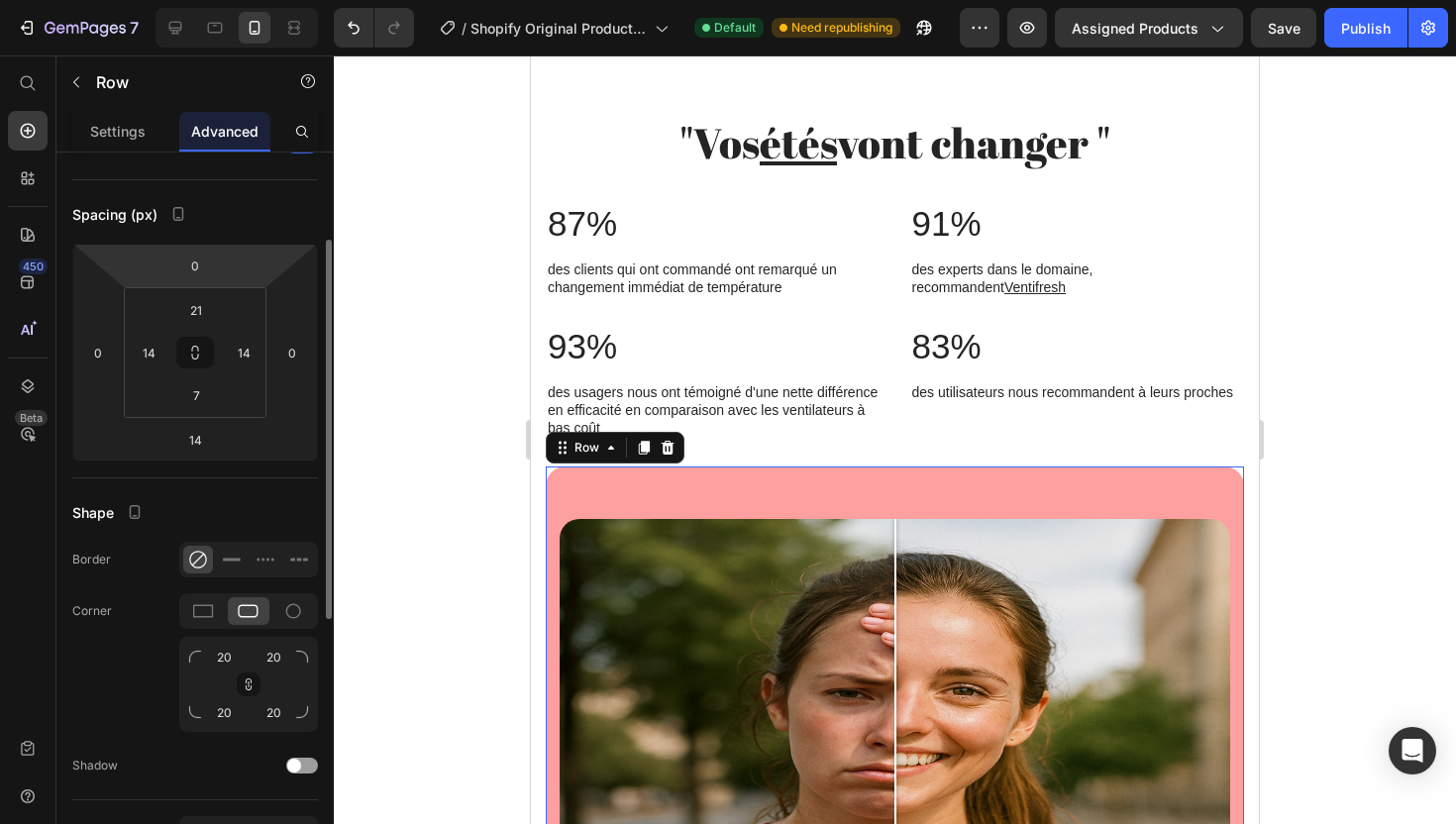 drag, startPoint x: 194, startPoint y: 359, endPoint x: 175, endPoint y: 282, distance: 79.30952 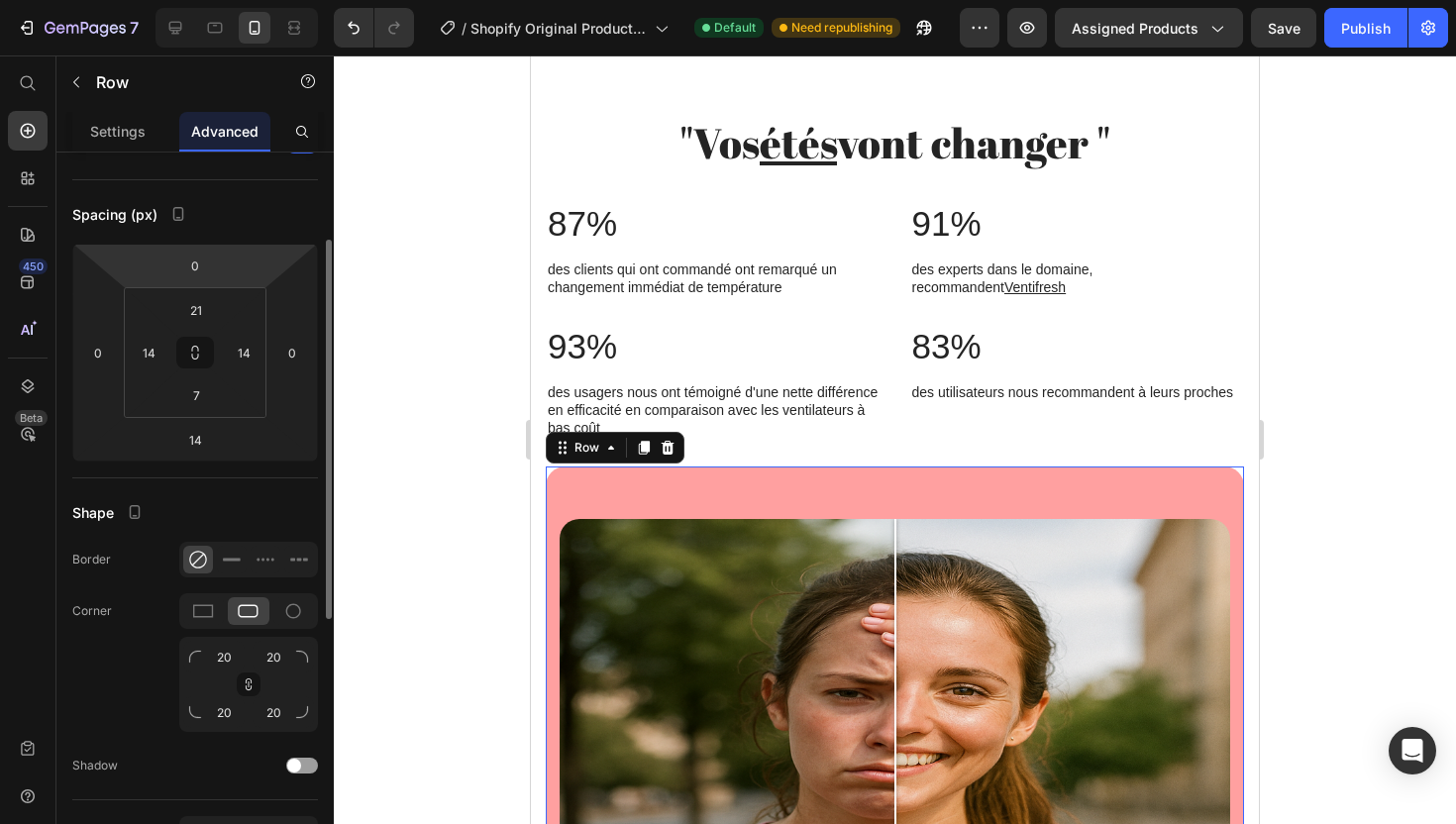 click on "0 0 14 0 21 14 7 14" 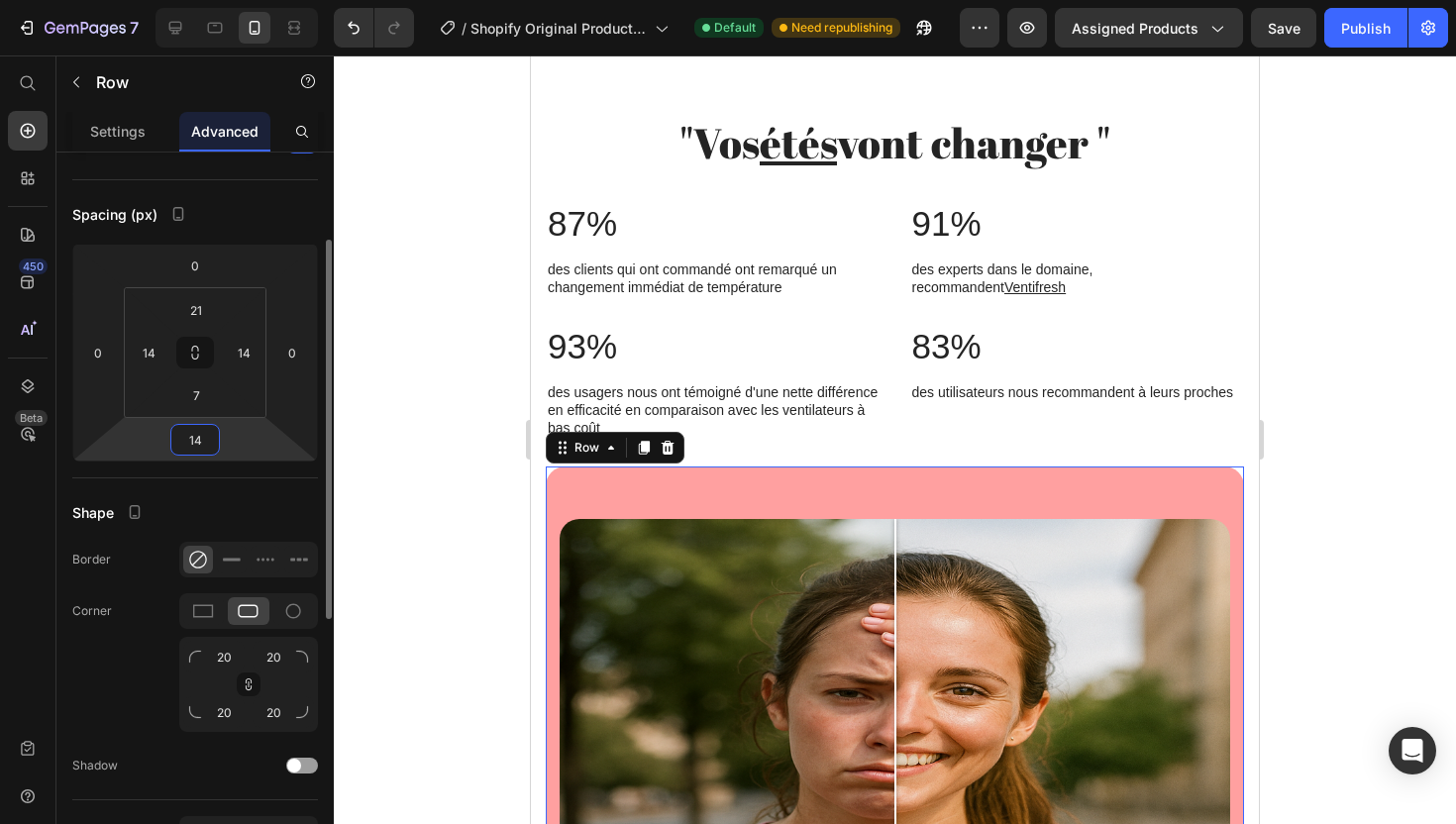 click on "14" at bounding box center [195, 440] 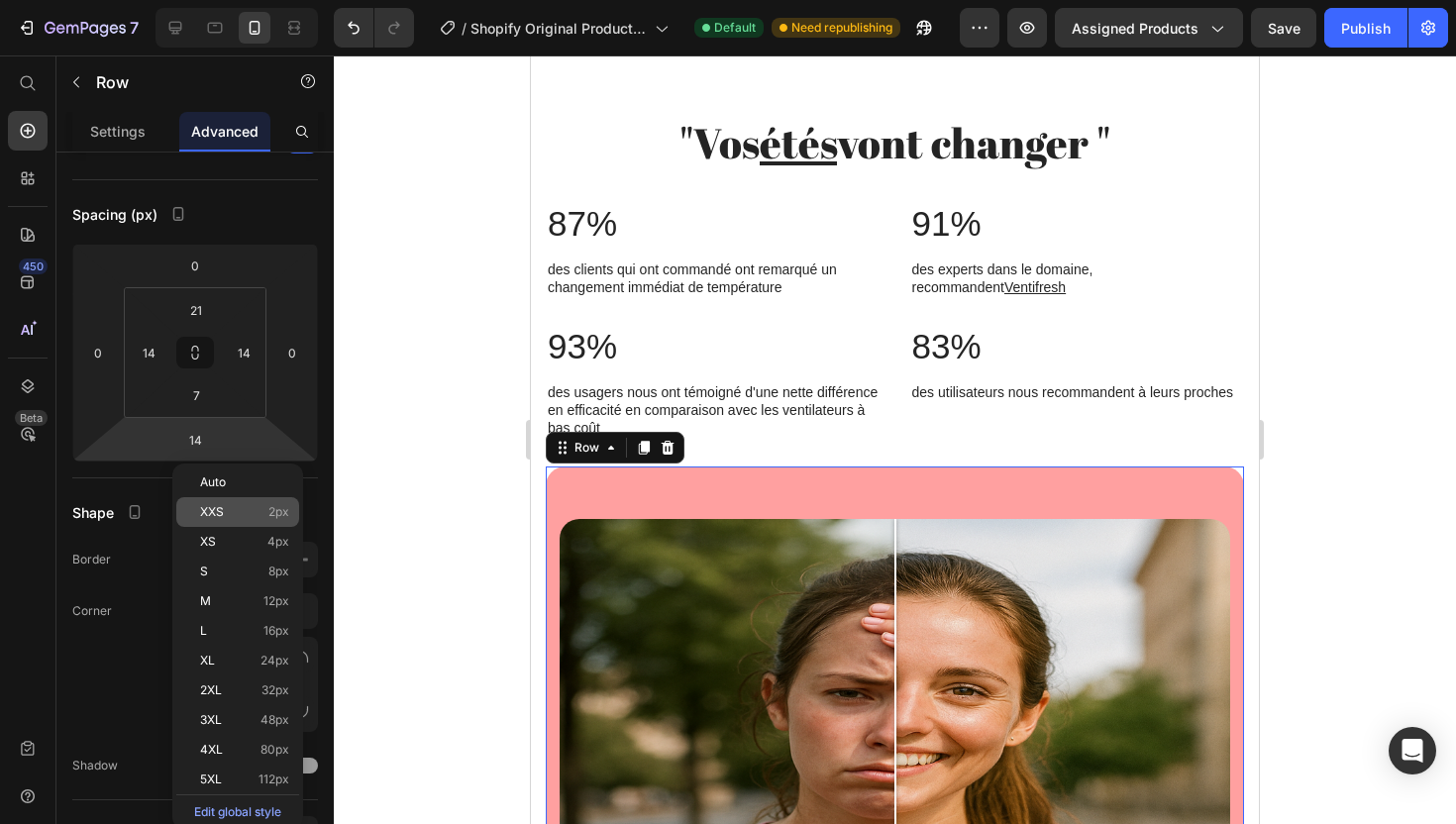 click on "XXS 2px" at bounding box center (245, 512) 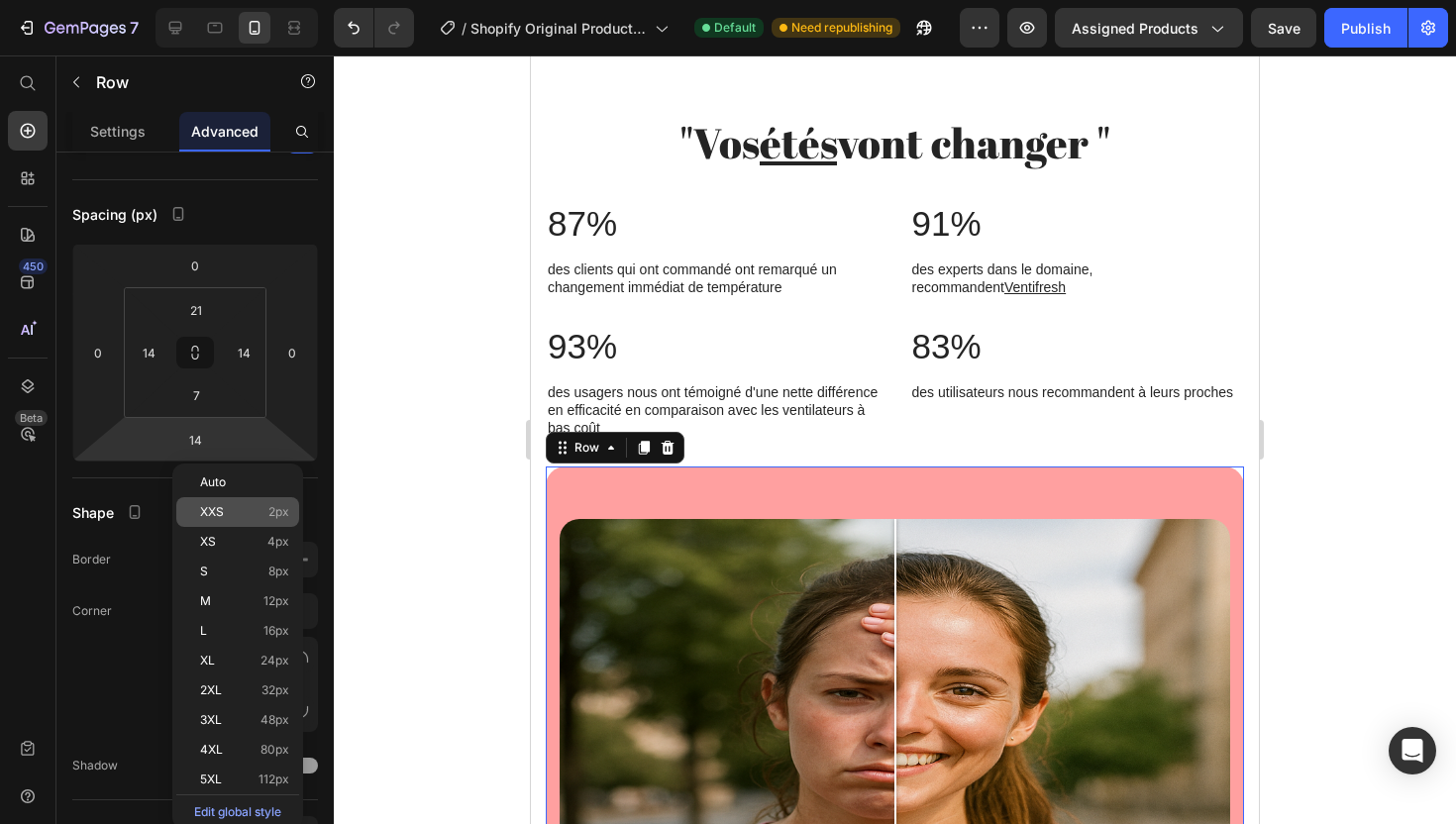 type on "2" 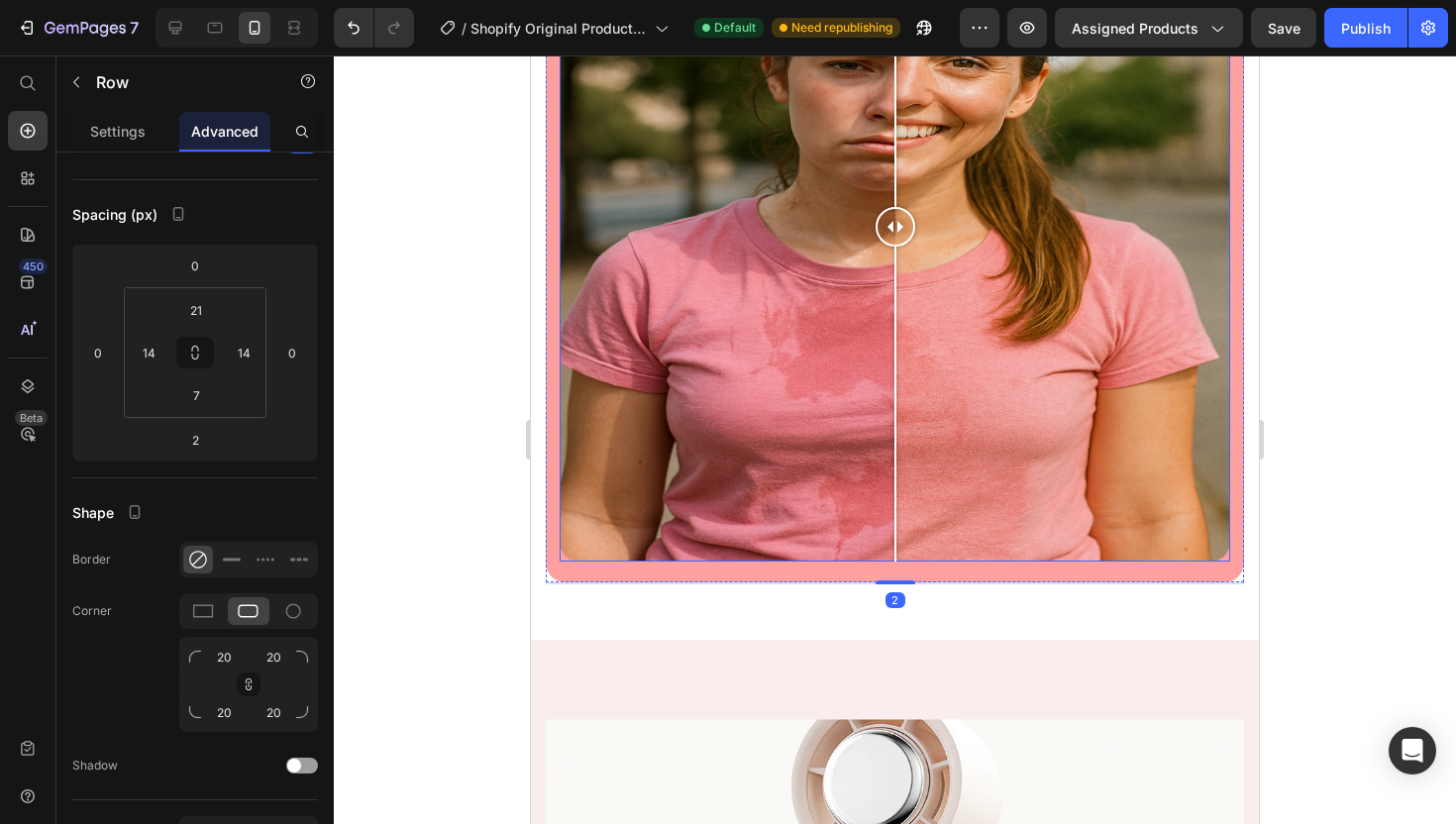 scroll, scrollTop: 5996, scrollLeft: 0, axis: vertical 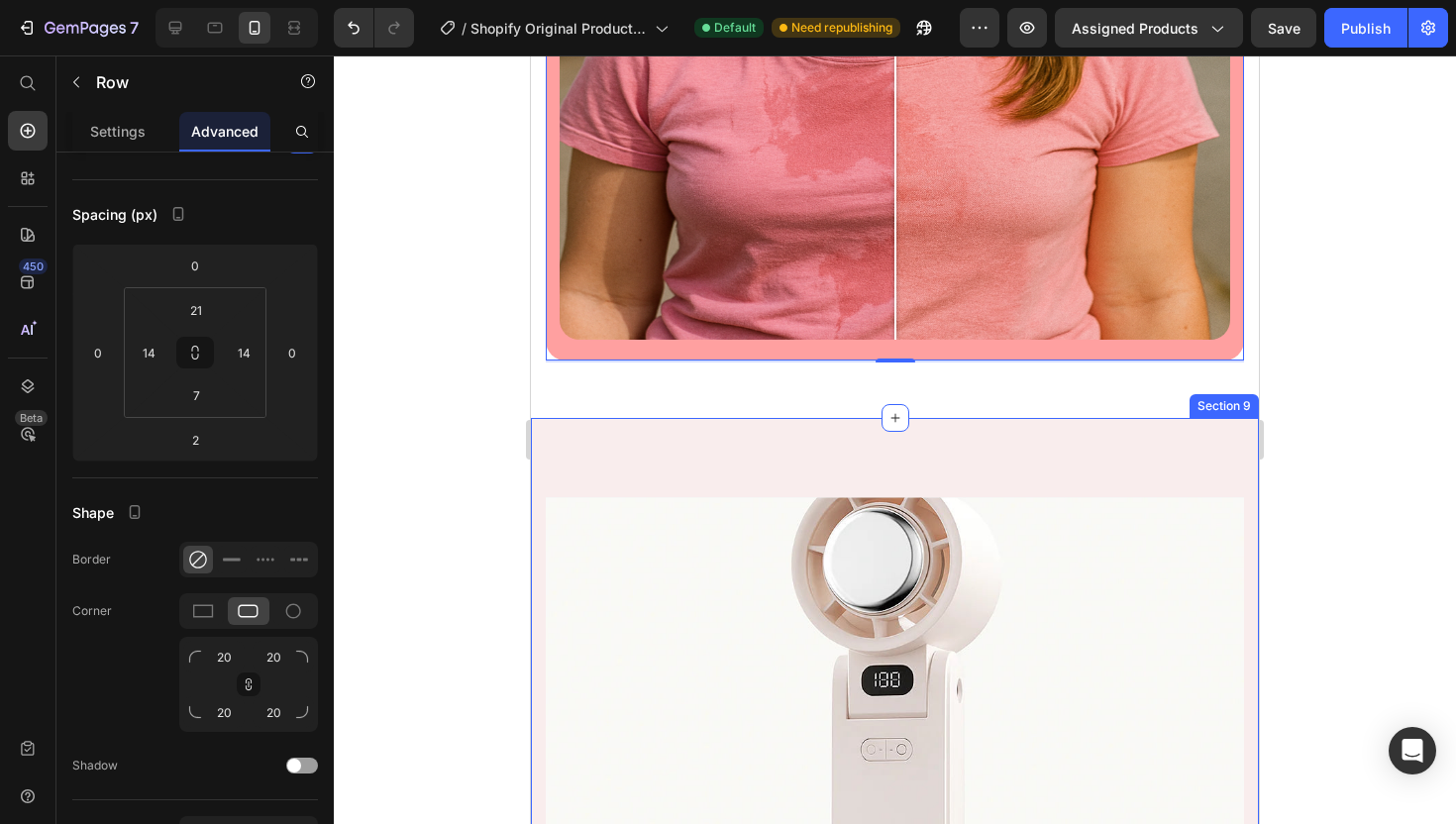 click on "Ventilateur portable  Text block Row Hero Banner Ventilateur portable/pliable  ( haute performance )  Text block Row Hero Banner Ventilateur portable/portatif ( modèle discrétion )  Text block Row Hero Banner Row Section 9" at bounding box center (894, 1215) 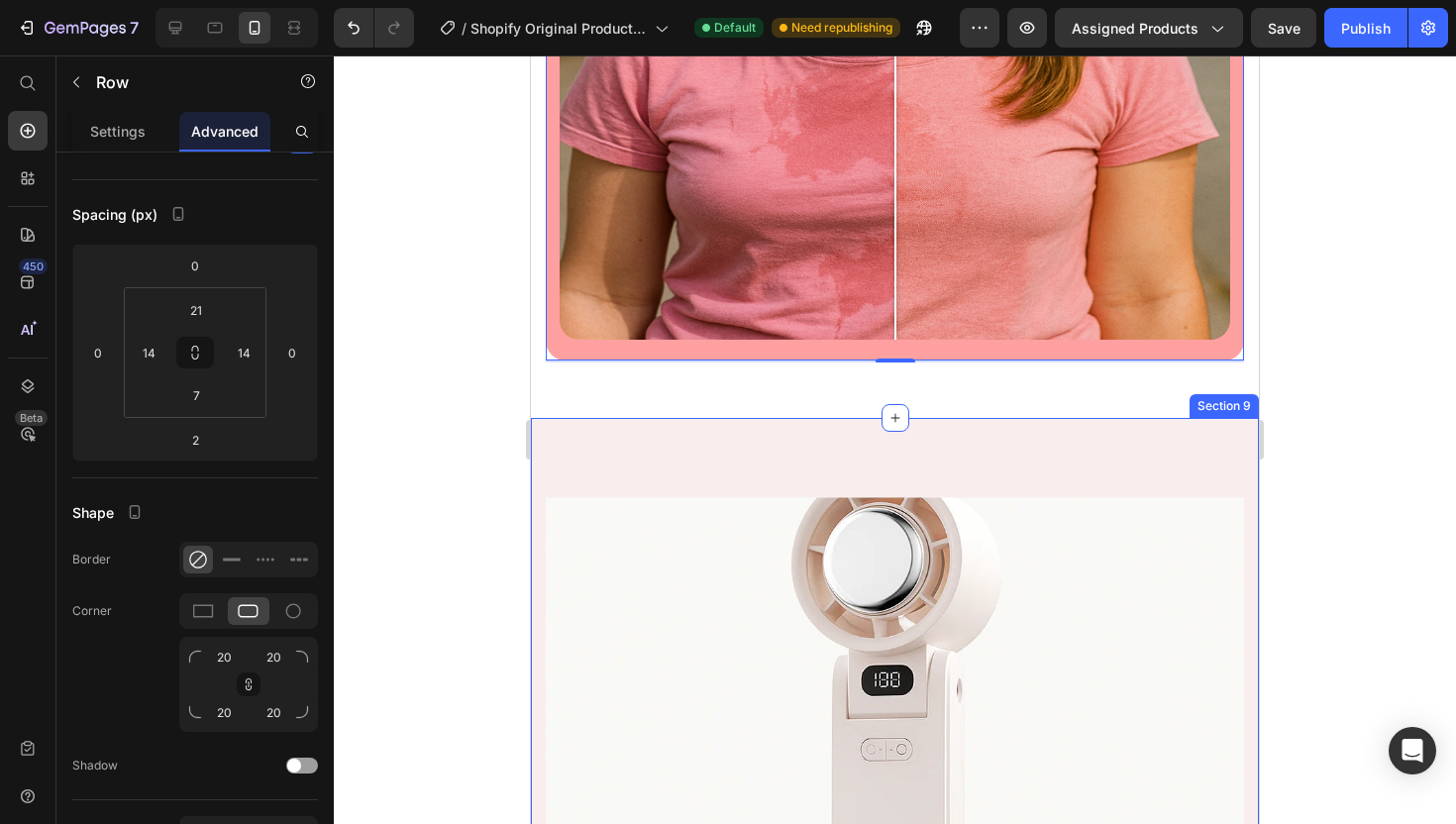 scroll, scrollTop: 0, scrollLeft: 0, axis: both 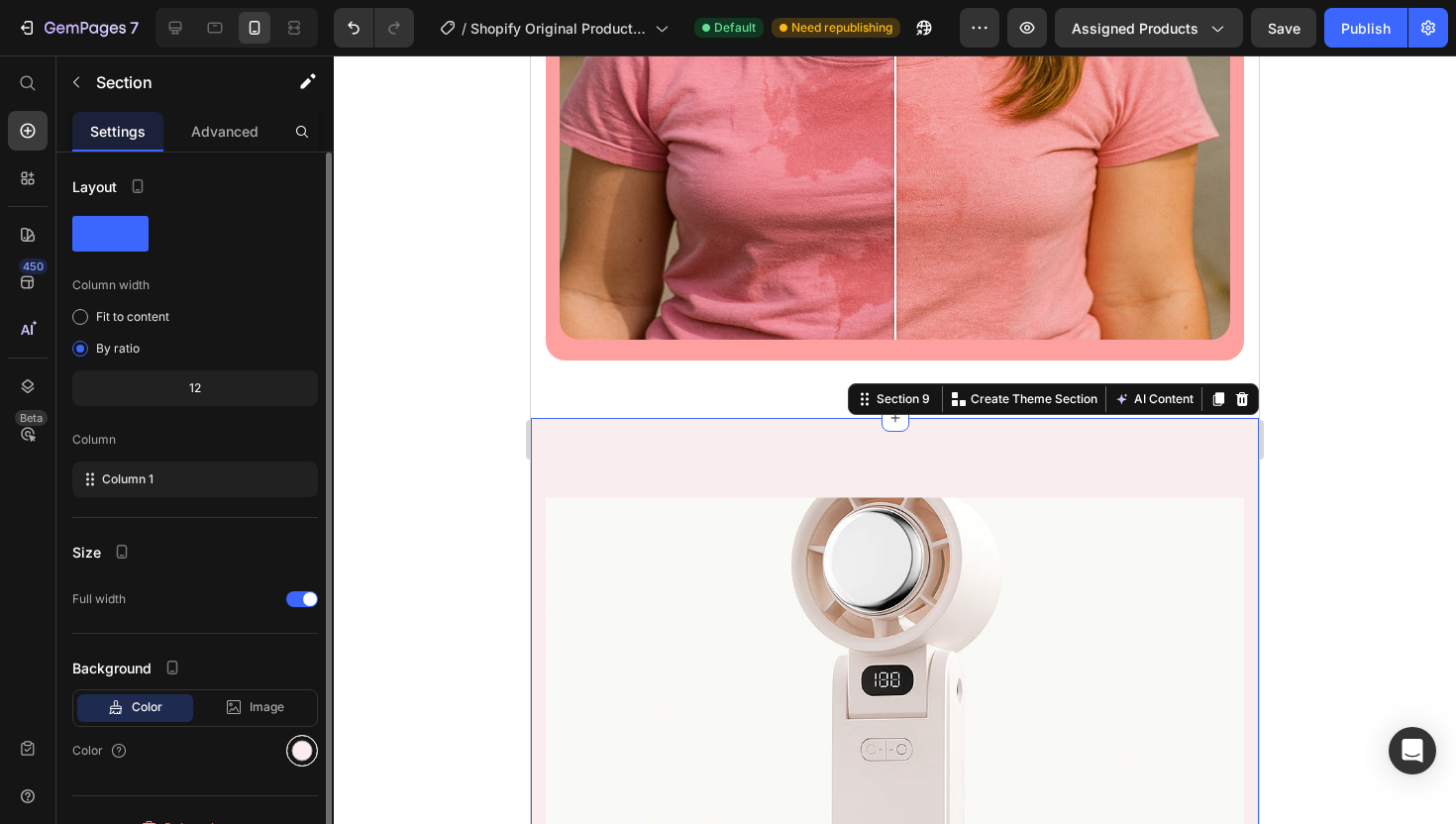 click at bounding box center (302, 751) 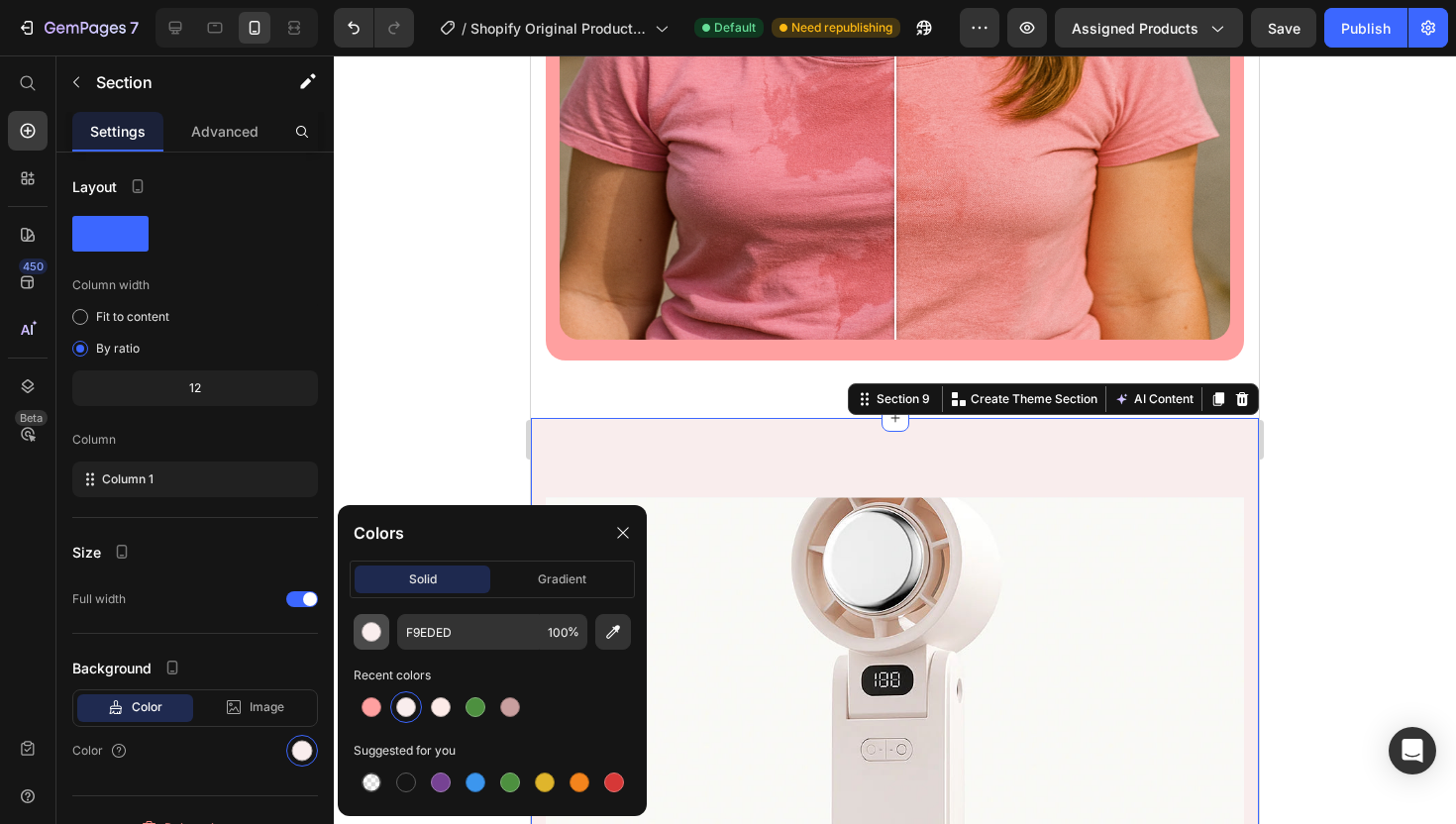 click at bounding box center [371, 632] 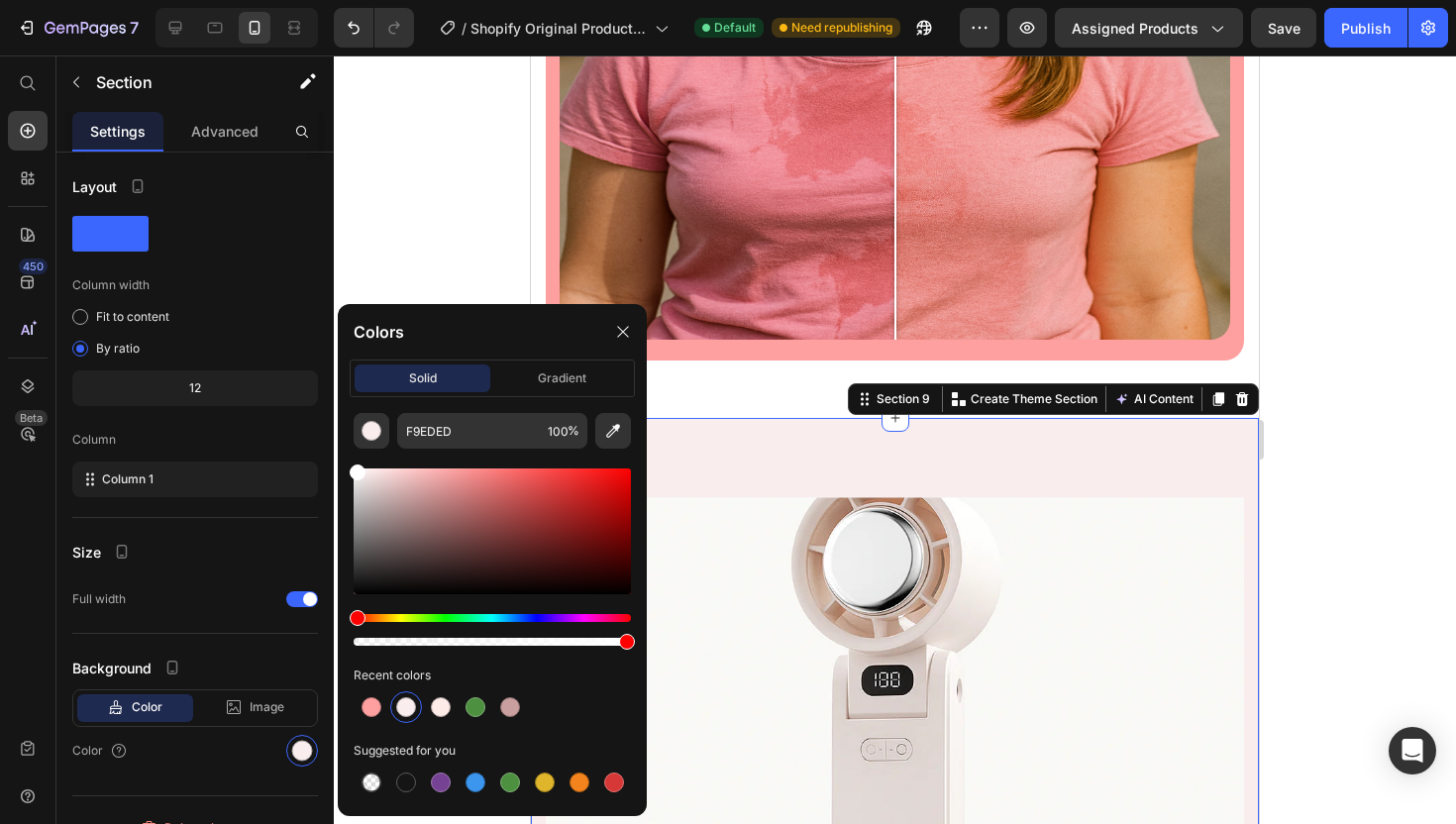 drag, startPoint x: 364, startPoint y: 486, endPoint x: 355, endPoint y: 458, distance: 29.410882 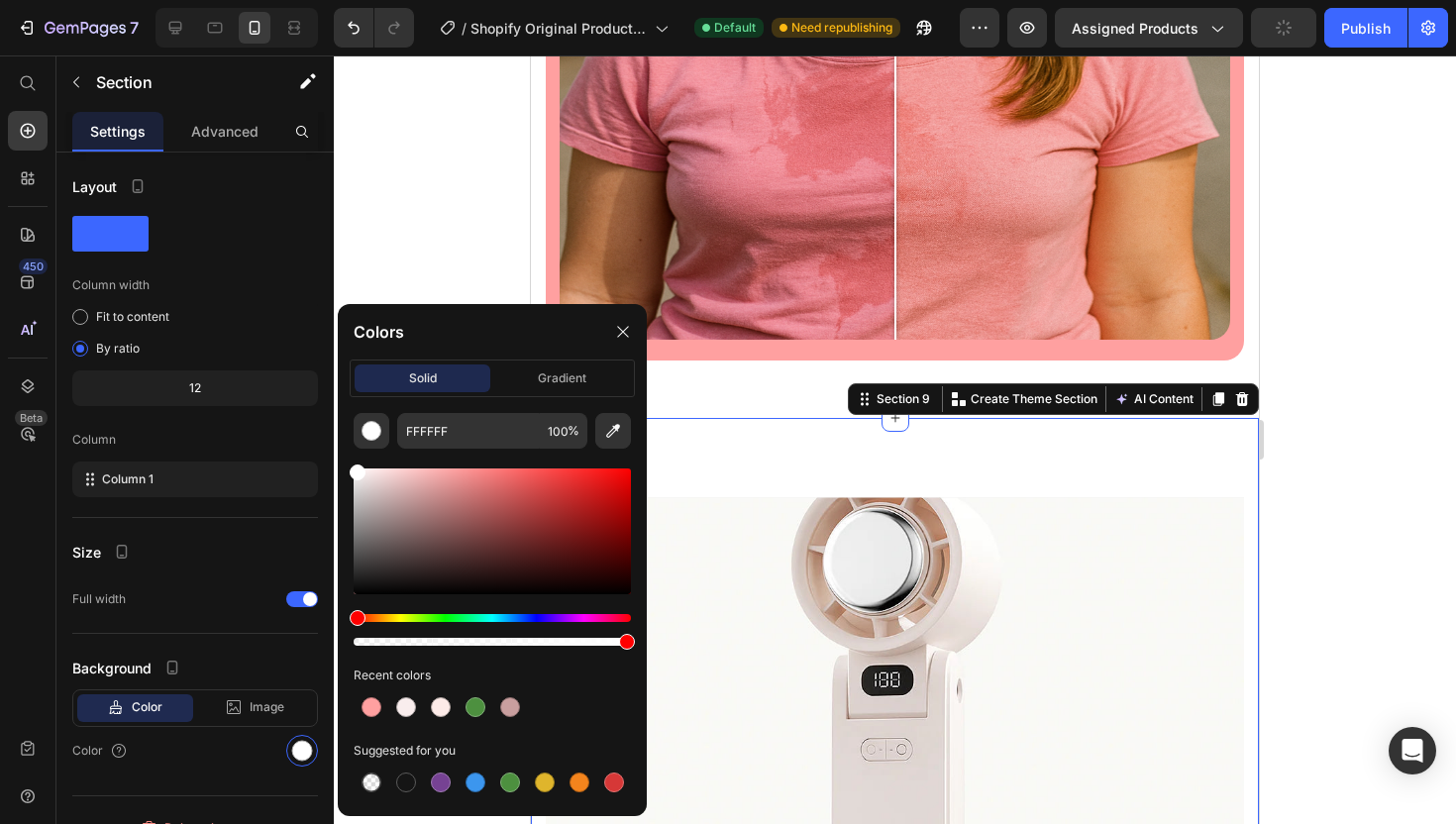 click 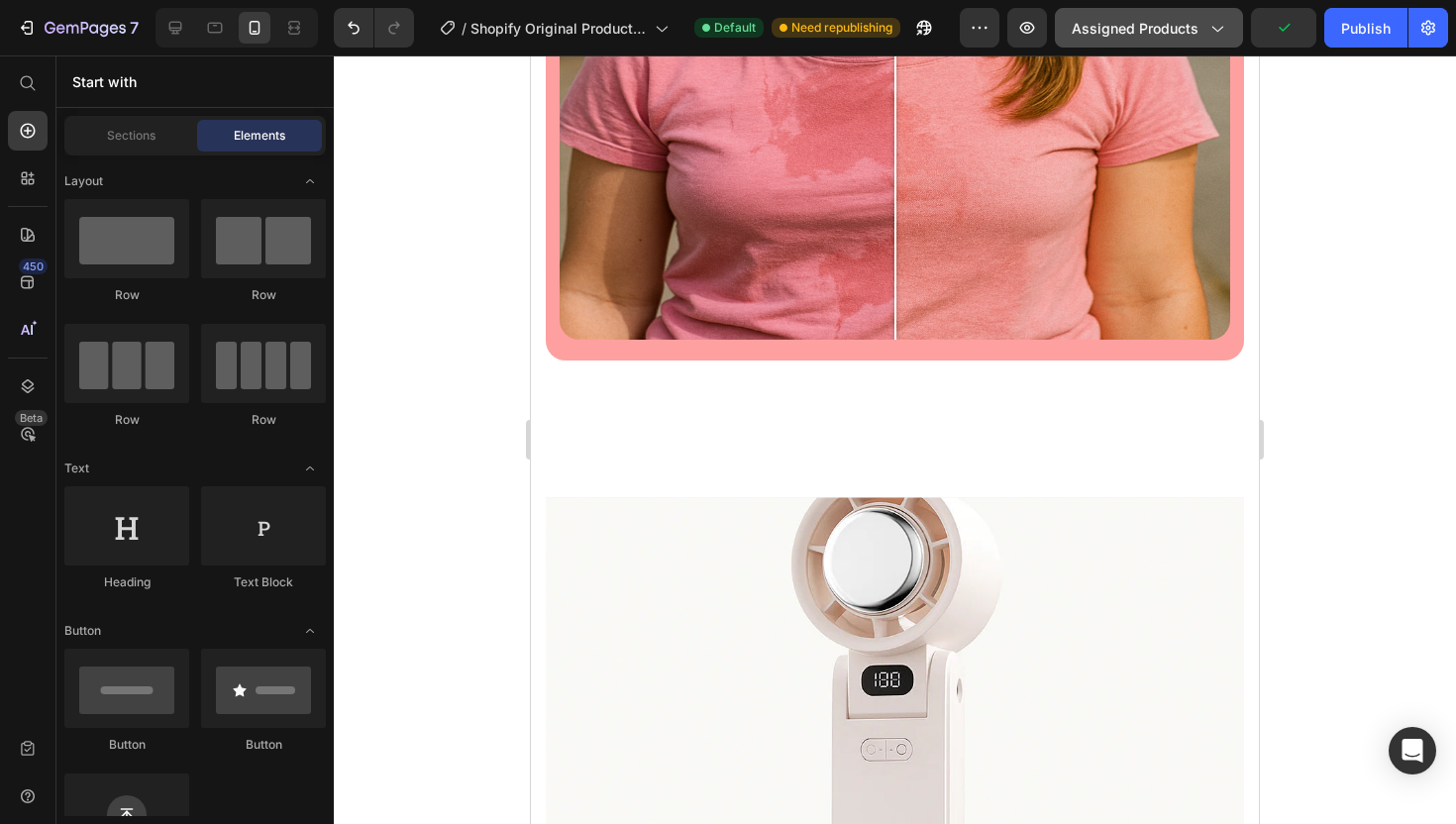click on "Assigned Products" at bounding box center (1149, 28) 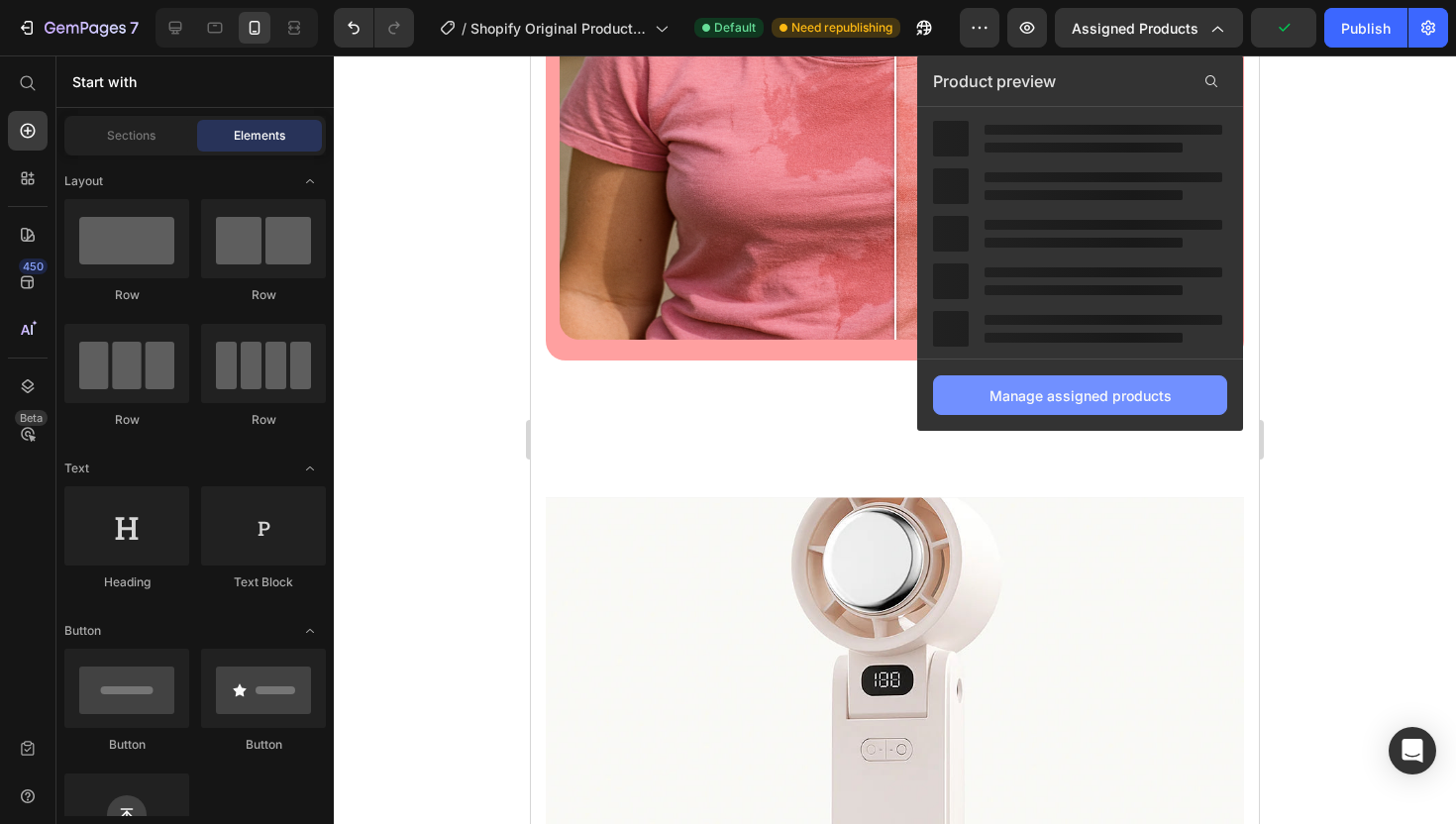 click on "Manage assigned products" at bounding box center [1081, 395] 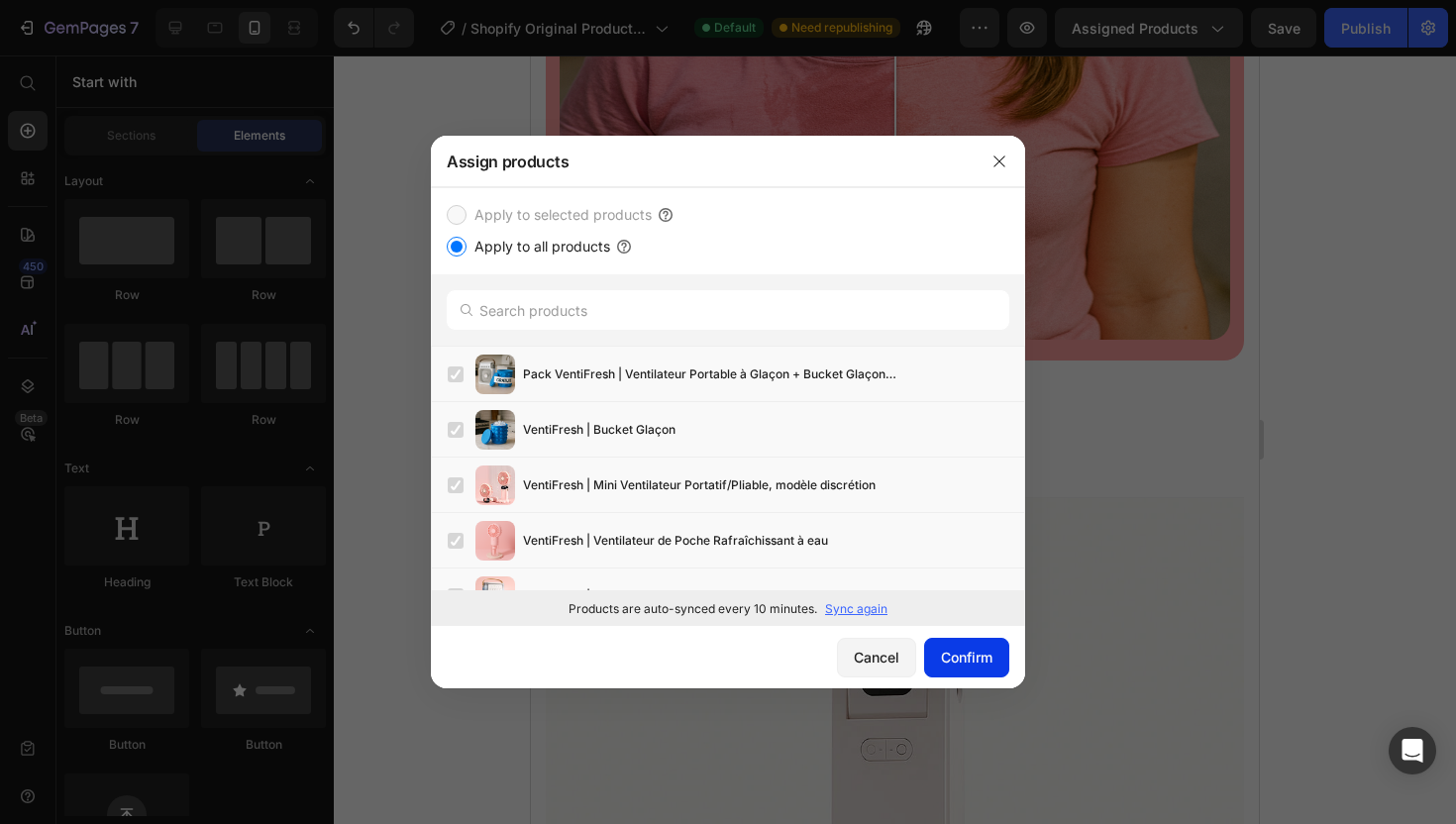 click on "Confirm" at bounding box center (967, 657) 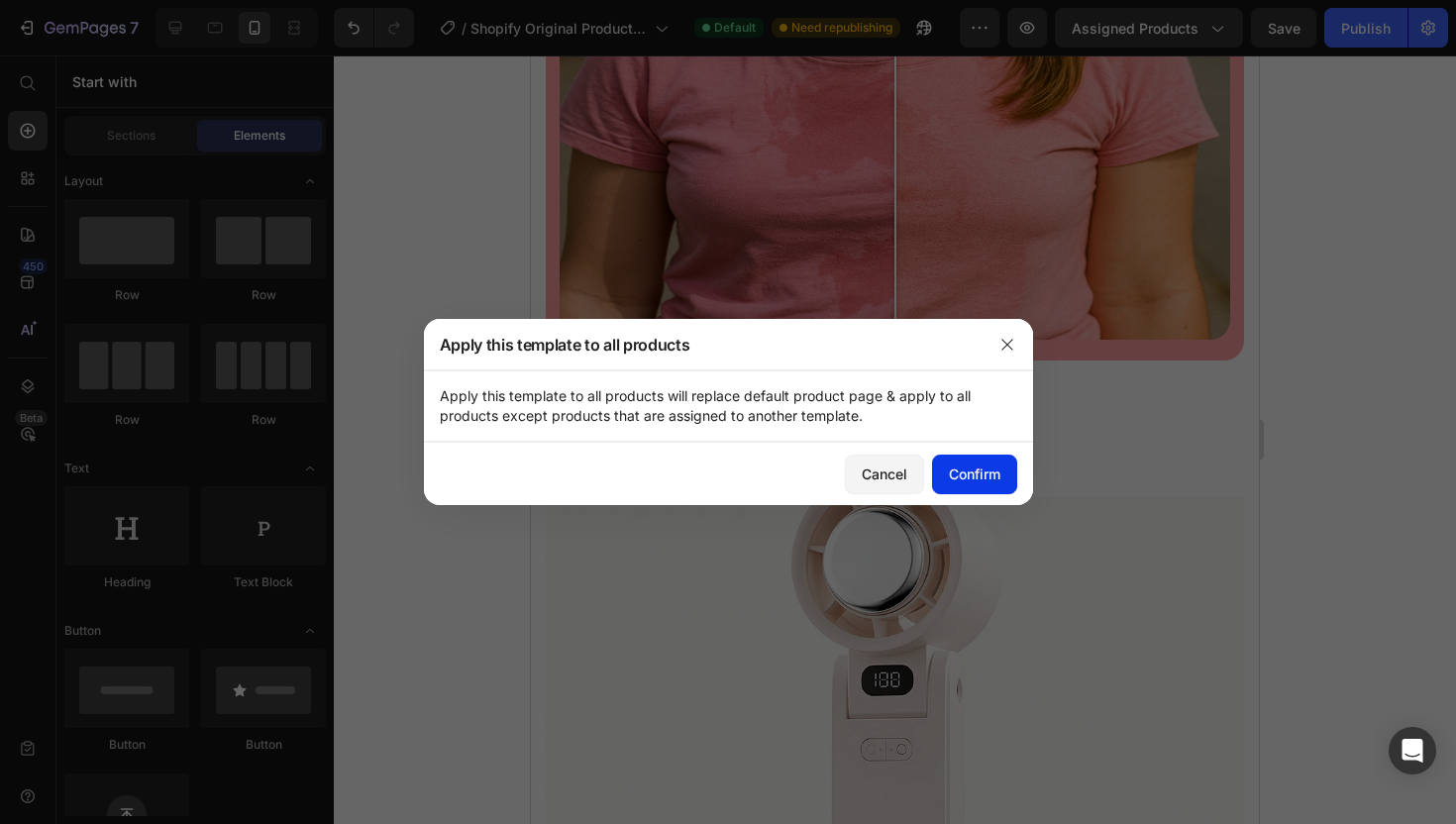click on "Confirm" at bounding box center (975, 473) 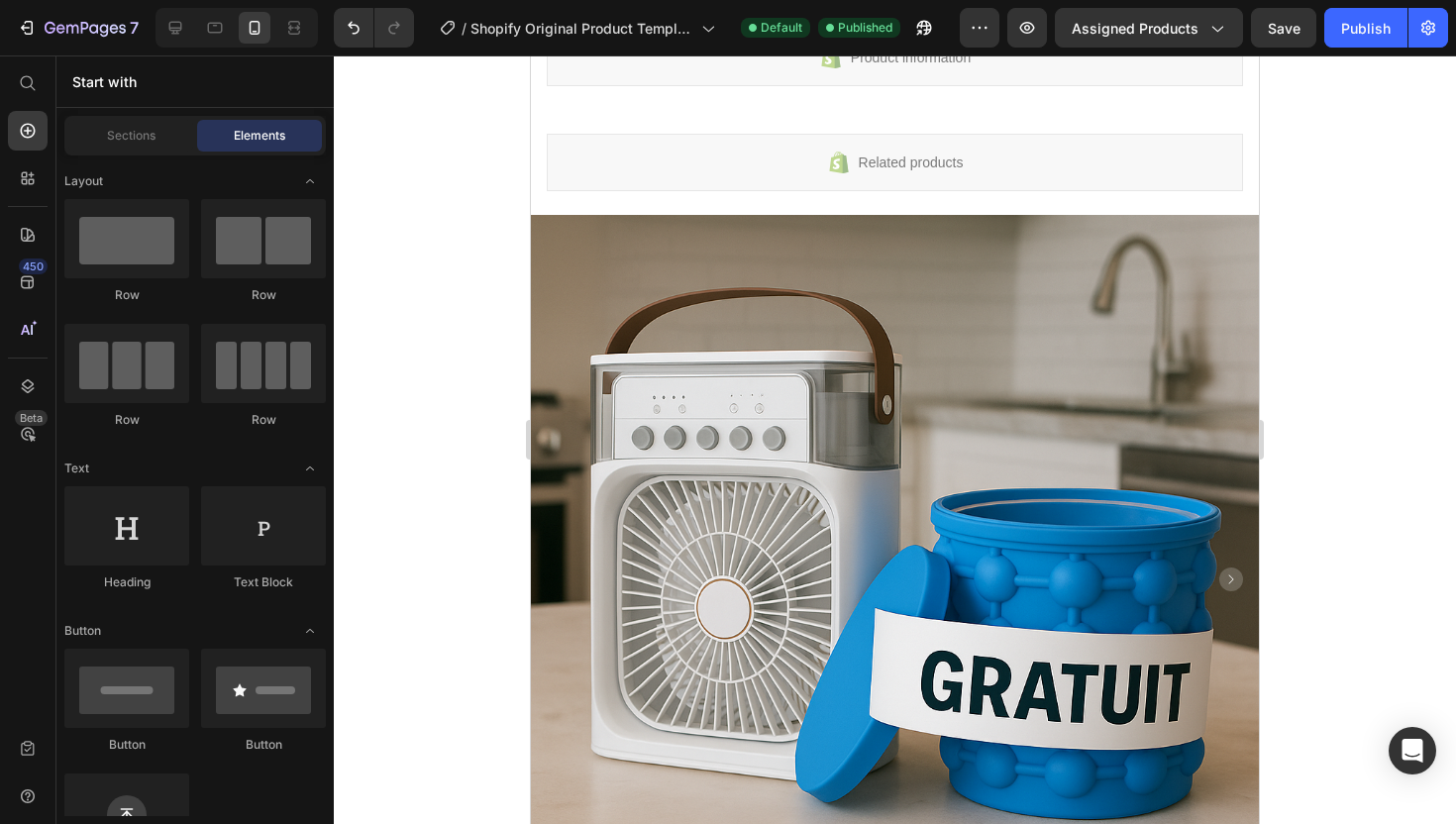 scroll, scrollTop: 0, scrollLeft: 0, axis: both 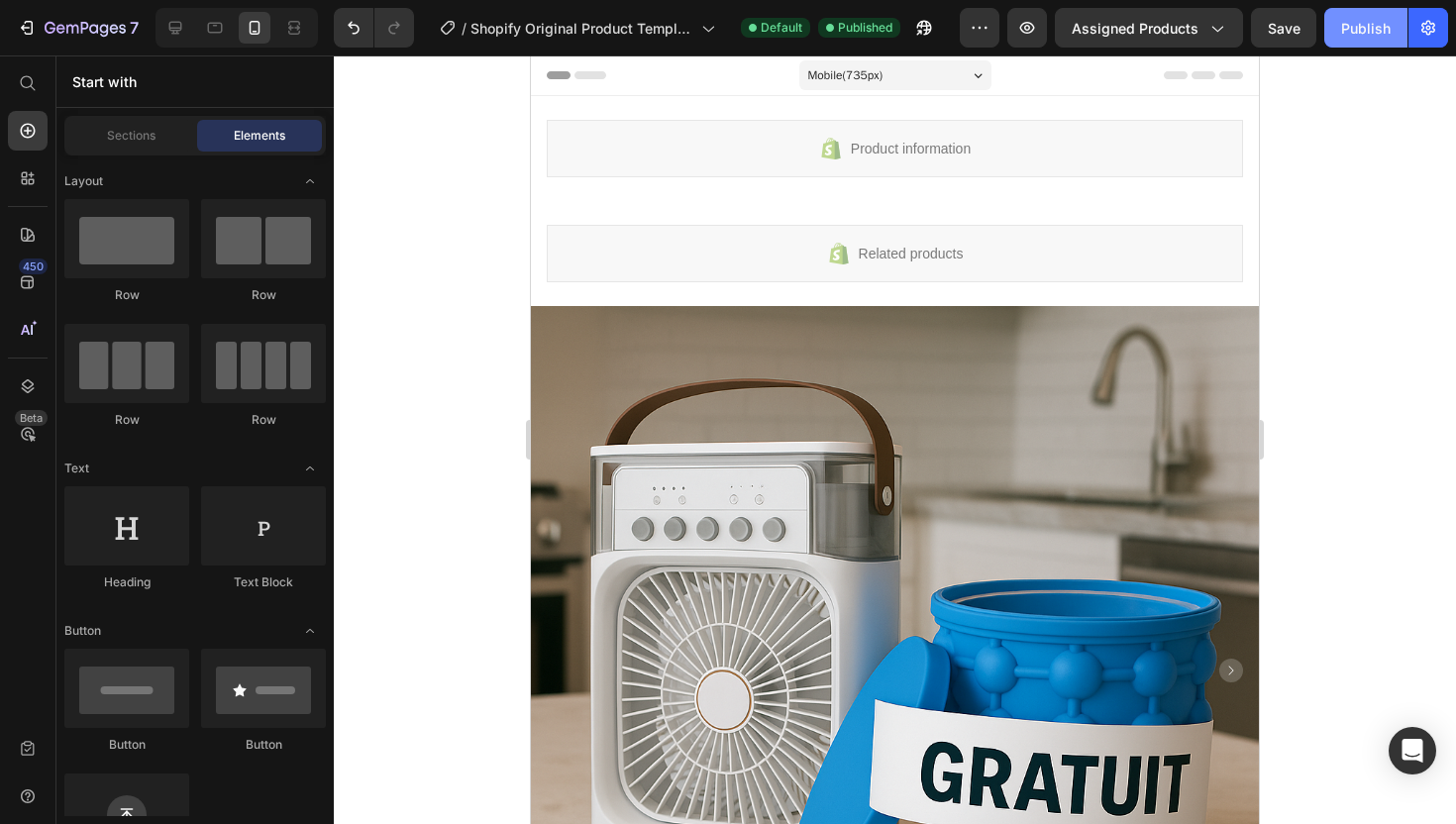 click on "Publish" at bounding box center (1366, 28) 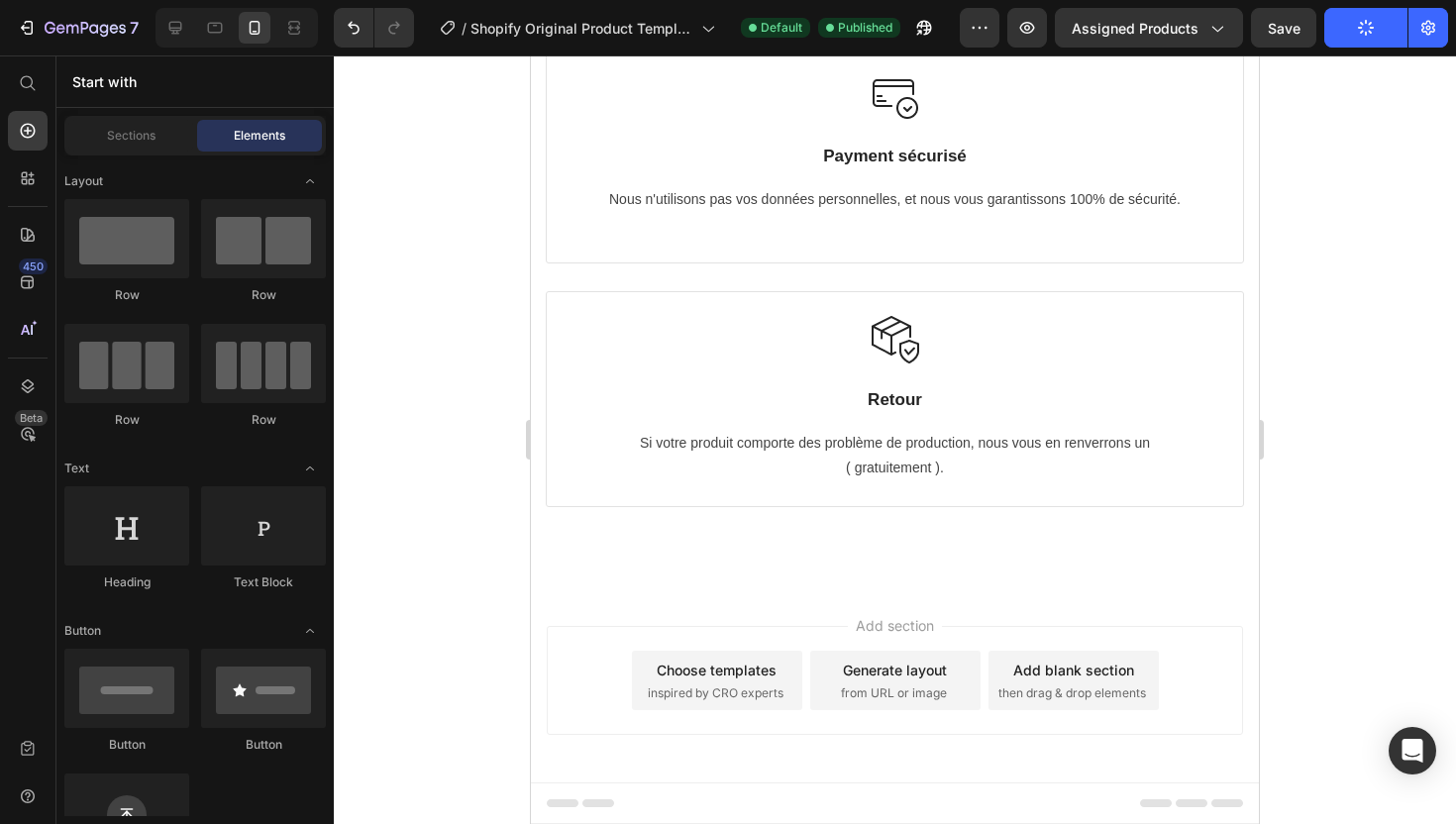scroll, scrollTop: 8754, scrollLeft: 0, axis: vertical 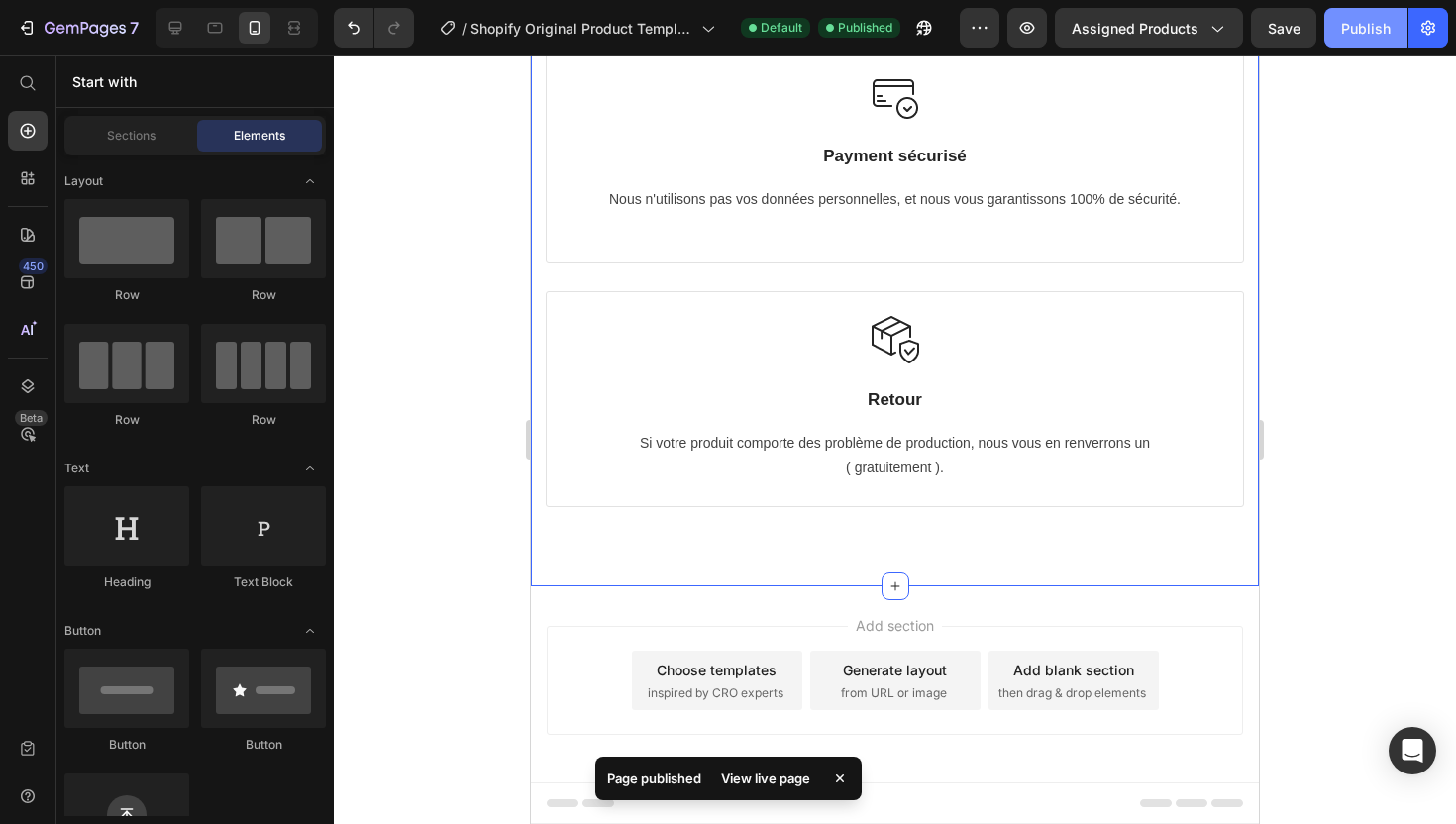 click on "Publish" 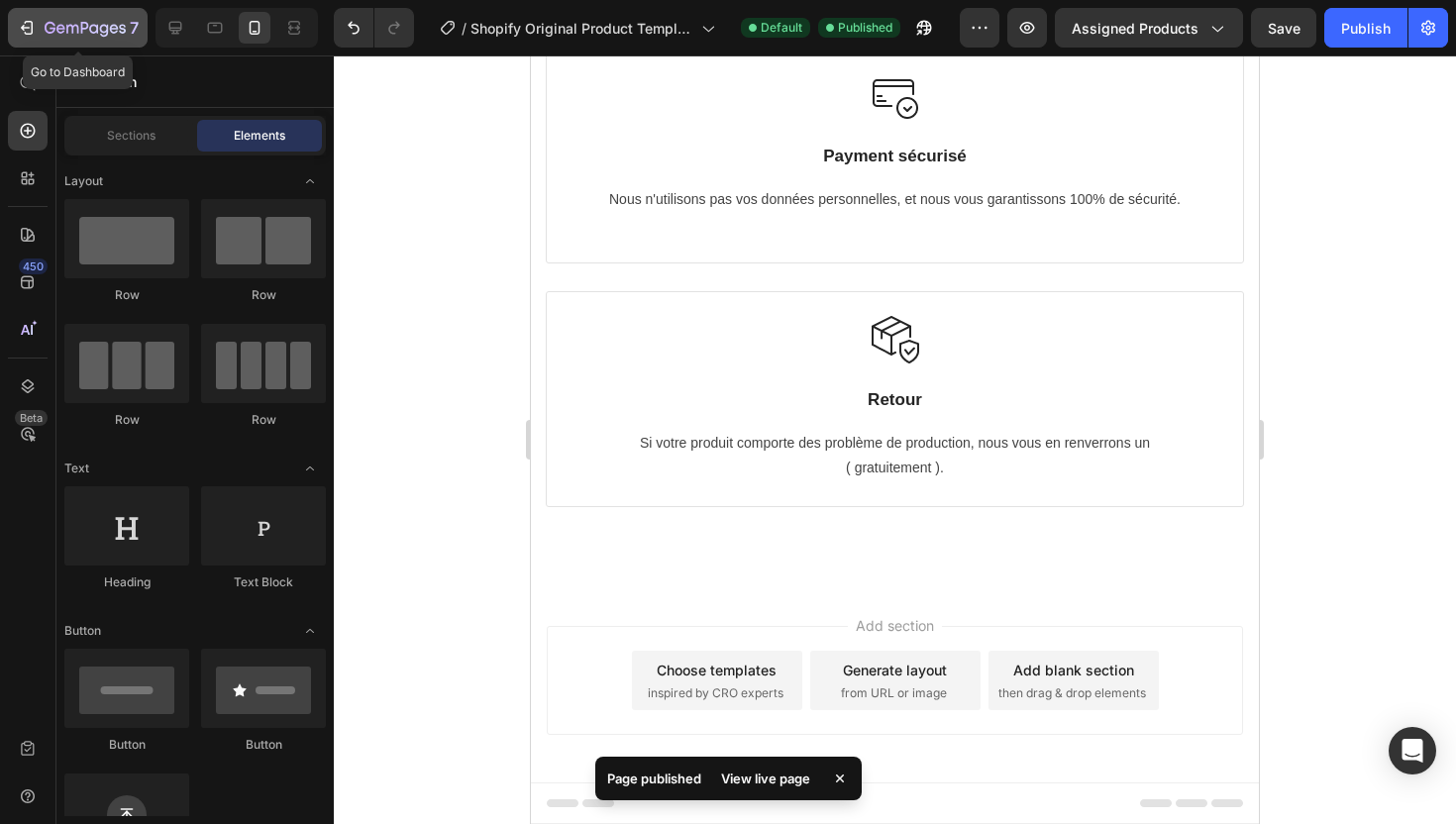 click 